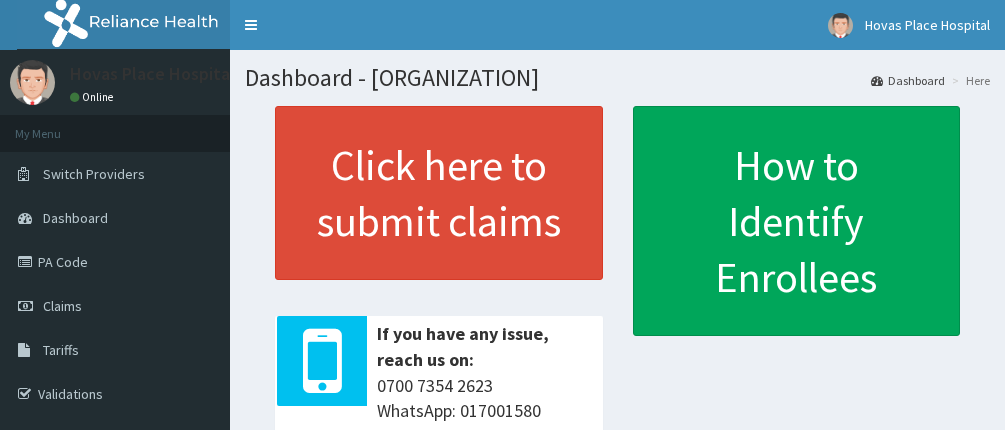 scroll, scrollTop: 0, scrollLeft: 0, axis: both 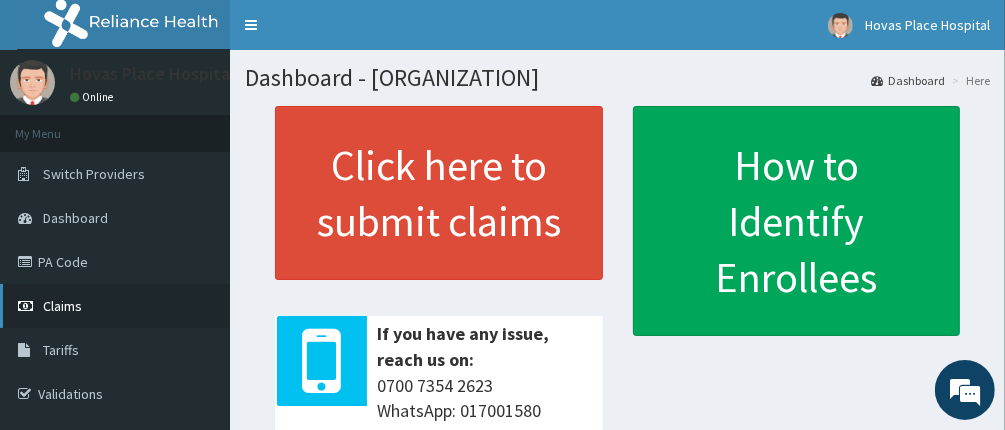 click on "Claims" at bounding box center (62, 306) 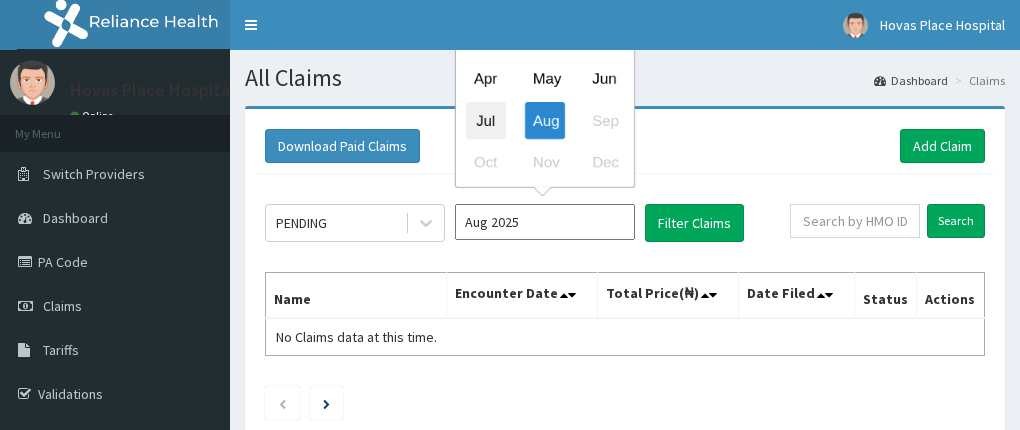 click on "Jul" at bounding box center (486, 120) 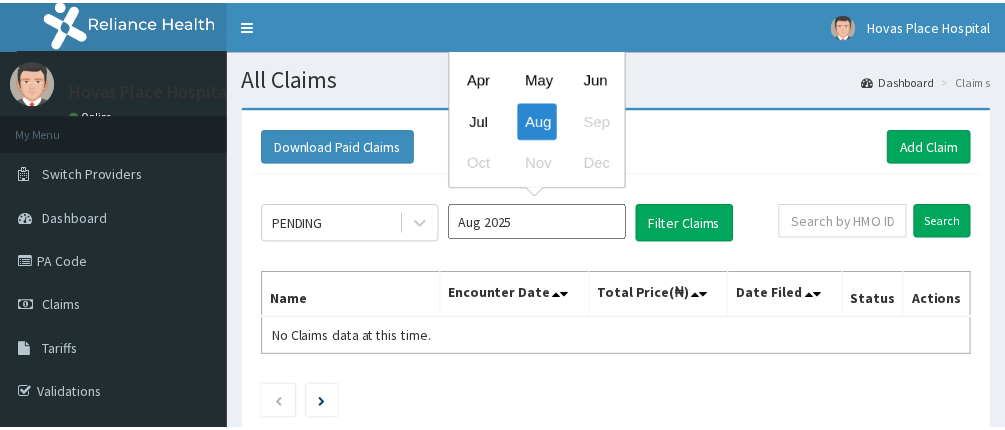 scroll, scrollTop: 0, scrollLeft: 0, axis: both 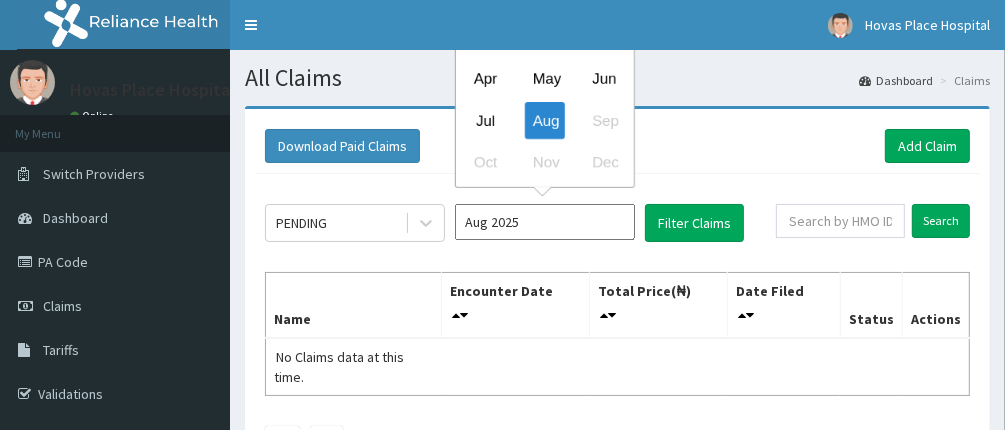 type on "Jul 2025" 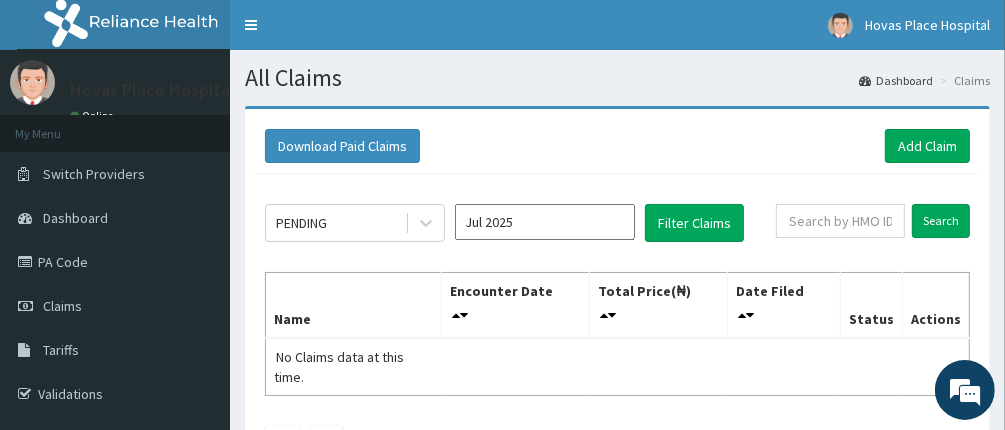 scroll, scrollTop: 0, scrollLeft: 0, axis: both 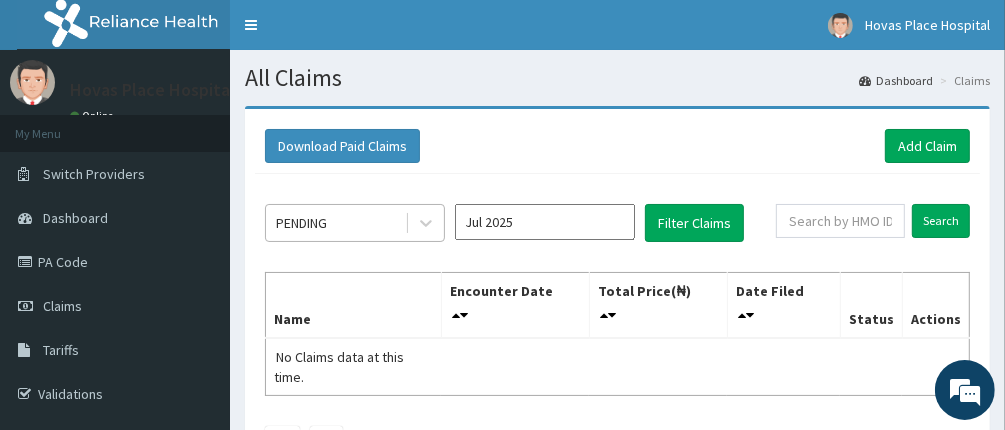 click on "PENDING" at bounding box center (335, 223) 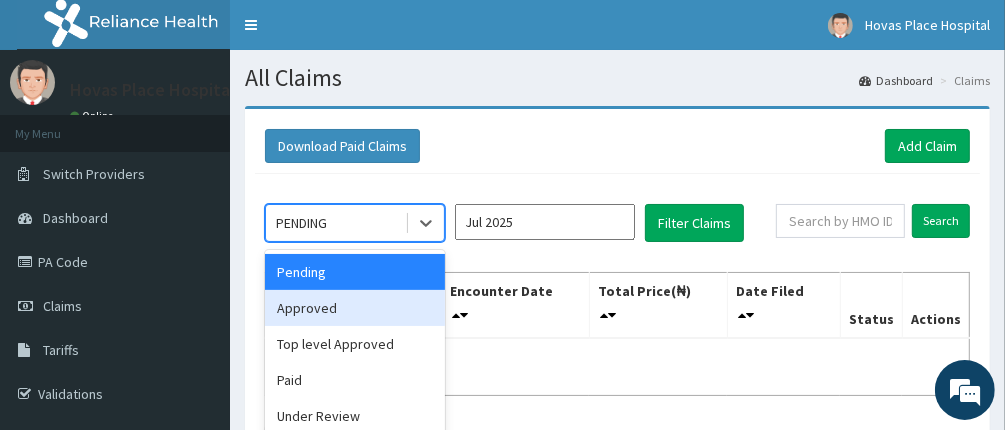 click on "Approved" at bounding box center (355, 308) 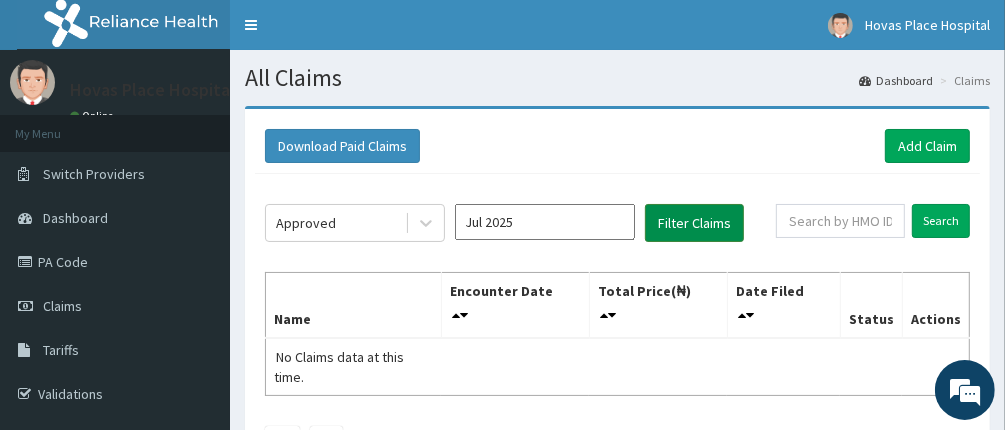 click on "Filter Claims" at bounding box center [694, 223] 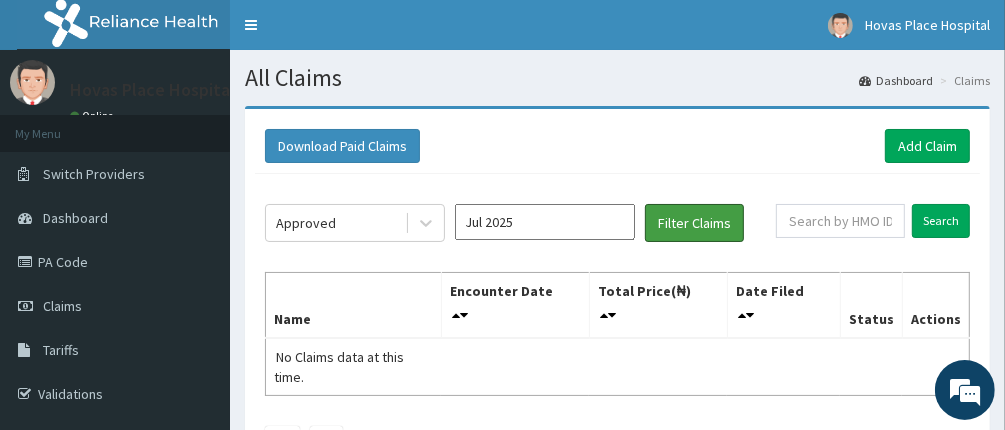 scroll, scrollTop: 0, scrollLeft: 0, axis: both 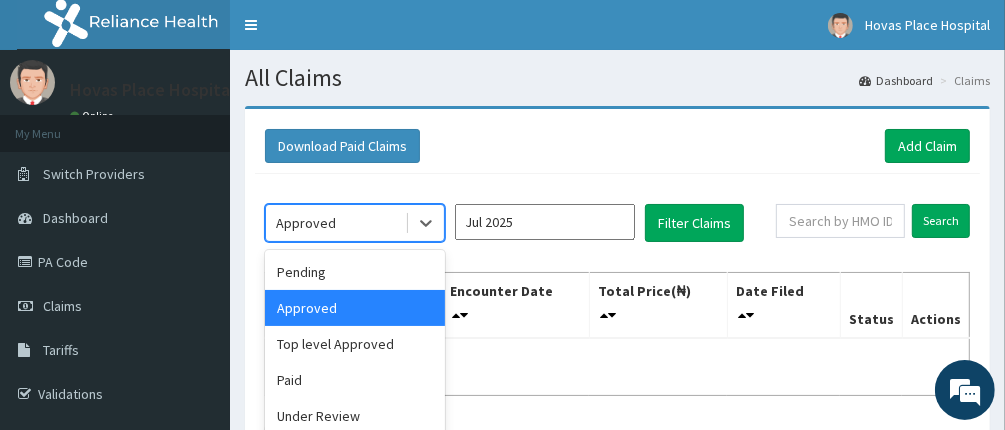click on "Approved" at bounding box center (335, 223) 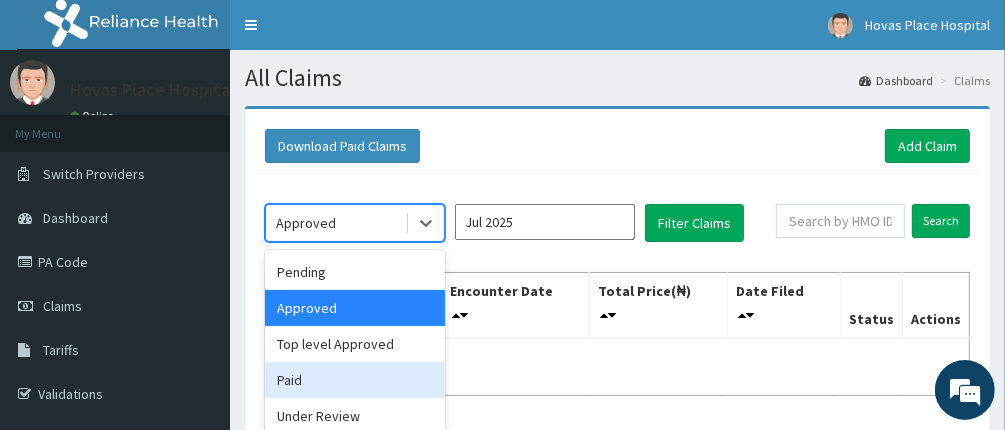 click on "Paid" at bounding box center [355, 380] 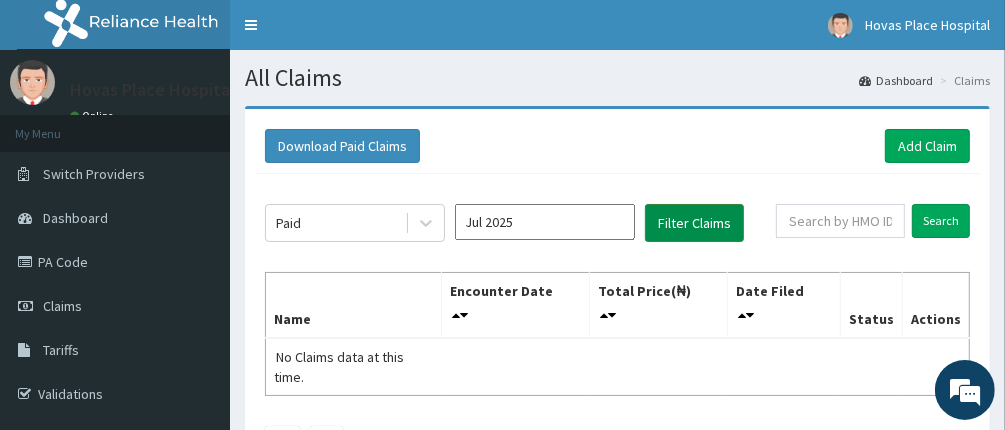 click on "Filter Claims" at bounding box center (694, 223) 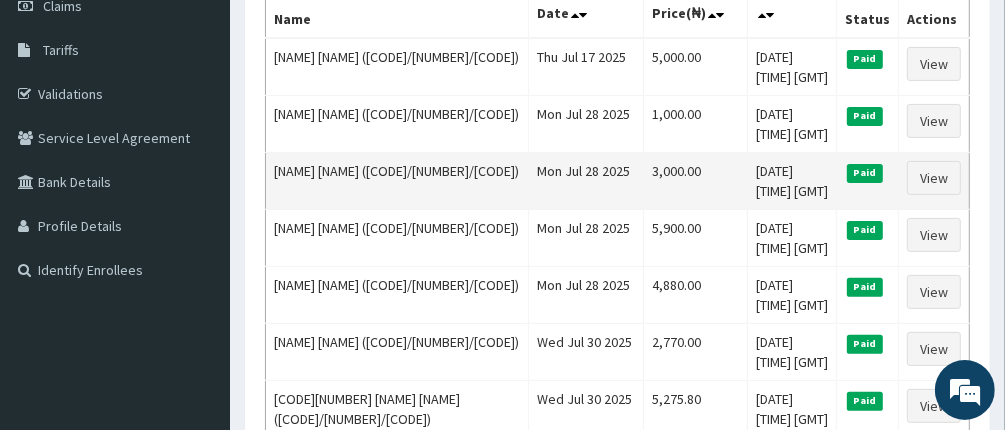 scroll, scrollTop: 0, scrollLeft: 0, axis: both 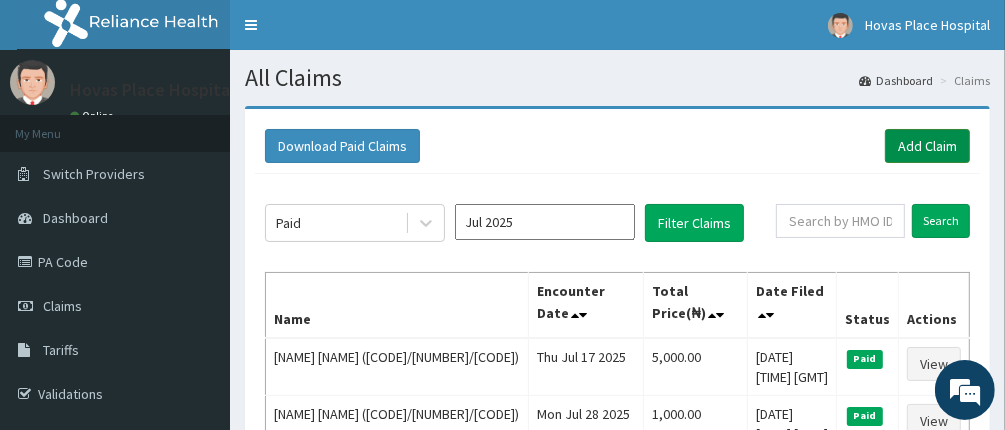 click on "Add Claim" at bounding box center (927, 146) 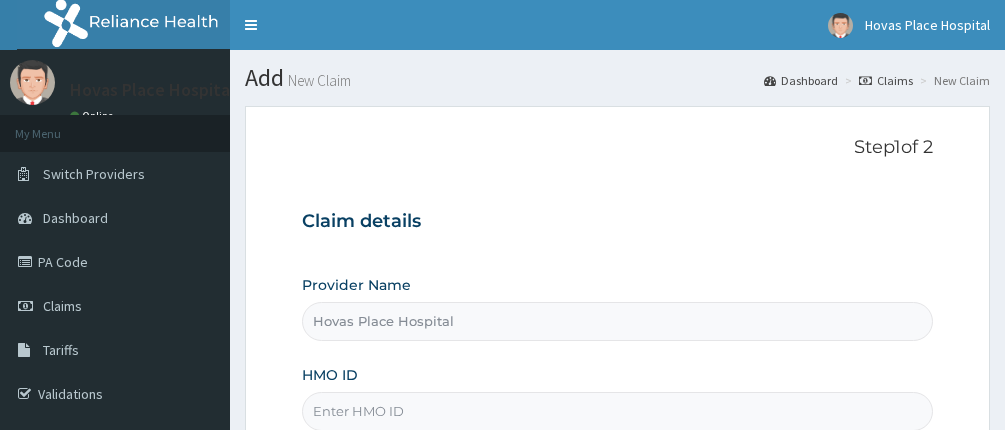 click on "Step  1  of 2 Claim details Provider Name Hovas Place Hospital HMO ID Type of Service Select type Days Practitioner     Previous   Next" at bounding box center (617, 430) 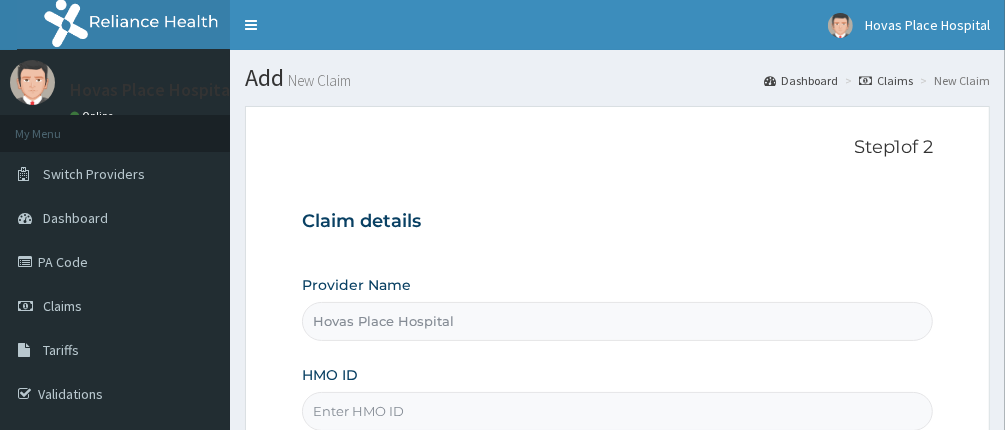 scroll, scrollTop: 0, scrollLeft: 0, axis: both 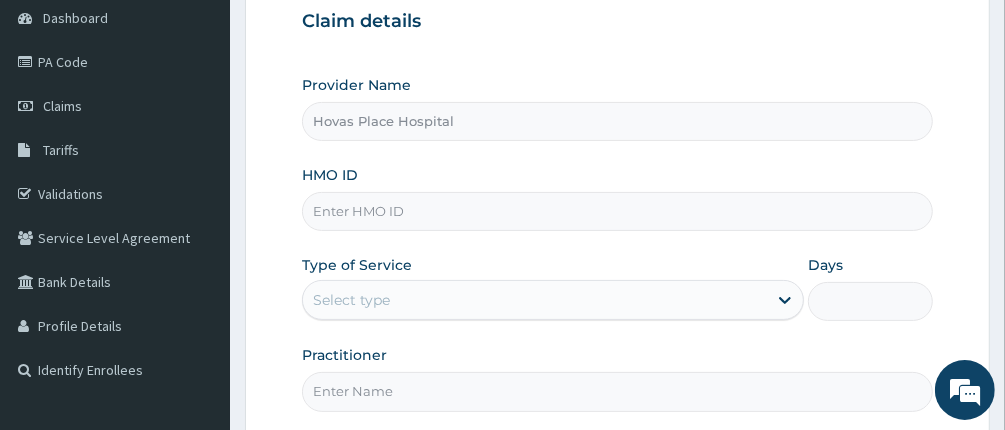 click on "HMO ID" at bounding box center [618, 211] 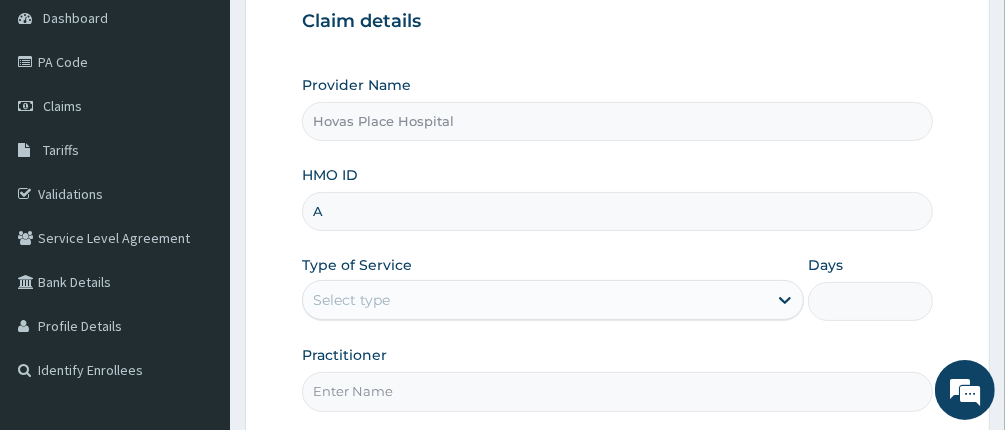 scroll, scrollTop: 0, scrollLeft: 0, axis: both 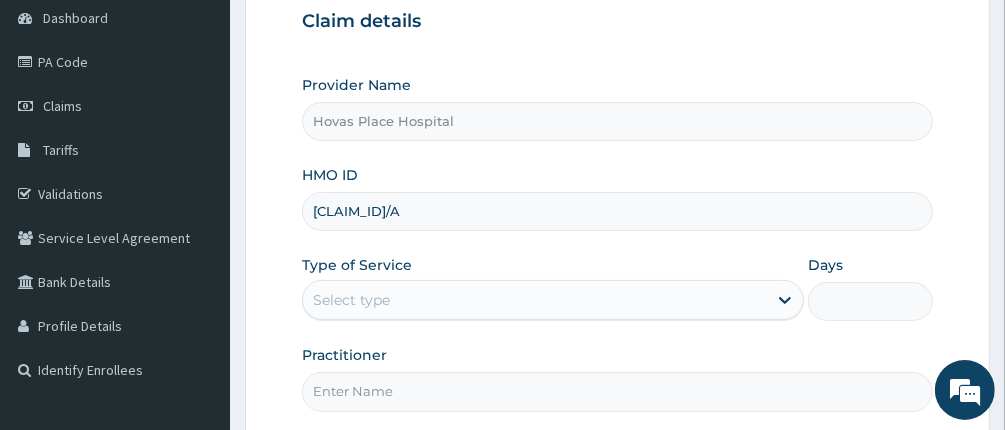 type on "ACQ/10017/A" 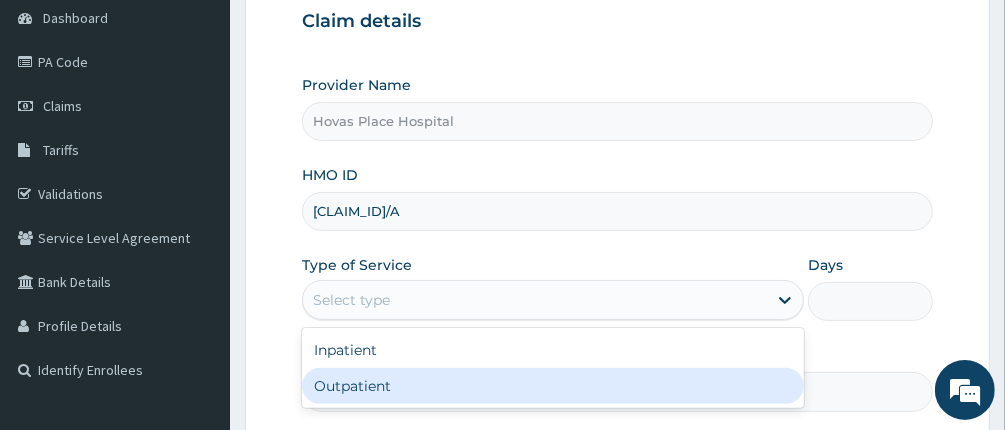 click on "Outpatient" at bounding box center (553, 386) 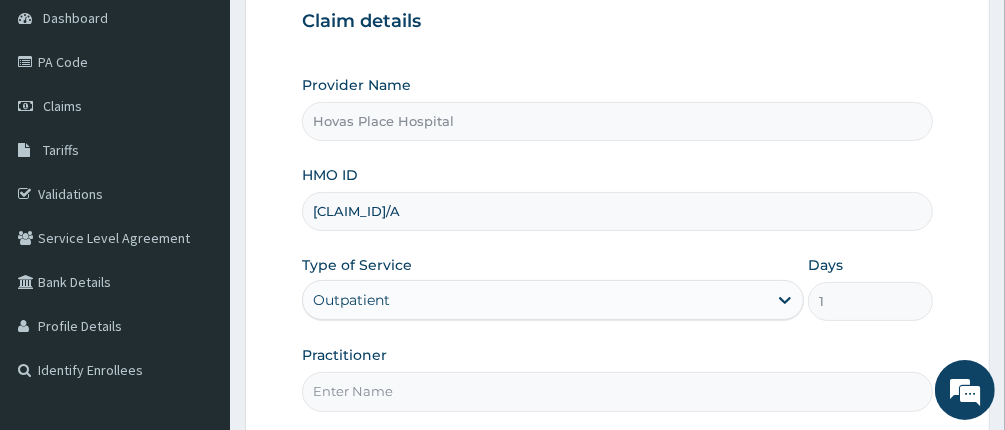scroll, scrollTop: 388, scrollLeft: 0, axis: vertical 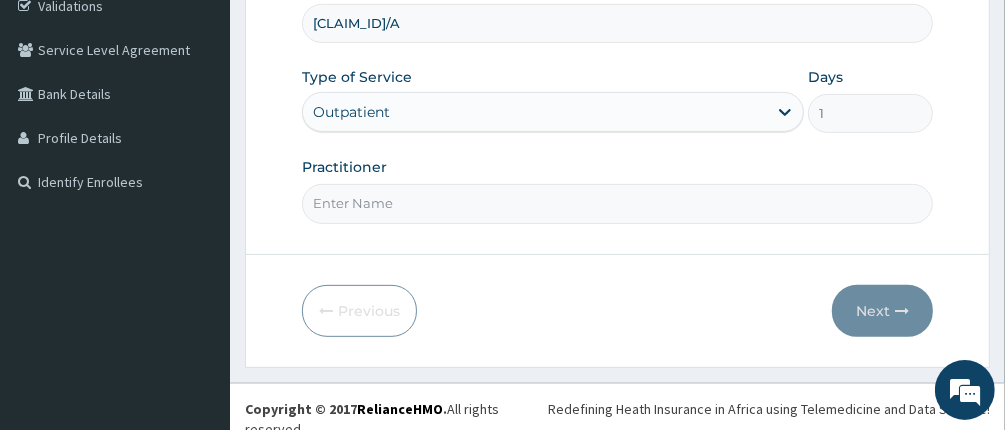 click on "Practitioner" at bounding box center [618, 203] 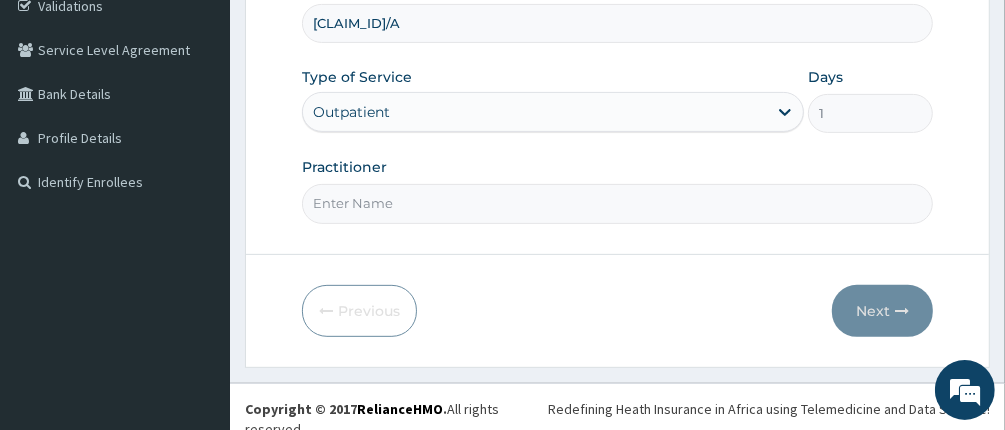 type on "[DR] [LAST] [LAST]" 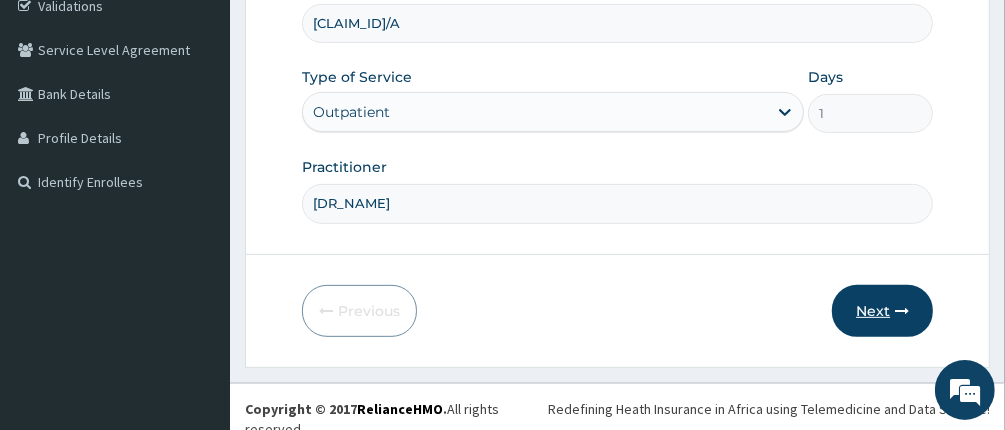 click on "Next" at bounding box center (882, 311) 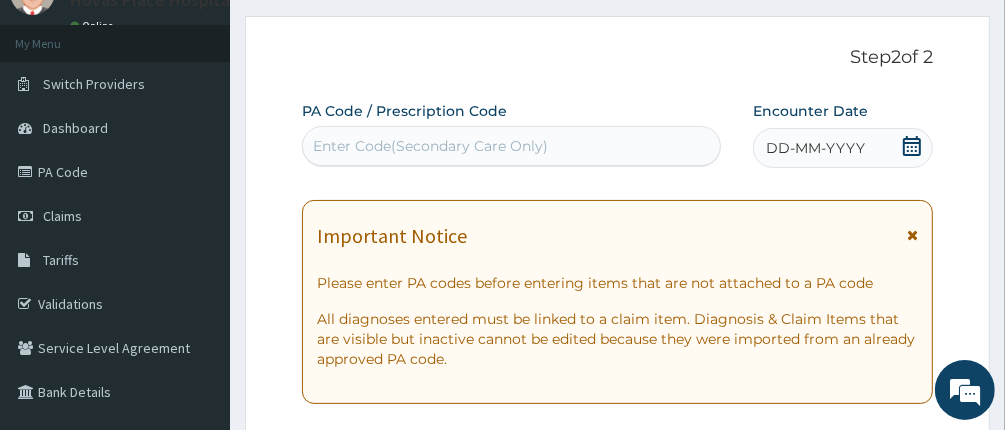 scroll, scrollTop: 88, scrollLeft: 0, axis: vertical 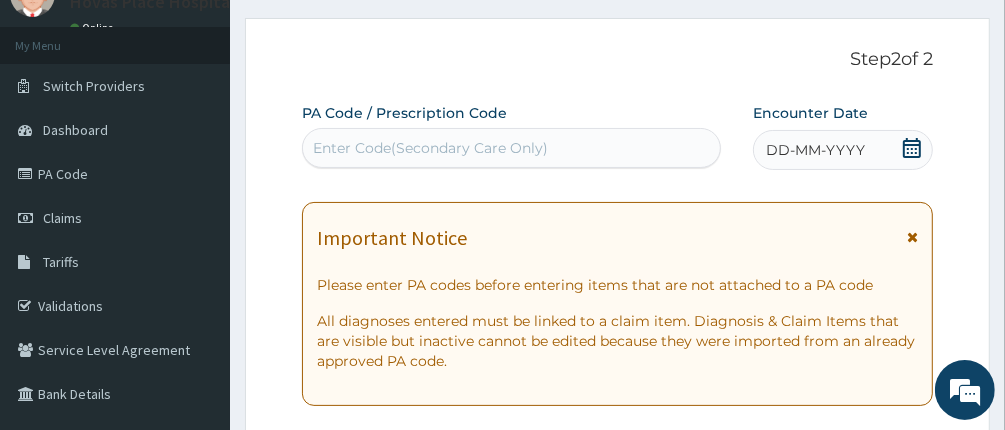 click on "Enter Code(Secondary Care Only)" at bounding box center (430, 148) 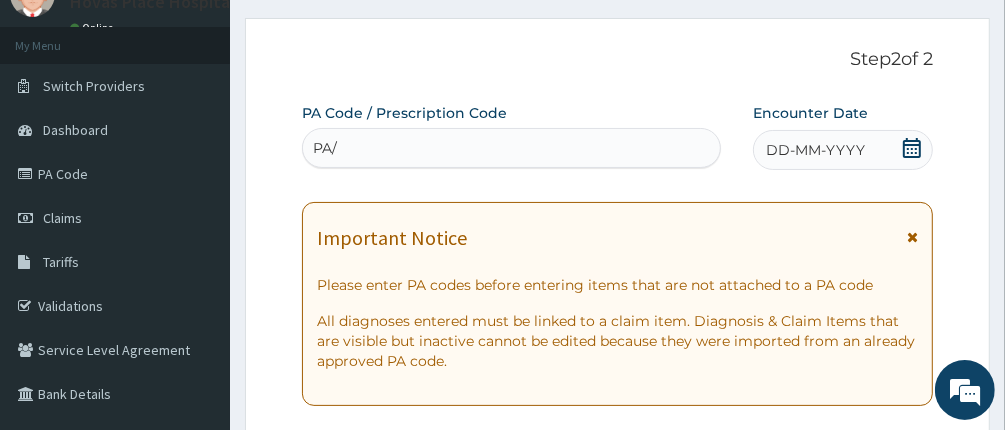 type on "PA/" 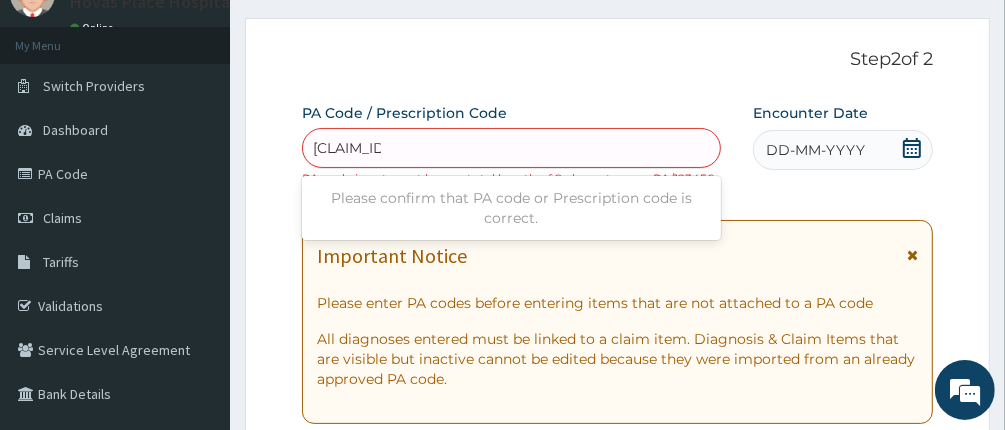 type on "PA/1B6974" 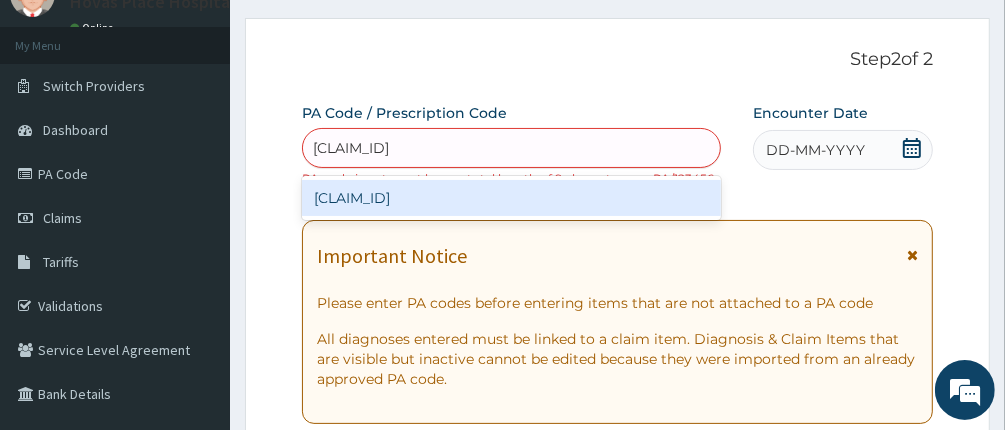 click on "Create "PA/1B6974"" at bounding box center (512, 198) 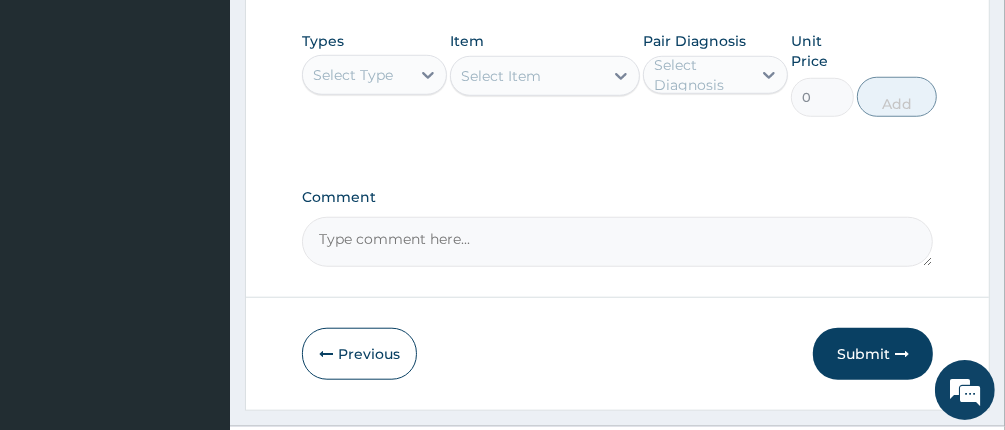 scroll, scrollTop: 1004, scrollLeft: 0, axis: vertical 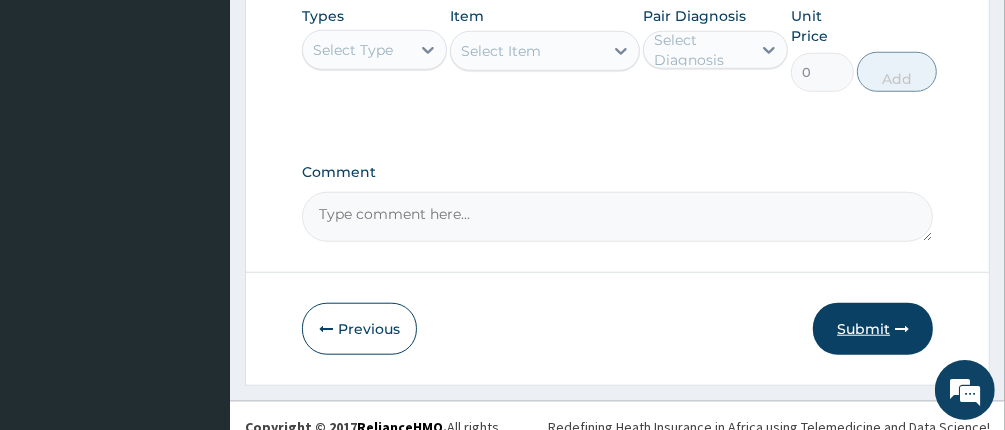 click on "Submit" at bounding box center (873, 329) 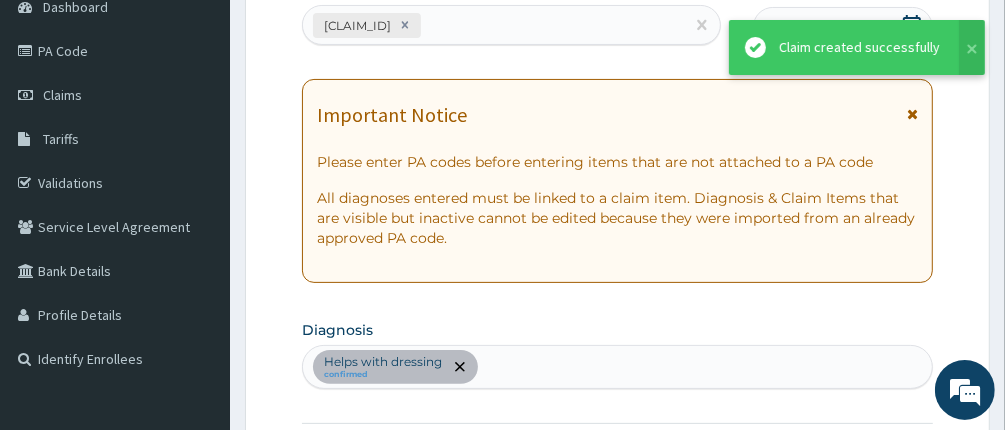 scroll, scrollTop: 1004, scrollLeft: 0, axis: vertical 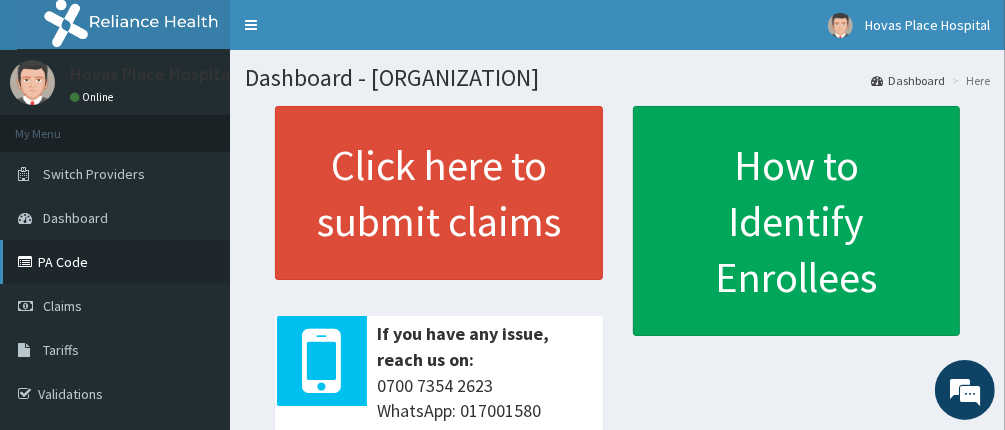 click on "PA Code" at bounding box center [115, 262] 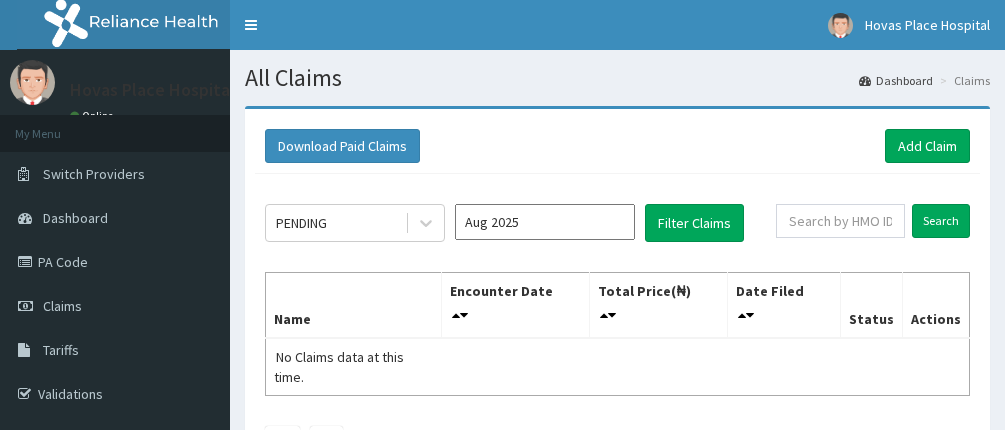 scroll, scrollTop: 0, scrollLeft: 0, axis: both 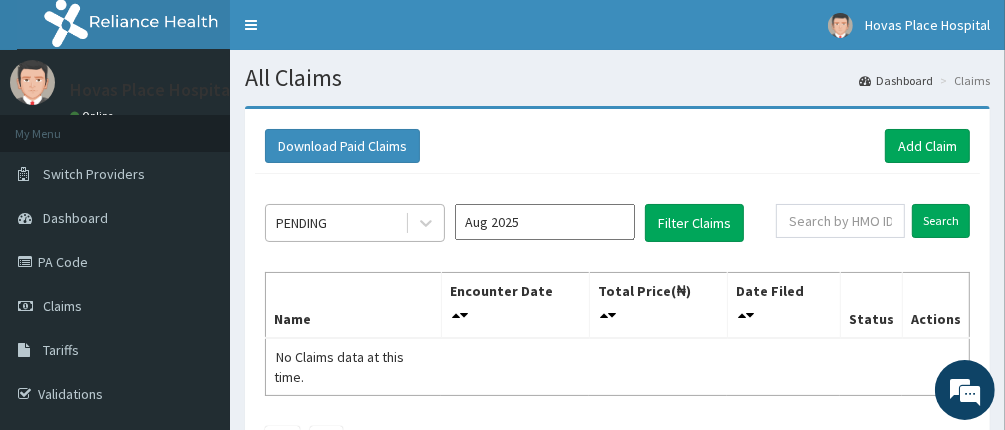 click on "PENDING" at bounding box center [301, 223] 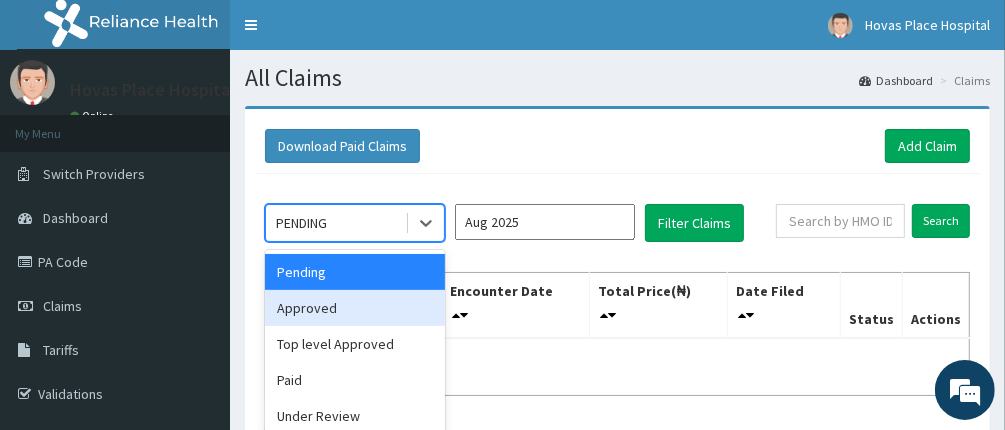 click on "Approved" at bounding box center [355, 308] 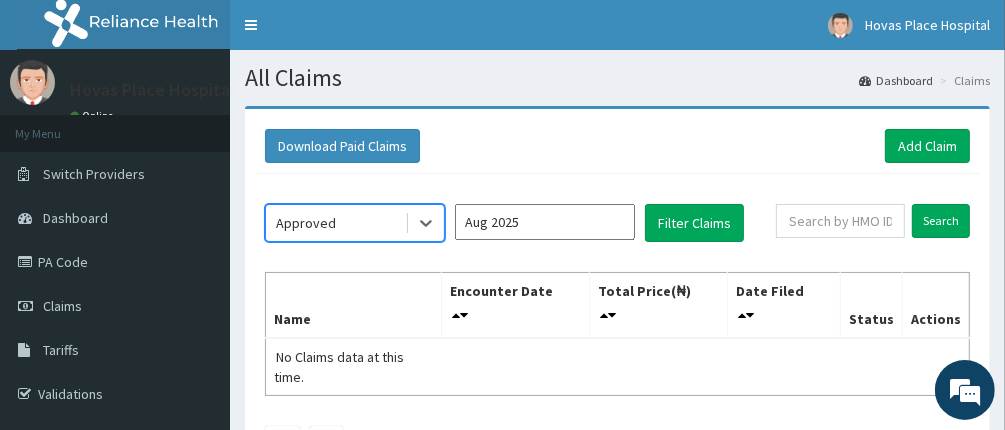scroll, scrollTop: 0, scrollLeft: 0, axis: both 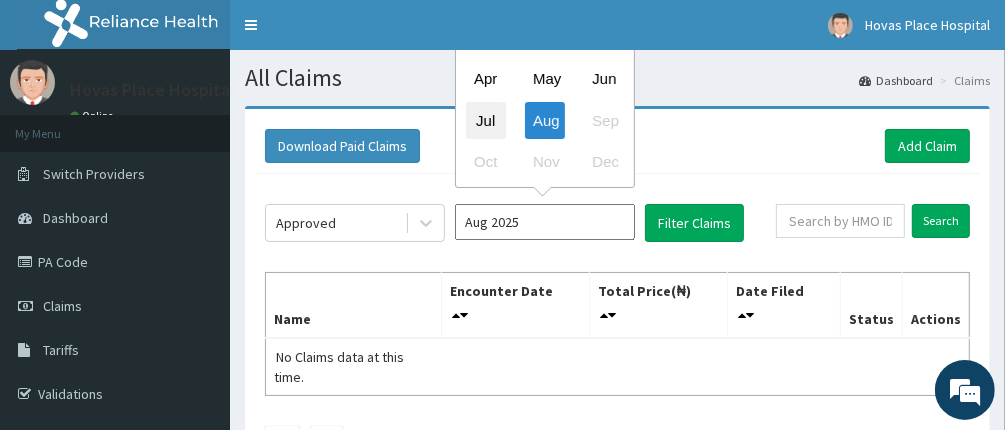 click on "Jul" at bounding box center (486, 120) 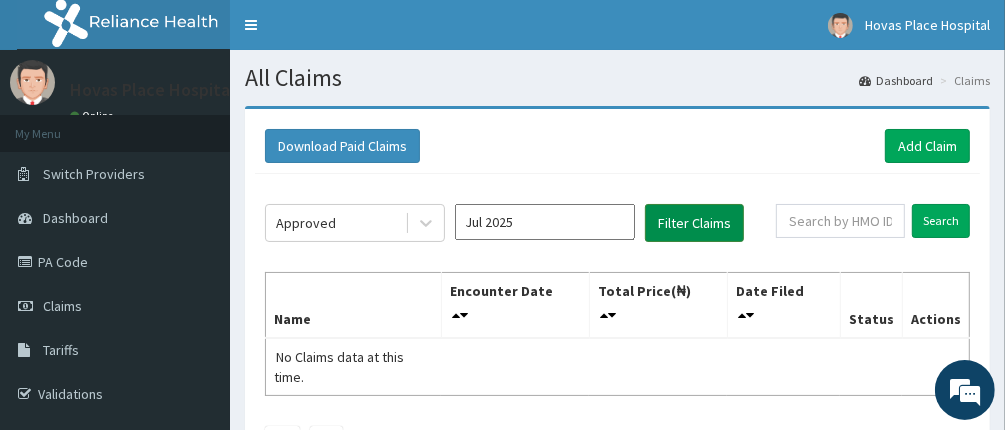 click on "Filter Claims" at bounding box center (694, 223) 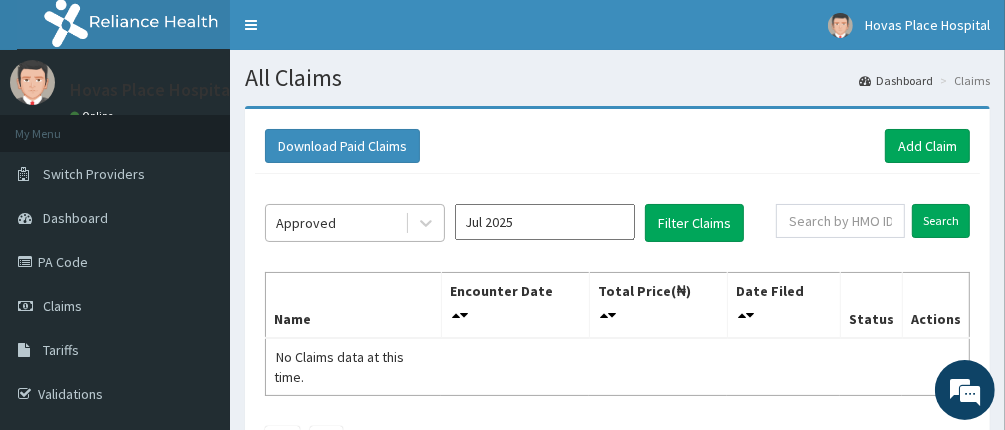click on "Approved" at bounding box center (306, 223) 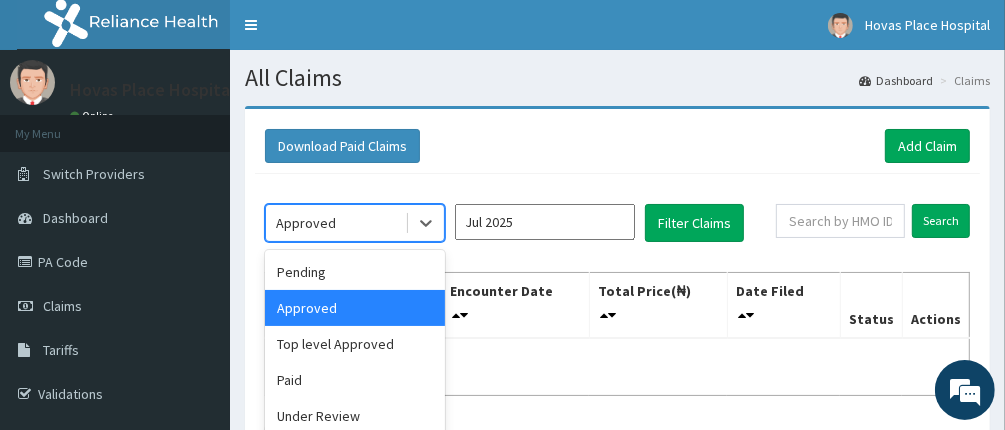 click on "Approved" at bounding box center [355, 308] 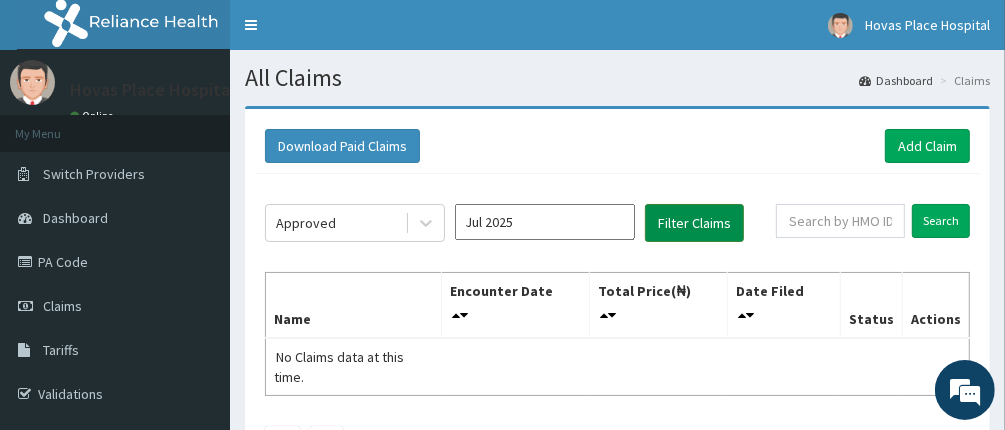click on "Filter Claims" at bounding box center (694, 223) 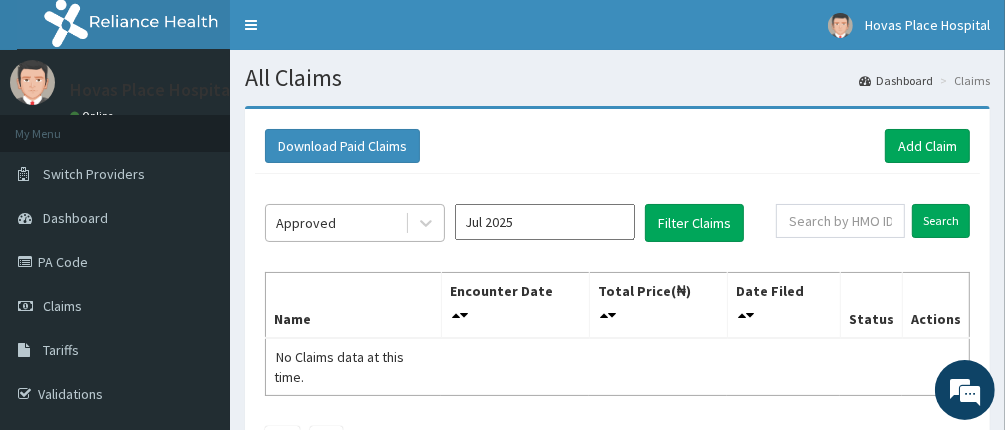 click on "Approved" at bounding box center [335, 223] 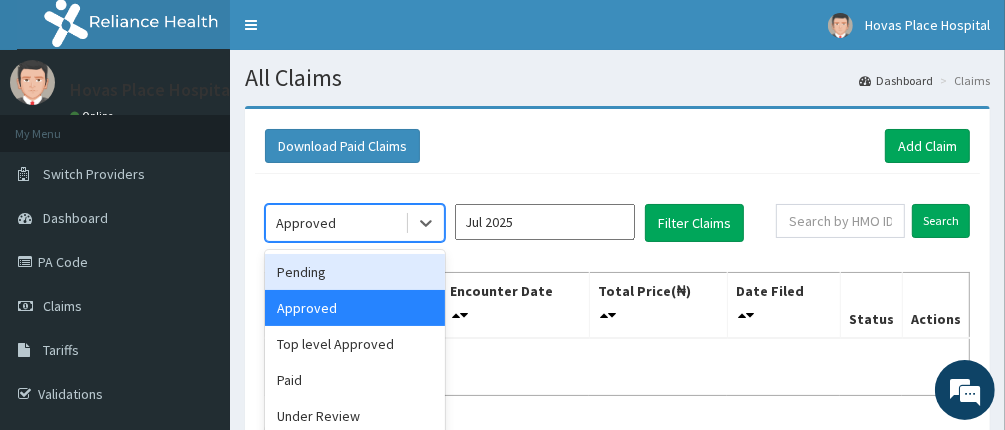 click on "Pending" at bounding box center (355, 272) 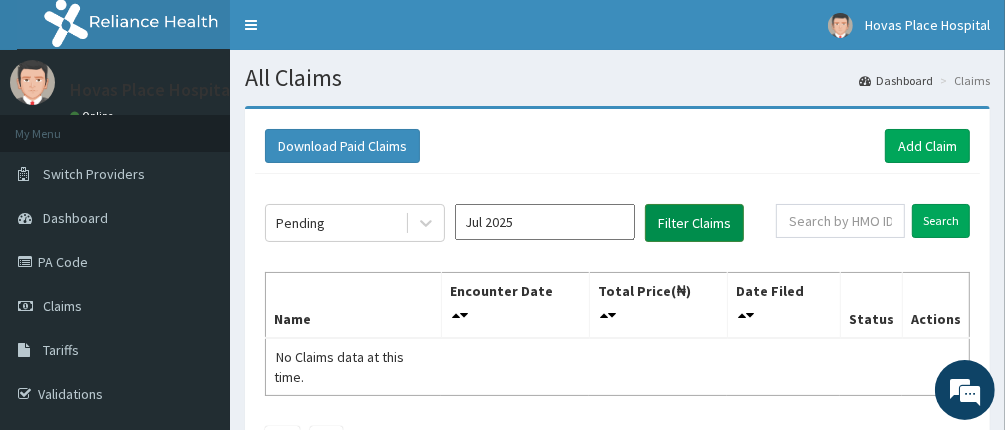 click on "Filter Claims" at bounding box center [694, 223] 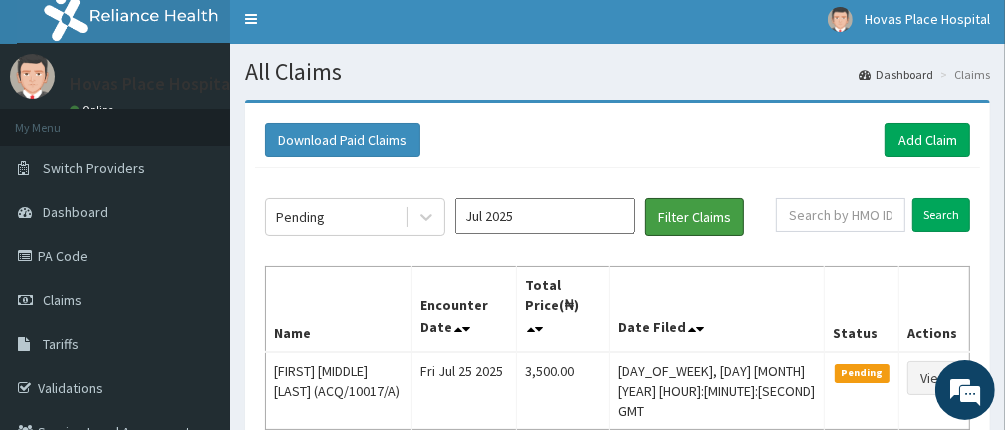 scroll, scrollTop: 0, scrollLeft: 0, axis: both 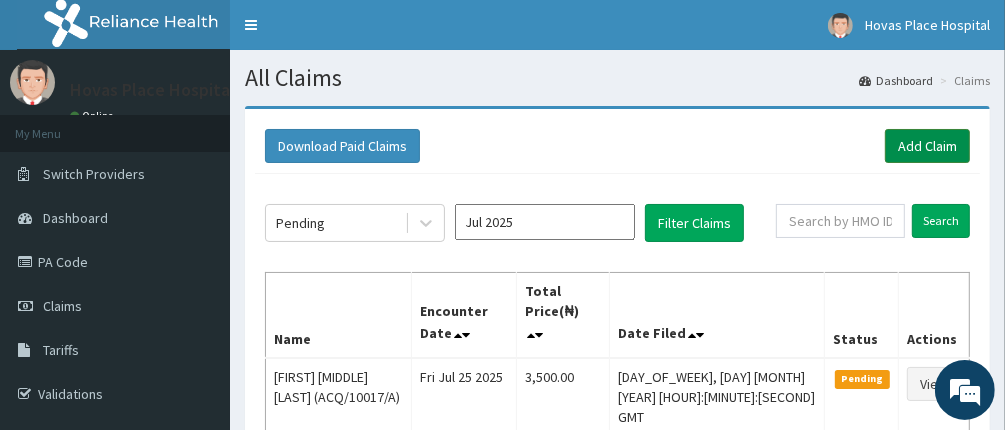 click on "Add Claim" at bounding box center [927, 146] 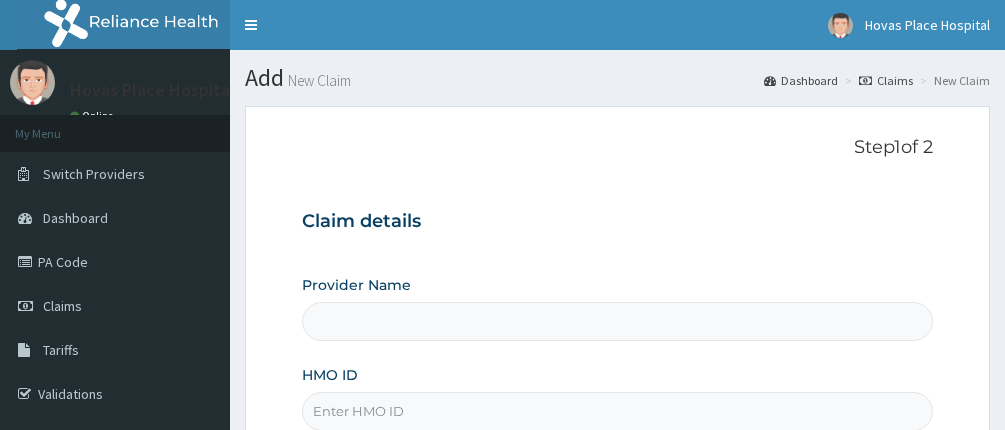 scroll, scrollTop: 0, scrollLeft: 0, axis: both 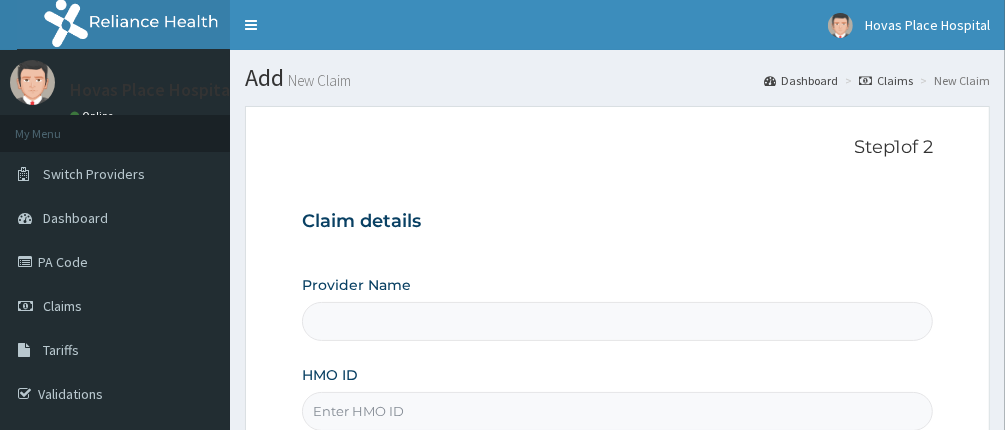 type on "Hovas Place Hospital" 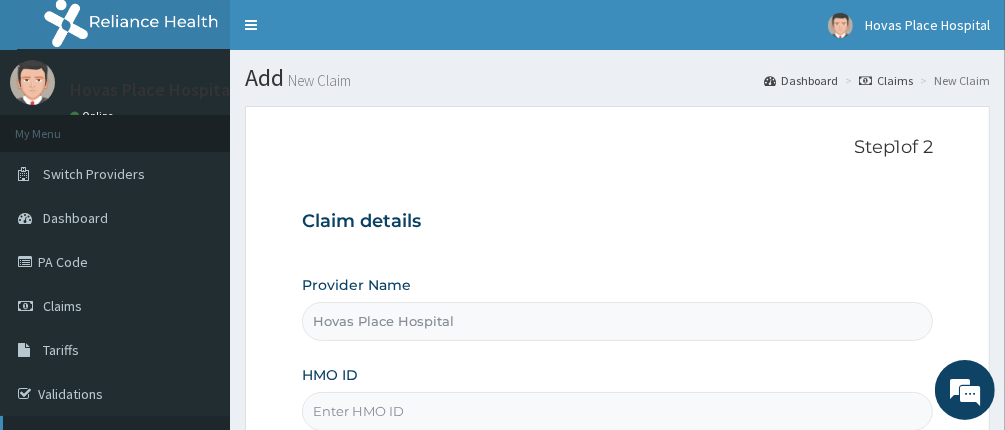 scroll, scrollTop: 0, scrollLeft: 0, axis: both 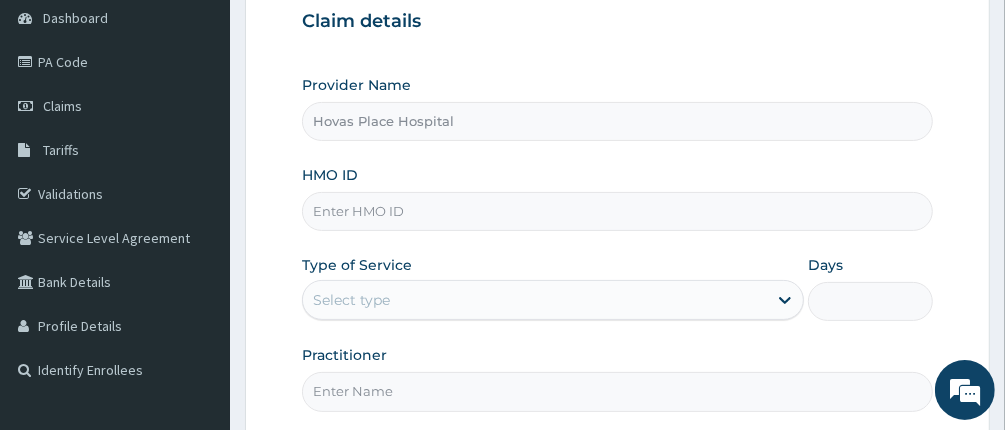 click on "HMO ID" at bounding box center [618, 211] 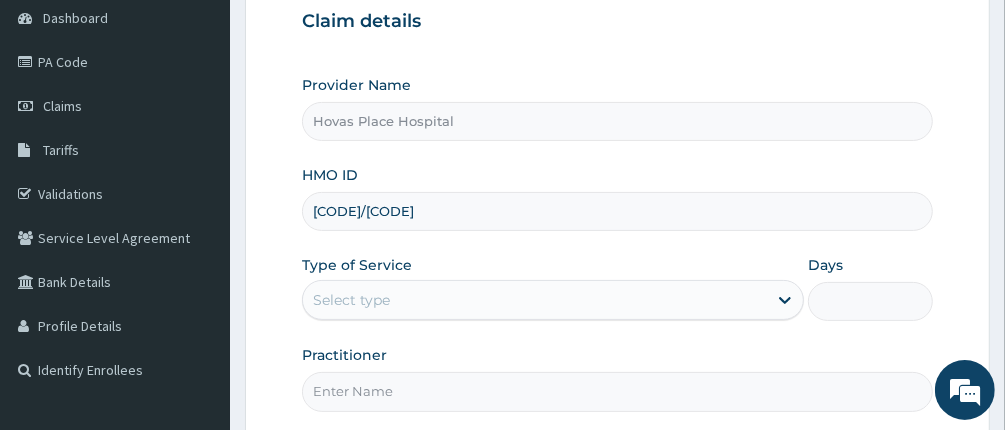 type on "[CODE]/[CODE]" 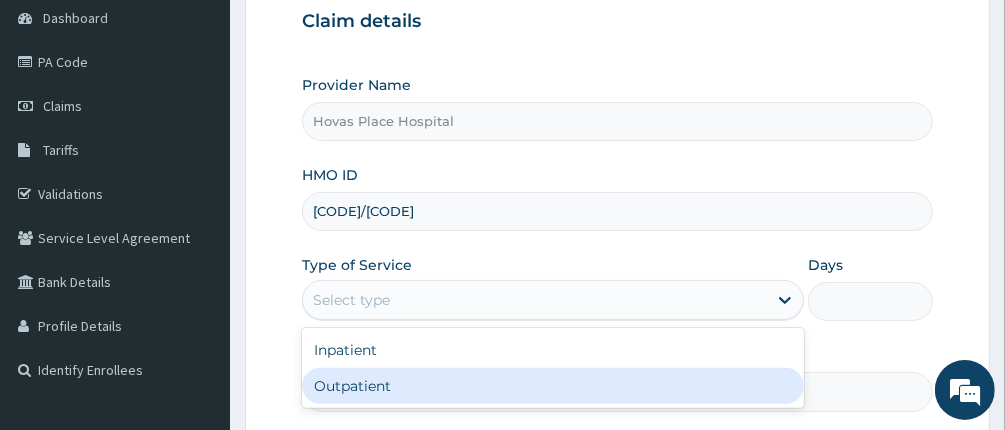 click on "Outpatient" at bounding box center (553, 386) 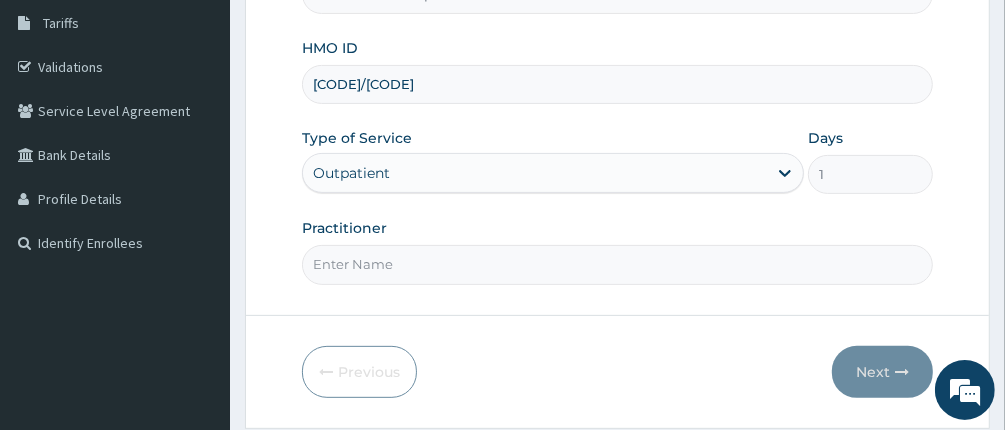scroll, scrollTop: 388, scrollLeft: 0, axis: vertical 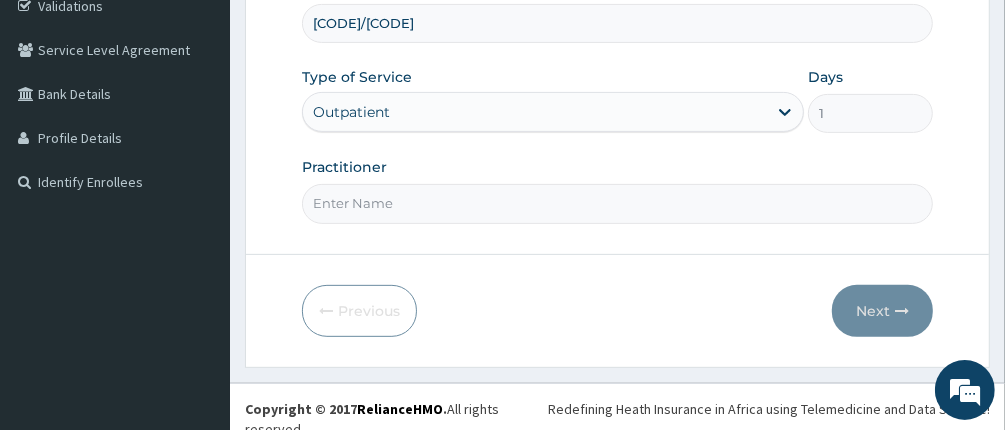 click on "Practitioner" at bounding box center (618, 203) 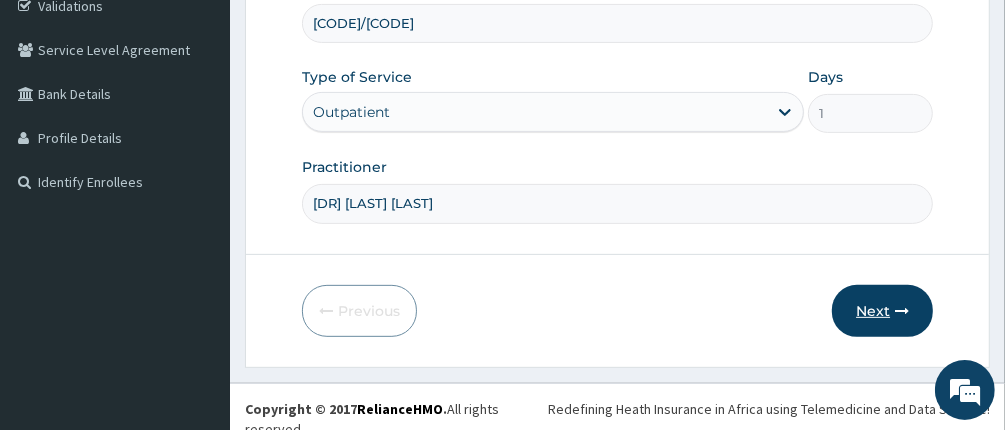 click on "Next" at bounding box center (882, 311) 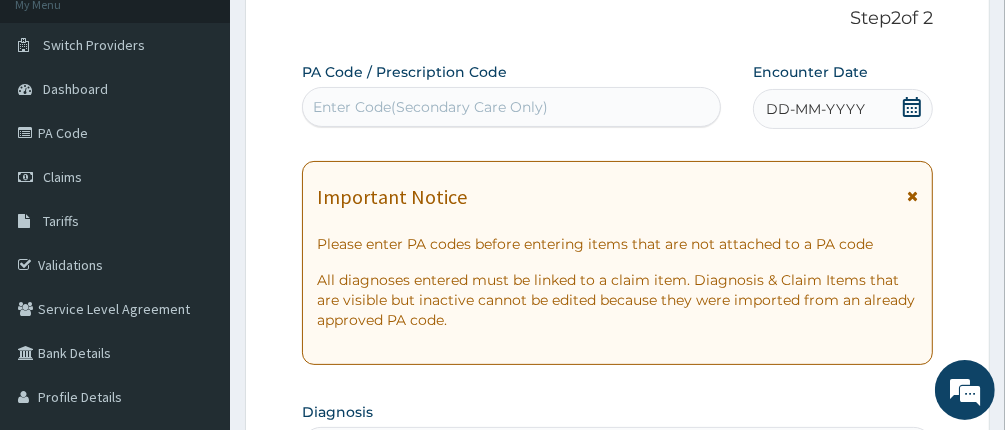 scroll, scrollTop: 88, scrollLeft: 0, axis: vertical 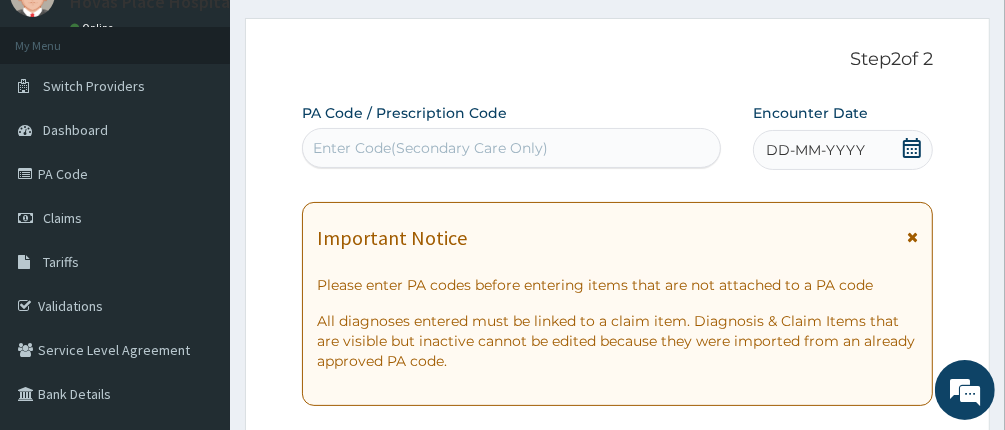 click on "Enter Code(Secondary Care Only)" at bounding box center (430, 148) 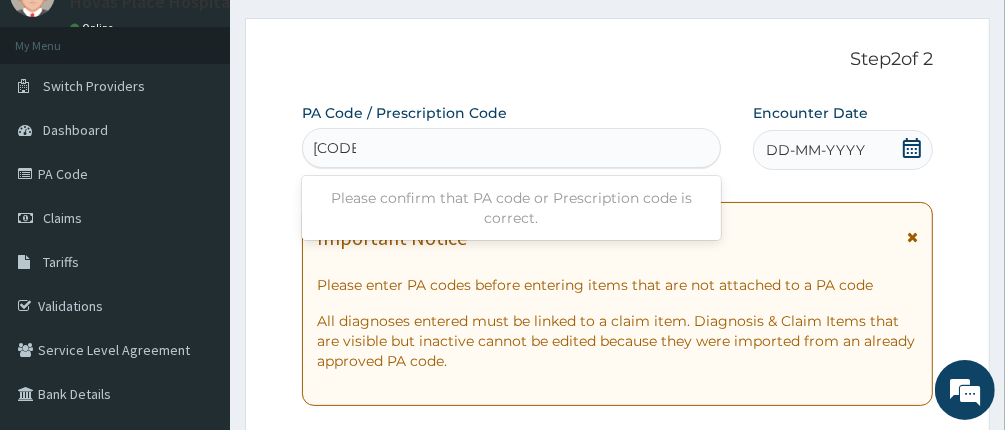 type on "PA/87" 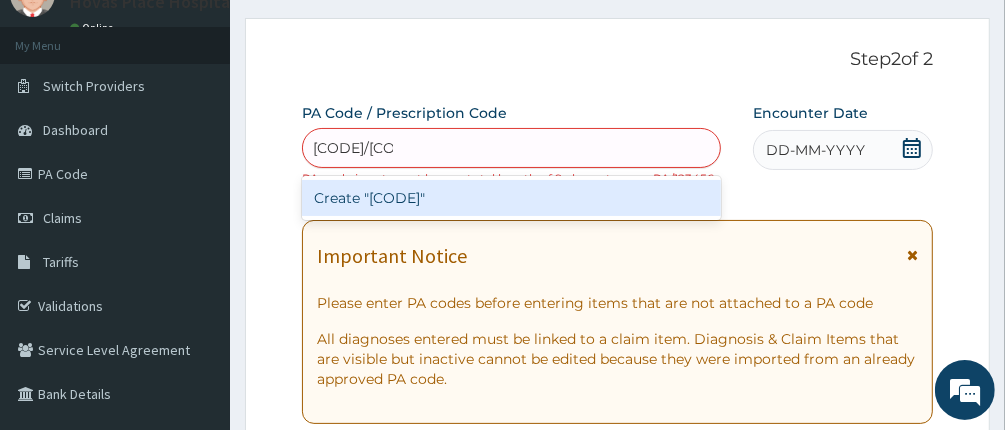 type on "PA/87F0FE" 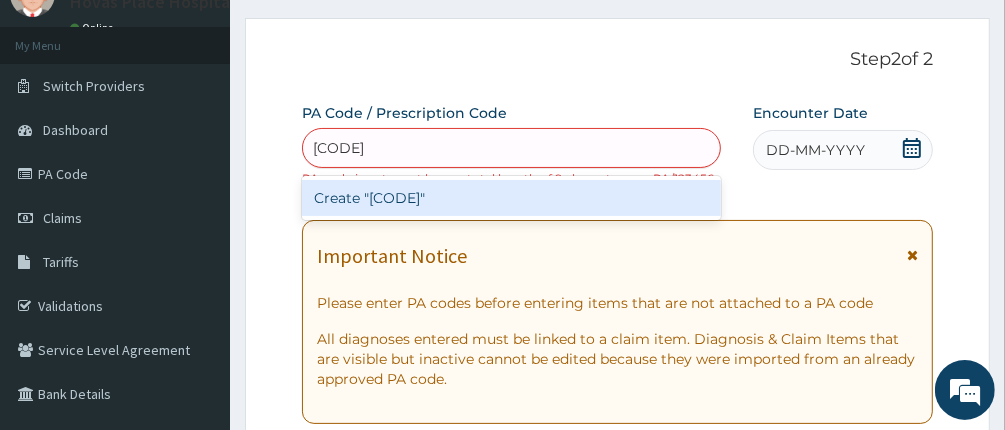 click on "Create "PA/87F0FE"" at bounding box center [512, 198] 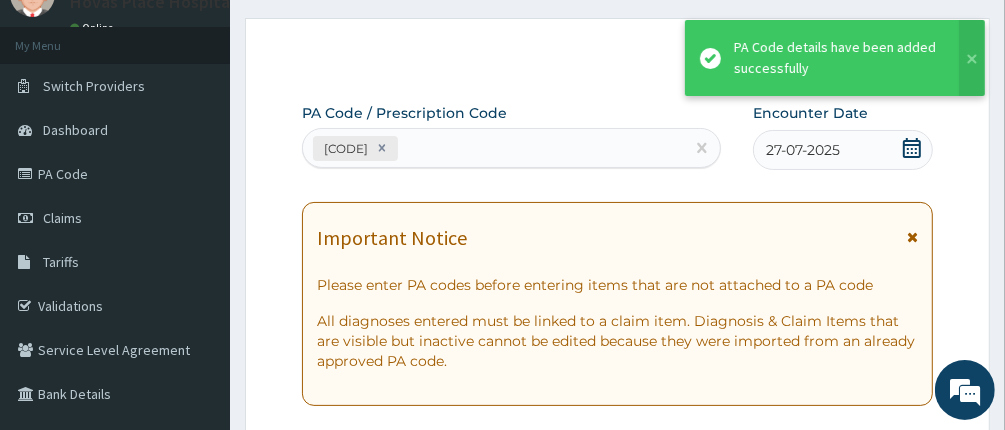 scroll, scrollTop: 774, scrollLeft: 0, axis: vertical 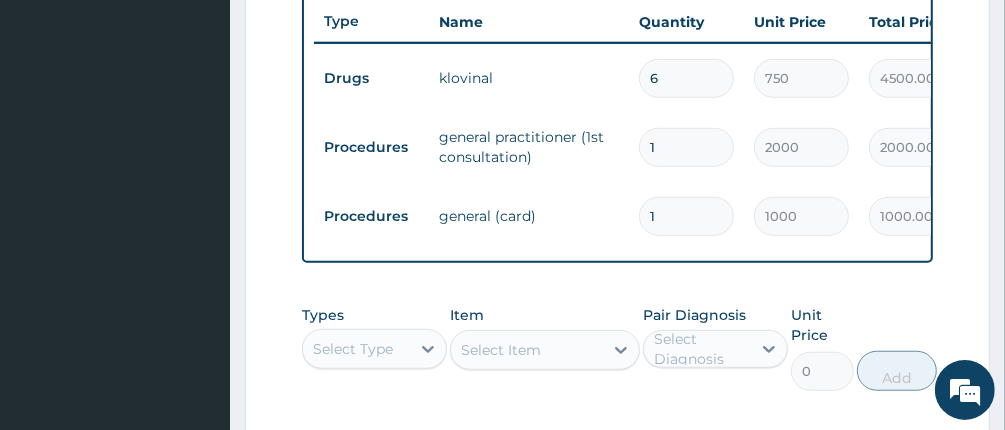 click on "Procedures general practitioner (1st consultation) 1 2000 2000.00 Candidiasis Delete" at bounding box center [804, 147] 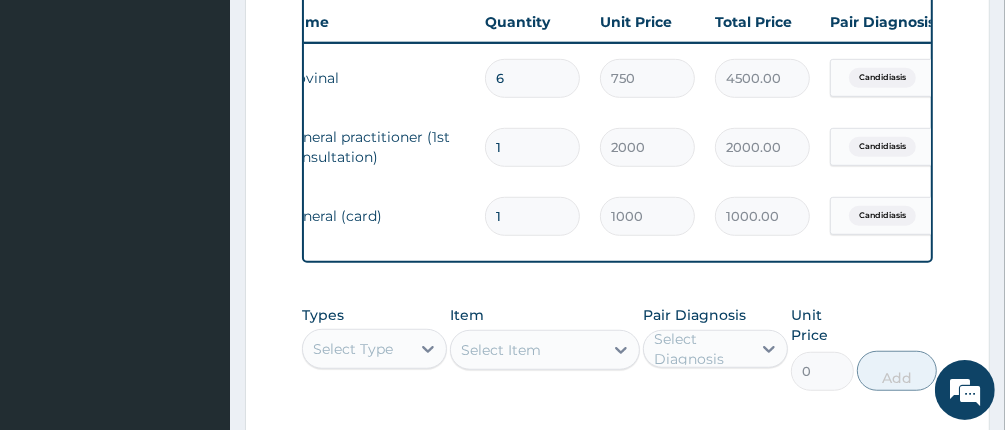 scroll, scrollTop: 0, scrollLeft: 158, axis: horizontal 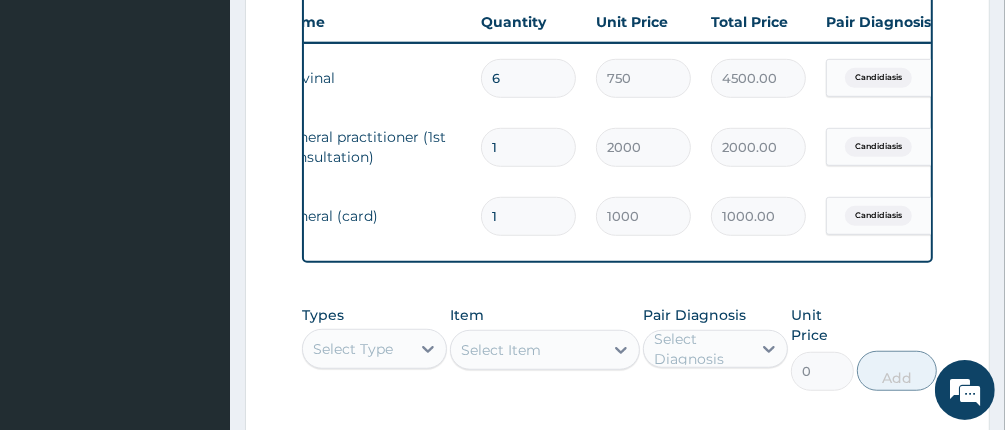 click on "6" at bounding box center (528, 78) 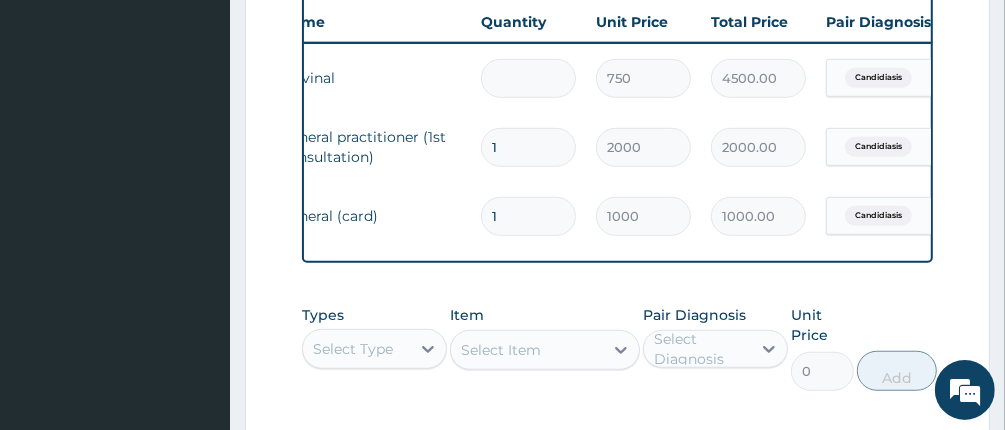 type on "0.00" 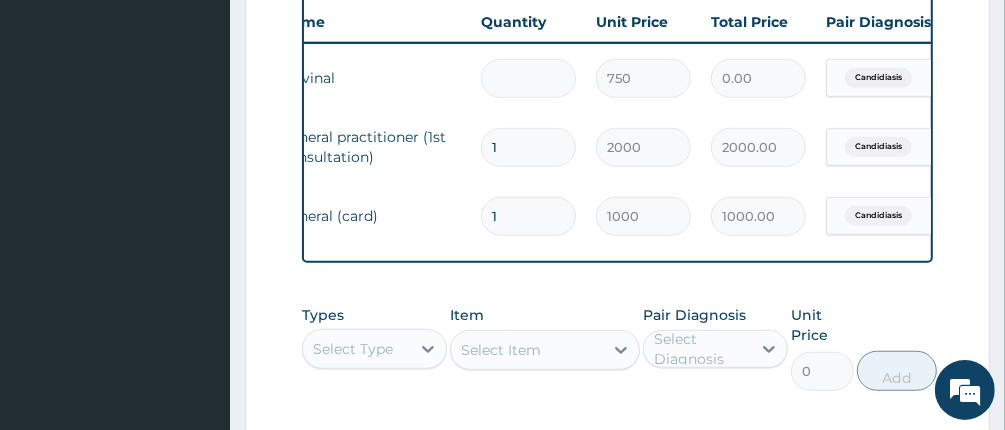 type on "1" 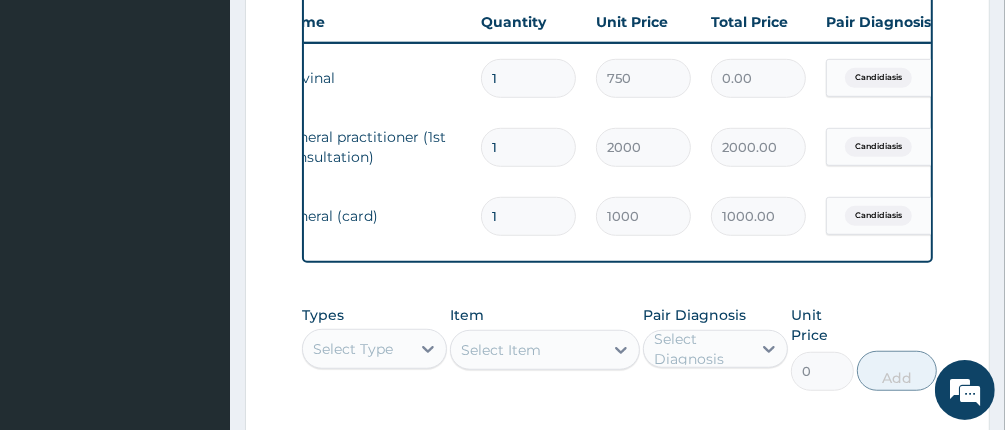 type on "750.00" 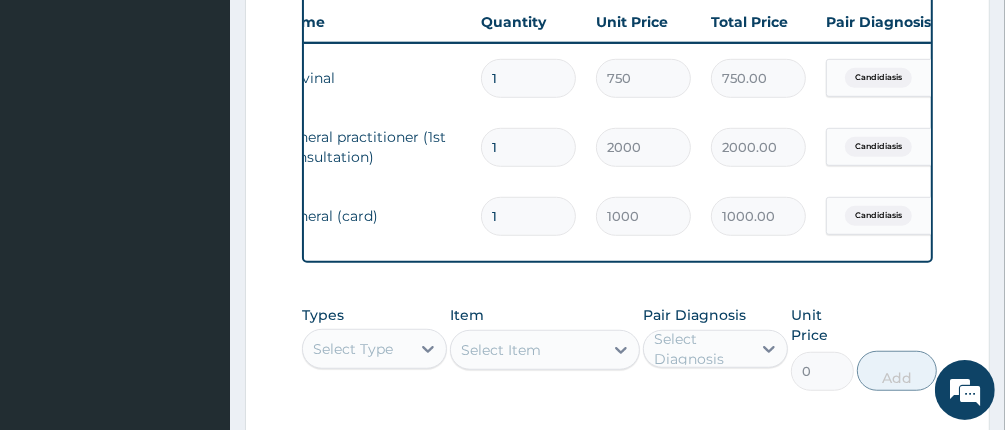 type on "1" 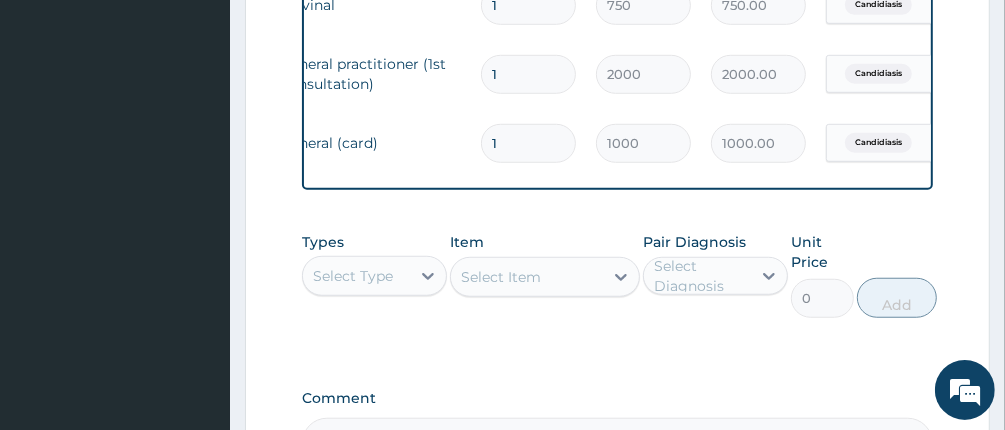 scroll, scrollTop: 874, scrollLeft: 0, axis: vertical 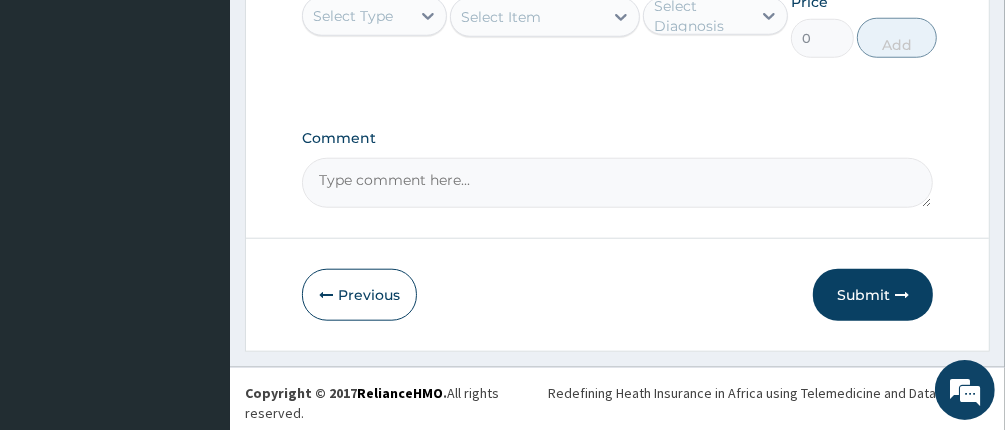 drag, startPoint x: 839, startPoint y: 301, endPoint x: 823, endPoint y: 258, distance: 45.88028 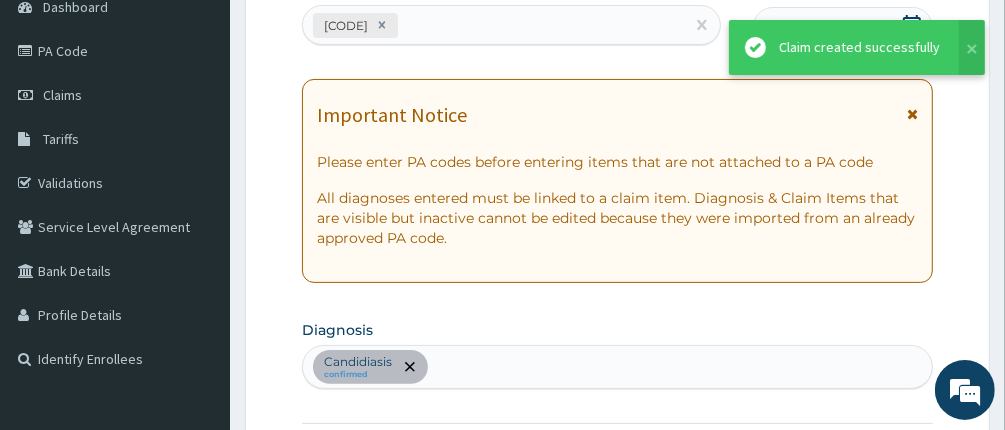 scroll, scrollTop: 1107, scrollLeft: 0, axis: vertical 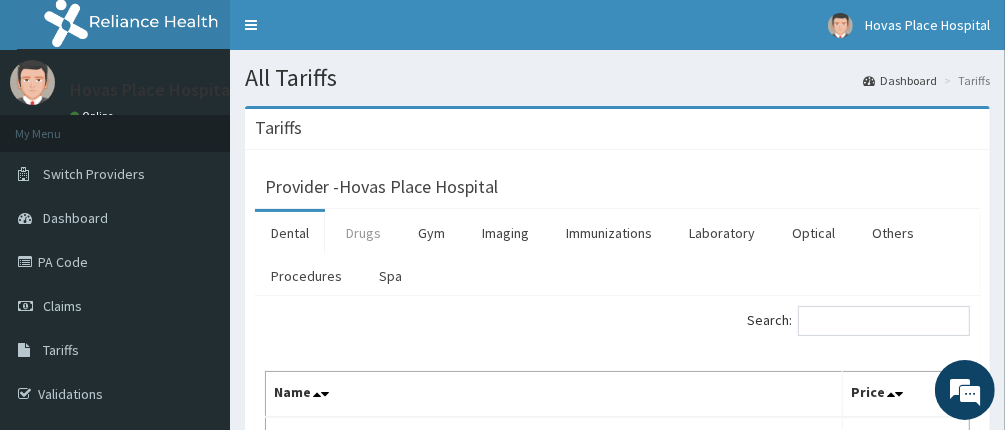 click on "Drugs" at bounding box center [363, 233] 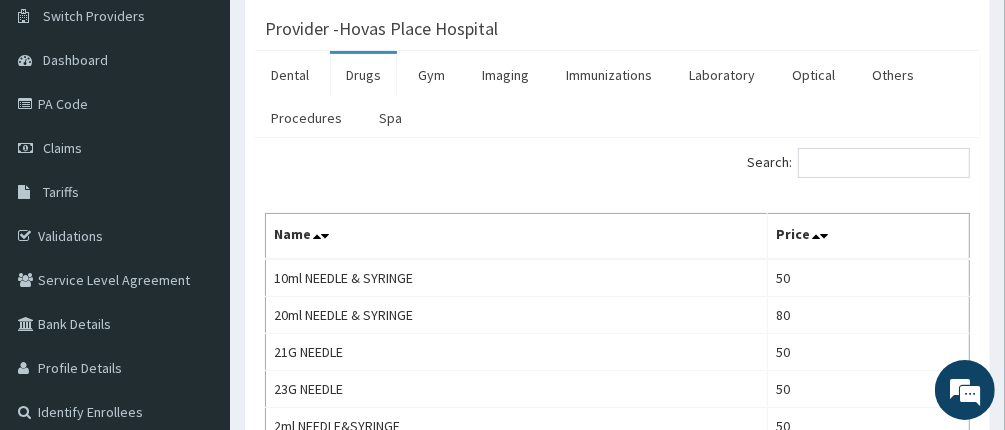 scroll, scrollTop: 200, scrollLeft: 0, axis: vertical 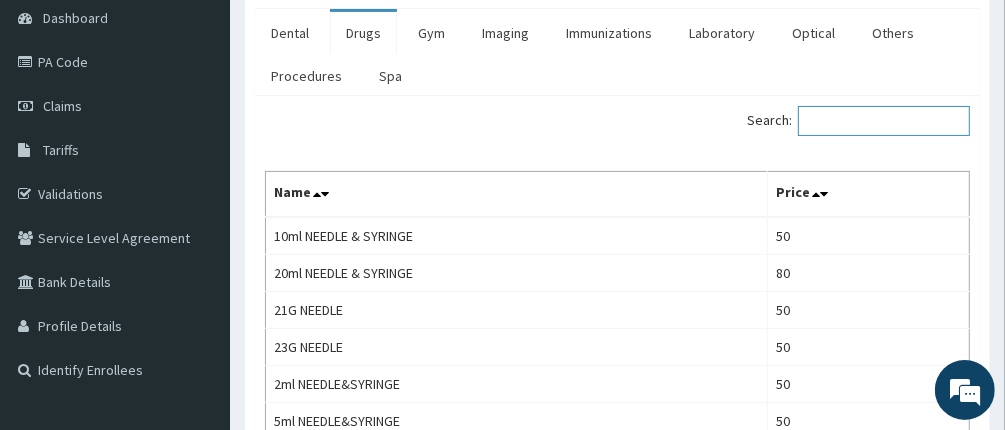 click on "Search:" at bounding box center [884, 121] 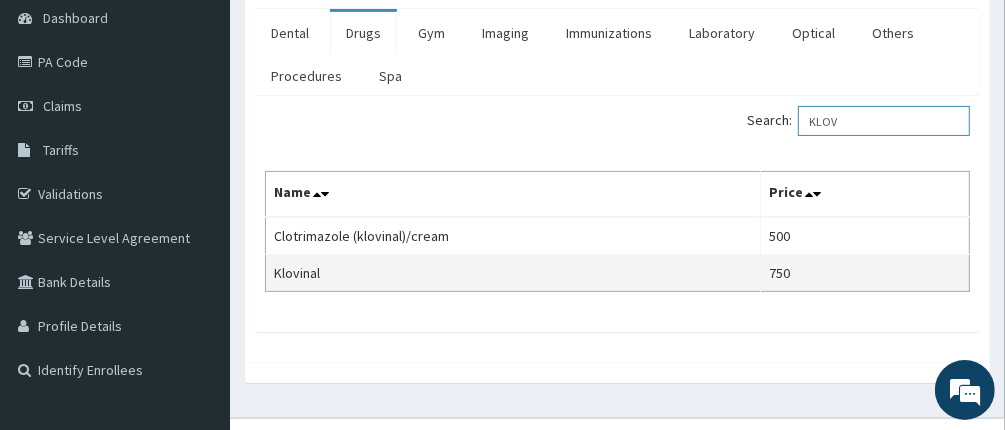 type on "KLOV" 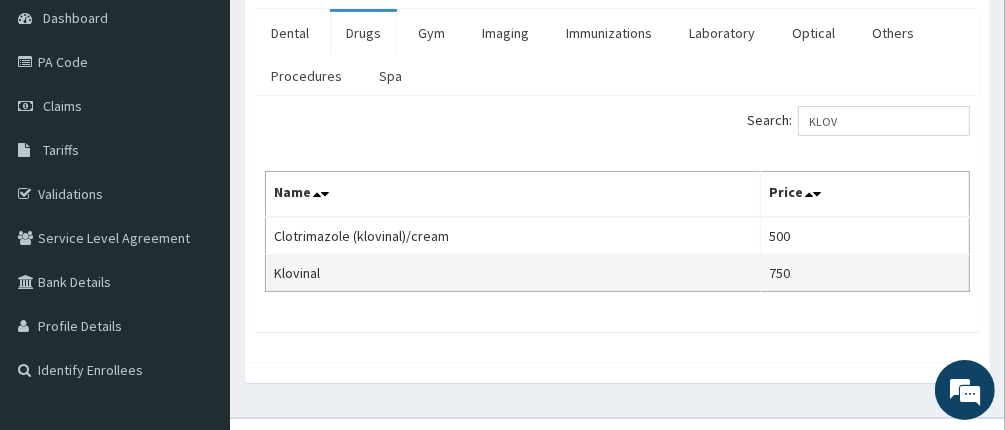 drag, startPoint x: 611, startPoint y: 262, endPoint x: 611, endPoint y: 276, distance: 14 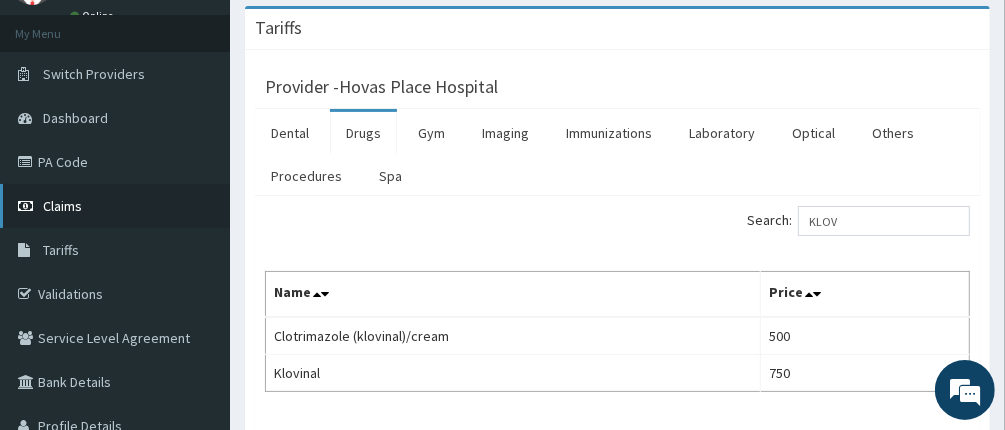 click on "Claims" at bounding box center [62, 206] 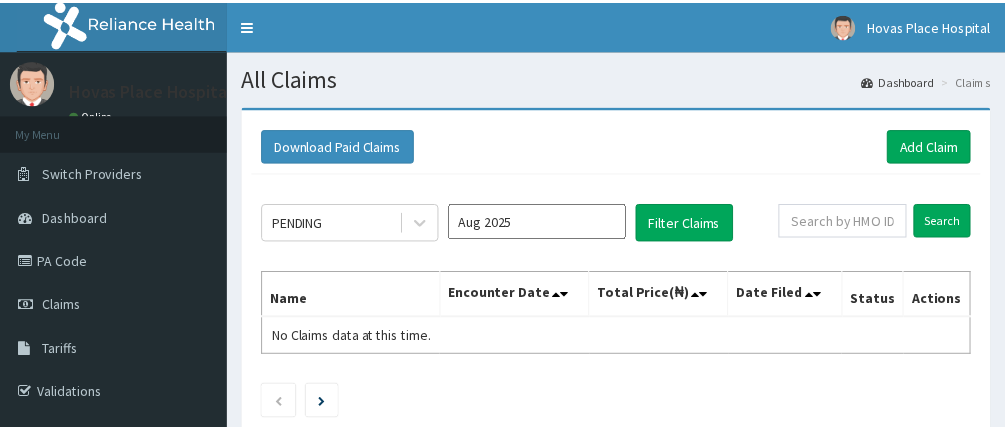scroll, scrollTop: 0, scrollLeft: 0, axis: both 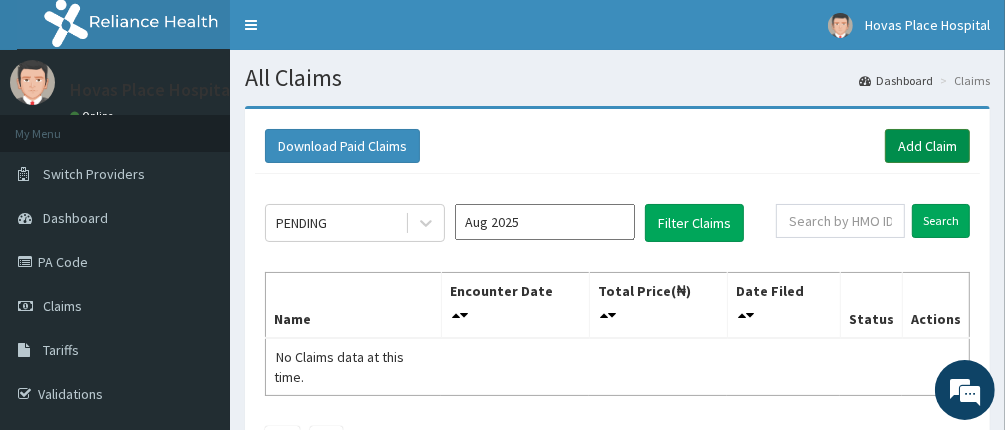click on "Add Claim" at bounding box center (927, 146) 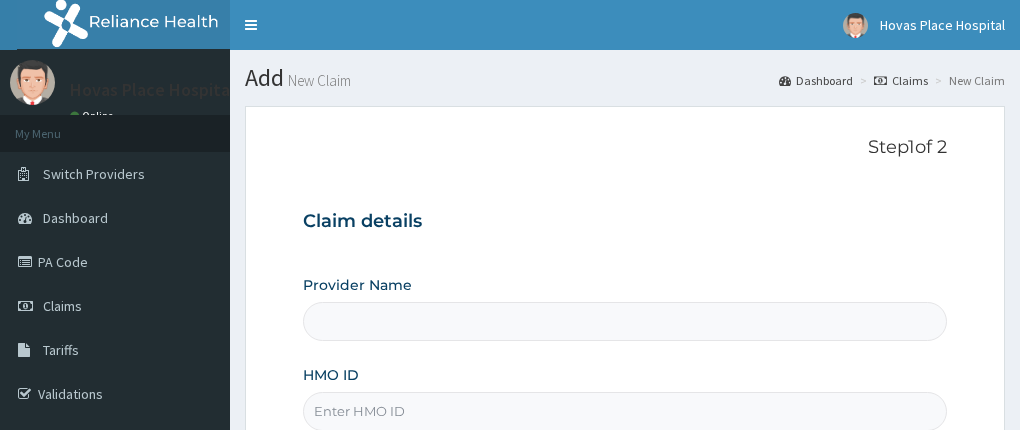 type on "Hovas Place Hospital" 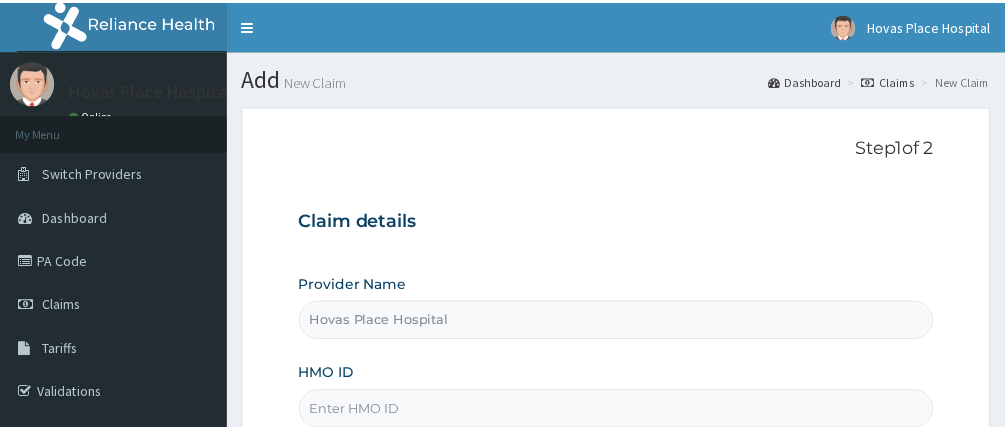 scroll, scrollTop: 0, scrollLeft: 0, axis: both 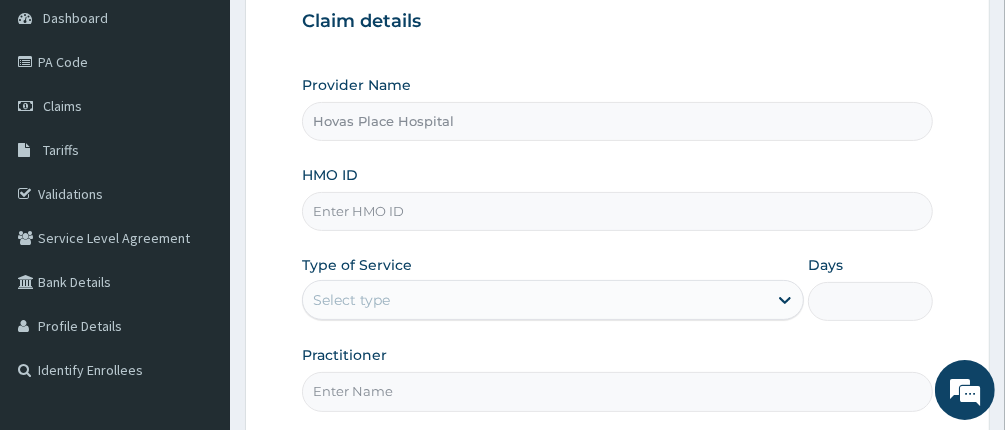 click on "HMO ID" at bounding box center [618, 211] 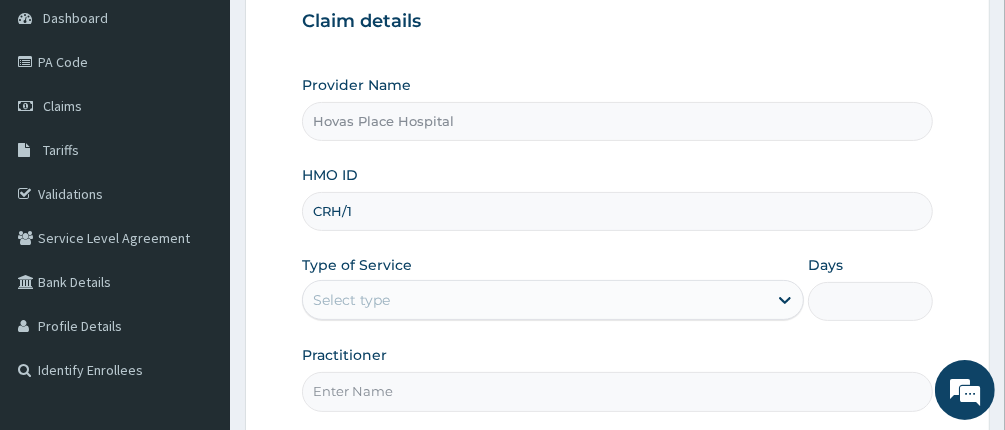 scroll, scrollTop: 0, scrollLeft: 0, axis: both 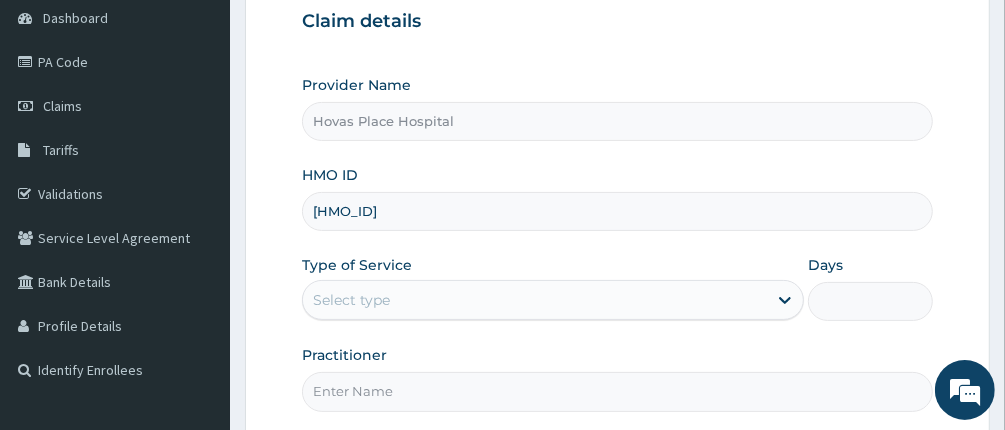 type on "CRH/10155/B" 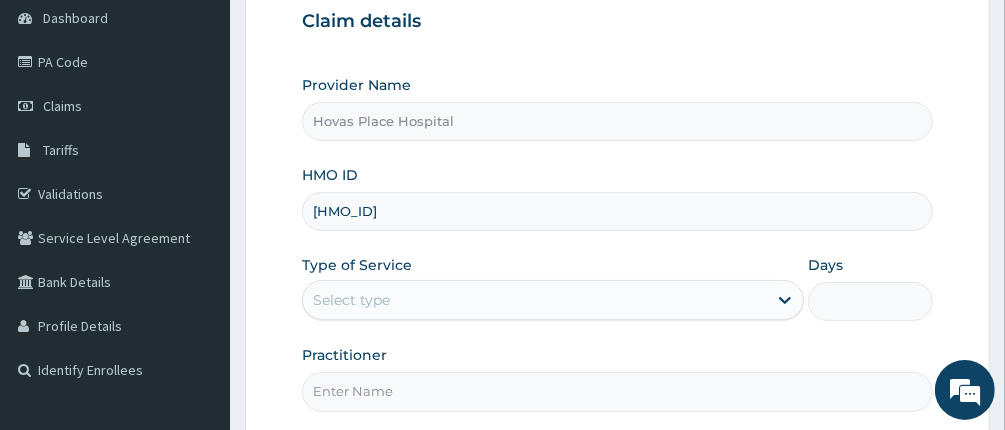 scroll, scrollTop: 300, scrollLeft: 0, axis: vertical 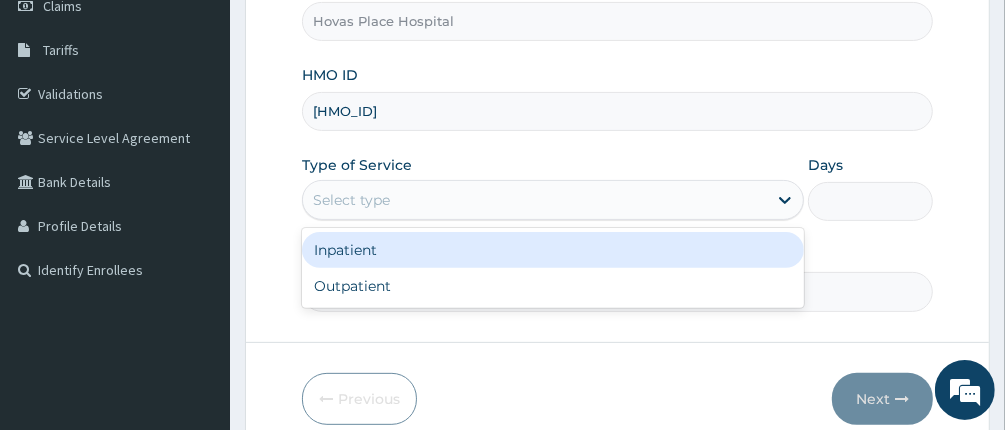 click on "Select type" at bounding box center [535, 200] 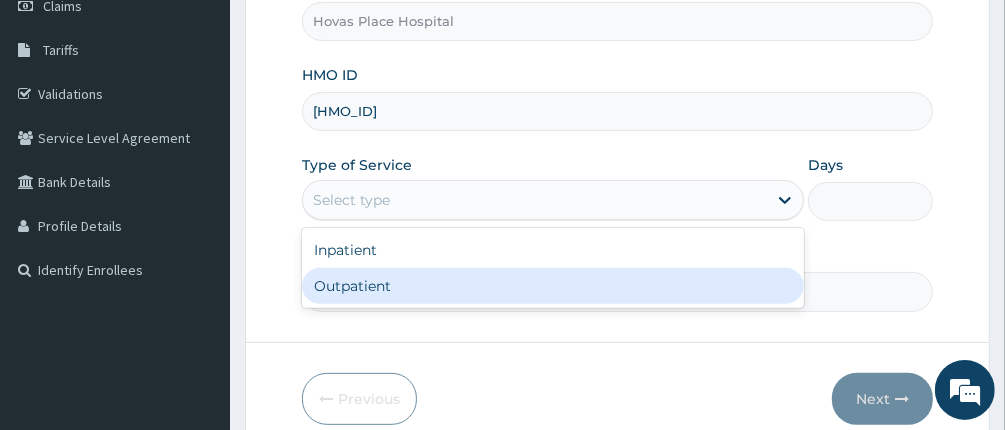 click on "Outpatient" at bounding box center [553, 286] 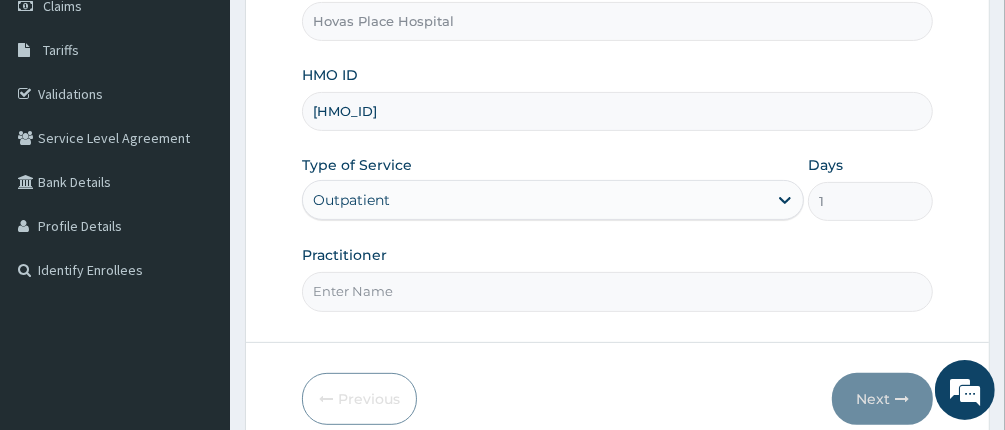 scroll, scrollTop: 388, scrollLeft: 0, axis: vertical 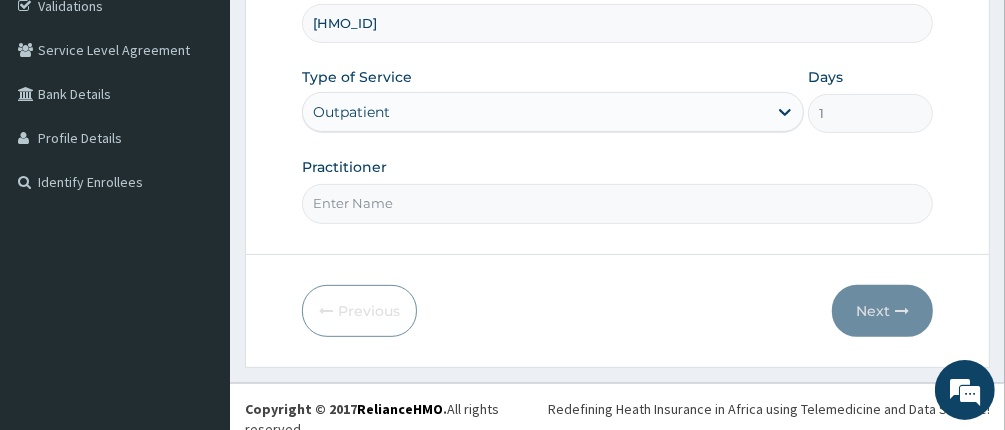 click on "Practitioner" at bounding box center (618, 203) 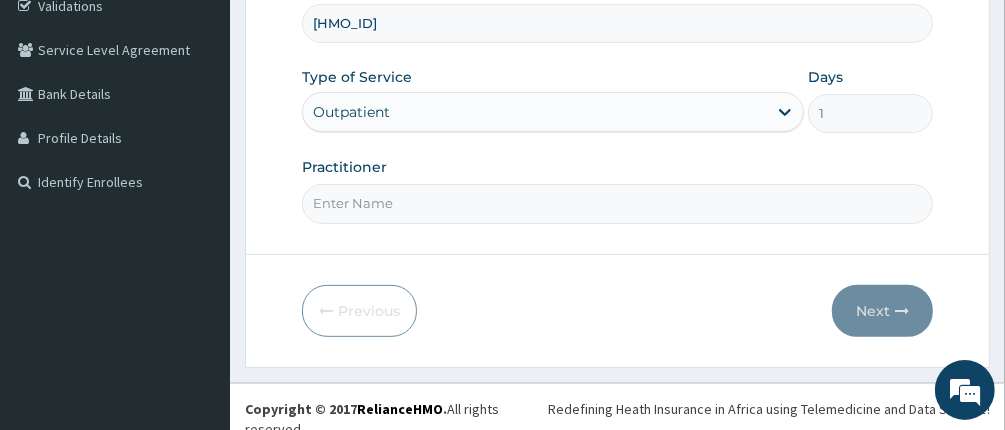 type on "[FIRST] [LAST]" 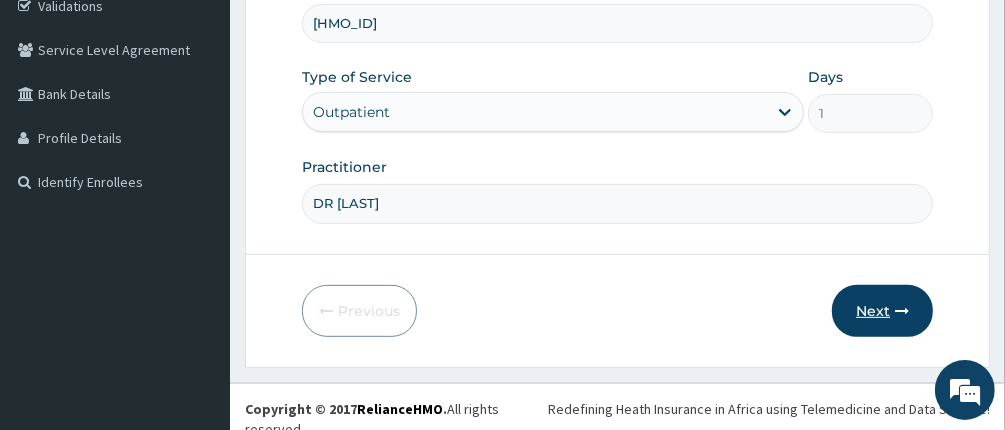 click on "Next" at bounding box center (882, 311) 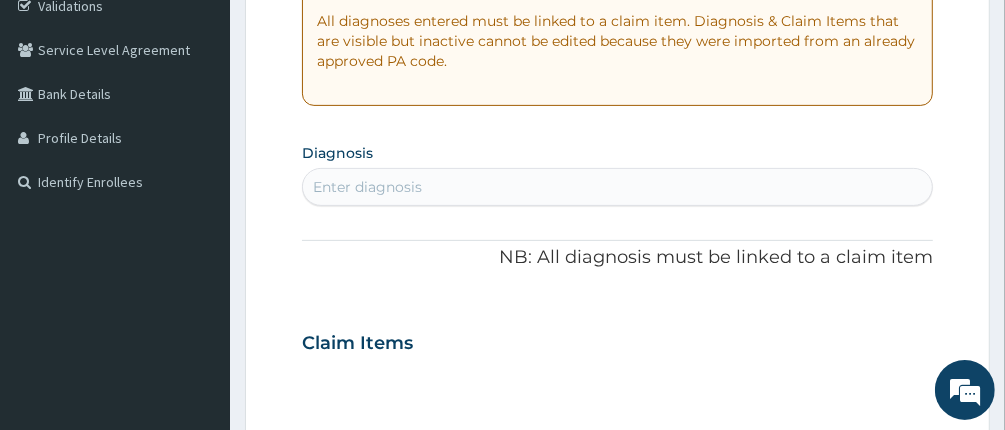 scroll, scrollTop: 88, scrollLeft: 0, axis: vertical 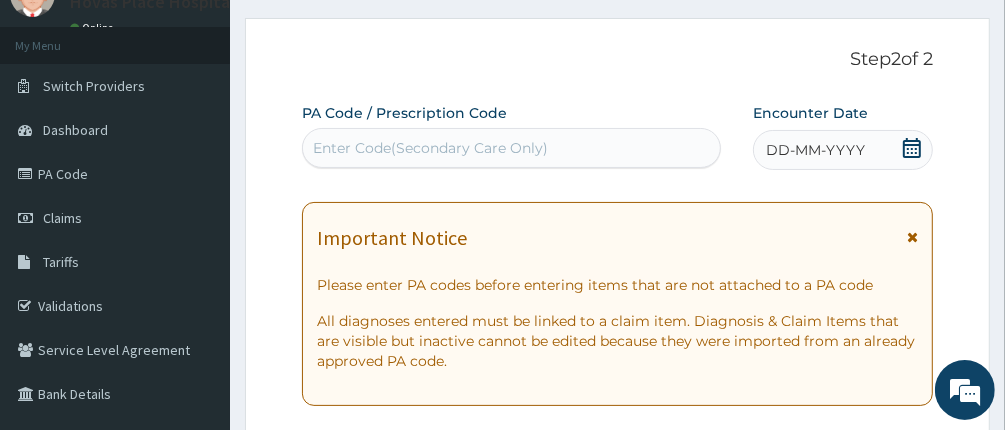 click on "DD-MM-YYYY" at bounding box center (815, 150) 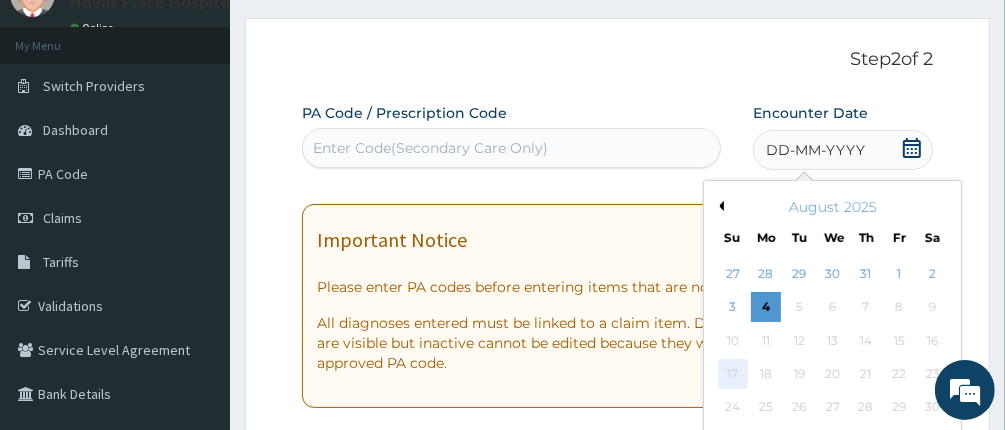 scroll, scrollTop: 288, scrollLeft: 0, axis: vertical 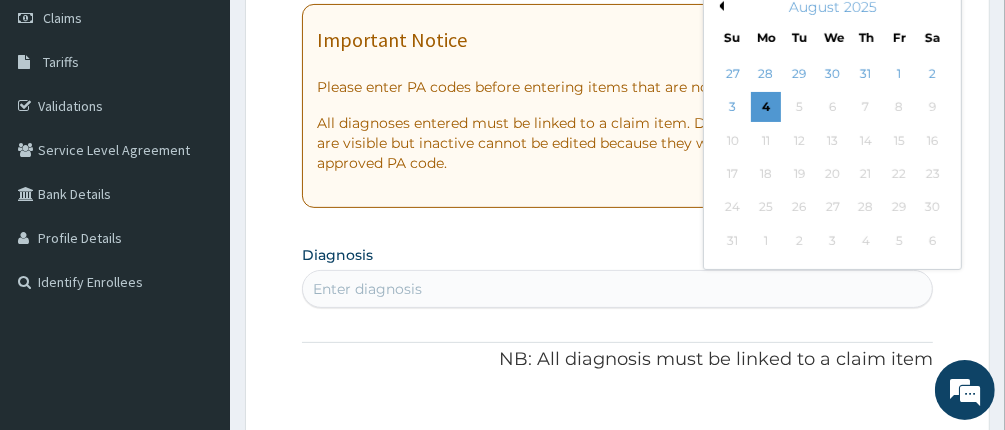 click on "August 2025" at bounding box center [832, 7] 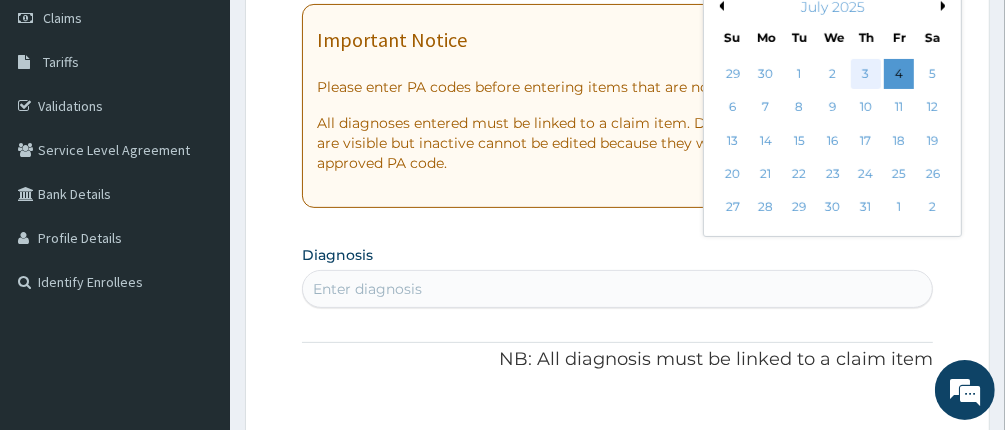 click on "3" at bounding box center (866, 74) 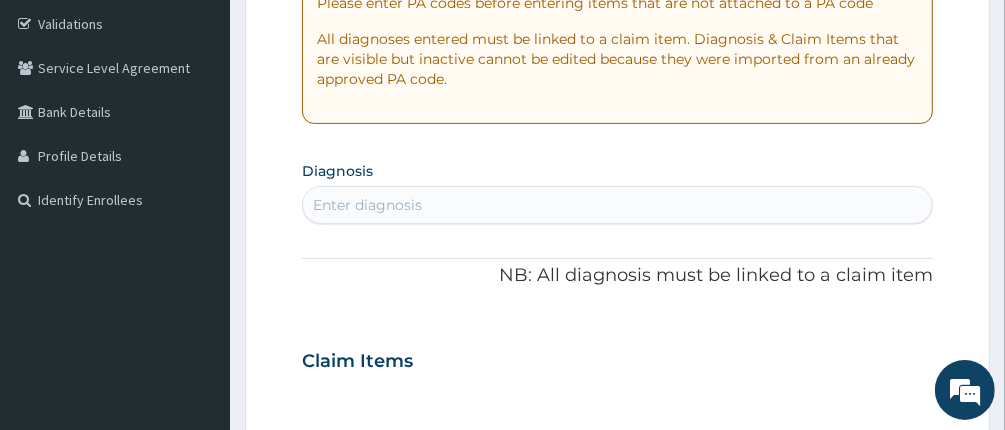 scroll, scrollTop: 400, scrollLeft: 0, axis: vertical 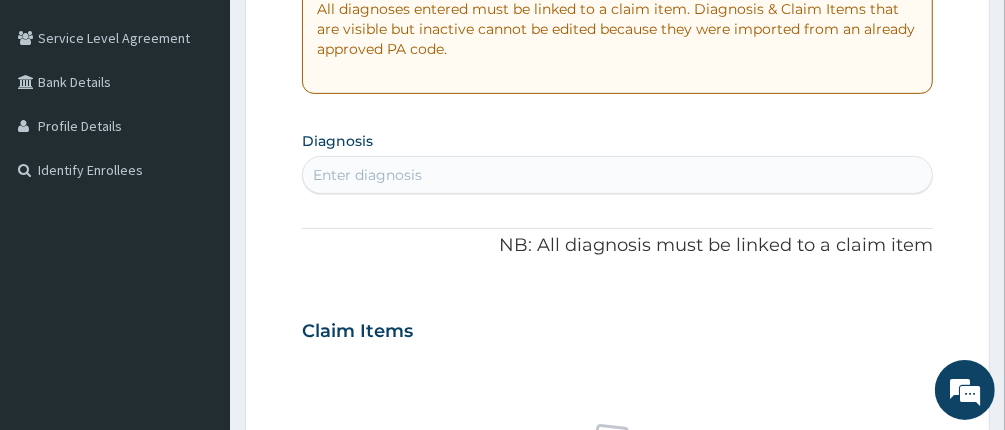 click on "Enter diagnosis" at bounding box center [618, 175] 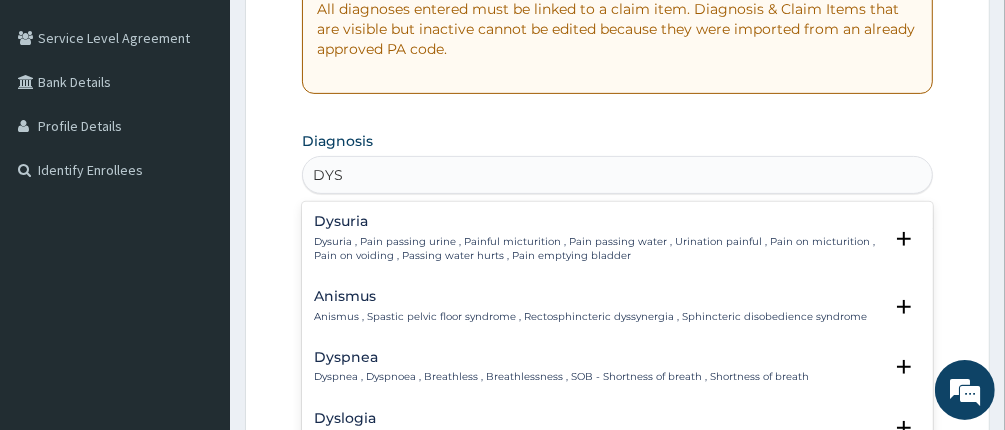 type on "DYSL" 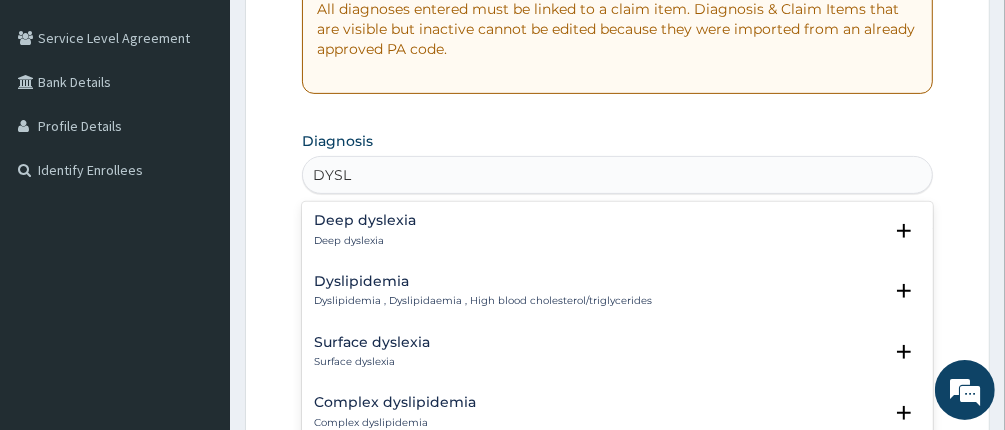 scroll, scrollTop: 200, scrollLeft: 0, axis: vertical 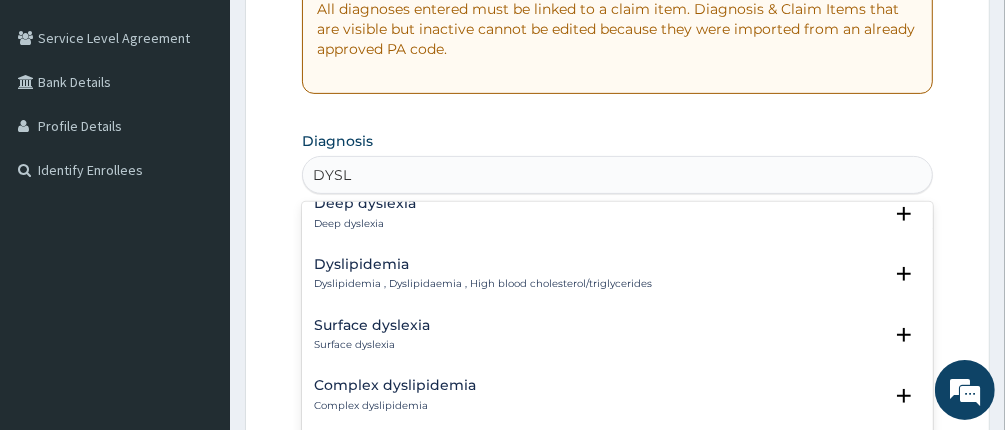 click on "Dyslipidemia" at bounding box center (483, 264) 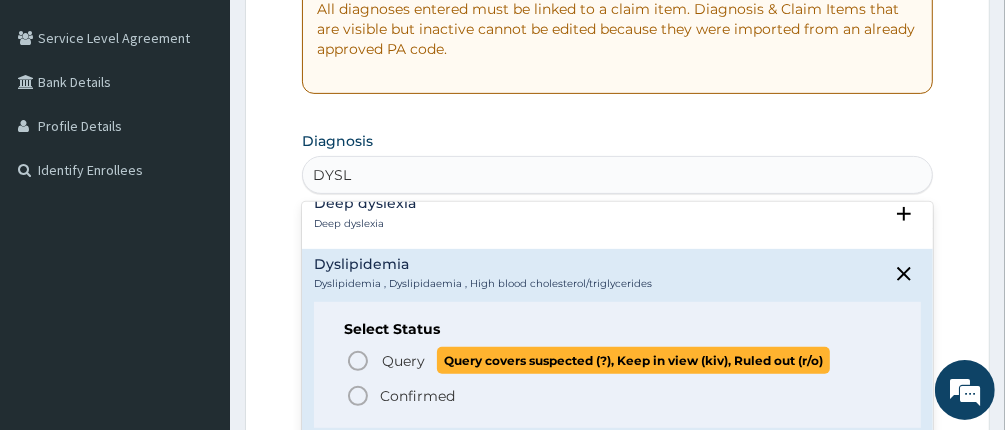 click 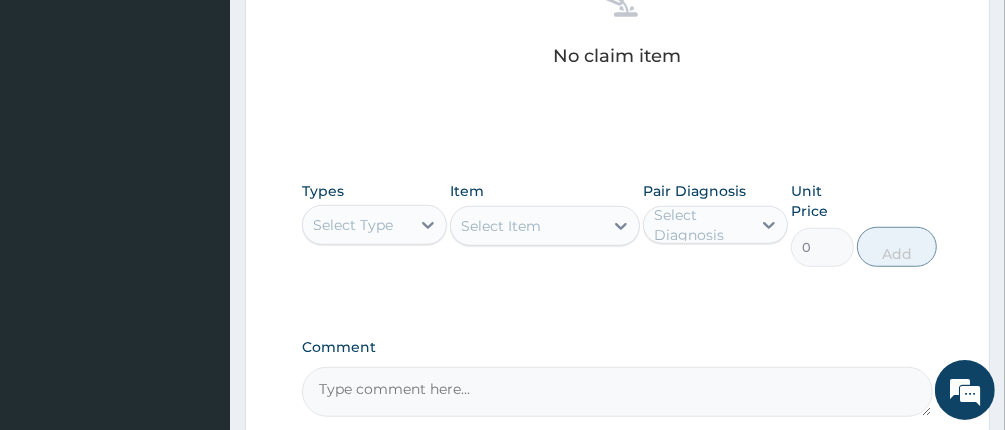 scroll, scrollTop: 900, scrollLeft: 0, axis: vertical 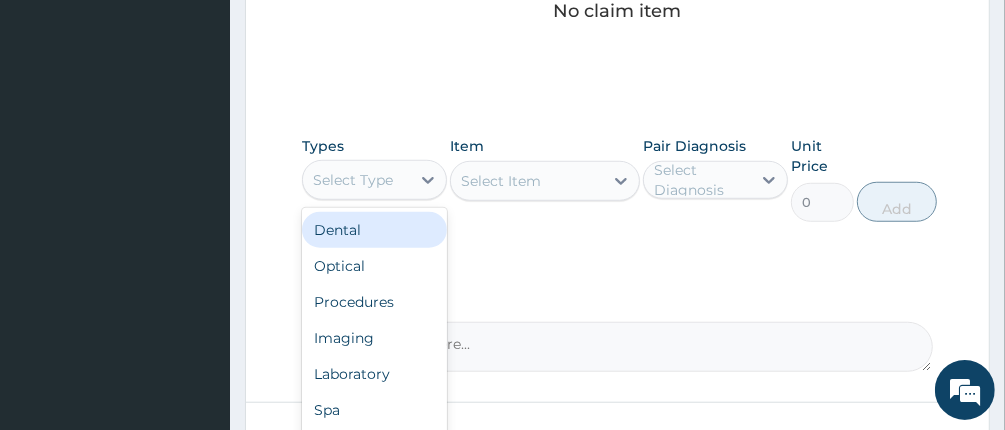 click on "Select Type" at bounding box center (353, 180) 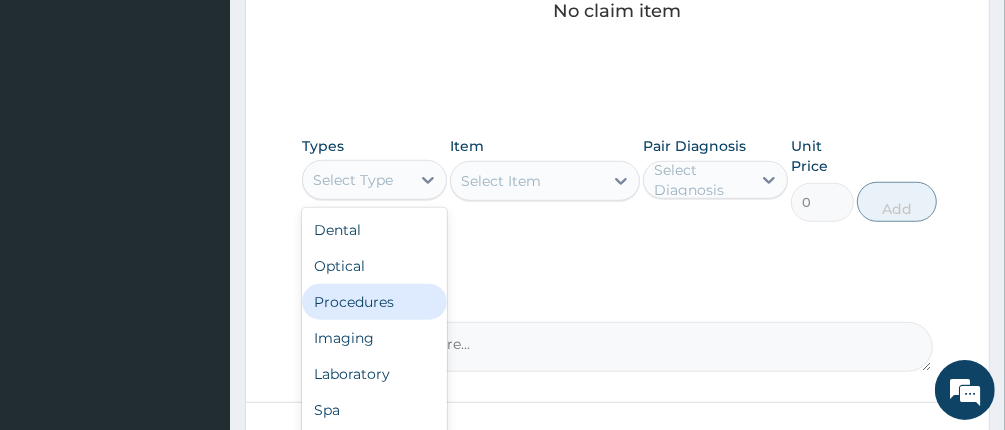 click on "Procedures" at bounding box center (374, 302) 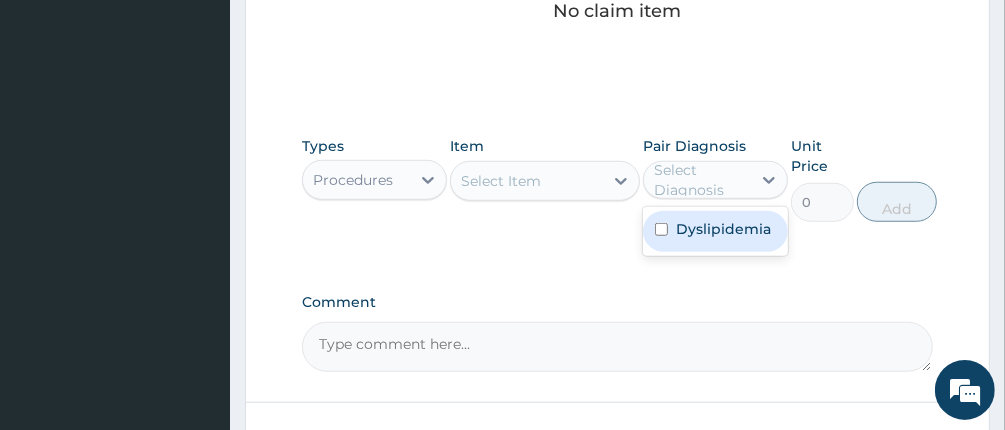 click on "Select Diagnosis" at bounding box center (701, 180) 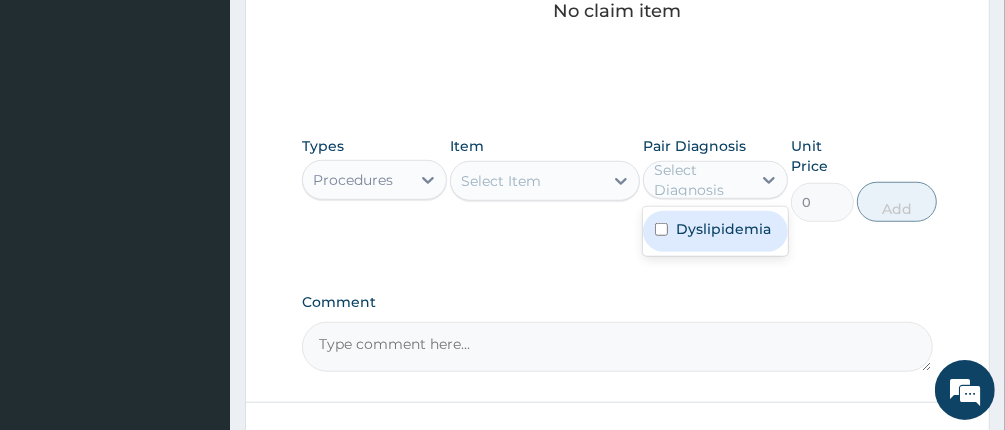 click at bounding box center (661, 229) 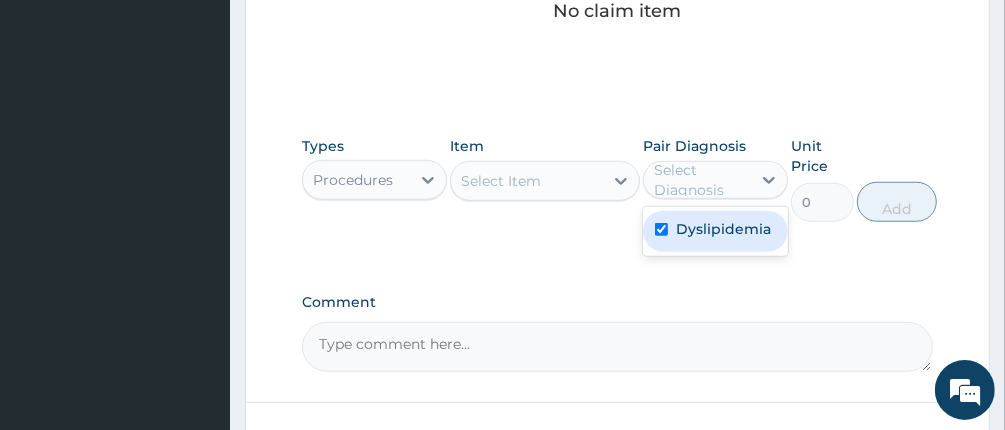 checkbox on "true" 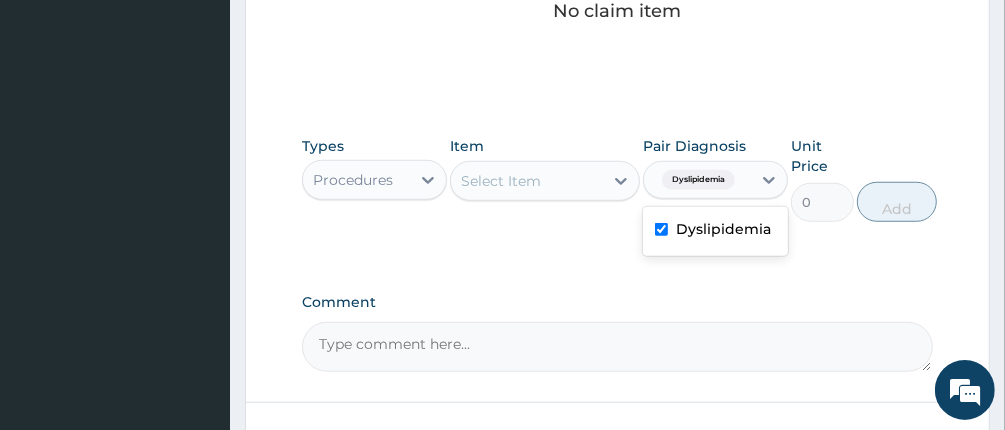 click on "Select Item" at bounding box center (526, 181) 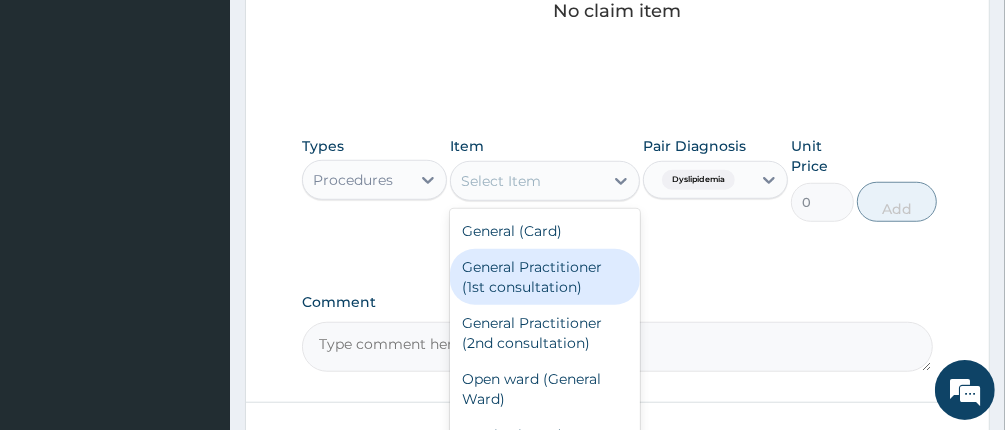 click on "General Practitioner (1st consultation)" at bounding box center (544, 277) 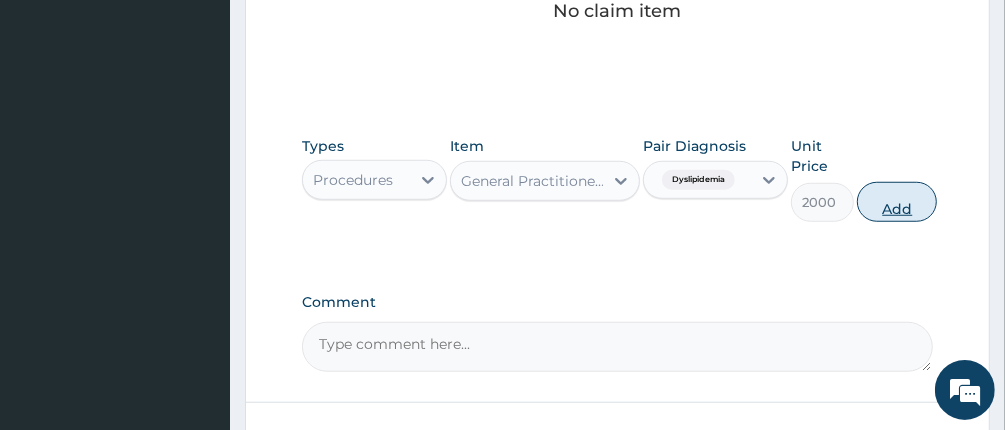 click on "Add" at bounding box center (897, 202) 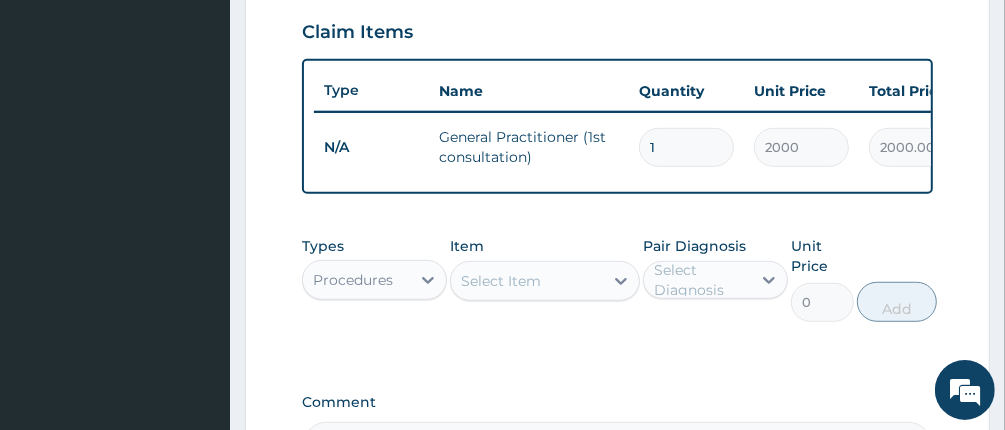 scroll, scrollTop: 735, scrollLeft: 0, axis: vertical 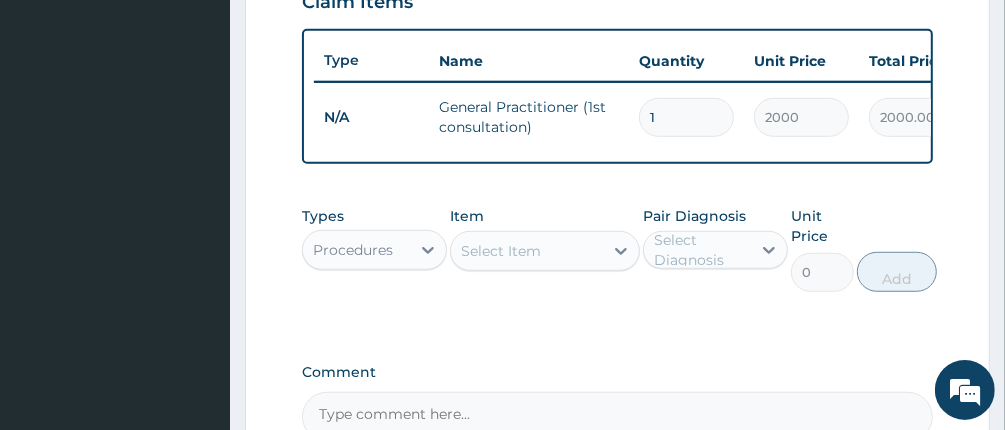 click on "Select Item" at bounding box center (501, 251) 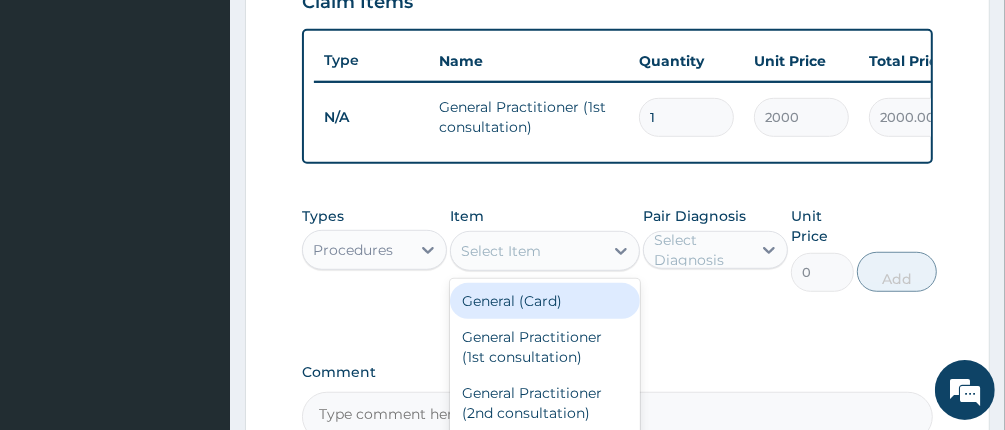 click on "General (Card)" at bounding box center (544, 301) 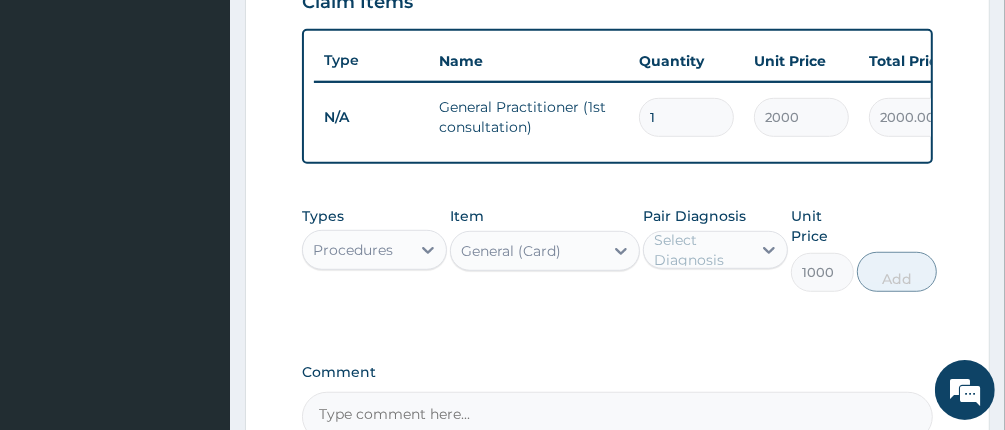 click on "Select Diagnosis" at bounding box center [701, 250] 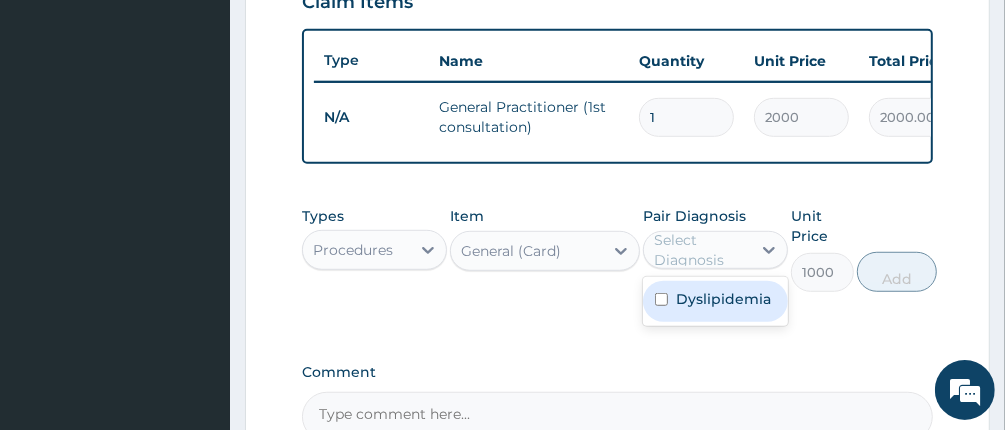 click at bounding box center (661, 299) 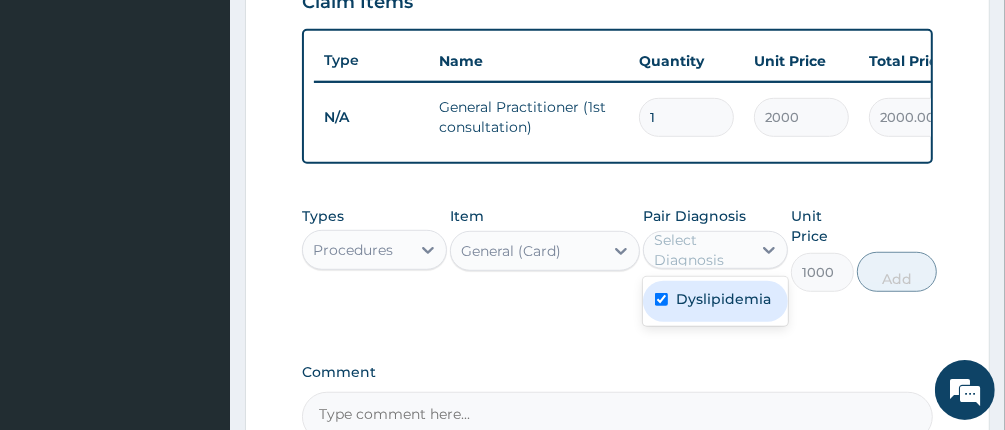 checkbox on "true" 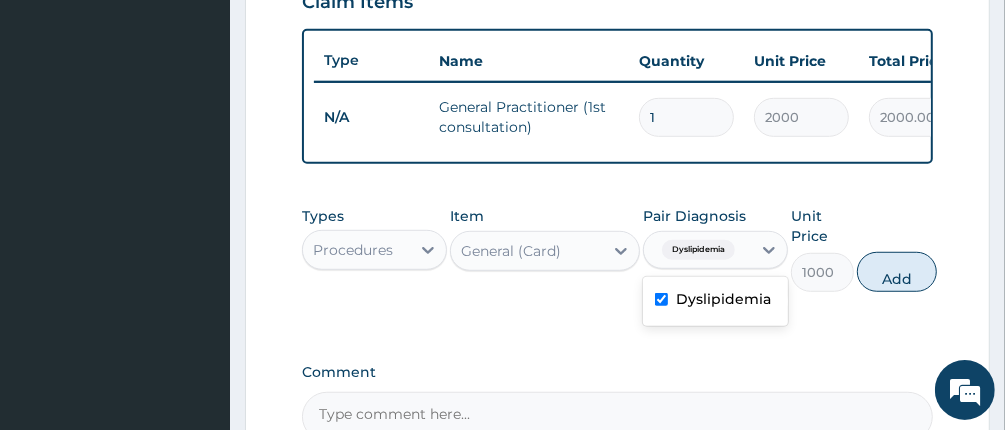scroll, scrollTop: 967, scrollLeft: 0, axis: vertical 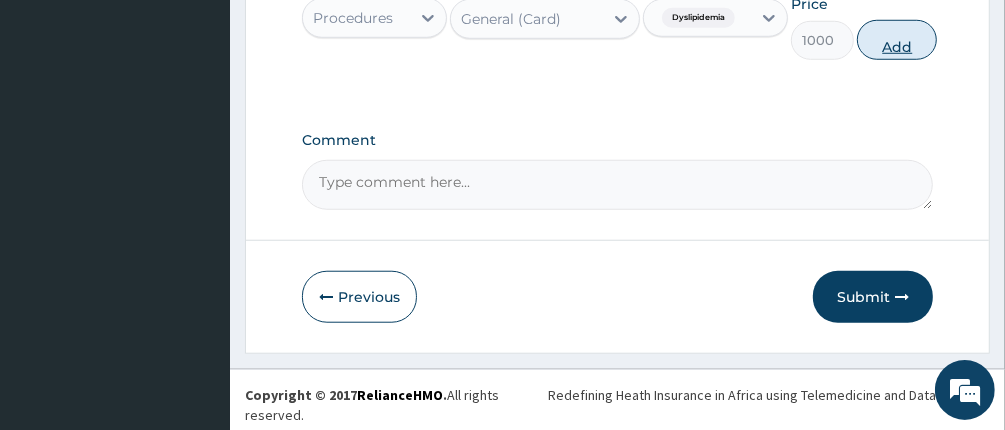 click on "Add" at bounding box center [897, 40] 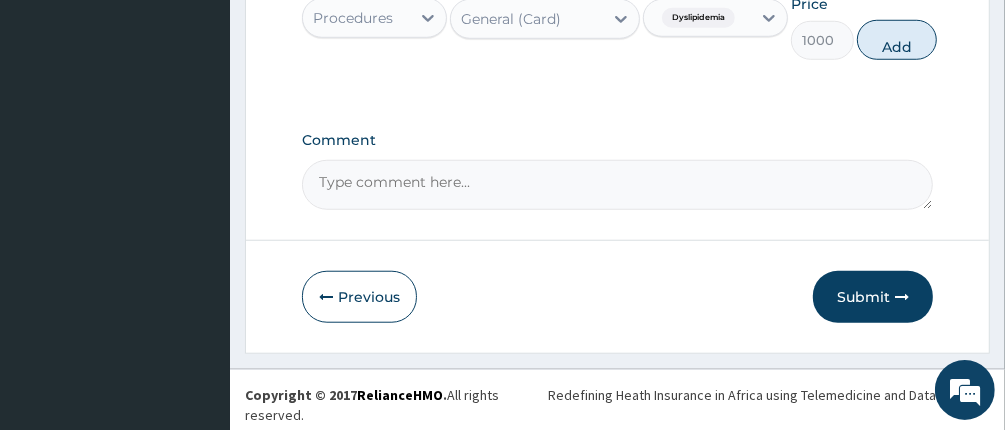 type on "0" 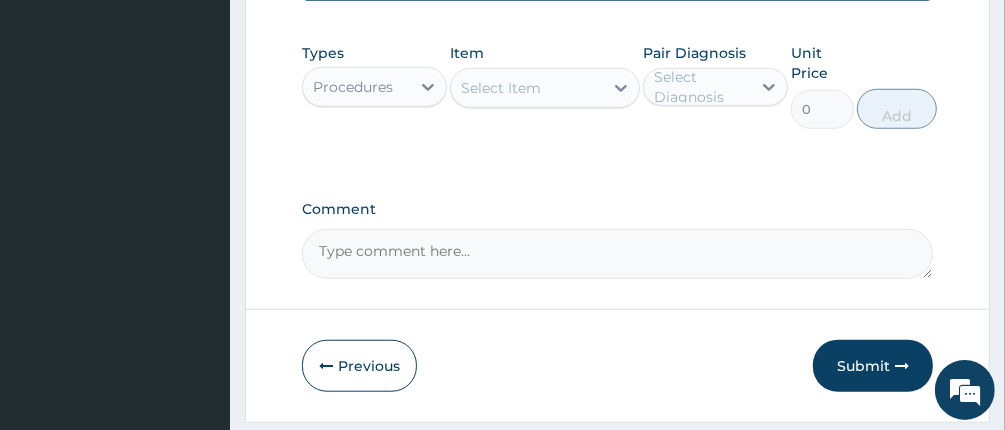 scroll, scrollTop: 704, scrollLeft: 0, axis: vertical 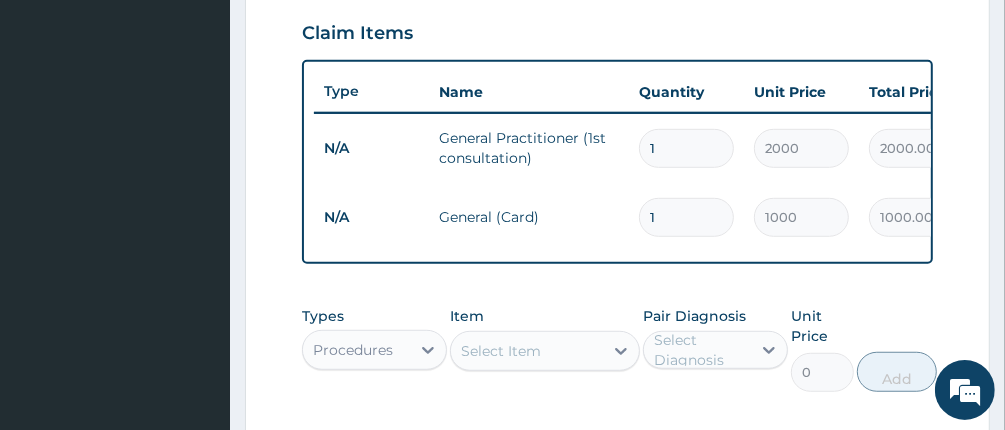 click on "General (Card)" at bounding box center [529, 217] 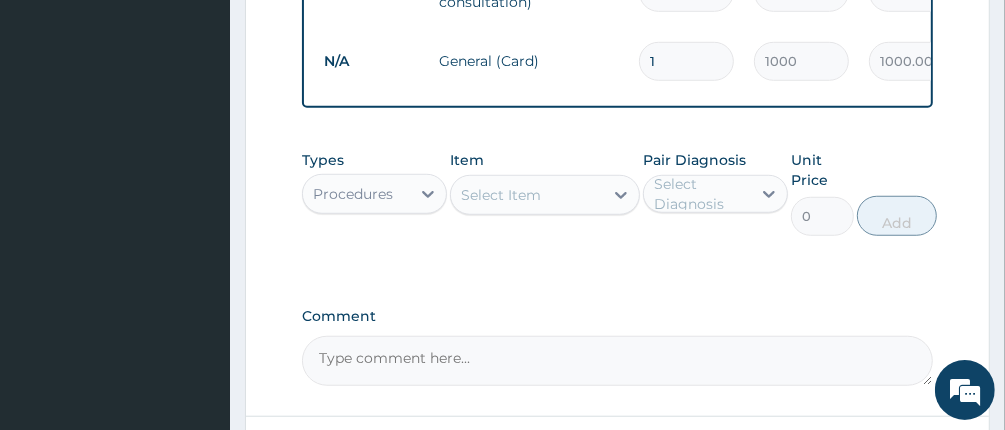 scroll, scrollTop: 1004, scrollLeft: 0, axis: vertical 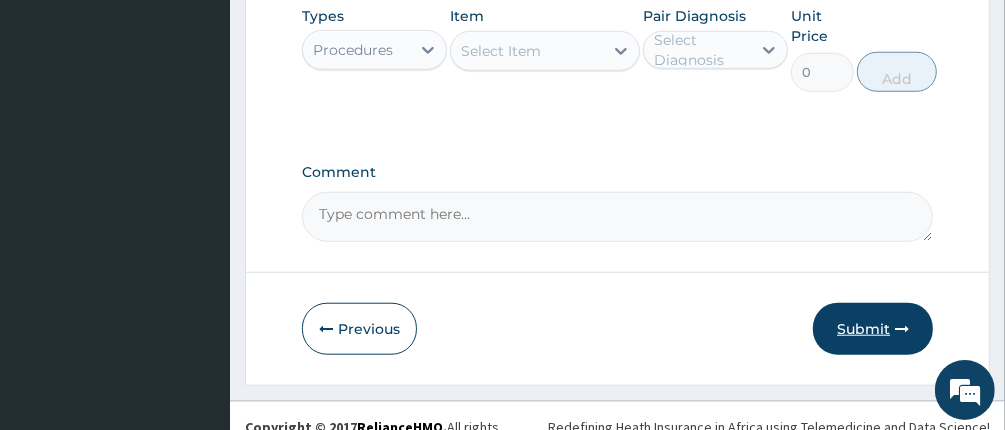 click on "Submit" at bounding box center (873, 329) 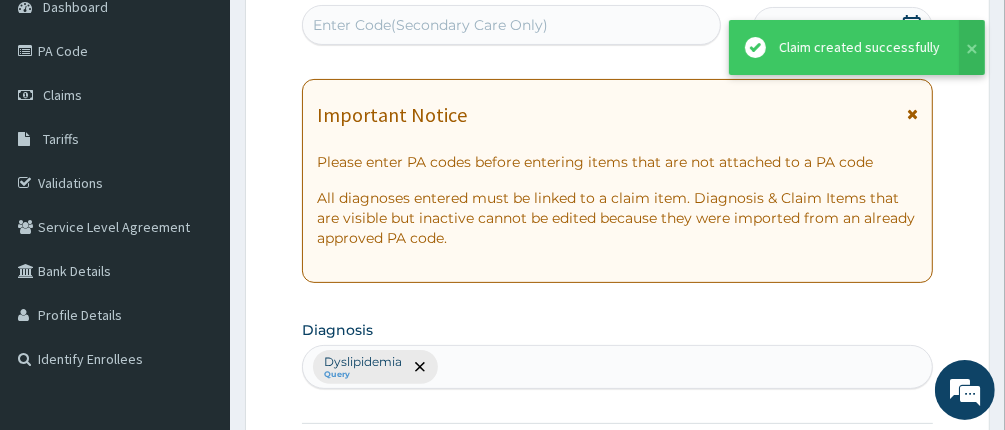 scroll, scrollTop: 1004, scrollLeft: 0, axis: vertical 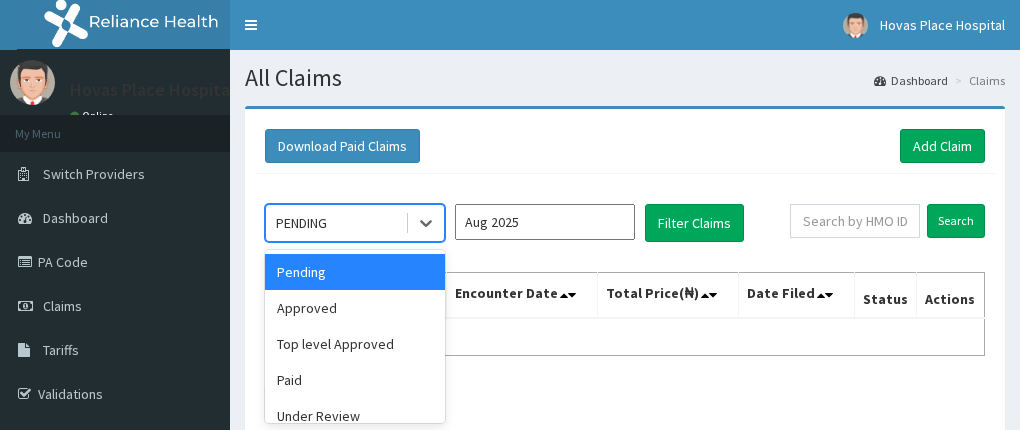 click on "Pending" at bounding box center (355, 272) 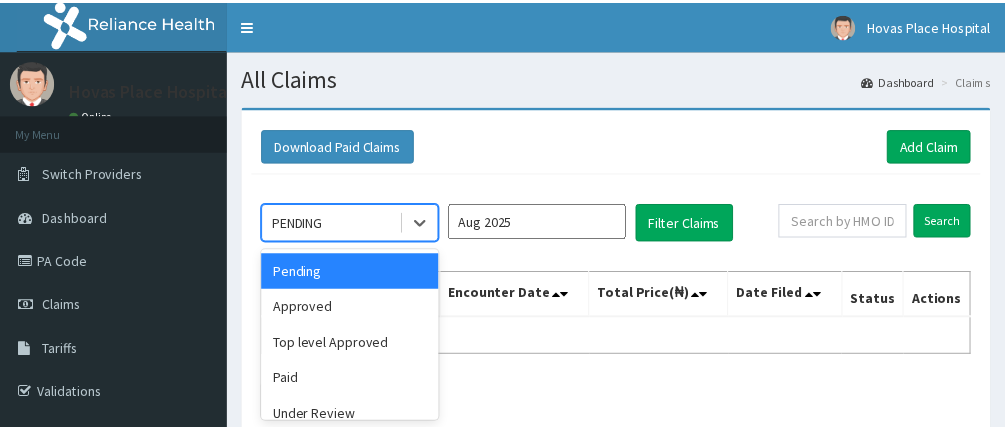 scroll, scrollTop: 0, scrollLeft: 0, axis: both 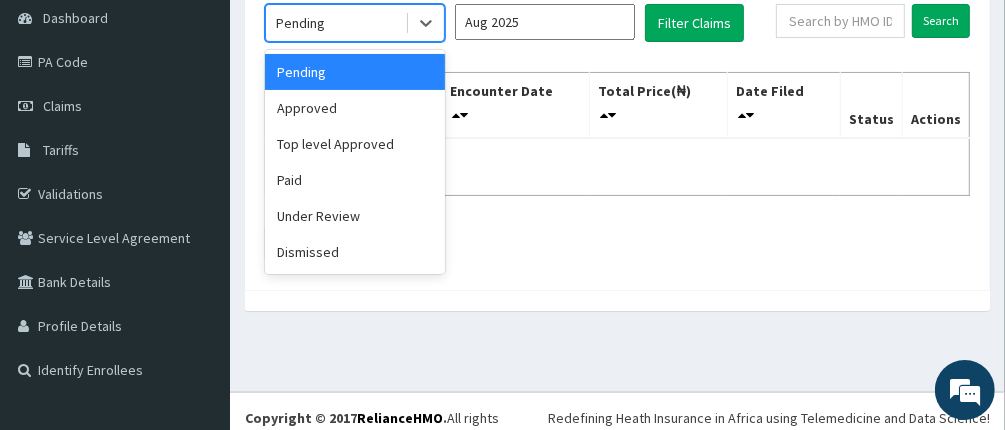 click on "Pending" at bounding box center [335, 23] 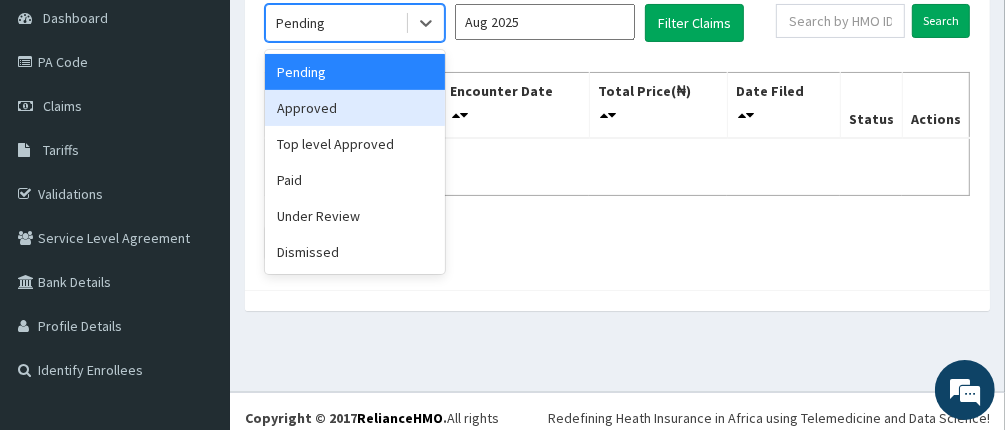 click on "Approved" at bounding box center (355, 108) 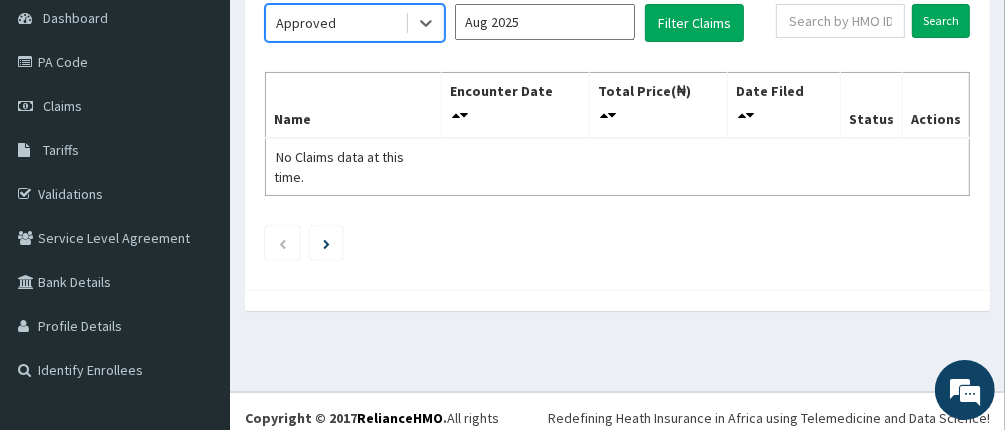 click on "Aug 2025" at bounding box center [545, 22] 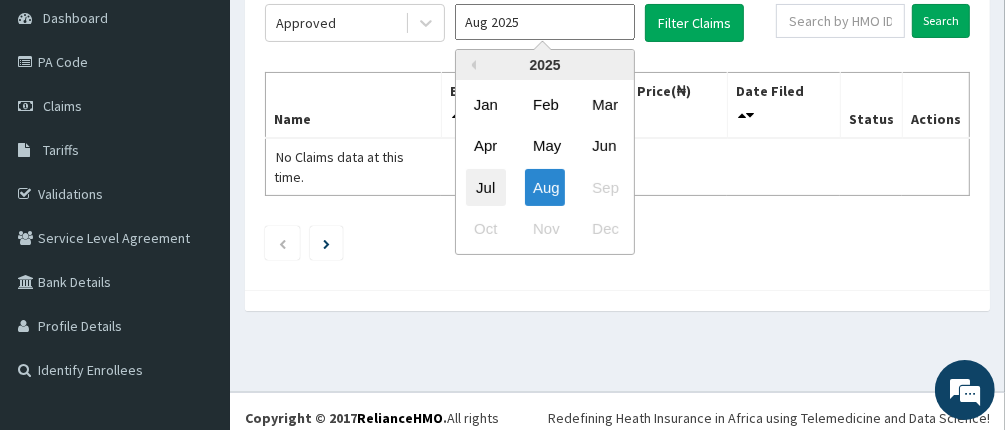 click on "Jul" at bounding box center [486, 187] 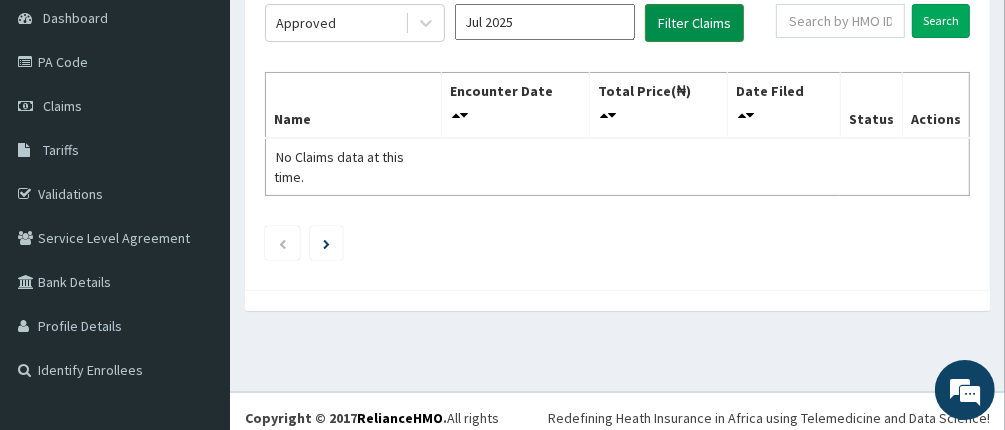 click on "Filter Claims" at bounding box center (694, 23) 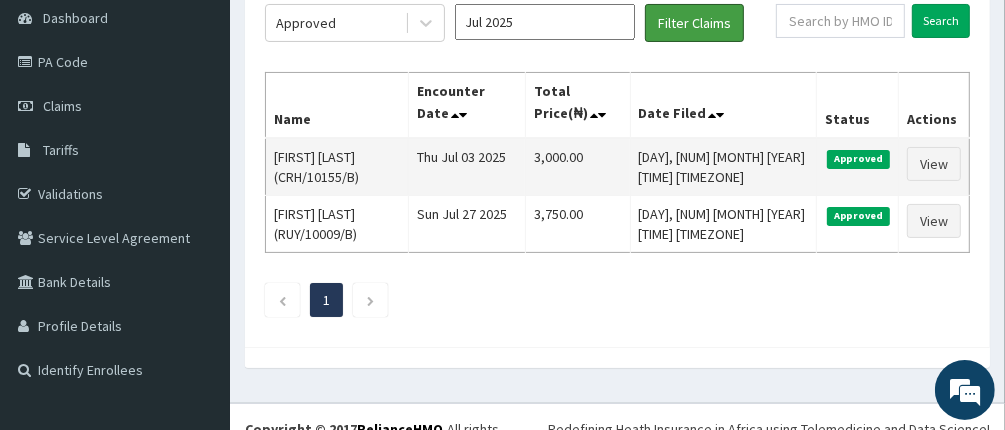 scroll, scrollTop: 0, scrollLeft: 0, axis: both 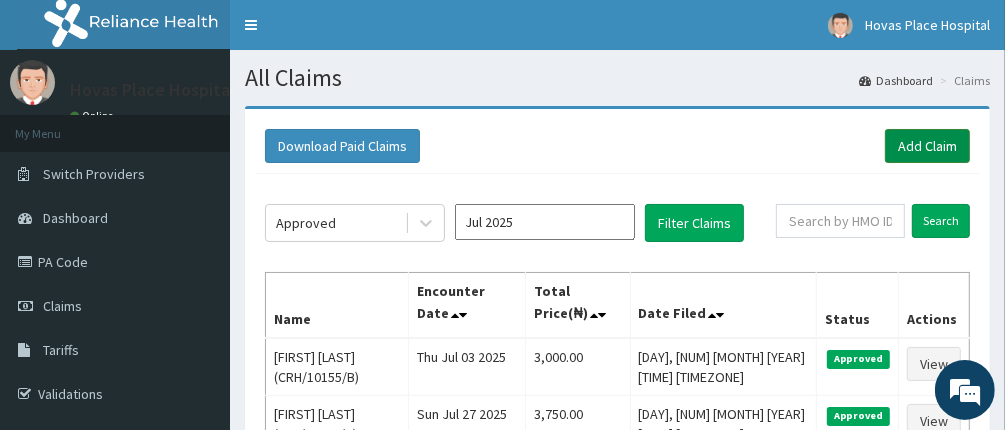 click on "Add Claim" at bounding box center (927, 146) 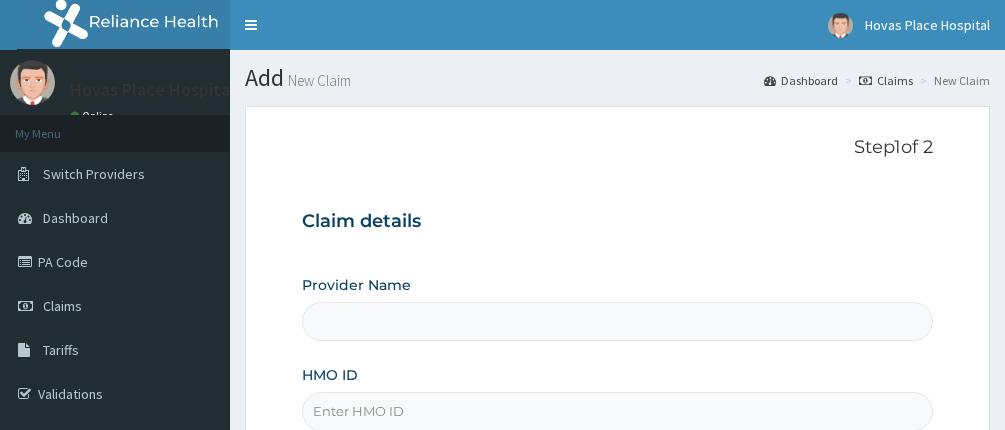 type on "Hovas Place Hospital" 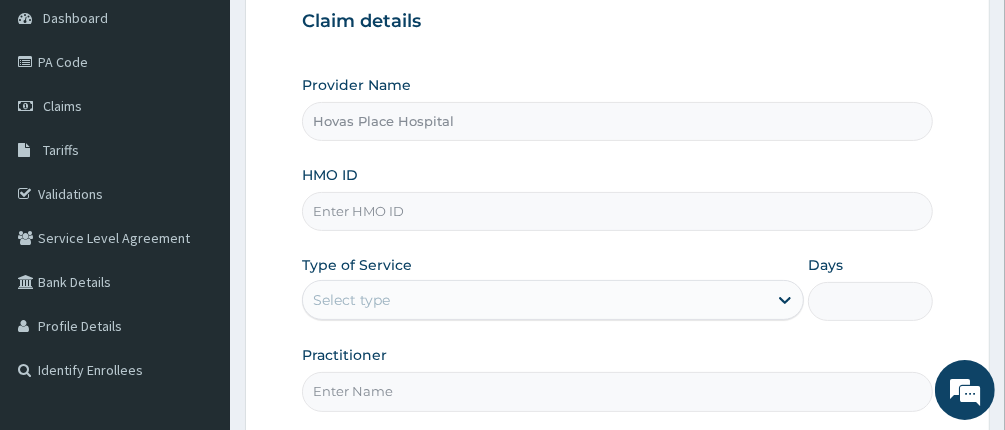 scroll, scrollTop: 200, scrollLeft: 0, axis: vertical 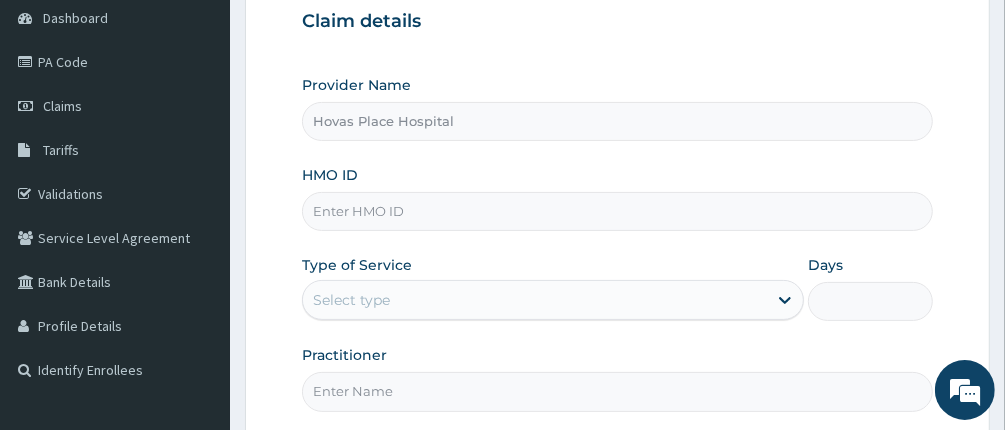click on "HMO ID" at bounding box center (618, 211) 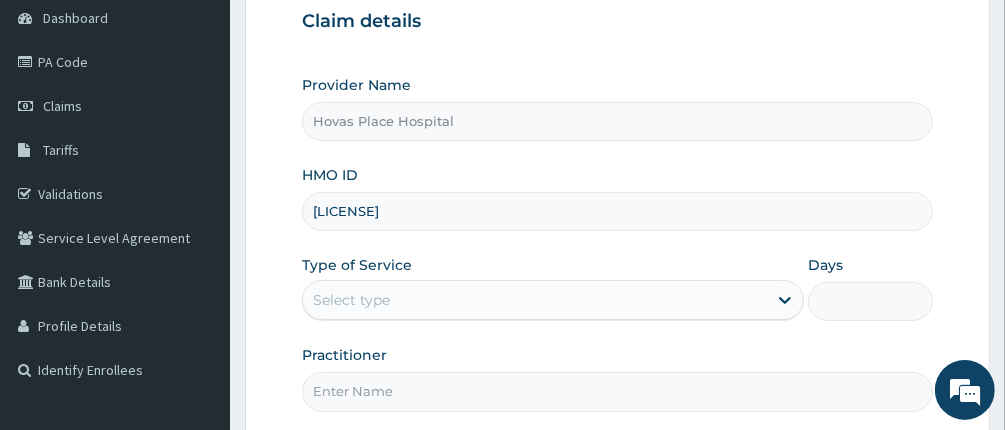 scroll, scrollTop: 0, scrollLeft: 0, axis: both 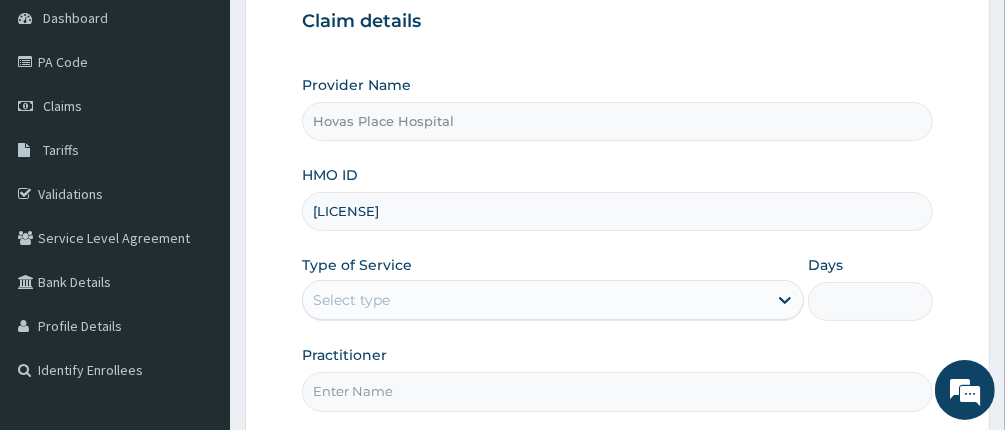 type on "[LICENSE]" 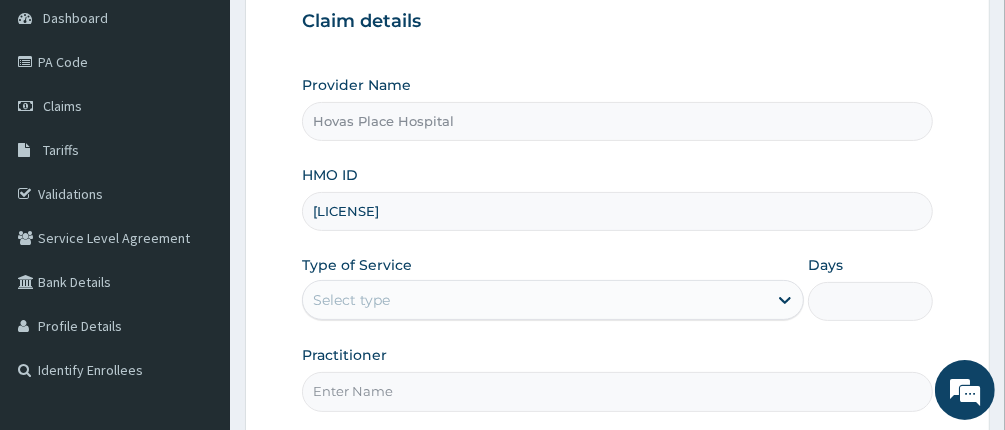 click on "Type of Service Select type" at bounding box center (553, 288) 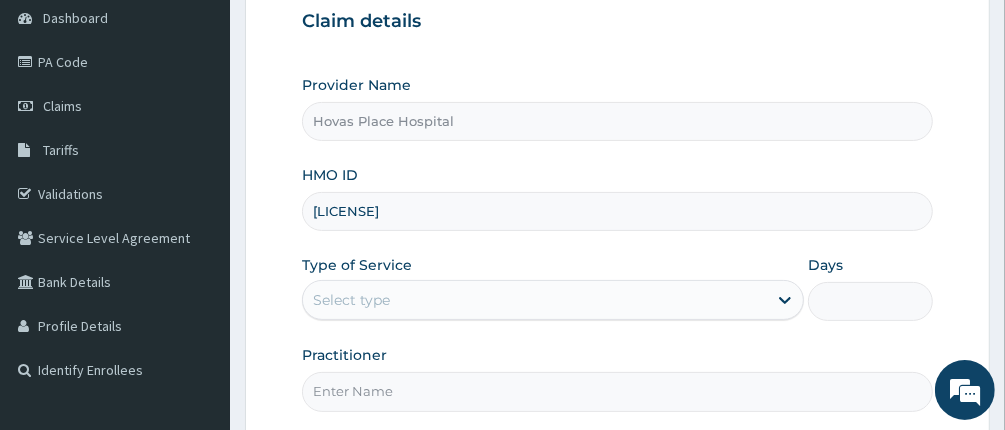 scroll, scrollTop: 300, scrollLeft: 0, axis: vertical 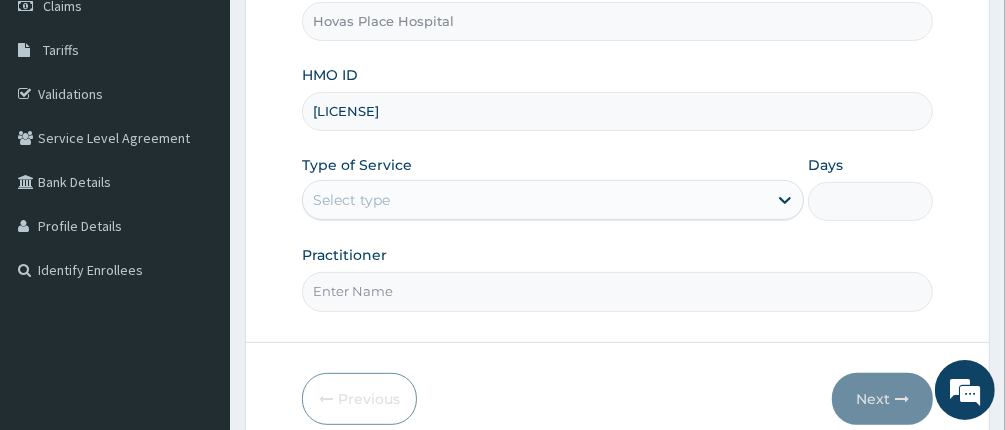 drag, startPoint x: 444, startPoint y: 199, endPoint x: 428, endPoint y: 199, distance: 16 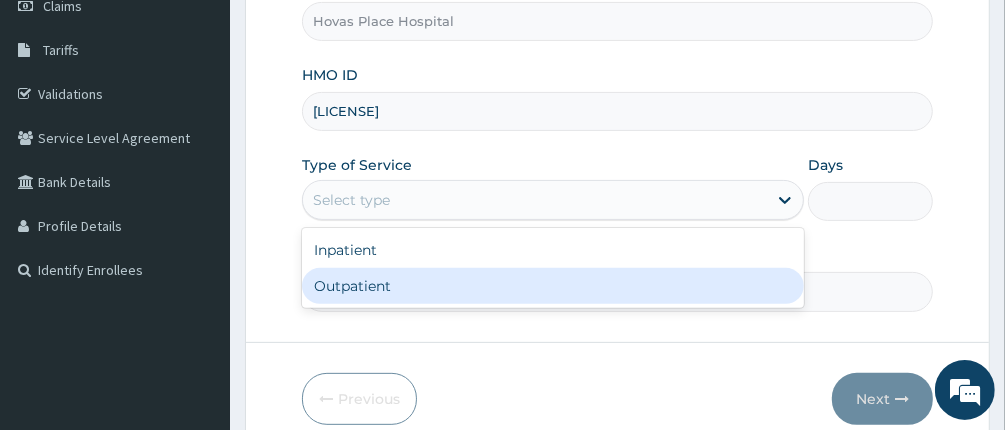click on "Outpatient" at bounding box center (553, 286) 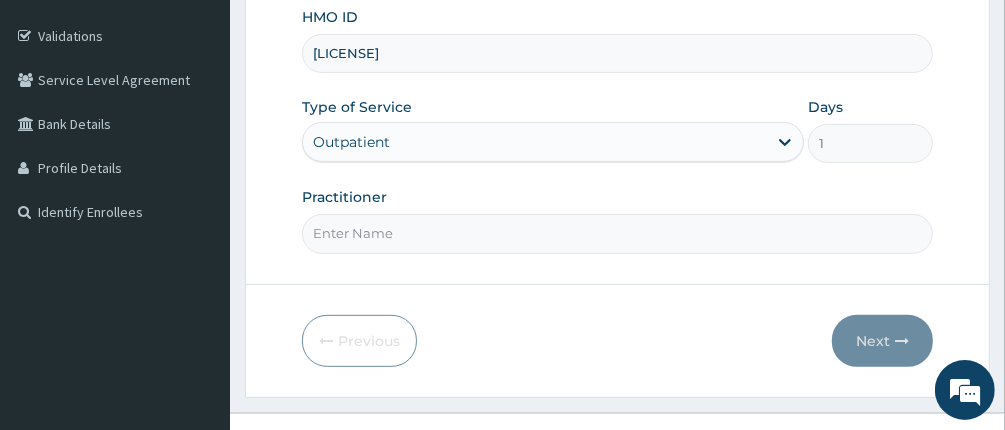 scroll, scrollTop: 388, scrollLeft: 0, axis: vertical 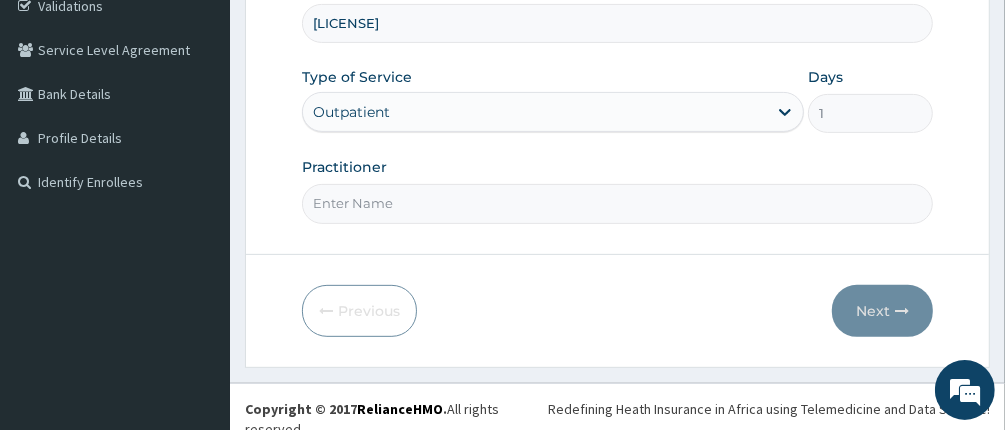 click on "Practitioner" at bounding box center (618, 203) 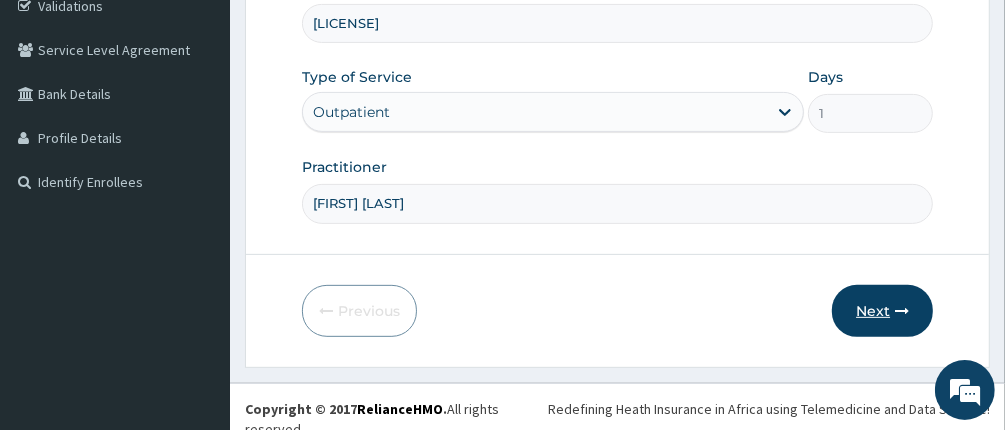 click on "Next" at bounding box center (882, 311) 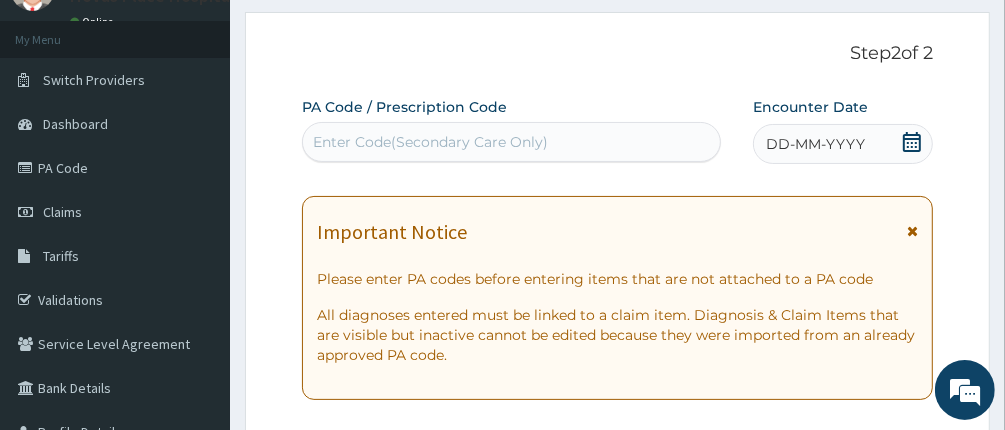scroll, scrollTop: 88, scrollLeft: 0, axis: vertical 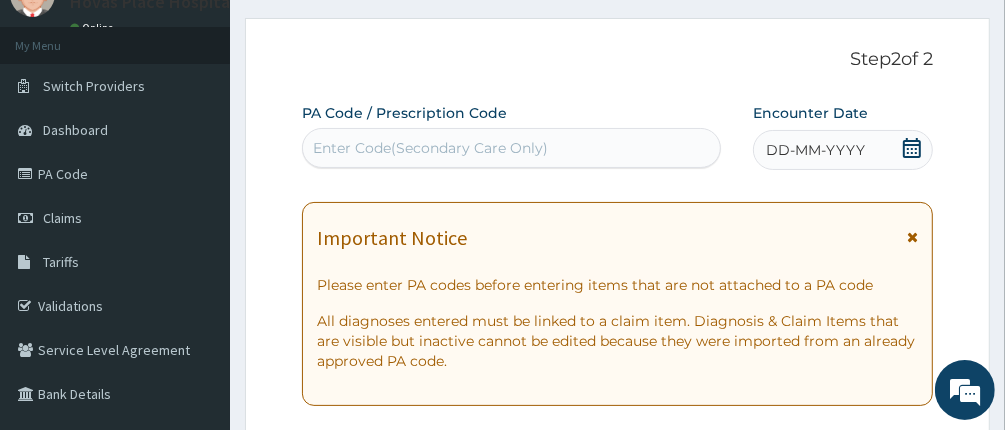 click on "Enter Code(Secondary Care Only)" at bounding box center [512, 148] 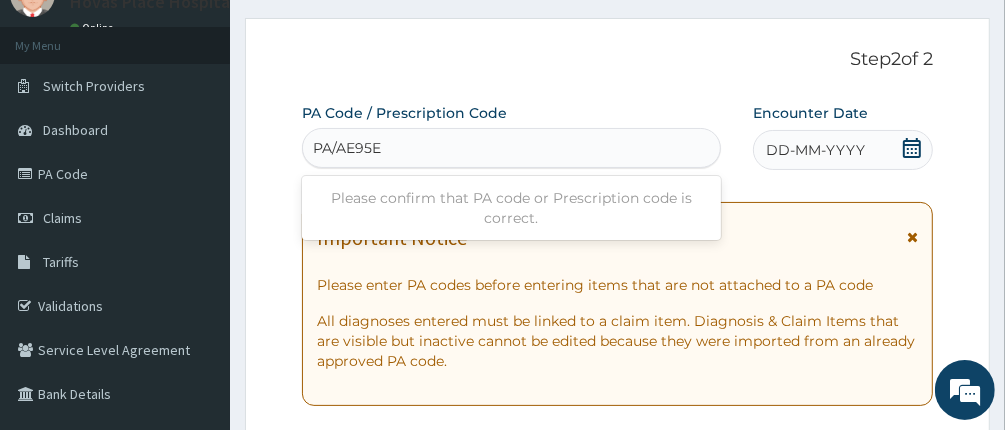 type on "PA/AE95E5" 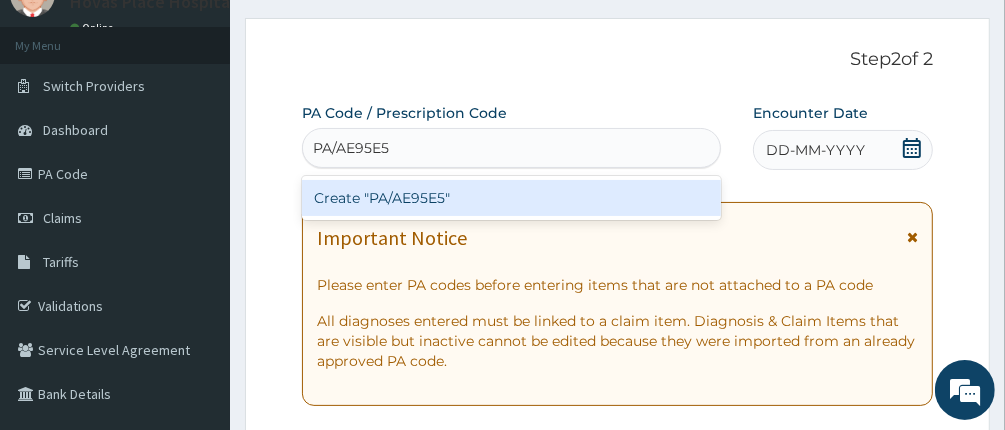 click on "Create "PA/AE95E5"" at bounding box center [512, 198] 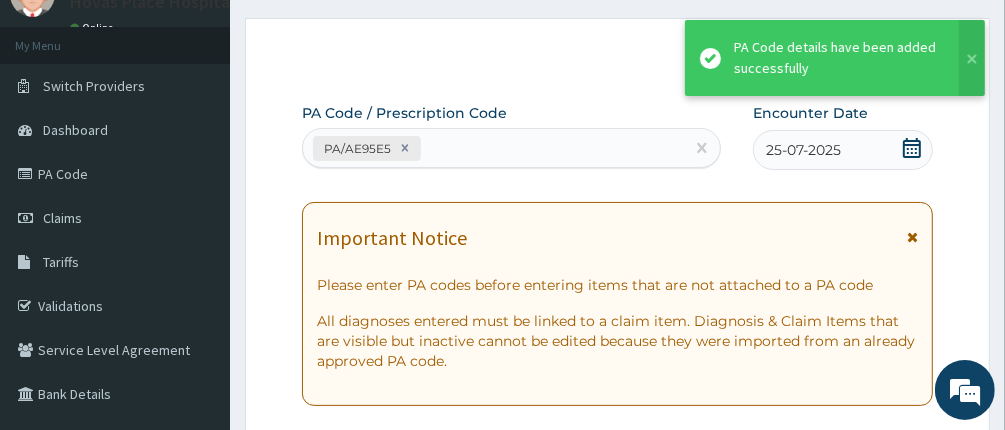 scroll, scrollTop: 704, scrollLeft: 0, axis: vertical 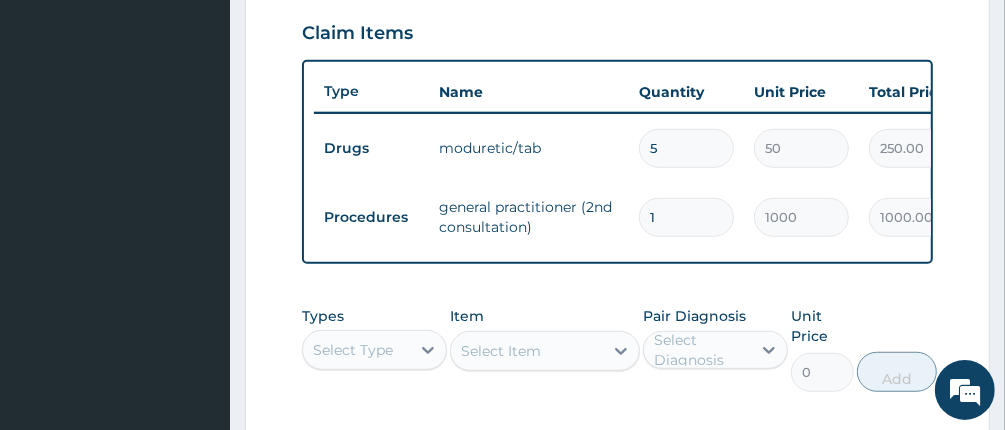 click on "moduretic/tab" at bounding box center (529, 148) 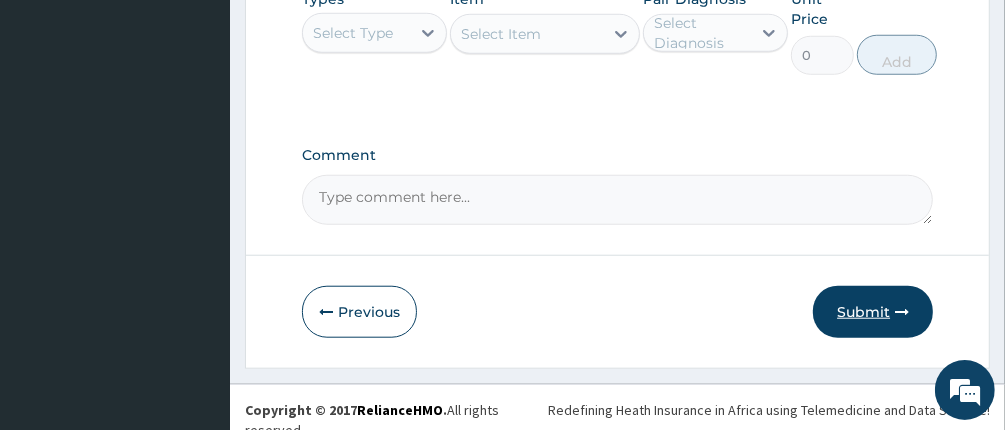 scroll, scrollTop: 1037, scrollLeft: 0, axis: vertical 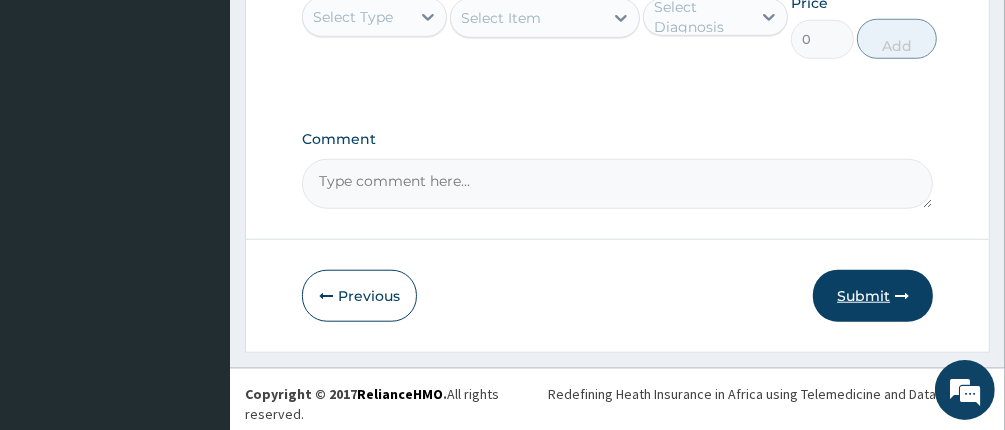 click on "Submit" at bounding box center [873, 296] 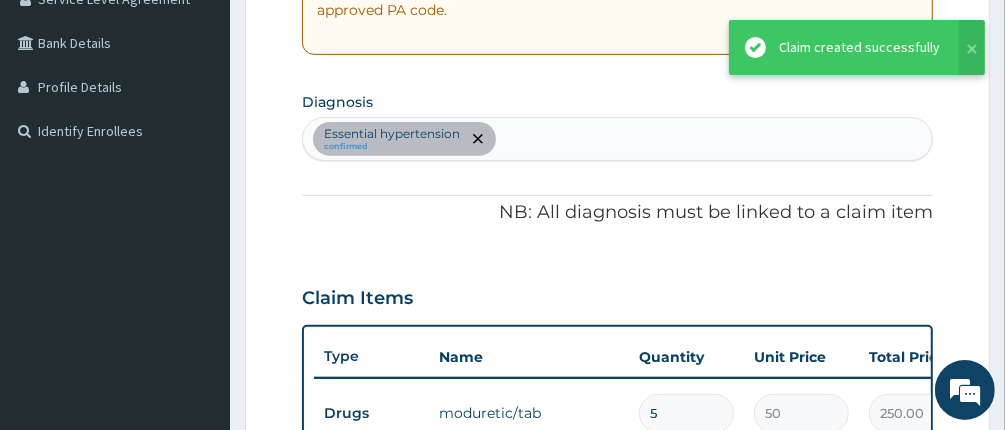scroll, scrollTop: 437, scrollLeft: 0, axis: vertical 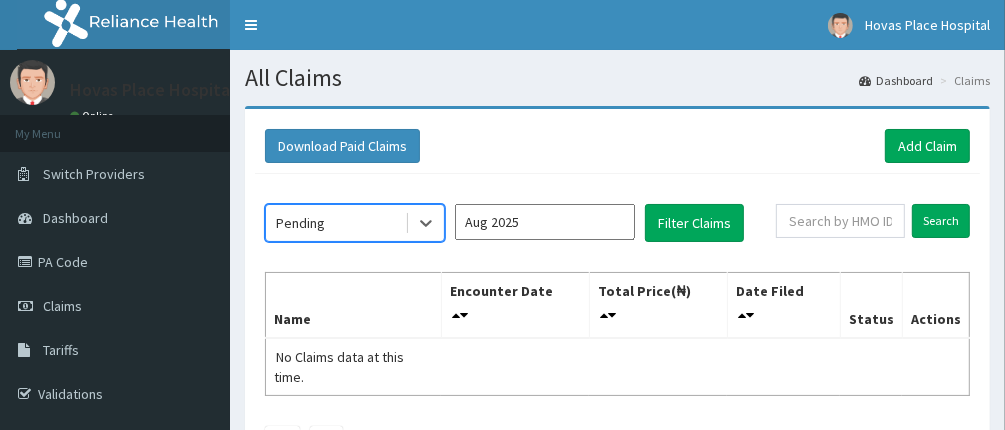 drag, startPoint x: 608, startPoint y: 222, endPoint x: 558, endPoint y: 242, distance: 53.851646 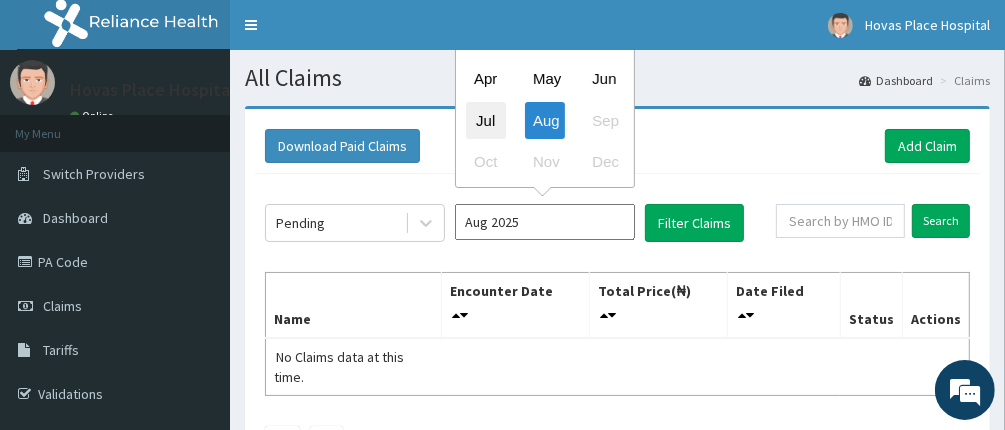 click on "Jul" at bounding box center [486, 120] 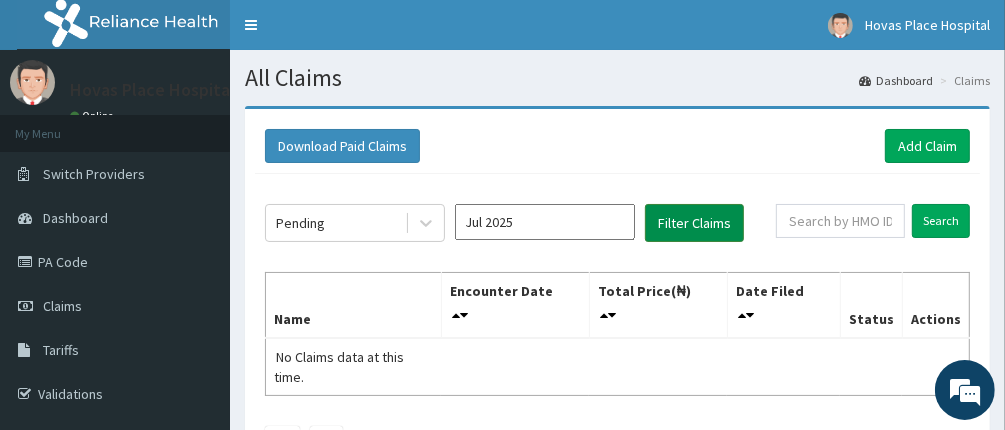 click on "Filter Claims" at bounding box center [694, 223] 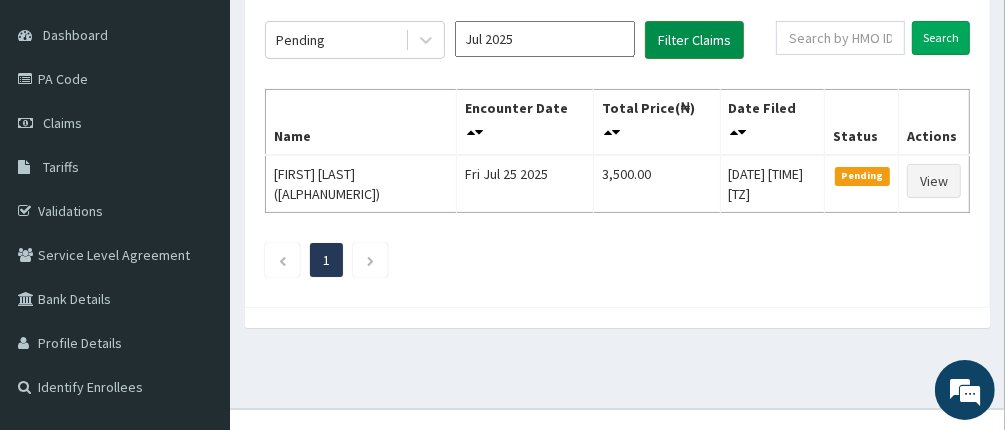 scroll, scrollTop: 200, scrollLeft: 0, axis: vertical 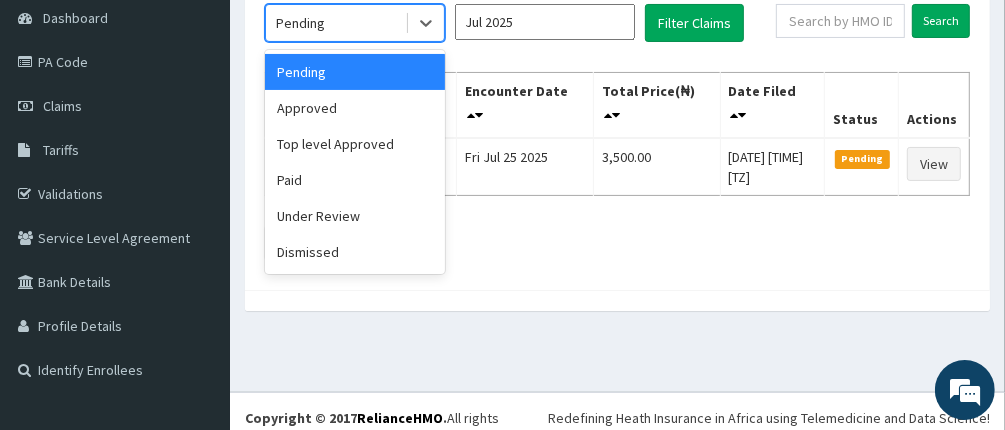 drag, startPoint x: 332, startPoint y: 20, endPoint x: 330, endPoint y: 41, distance: 21.095022 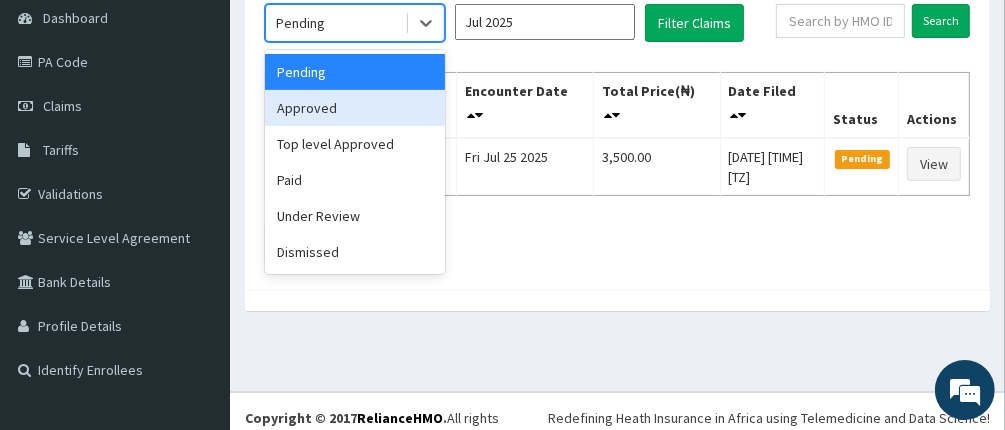 click on "Approved" at bounding box center (355, 108) 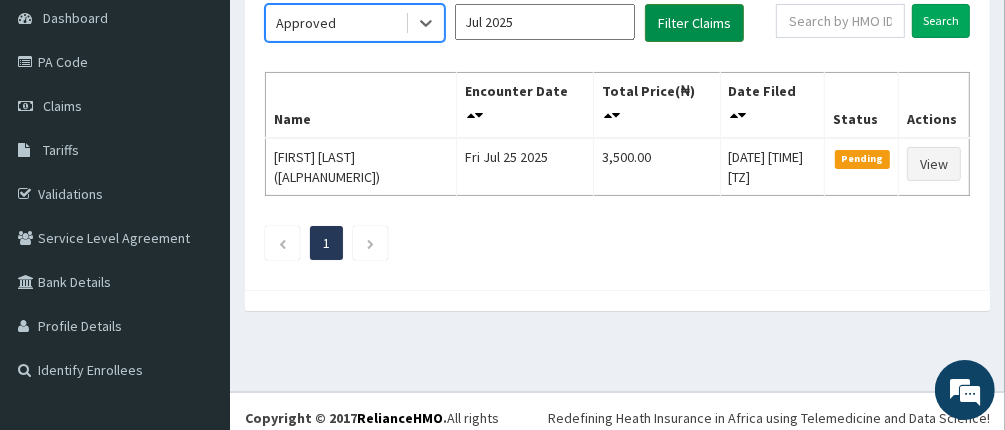 click on "Filter Claims" at bounding box center (694, 23) 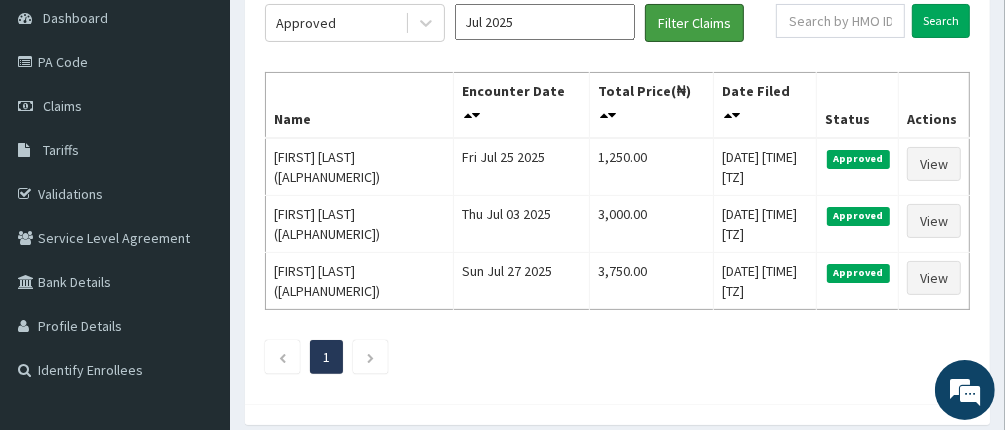scroll, scrollTop: 0, scrollLeft: 0, axis: both 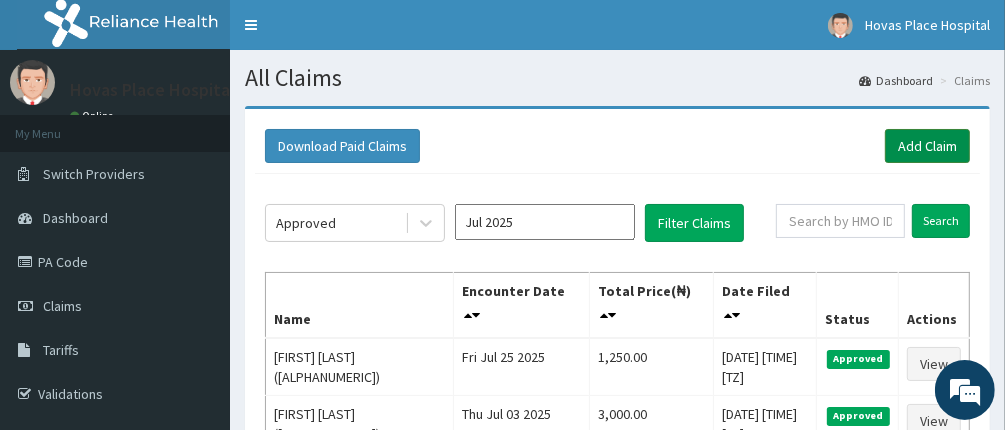 click on "Add Claim" at bounding box center (927, 146) 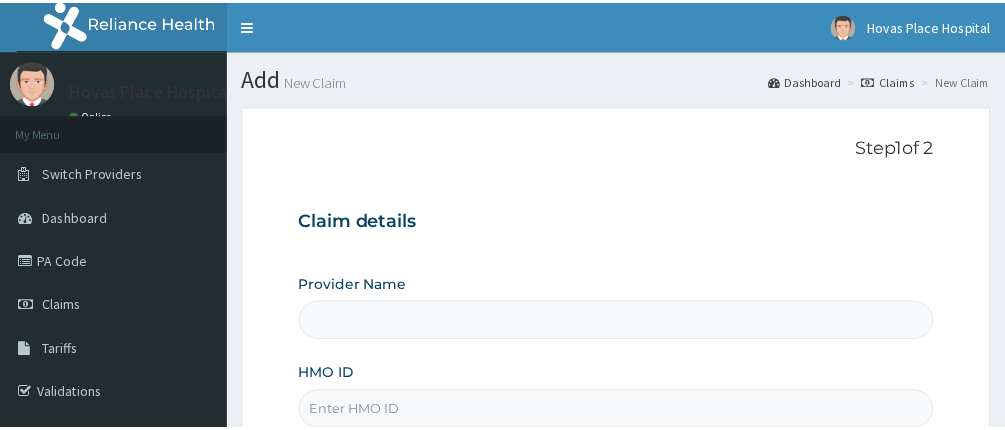 scroll, scrollTop: 0, scrollLeft: 0, axis: both 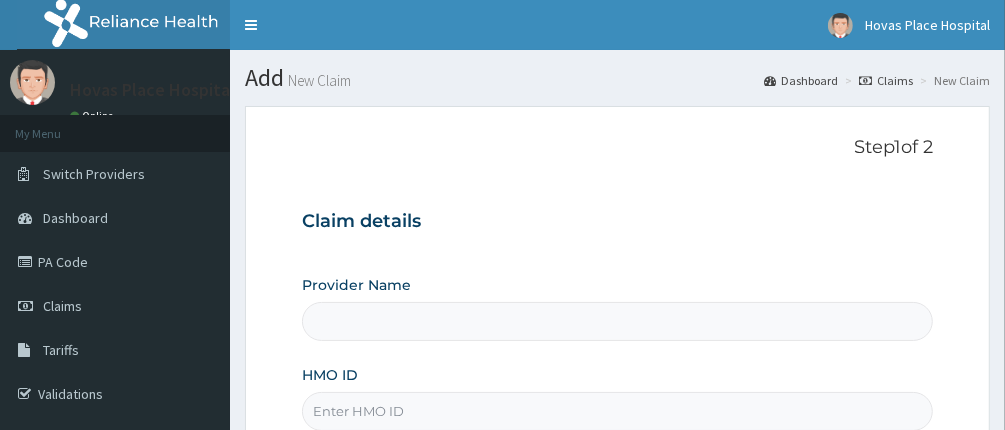 type on "Hovas Place Hospital" 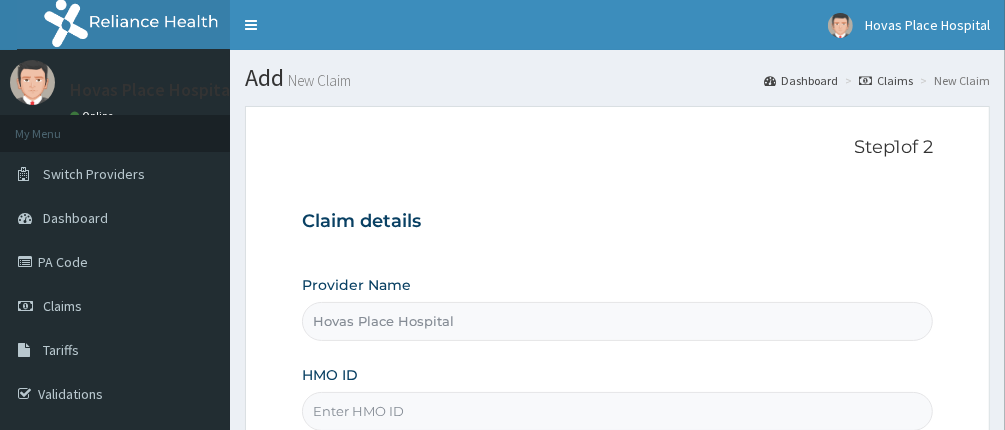 scroll, scrollTop: 200, scrollLeft: 0, axis: vertical 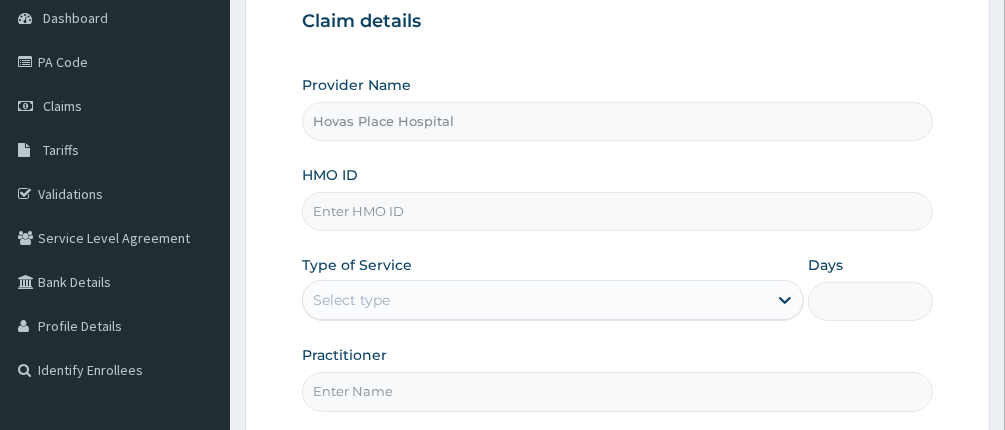 click on "HMO ID" at bounding box center (618, 211) 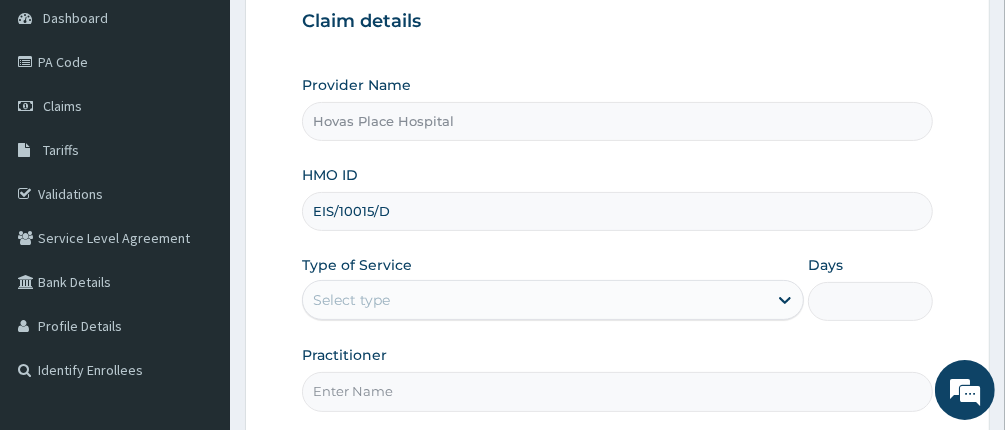 type on "EIS/10015/D" 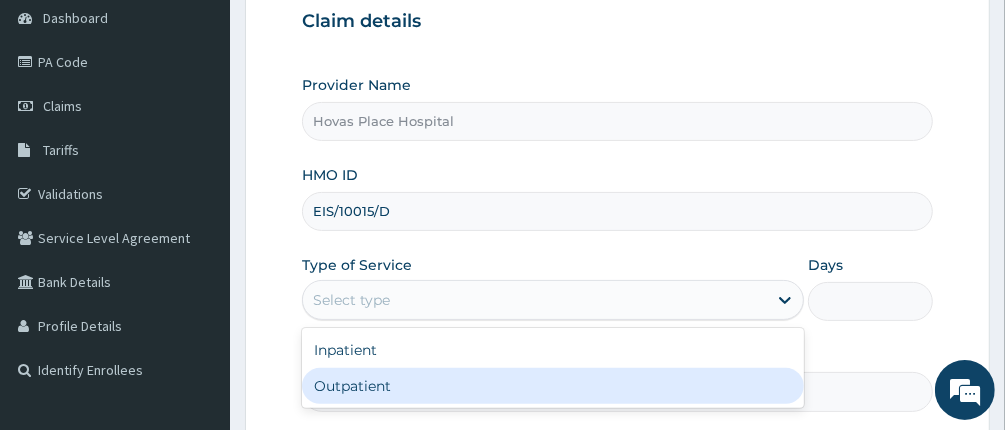 click on "Outpatient" at bounding box center [553, 386] 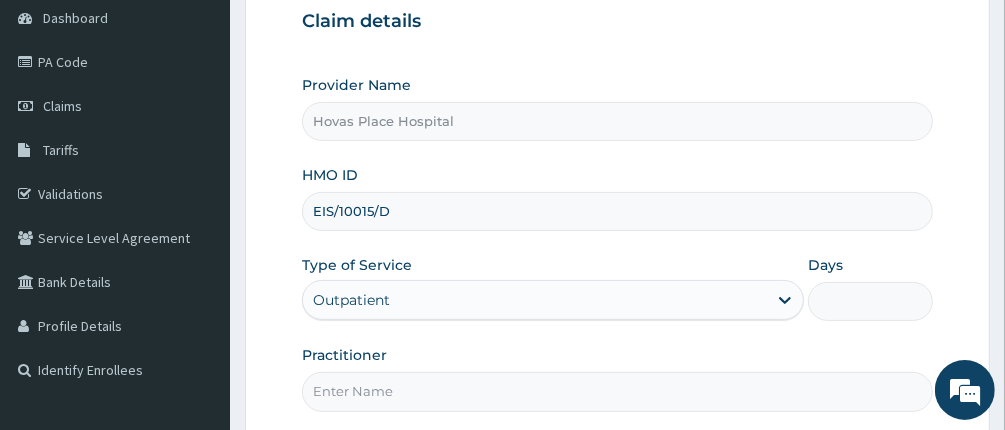 type on "1" 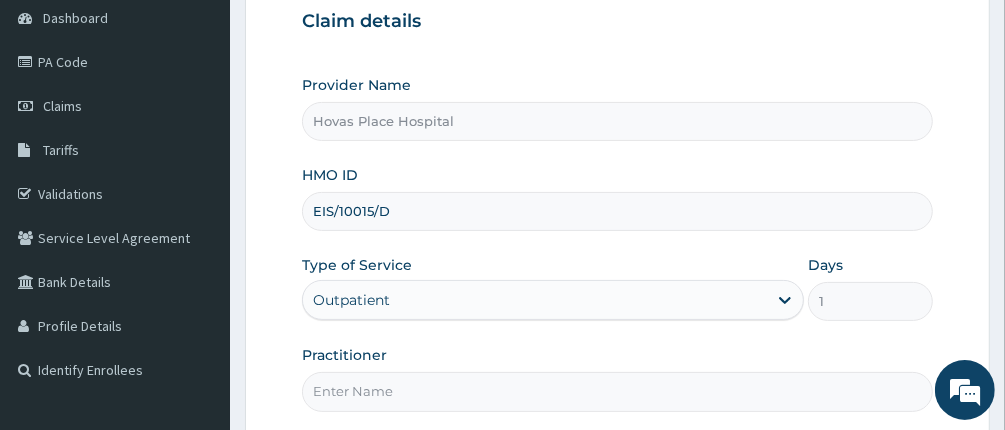 scroll, scrollTop: 0, scrollLeft: 0, axis: both 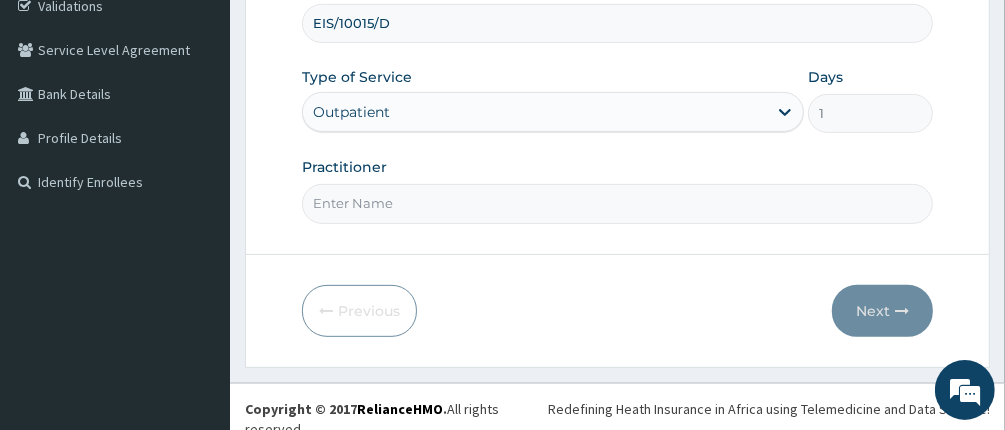 click on "Practitioner" at bounding box center (618, 203) 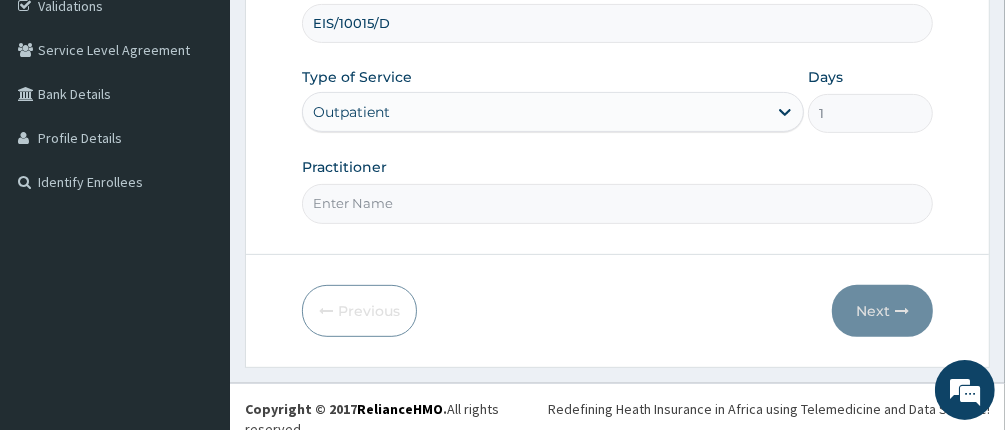 type on "DR [NAME]" 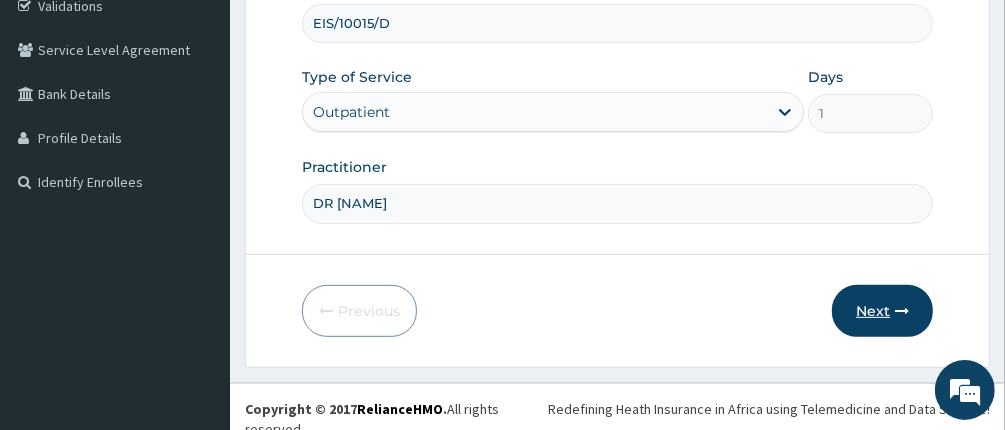 click on "Next" at bounding box center (882, 311) 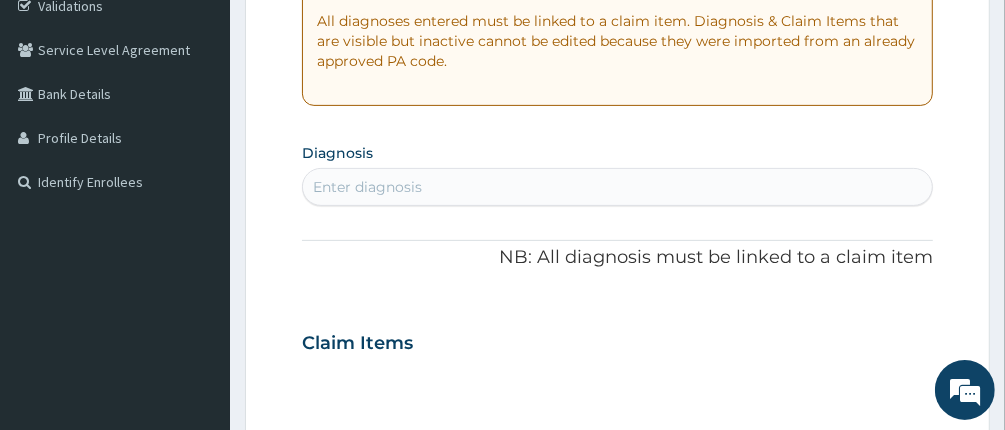 scroll, scrollTop: 88, scrollLeft: 0, axis: vertical 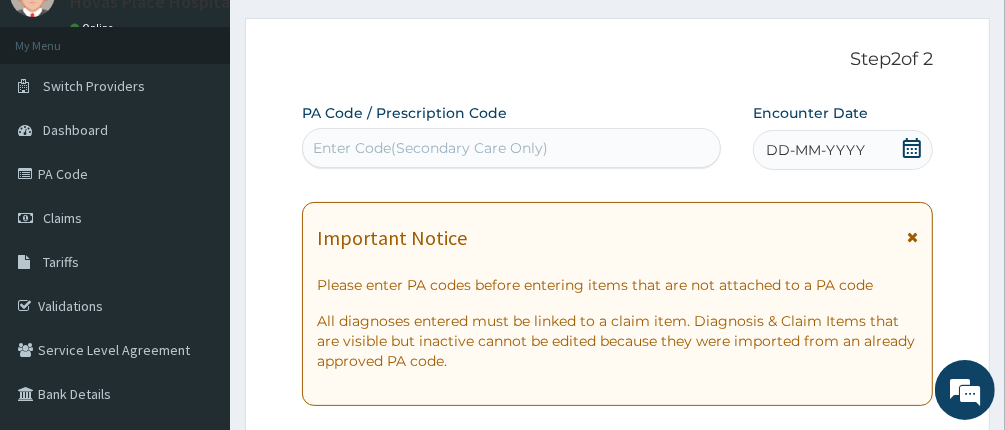 click on "Enter Code(Secondary Care Only)" at bounding box center [512, 148] 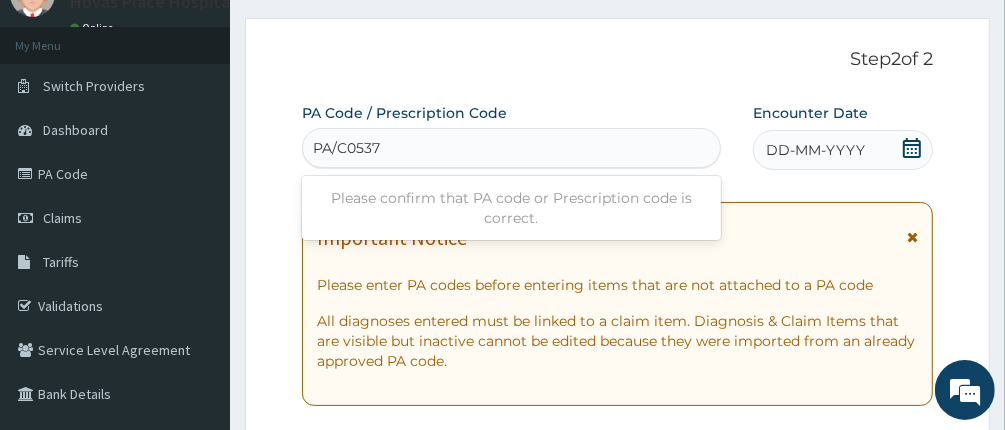 type on "PA/C05370" 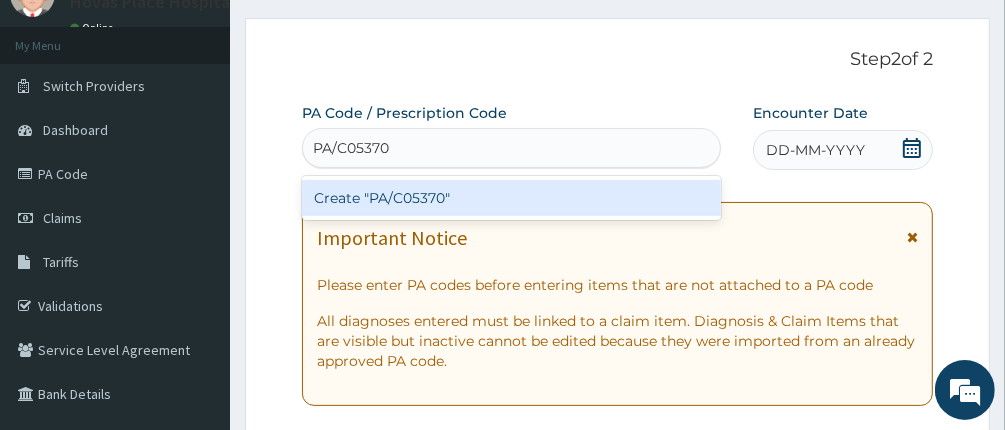 click on "Create "PA/C05370"" at bounding box center [512, 198] 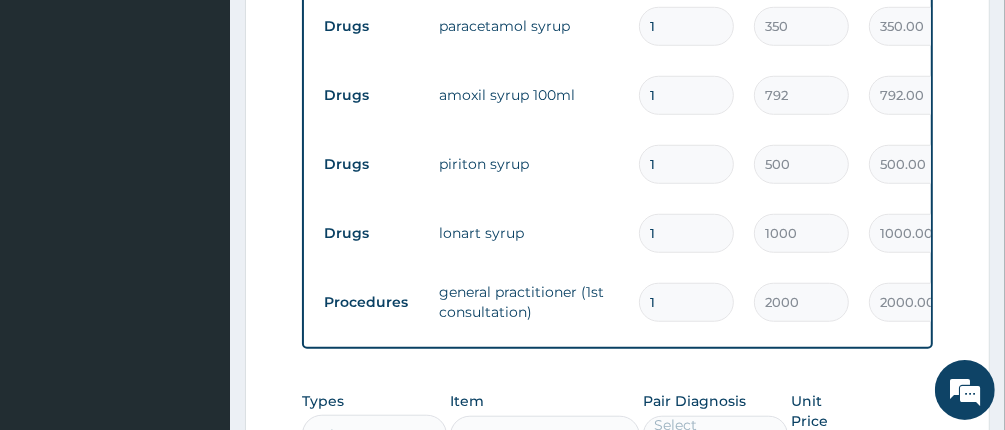scroll, scrollTop: 1083, scrollLeft: 0, axis: vertical 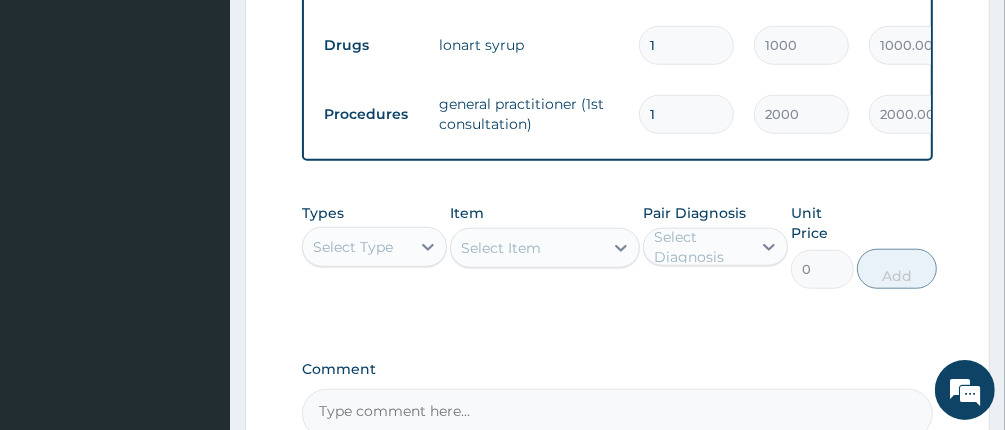 click on "PA Code / Prescription Code PA/C05370 Encounter Date 25-07-2025 Important Notice Please enter PA codes before entering items that are not attached to a PA code   All diagnoses entered must be linked to a claim item. Diagnosis & Claim Items that are visible but inactive cannot be edited because they were imported from an already approved PA code. Diagnosis Respiratory tract infection confirmed Malaria confirmed NB: All diagnosis must be linked to a claim item Claim Items Type Name Quantity Unit Price Total Price Pair Diagnosis Actions Drugs cough (coflin) syrup 1 450 450.00 Respiratory tract infection Delete Drugs paracetamol syrup 1 350 350.00 Malaria Delete Drugs amoxil syrup 100ml 1 792 792.00 Respiratory tract infection Delete Drugs piriton syrup 1 500 500.00 Respiratory tract infection Delete Drugs lonart syrup 1 1000 1000.00 Malaria Delete Procedures general practitioner (1st consultation) 1 2000 2000.00 Malaria  + 1 Delete Types Select Type Item Select Item Pair Diagnosis Select Diagnosis Unit Price 0" at bounding box center [618, -227] 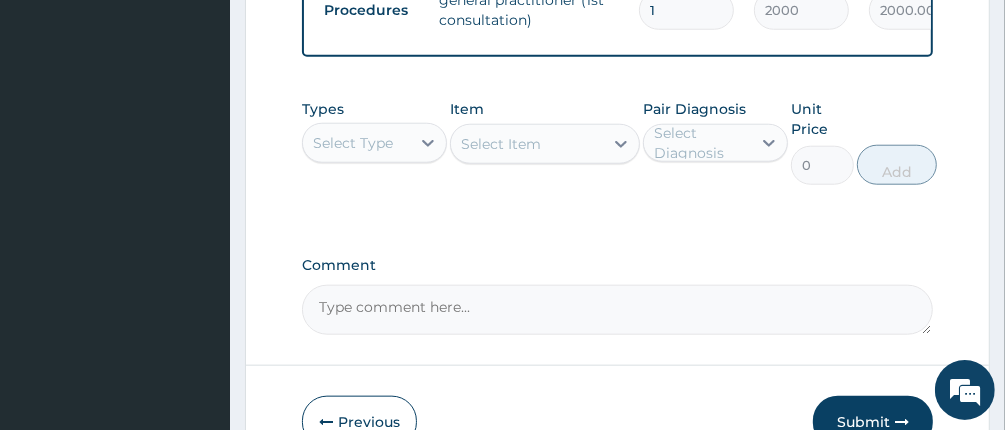 scroll, scrollTop: 1316, scrollLeft: 0, axis: vertical 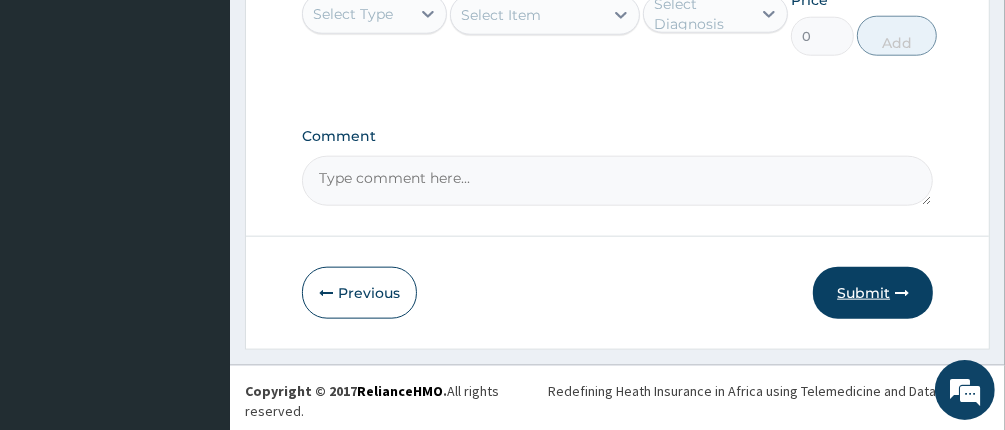 click on "Submit" at bounding box center (873, 293) 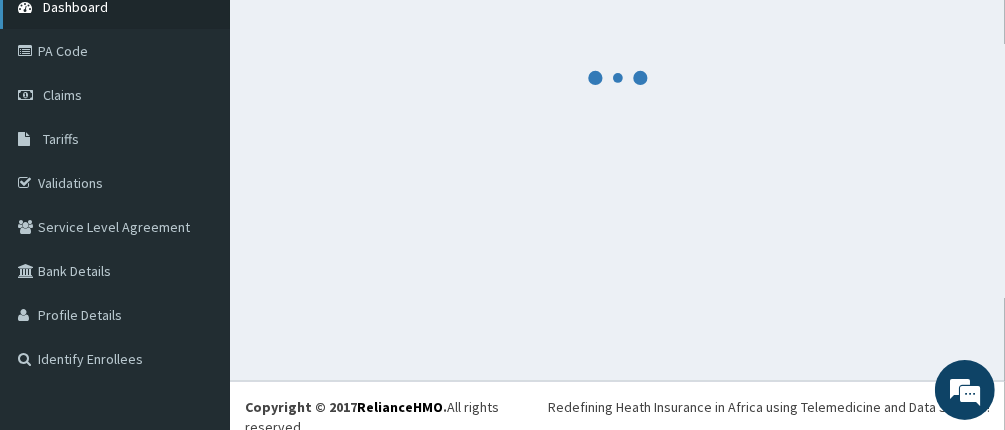 scroll, scrollTop: 1316, scrollLeft: 0, axis: vertical 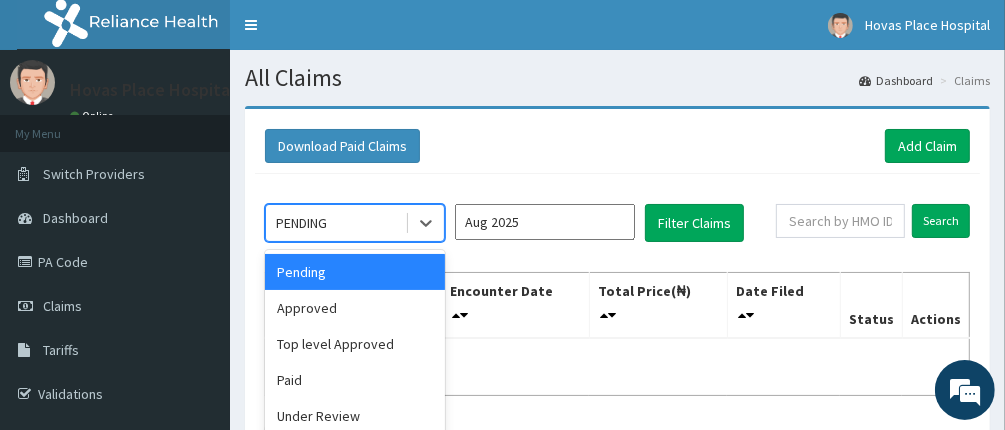 click on "PENDING" at bounding box center [335, 223] 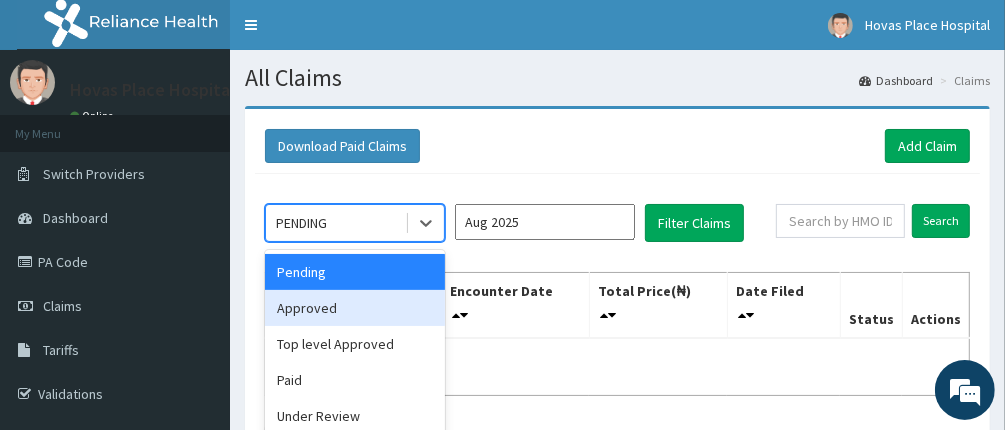 click on "Approved" at bounding box center (355, 308) 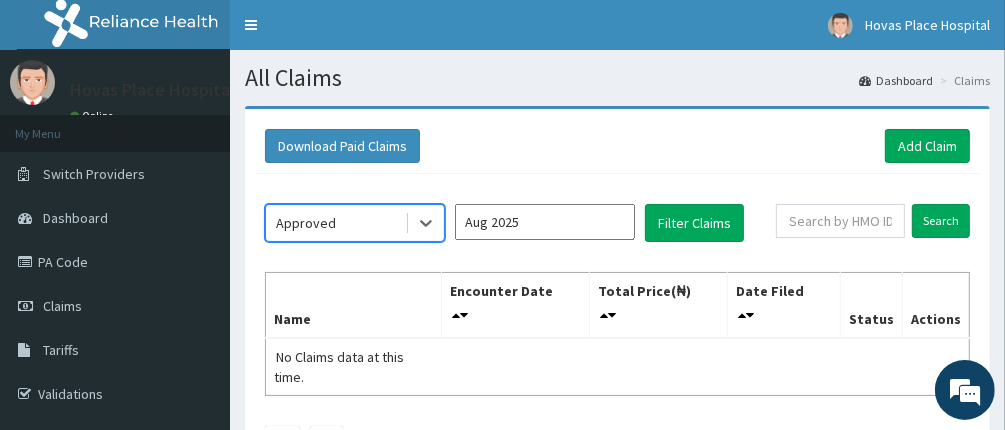 click on "Aug 2025" at bounding box center (545, 222) 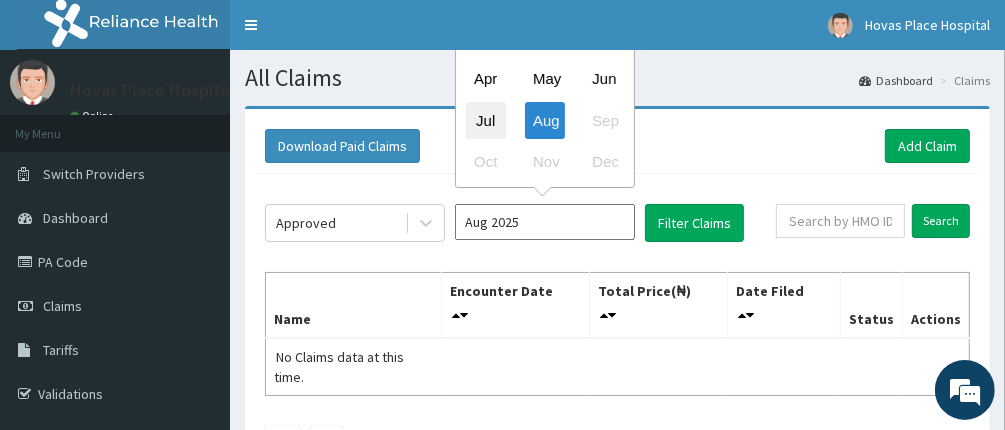 click on "Jul" at bounding box center (486, 120) 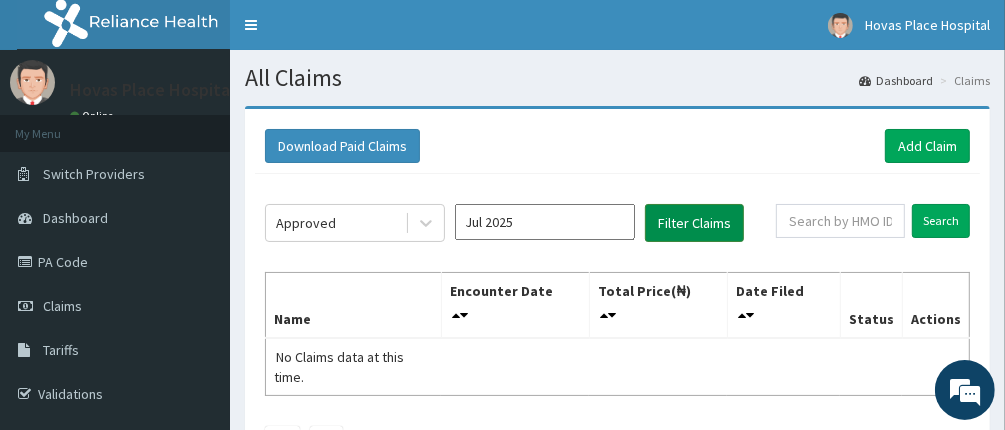 click on "Filter Claims" at bounding box center (694, 223) 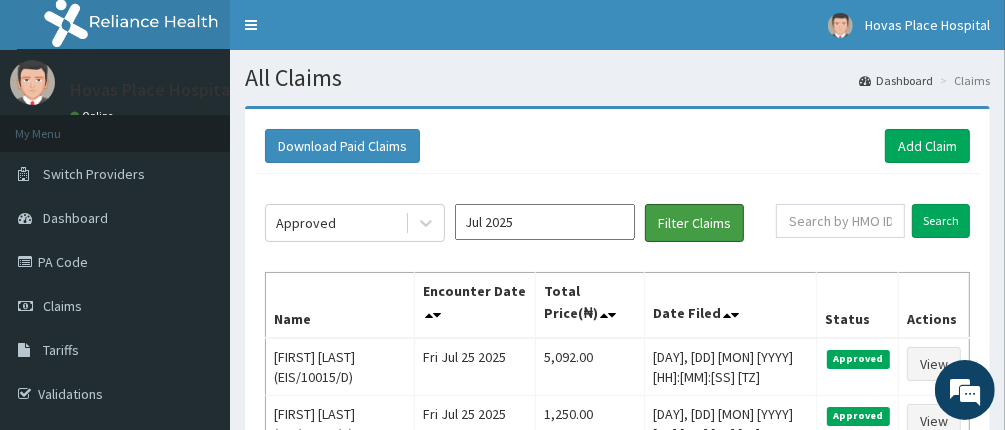 scroll, scrollTop: 100, scrollLeft: 0, axis: vertical 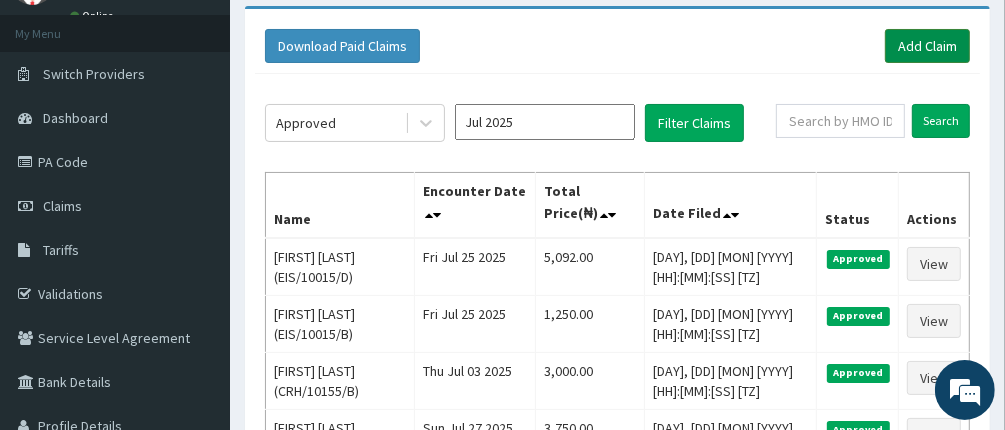 click on "Add Claim" at bounding box center [927, 46] 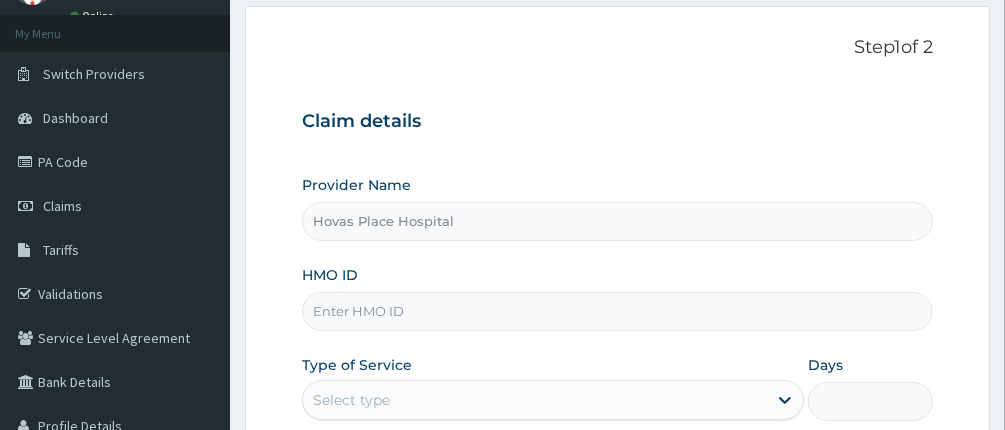scroll, scrollTop: 100, scrollLeft: 0, axis: vertical 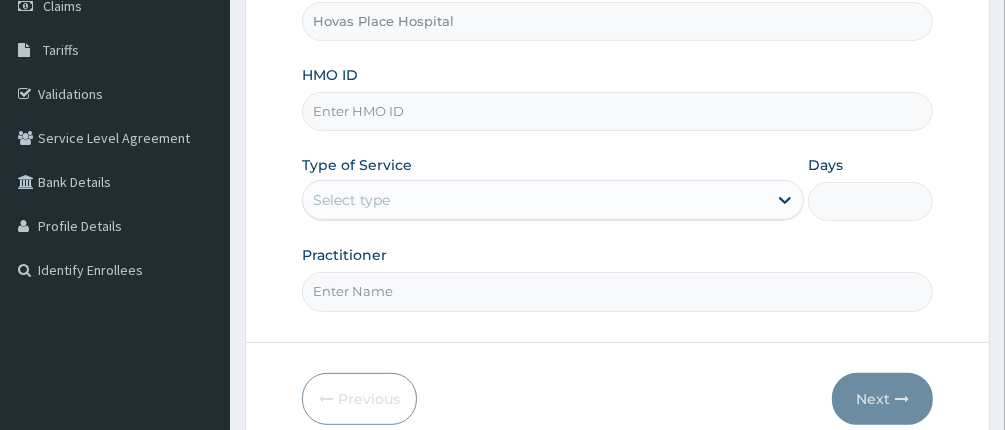 click on "HMO ID" at bounding box center (618, 111) 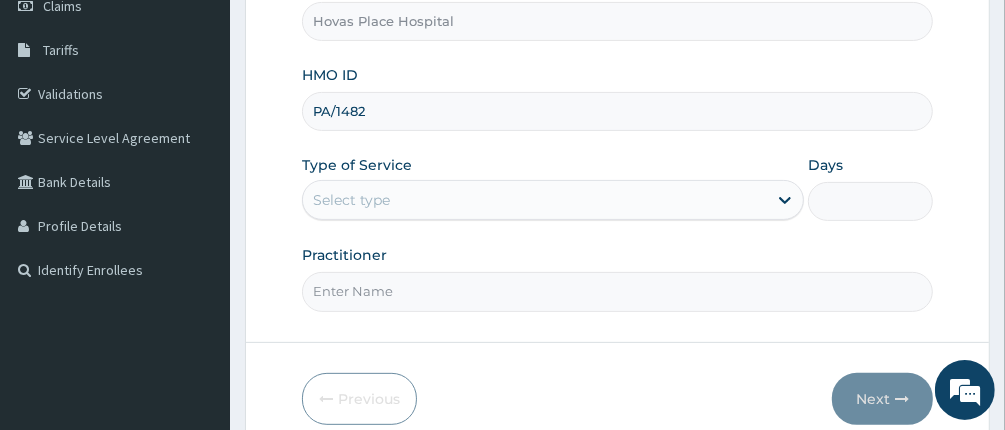 scroll, scrollTop: 0, scrollLeft: 0, axis: both 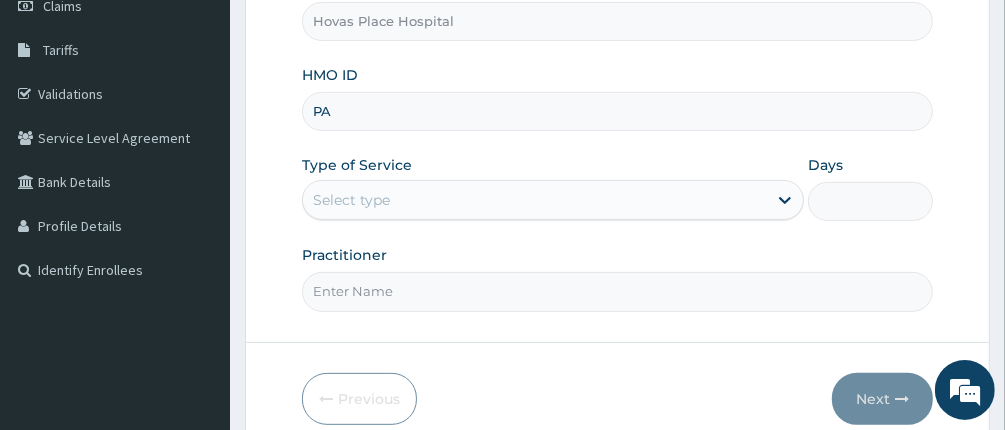 type on "P" 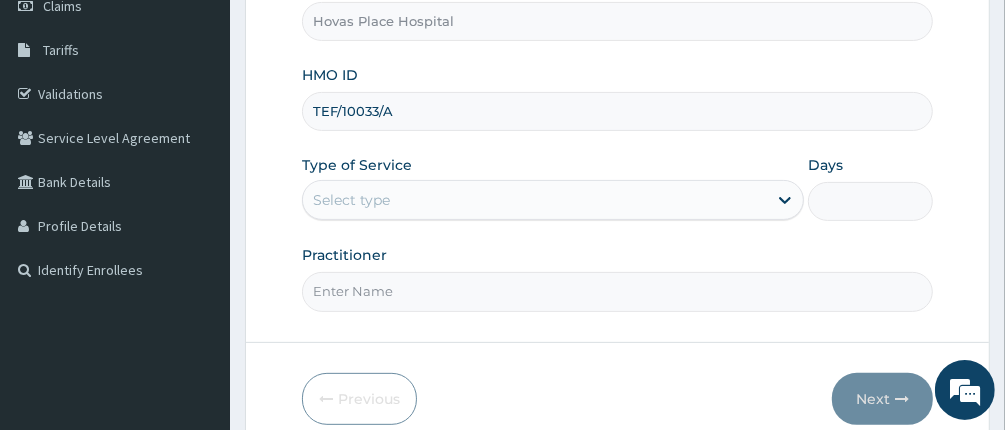 type on "TEF/10033/A" 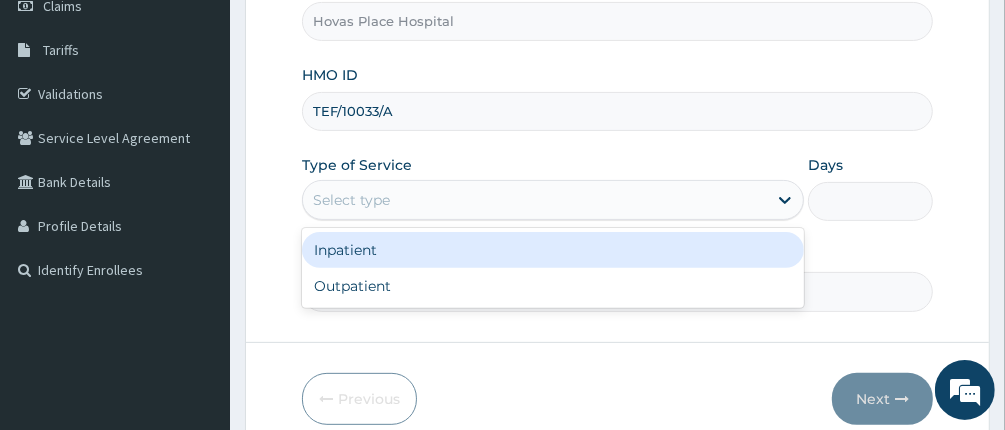 click on "Select type" at bounding box center [535, 200] 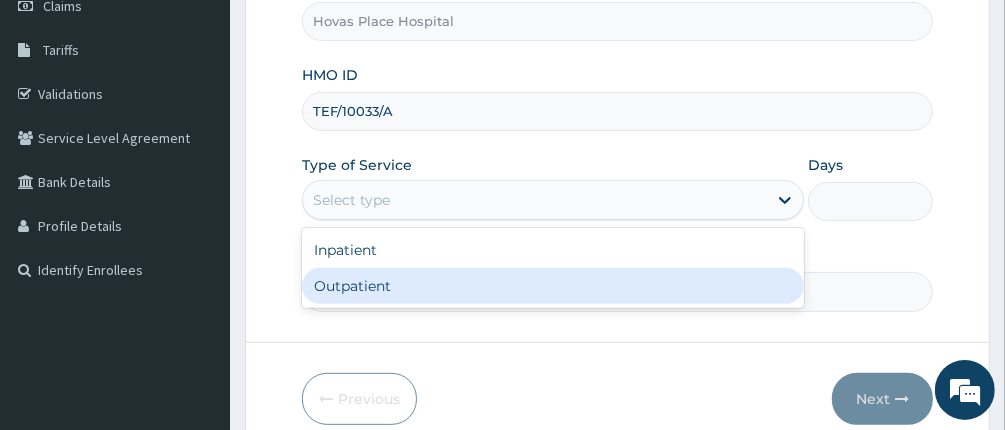click on "Outpatient" at bounding box center (553, 286) 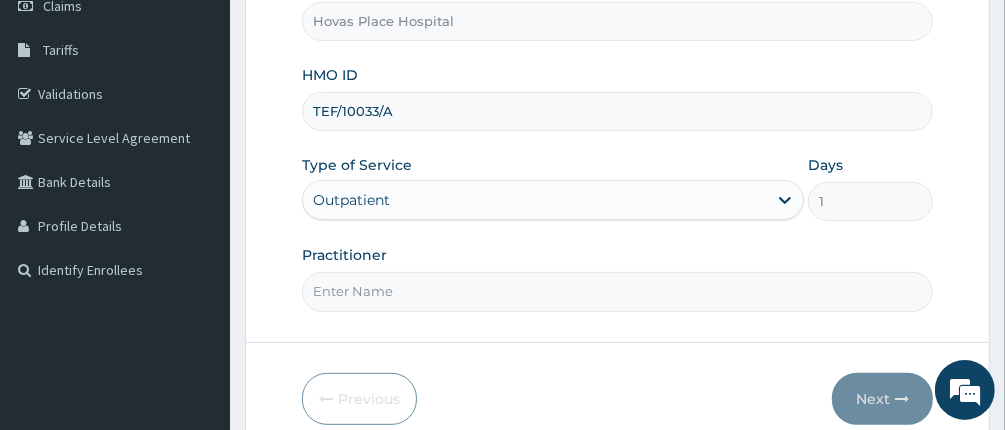 scroll, scrollTop: 388, scrollLeft: 0, axis: vertical 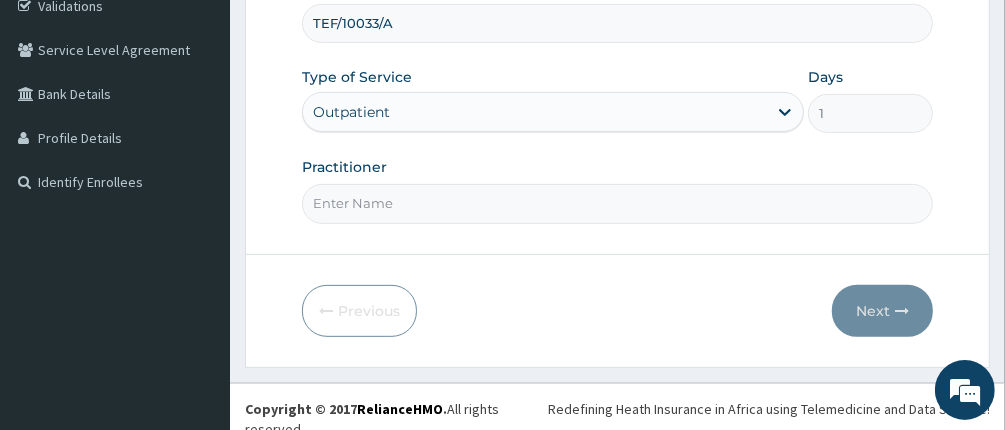 click on "Practitioner" at bounding box center (618, 203) 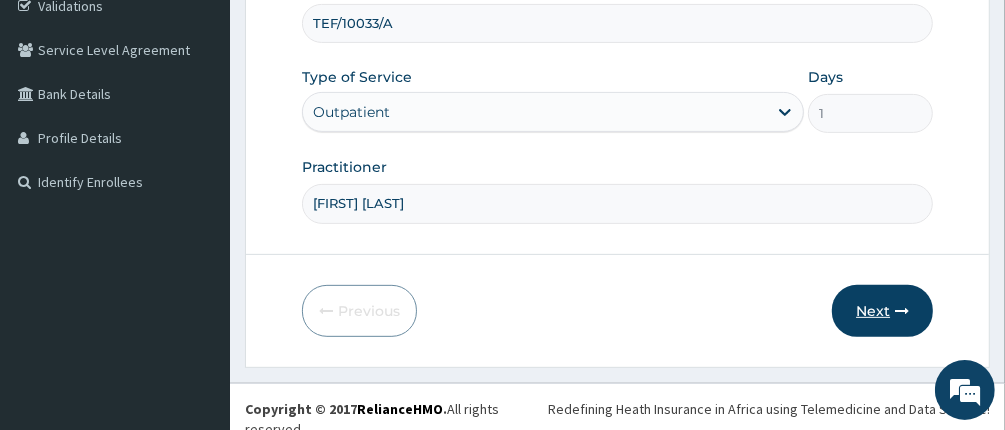 click on "Next" at bounding box center [882, 311] 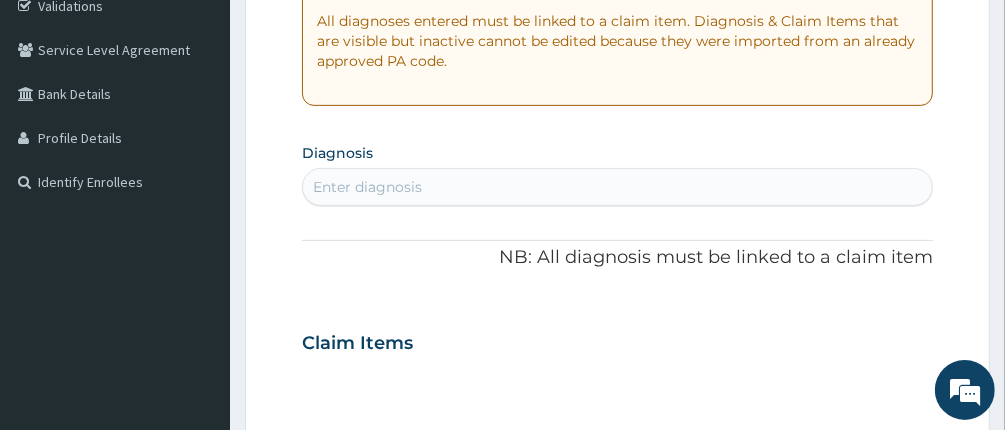 scroll, scrollTop: 88, scrollLeft: 0, axis: vertical 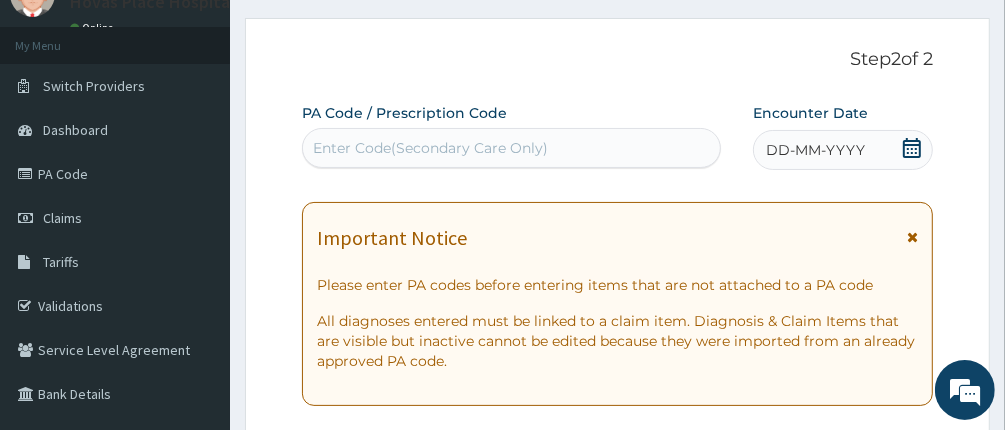 click on "Enter Code(Secondary Care Only)" at bounding box center [430, 148] 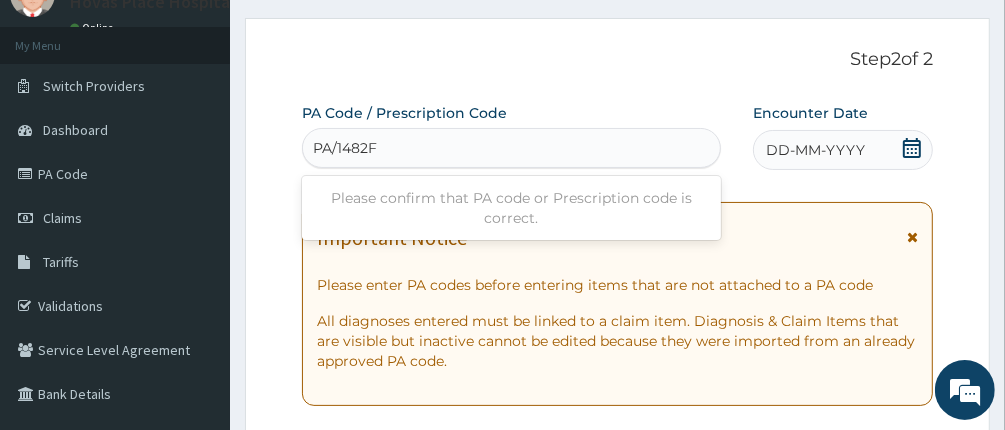 type on "PA/1482F8" 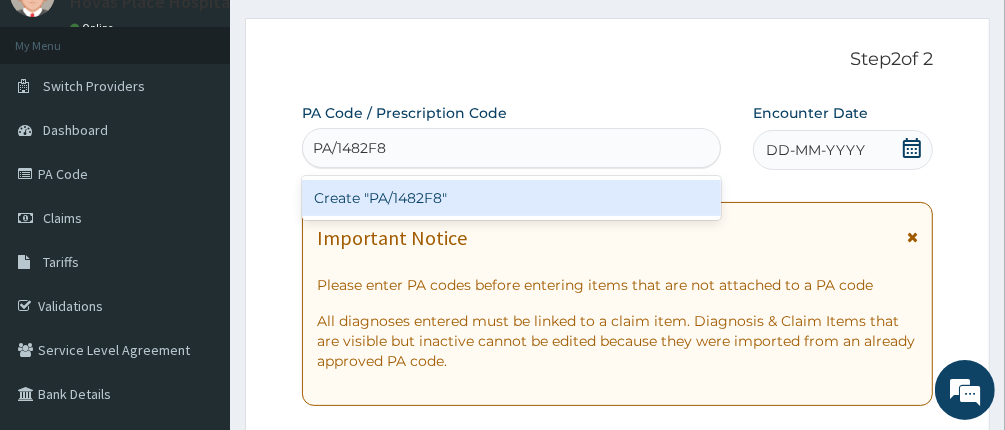 click on "Create "PA/1482F8"" at bounding box center (512, 198) 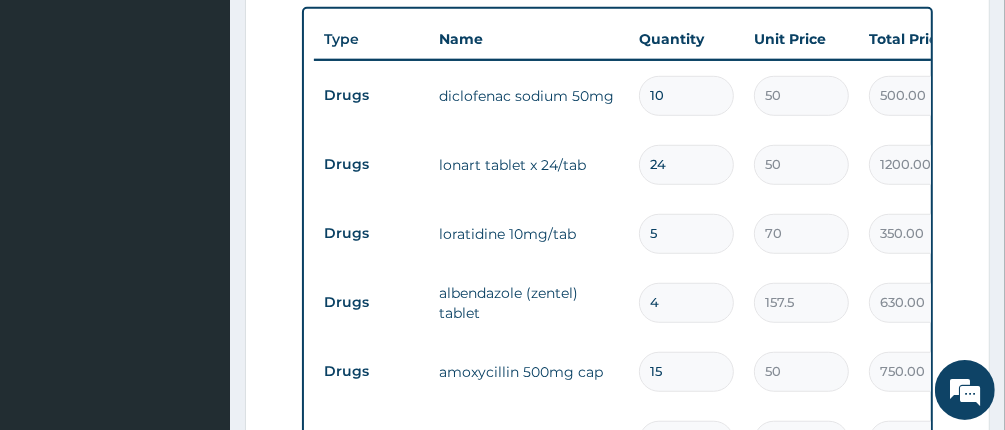 scroll, scrollTop: 894, scrollLeft: 0, axis: vertical 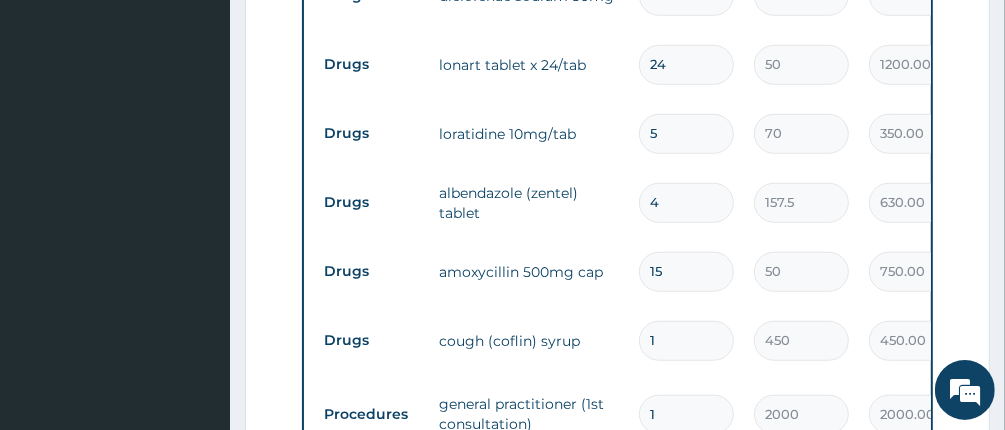 click on "4" at bounding box center (686, 202) 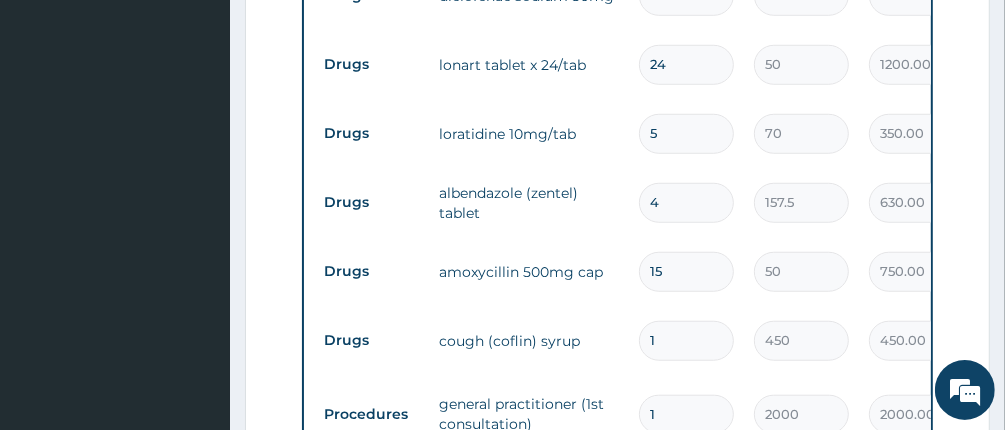 type 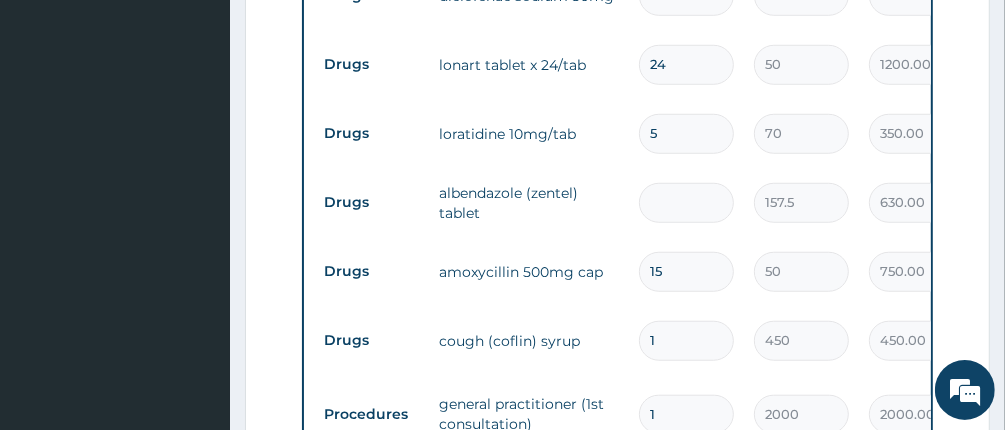 type on "0.00" 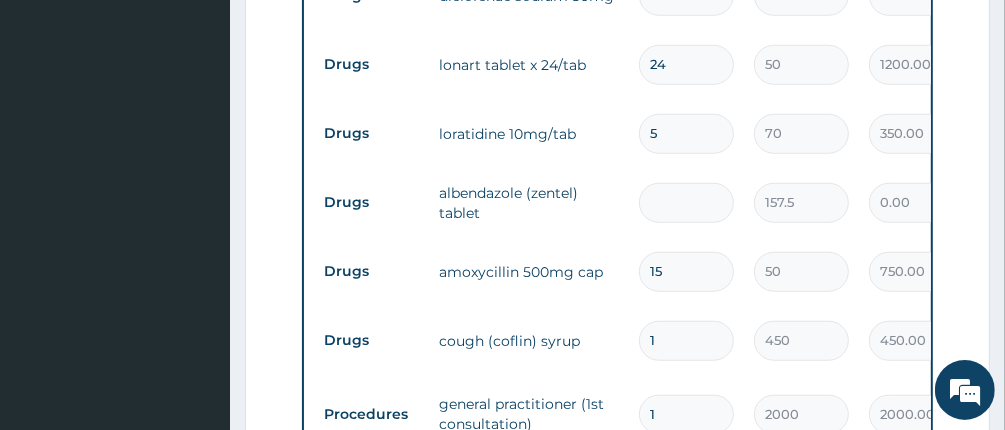 type on "2" 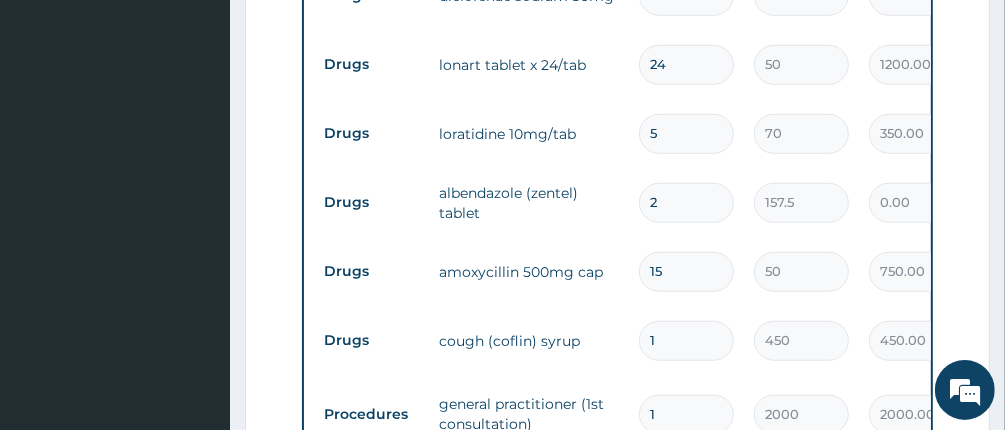 type on "315.00" 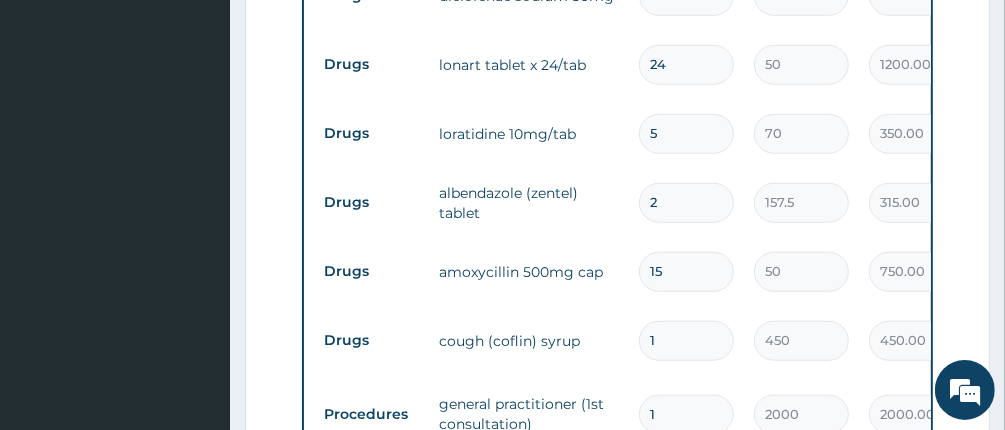 type on "1" 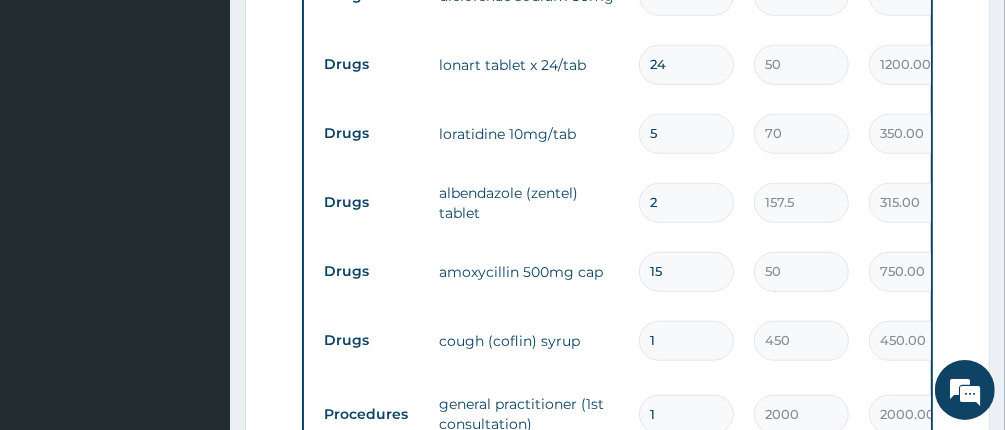 type on "157.50" 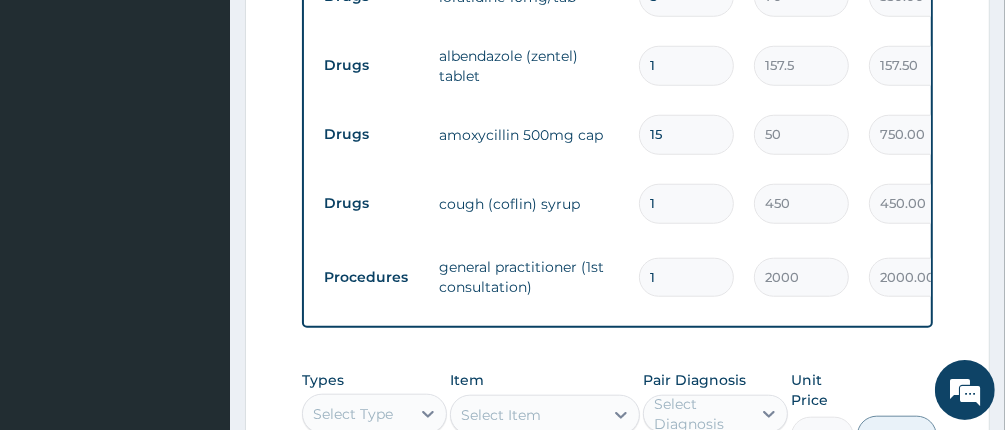 scroll, scrollTop: 1431, scrollLeft: 0, axis: vertical 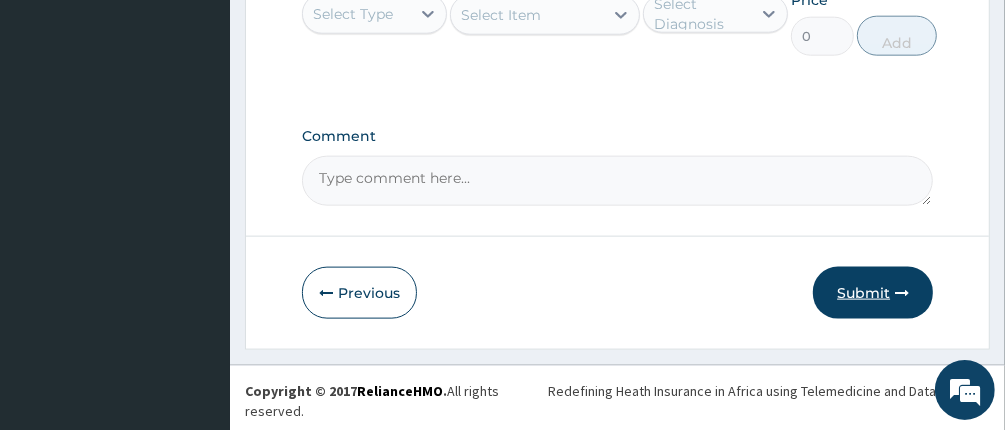 type on "1" 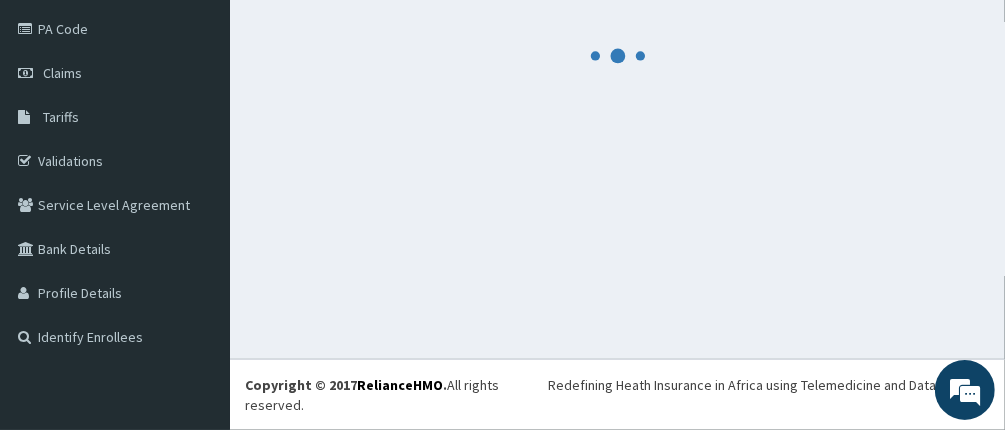 scroll, scrollTop: 211, scrollLeft: 0, axis: vertical 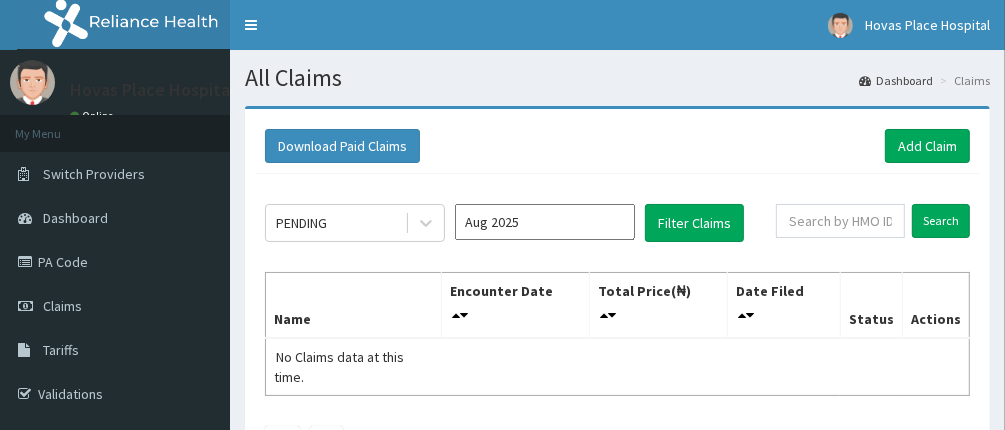 click on "Aug 2025" at bounding box center (545, 222) 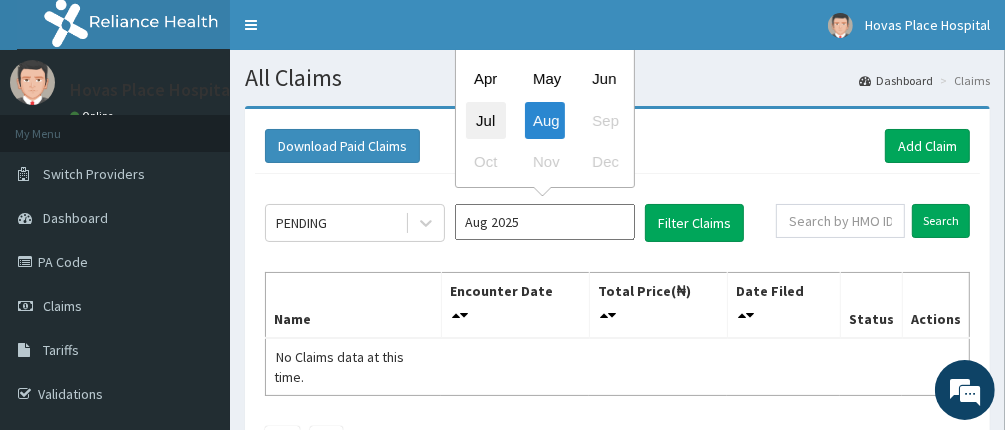 click on "Jul" at bounding box center (486, 120) 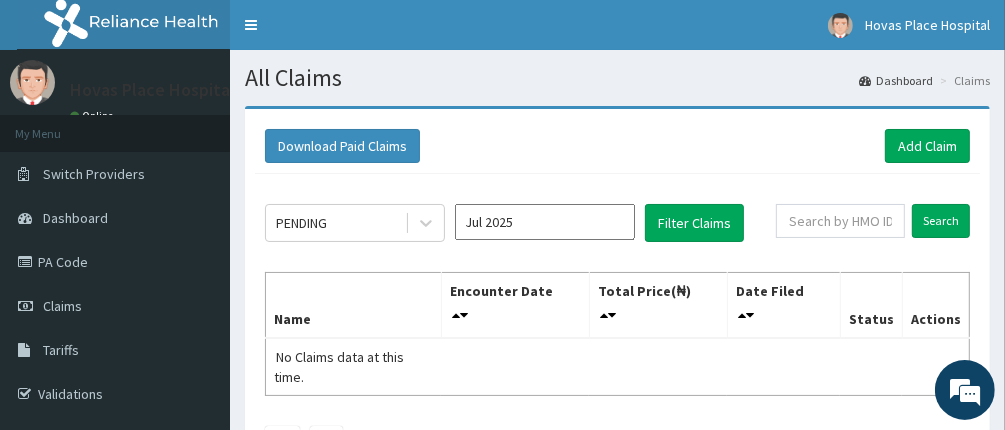 scroll, scrollTop: 0, scrollLeft: 0, axis: both 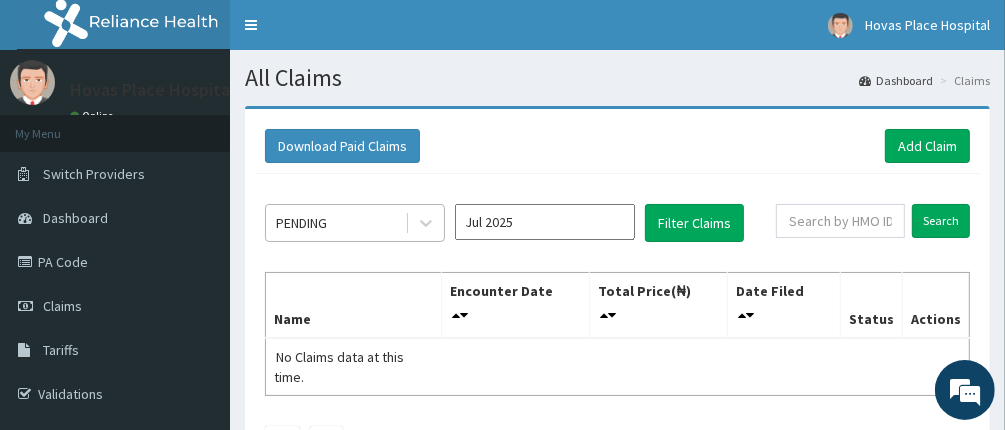 click on "PENDING" at bounding box center (335, 223) 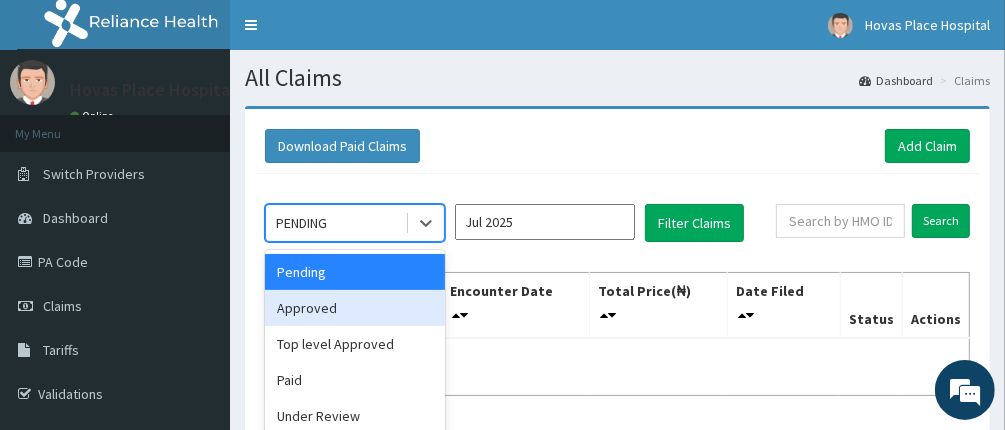 click on "Approved" at bounding box center (355, 308) 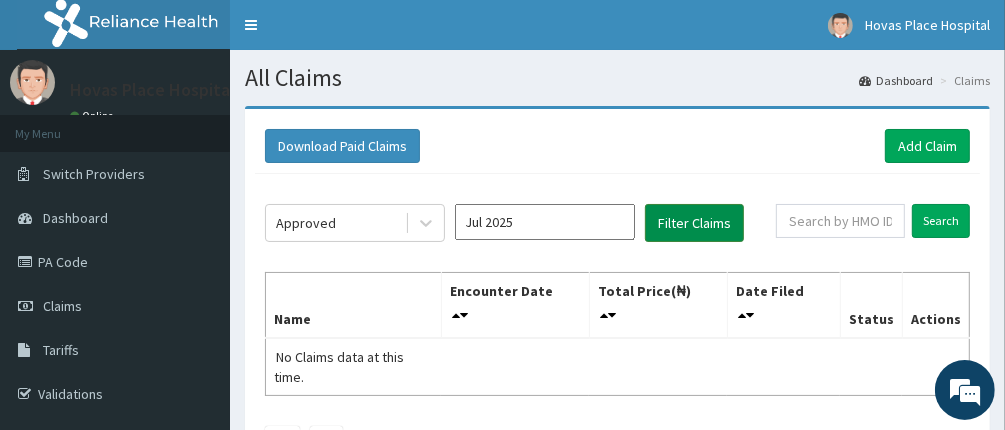 click on "Filter Claims" at bounding box center (694, 223) 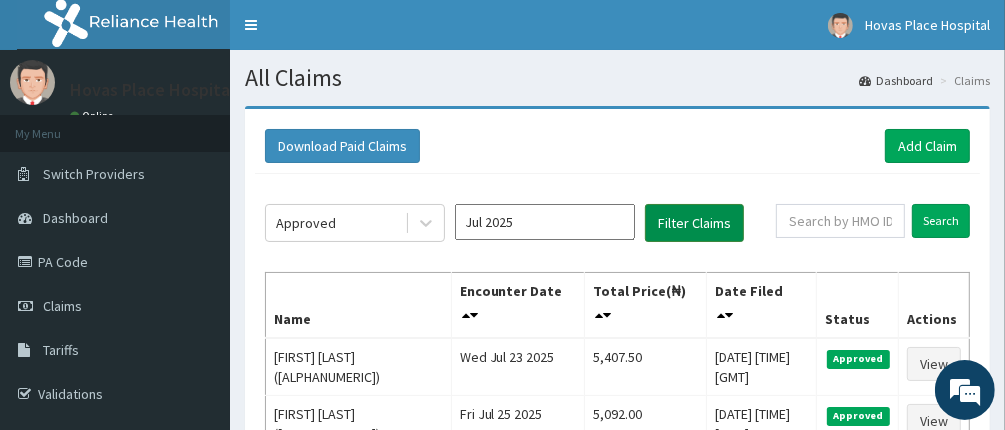 scroll, scrollTop: 100, scrollLeft: 0, axis: vertical 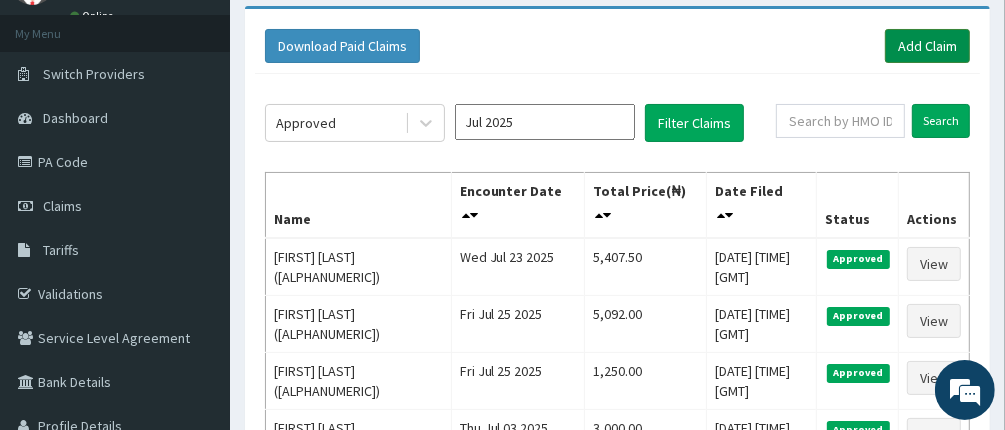 click on "Add Claim" at bounding box center (927, 46) 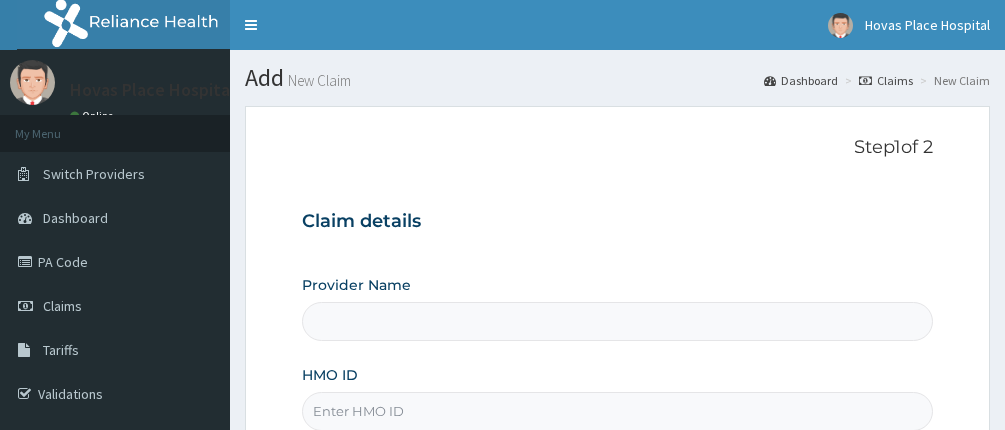 type on "Hovas Place Hospital" 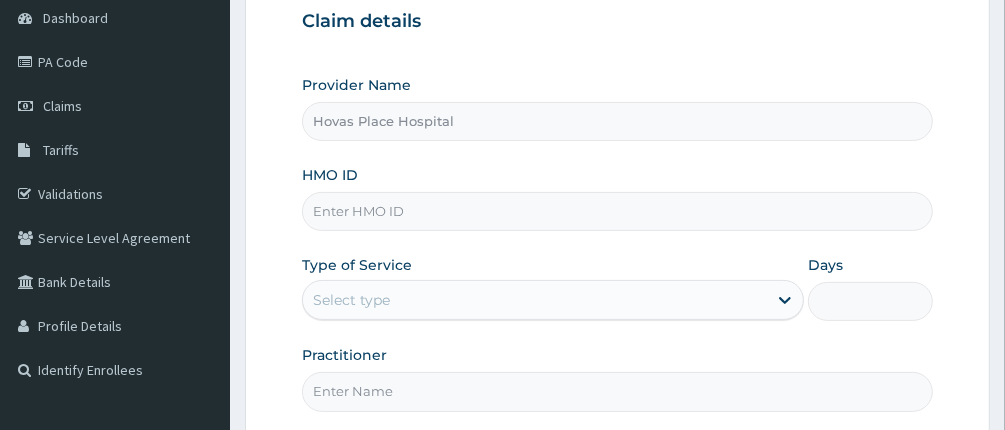 click on "HMO ID" at bounding box center [618, 211] 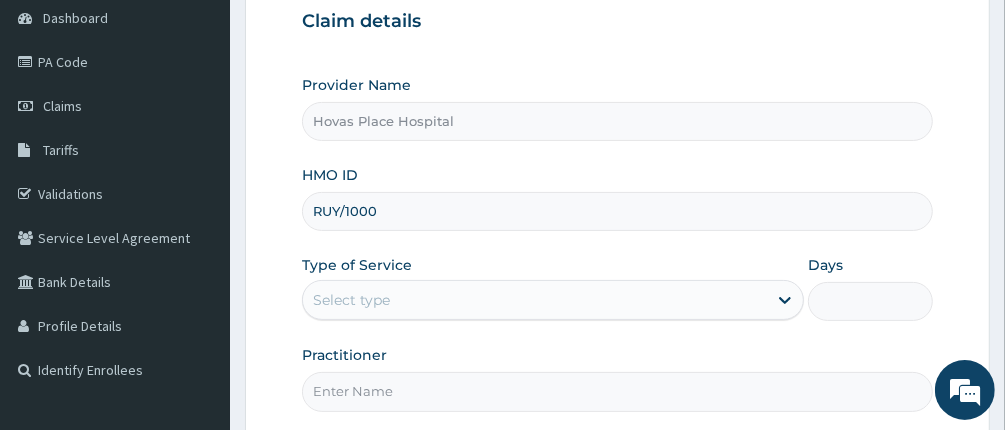 scroll, scrollTop: 0, scrollLeft: 0, axis: both 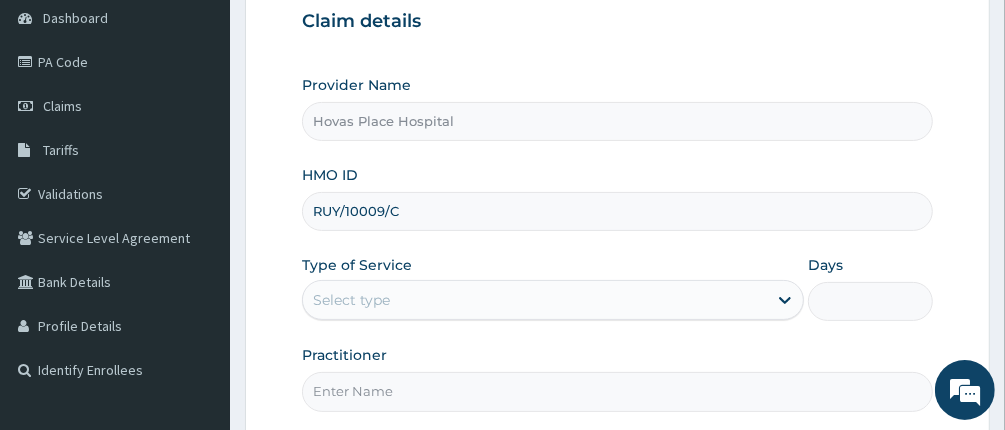 type on "RUY/10009/C" 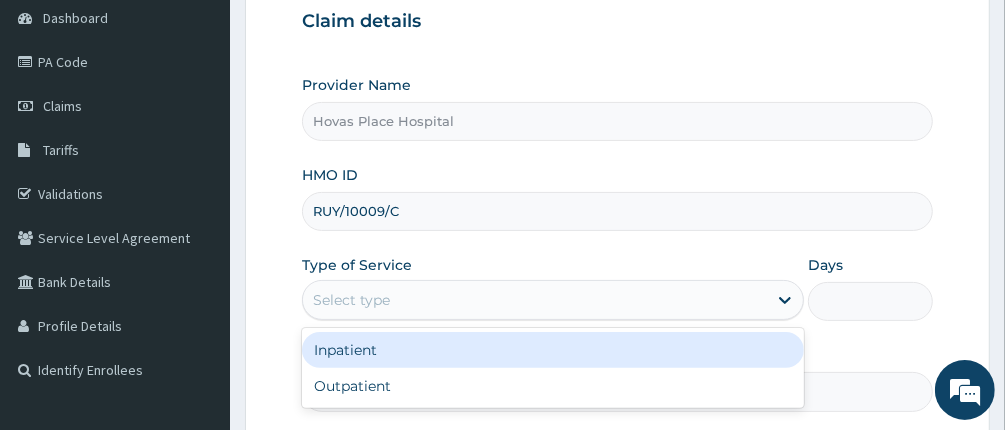 click on "Select type" at bounding box center (535, 300) 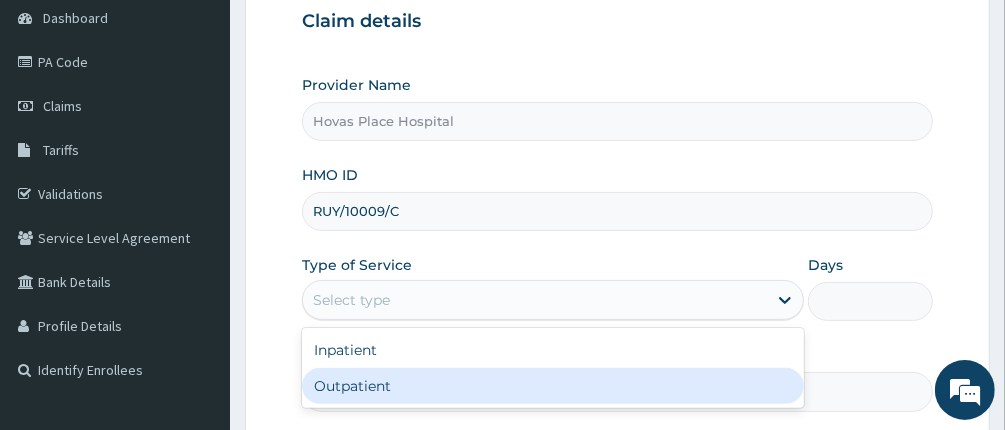 click on "Outpatient" at bounding box center [553, 386] 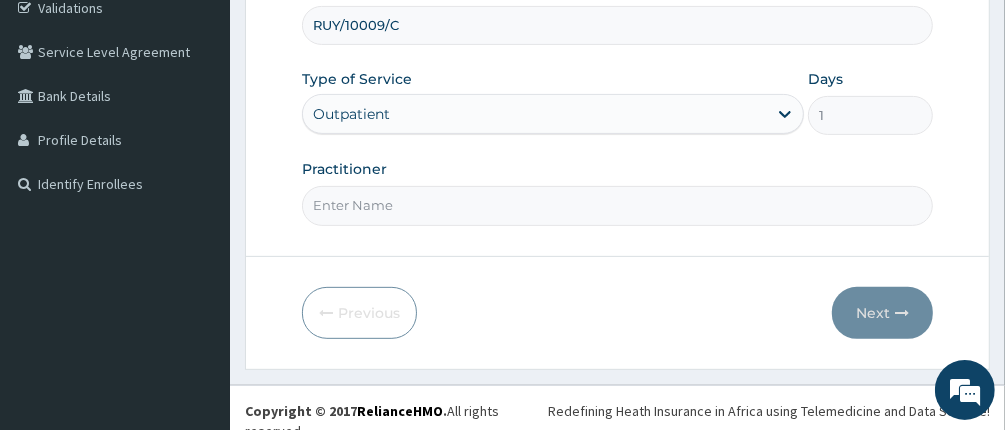 scroll, scrollTop: 388, scrollLeft: 0, axis: vertical 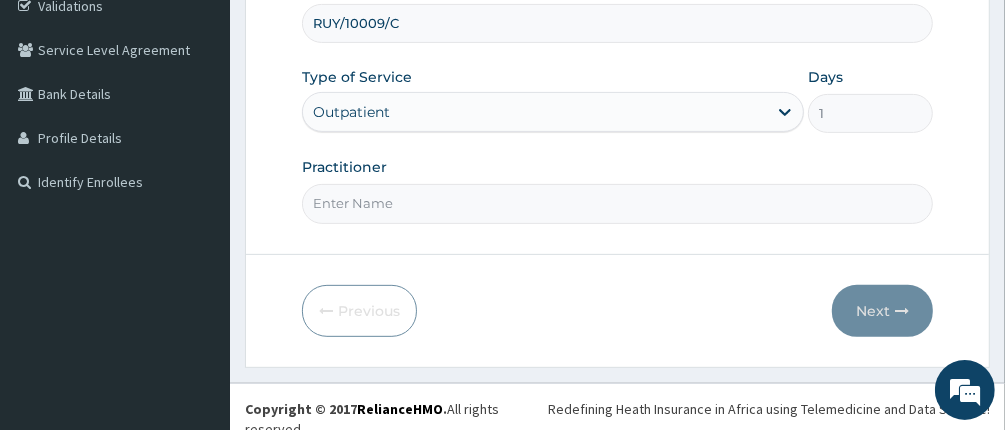 click on "Practitioner" at bounding box center (618, 203) 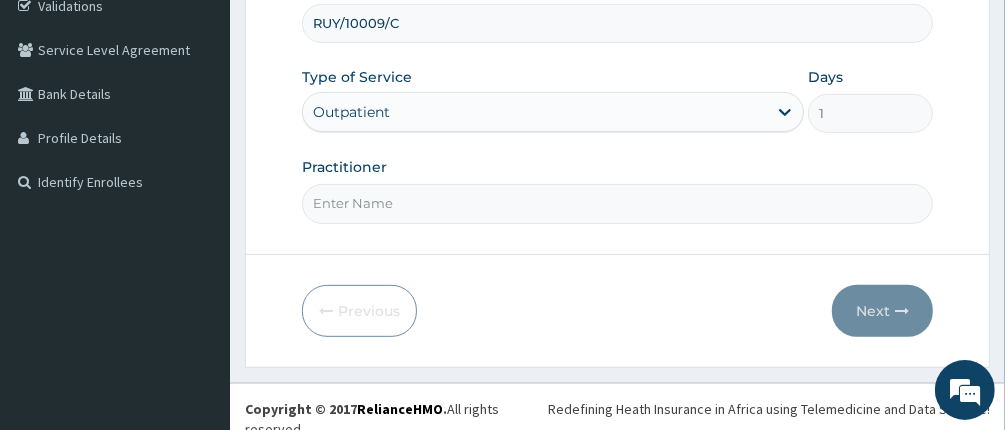 type on "[TITLE] [LAST] [LAST]" 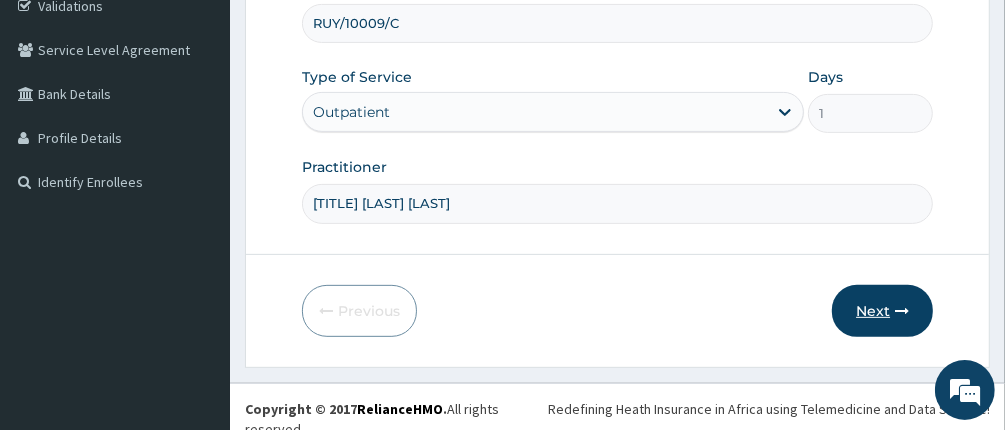 click on "Next" at bounding box center (882, 311) 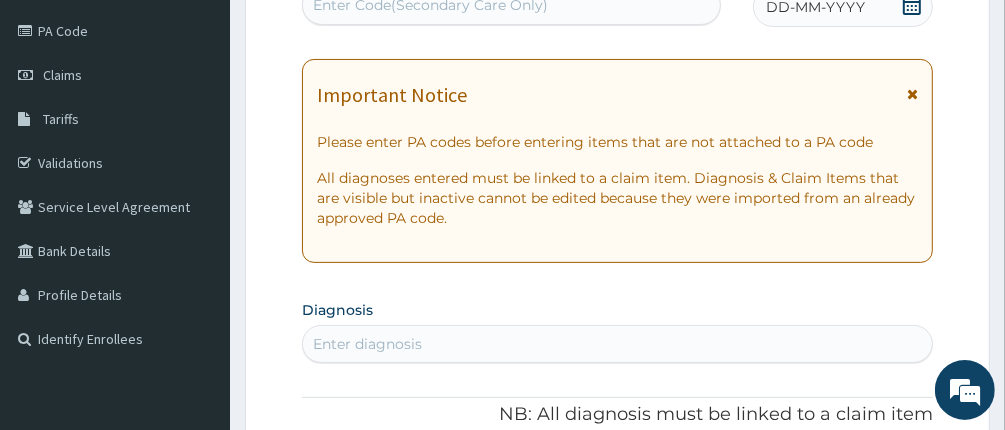 scroll, scrollTop: 88, scrollLeft: 0, axis: vertical 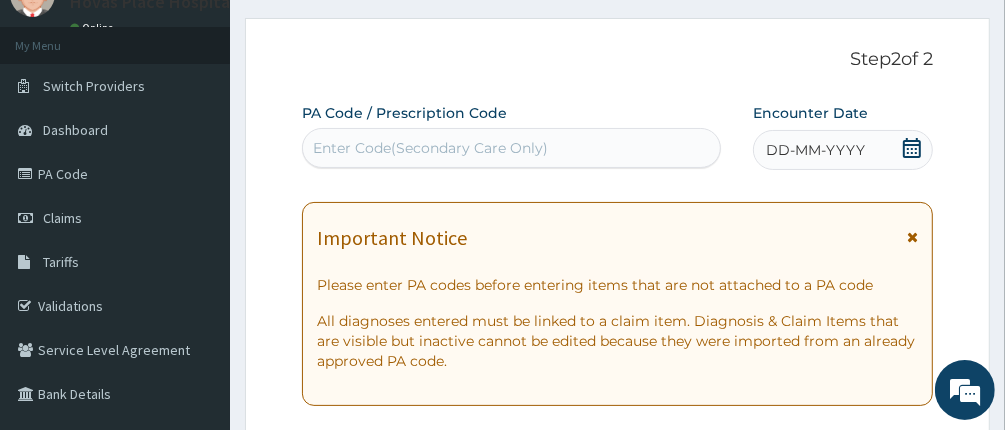 click on "Enter Code(Secondary Care Only)" at bounding box center (430, 148) 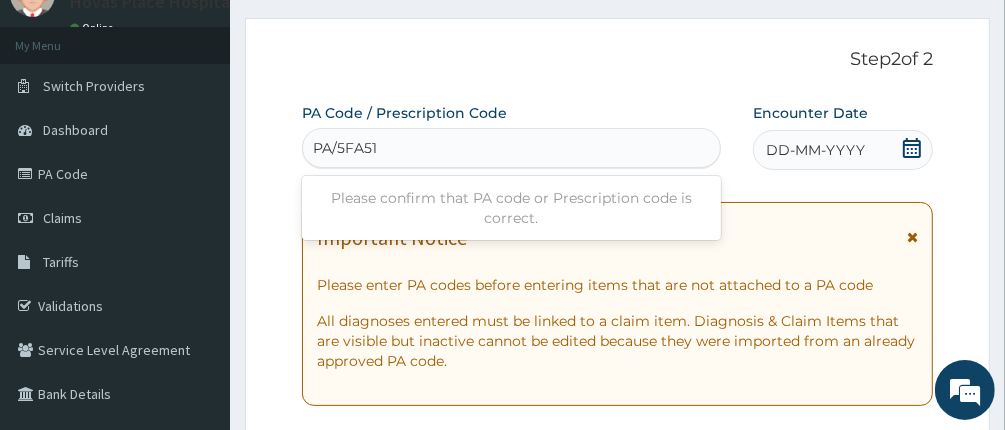 type on "PA/5FA512" 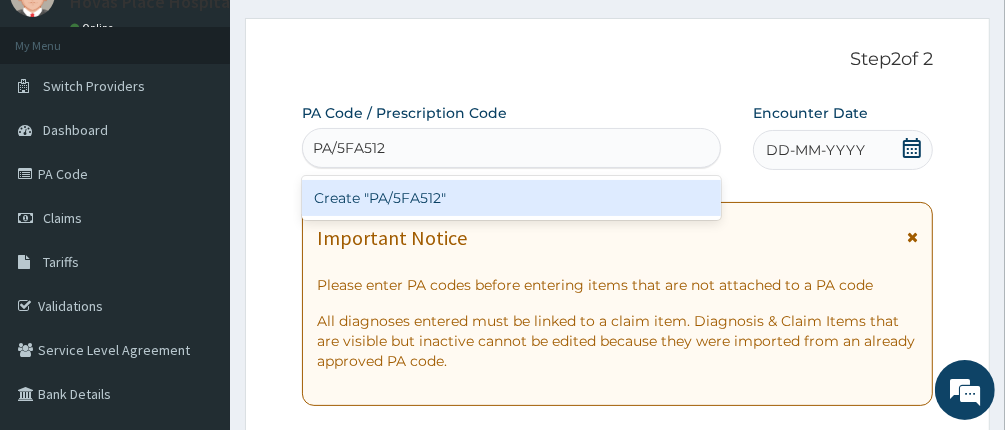 click on "Create "PA/5FA512"" at bounding box center (512, 198) 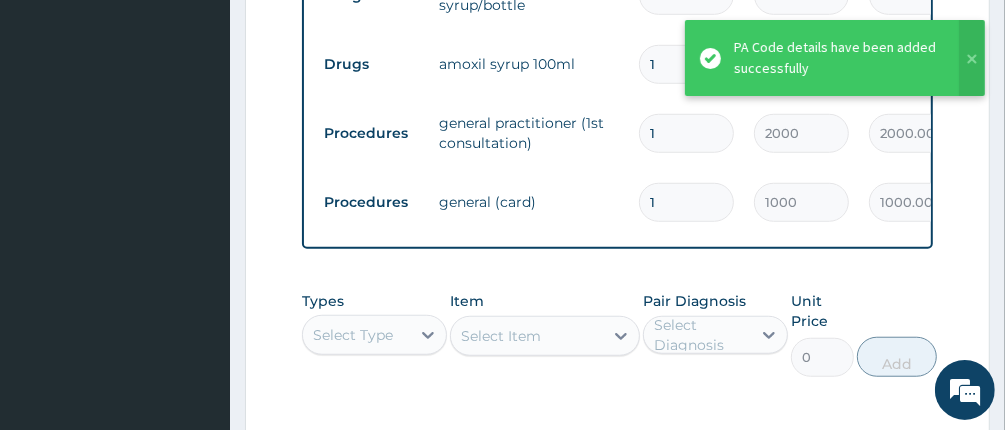 scroll, scrollTop: 744, scrollLeft: 0, axis: vertical 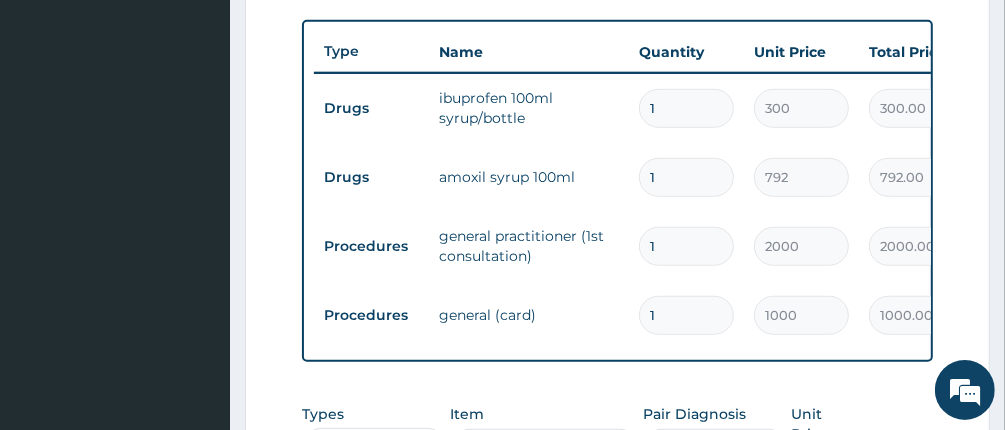 click on "Procedures general practitioner (1st consultation) 1 2000 2000.00 Spiking fever  + 1 Delete" at bounding box center (804, 246) 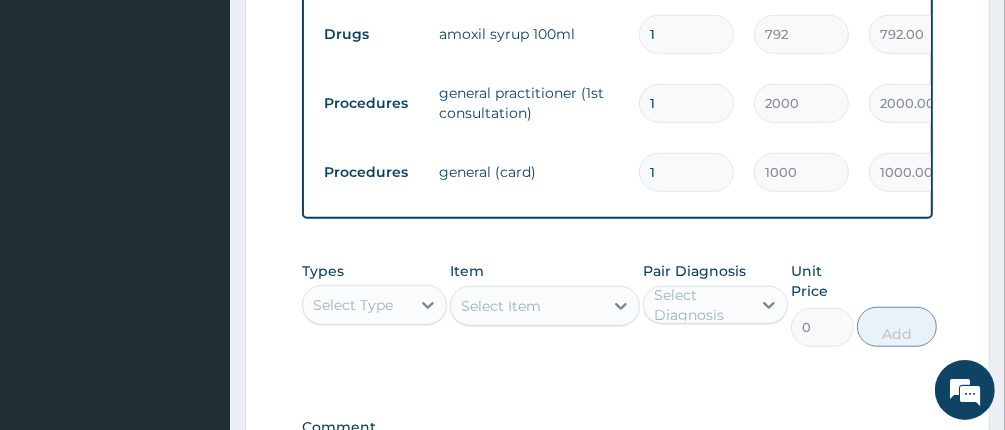 scroll, scrollTop: 1144, scrollLeft: 0, axis: vertical 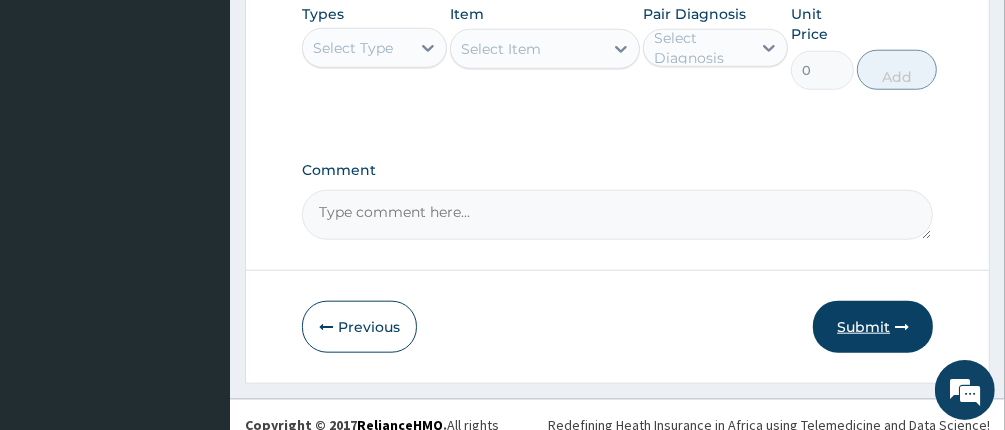 click on "Submit" at bounding box center [873, 327] 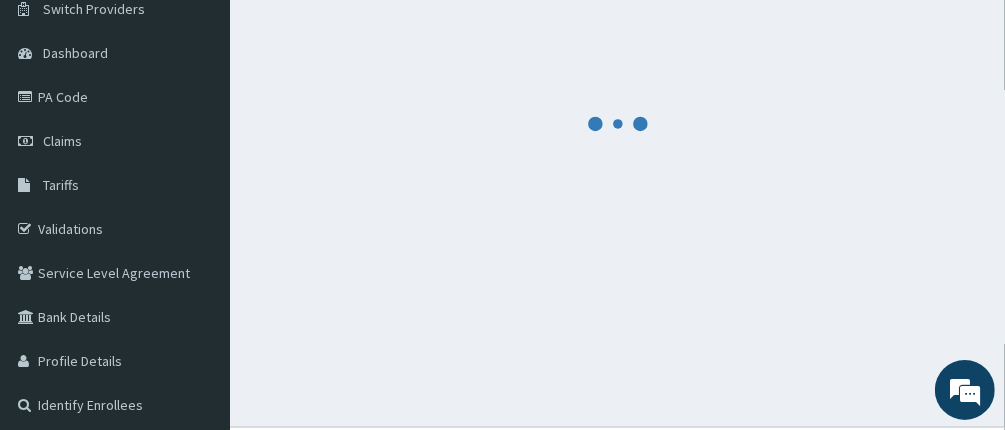 scroll, scrollTop: 211, scrollLeft: 0, axis: vertical 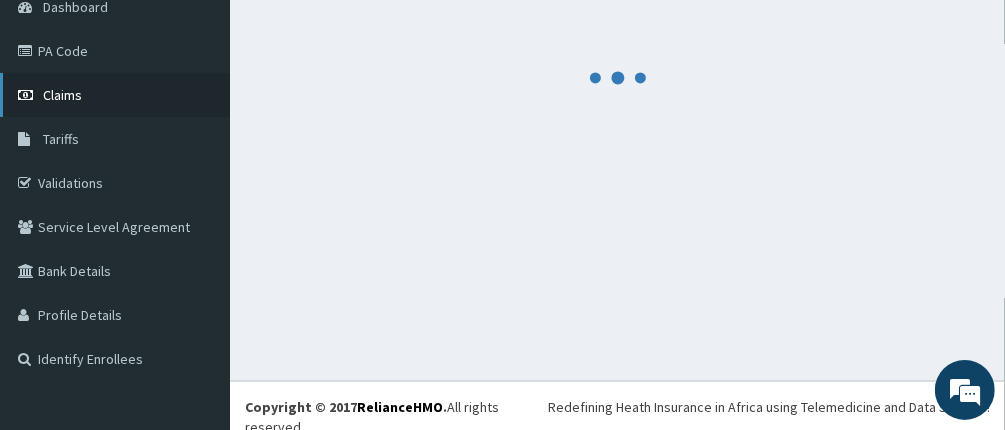 click on "Claims" at bounding box center (62, 95) 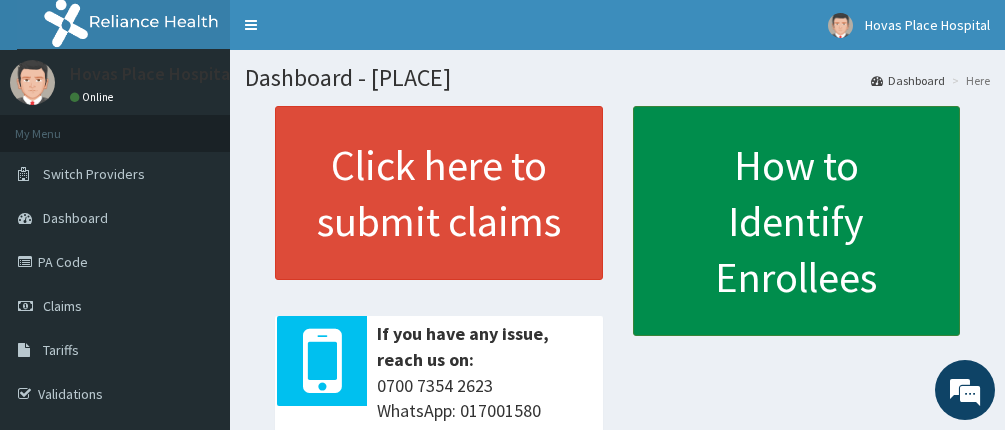 scroll, scrollTop: 0, scrollLeft: 0, axis: both 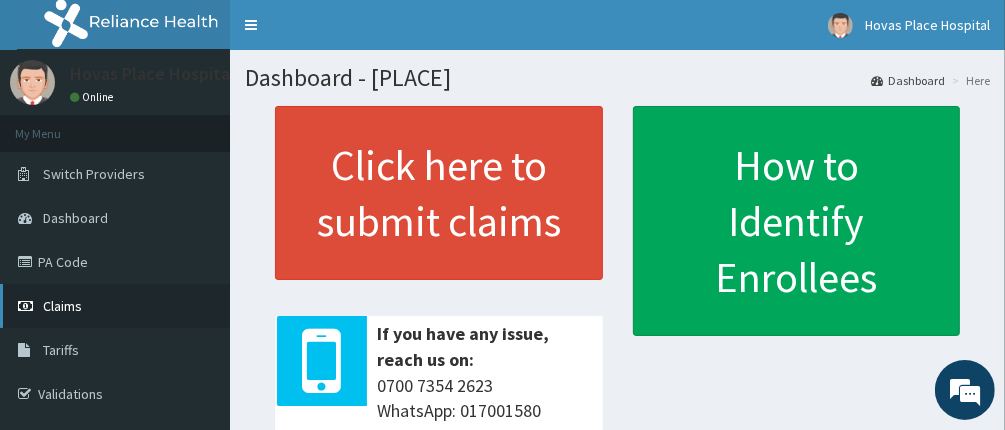 click on "Claims" at bounding box center [115, 306] 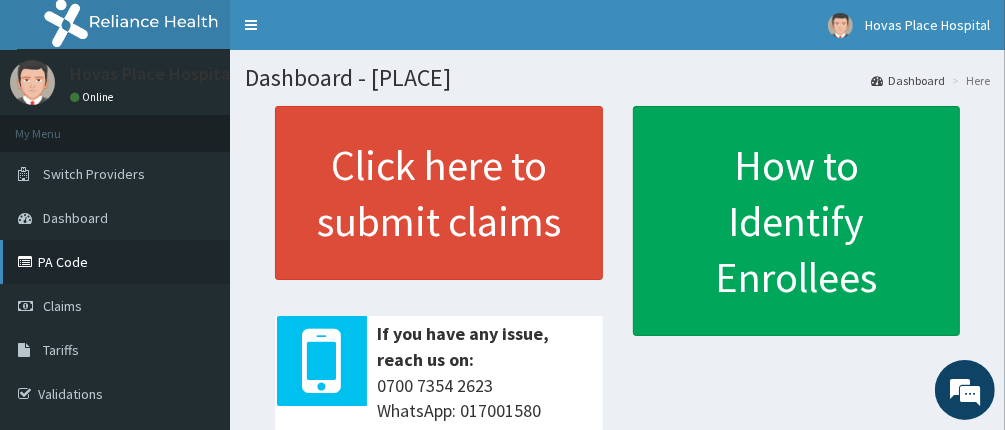 scroll, scrollTop: 200, scrollLeft: 0, axis: vertical 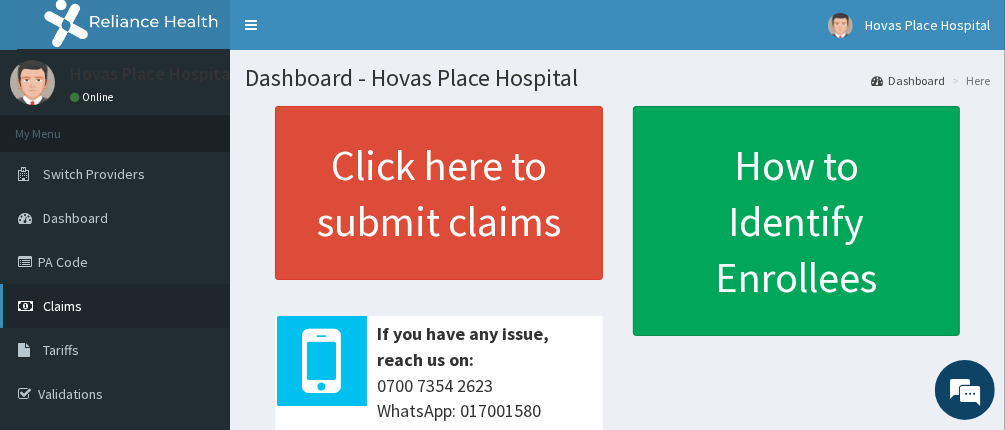 click on "Claims" at bounding box center (62, 306) 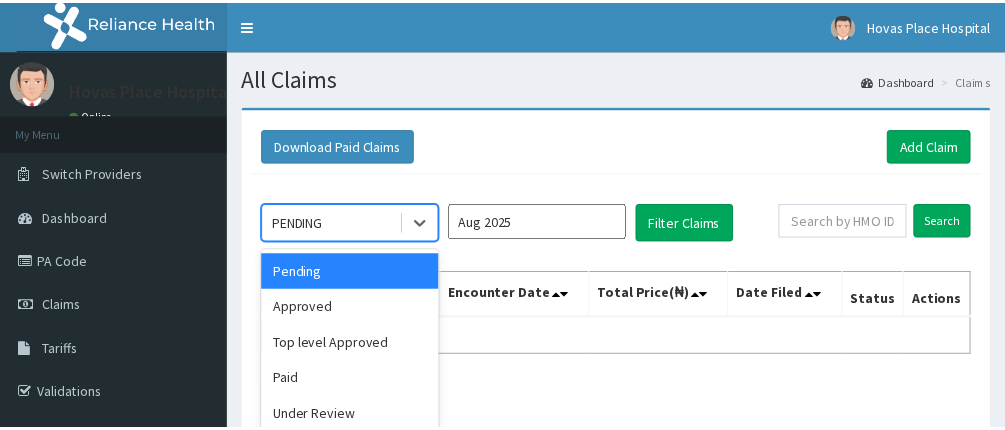 scroll, scrollTop: 0, scrollLeft: 0, axis: both 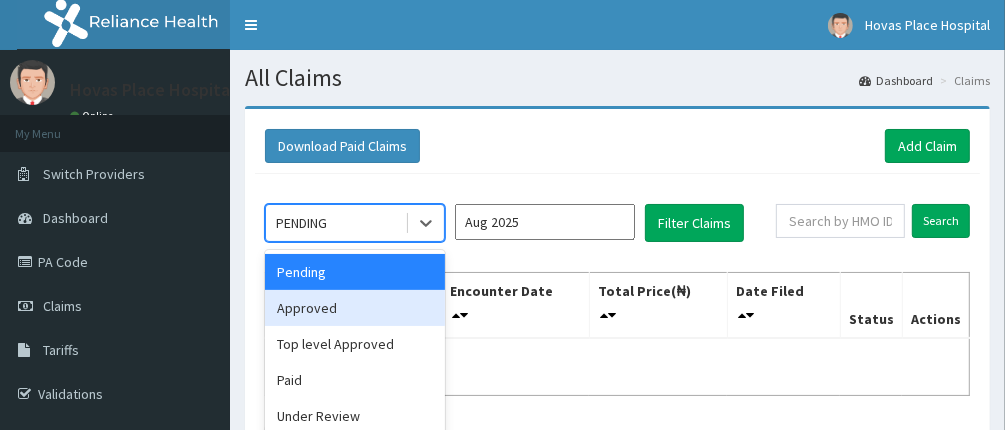 click on "Approved" at bounding box center (355, 308) 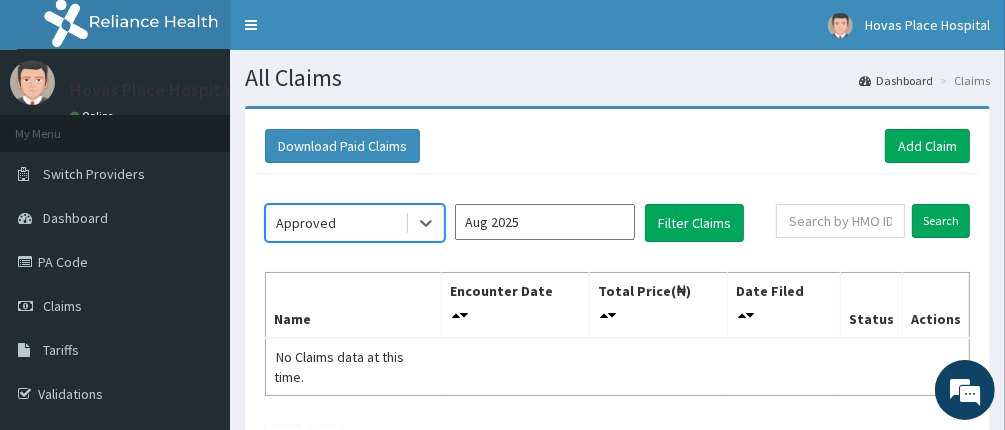 drag, startPoint x: 531, startPoint y: 215, endPoint x: 529, endPoint y: 226, distance: 11.18034 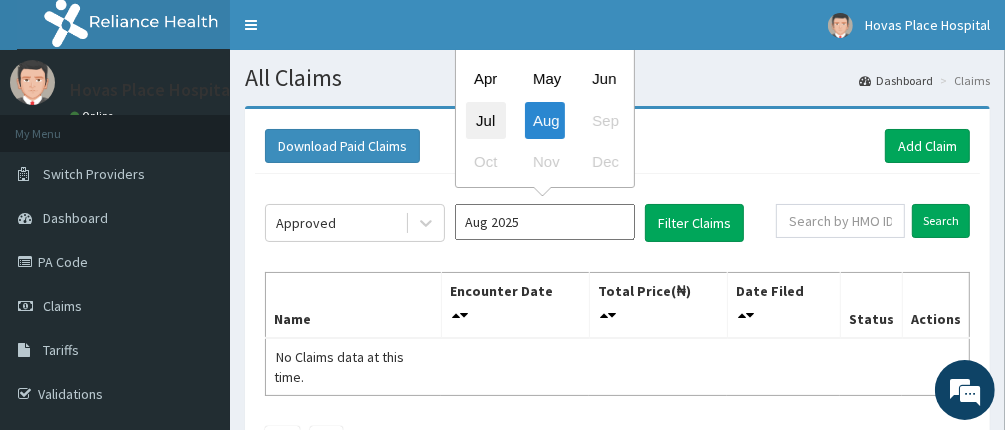 click on "Jul" at bounding box center (486, 120) 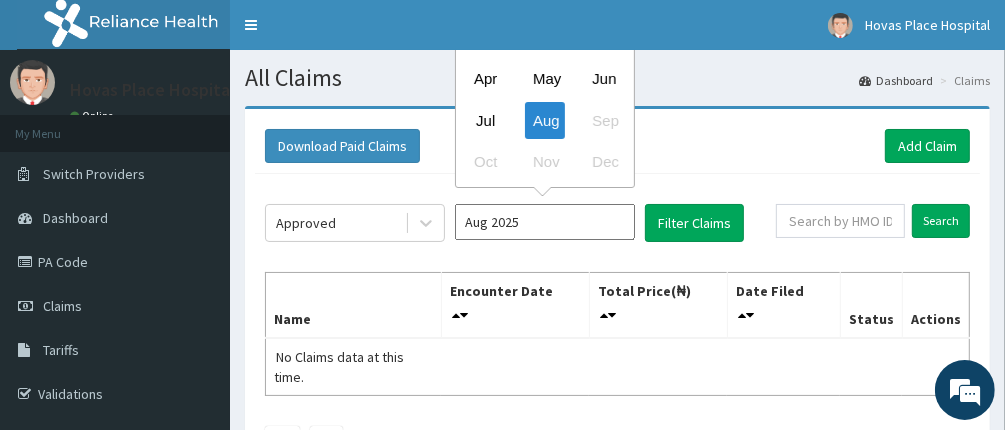 type on "Jul 2025" 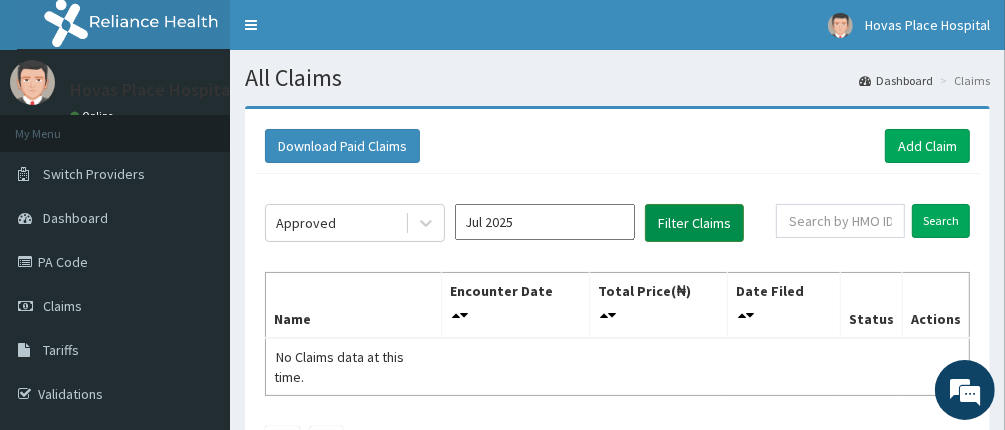 click on "Filter Claims" at bounding box center (694, 223) 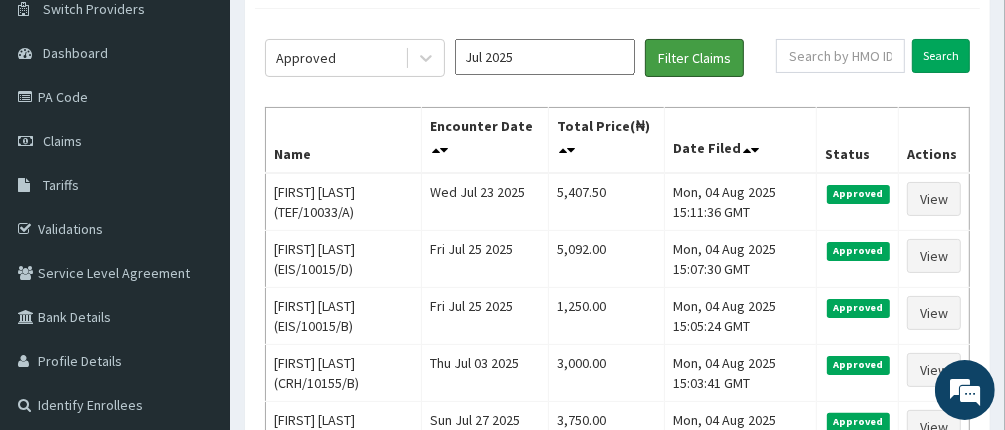 scroll, scrollTop: 200, scrollLeft: 0, axis: vertical 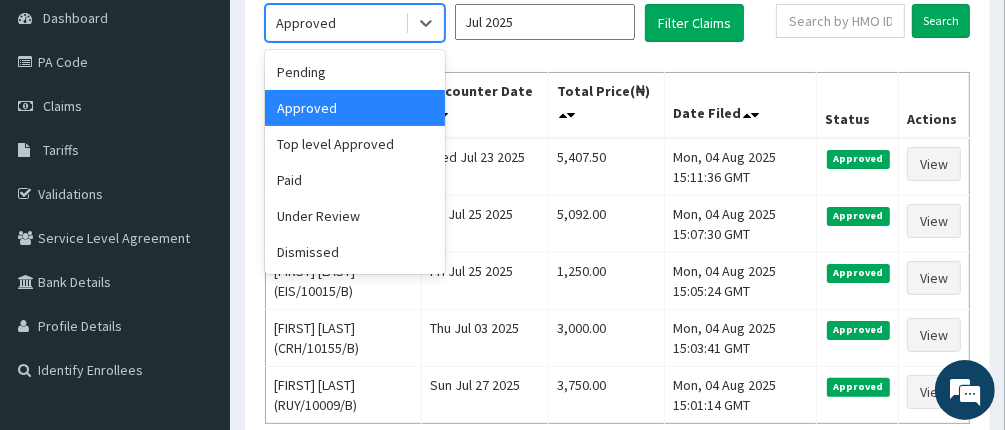click on "Approved" at bounding box center [335, 23] 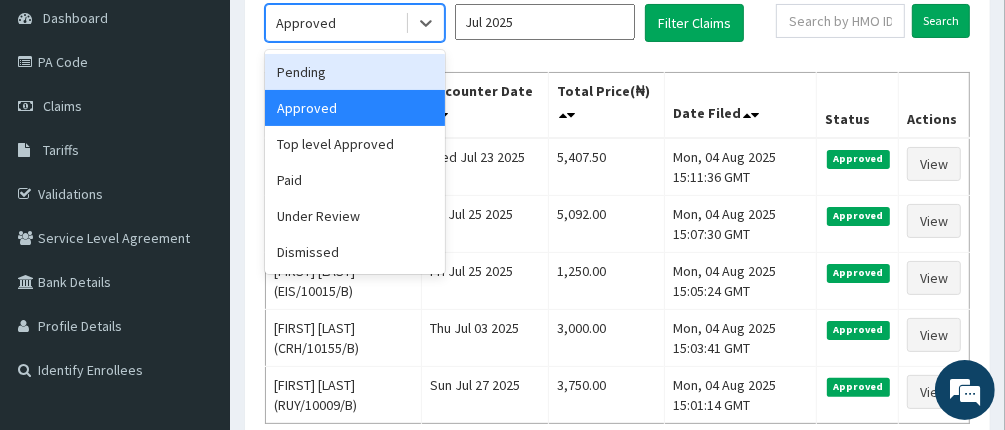 click on "Pending" at bounding box center [355, 72] 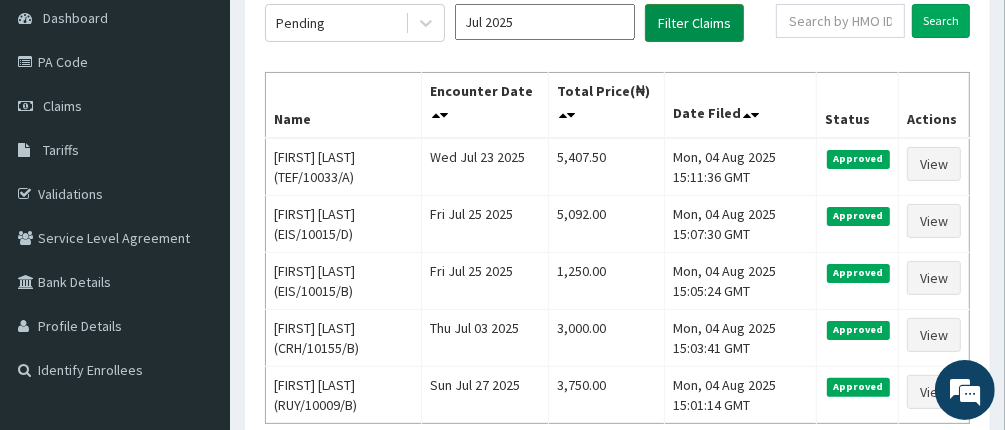 click on "Filter Claims" at bounding box center [694, 23] 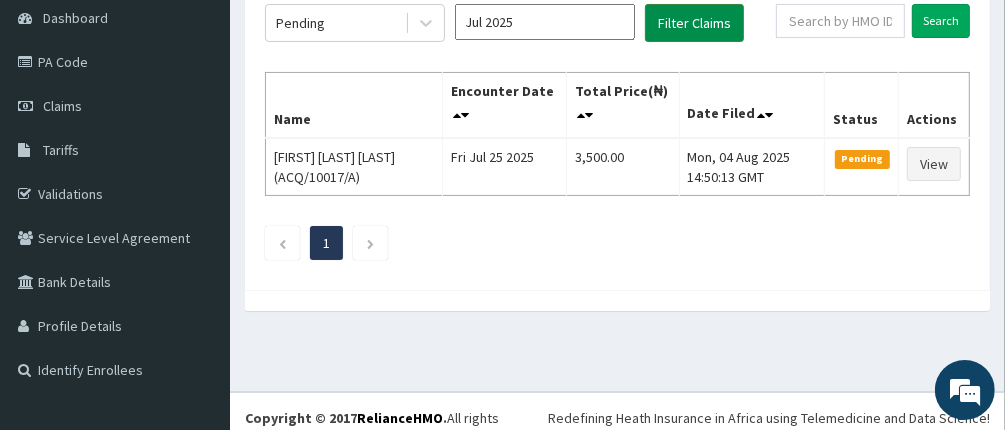 click on "Filter Claims" at bounding box center [694, 23] 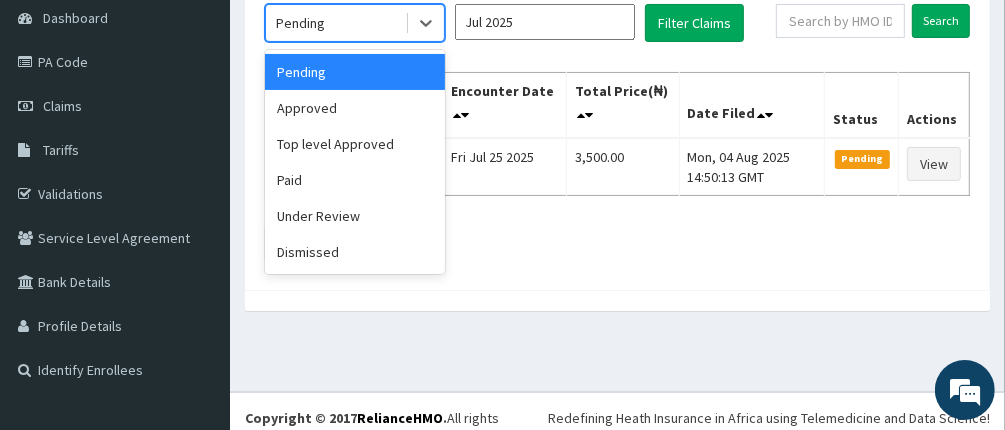 click on "Pending" at bounding box center (300, 23) 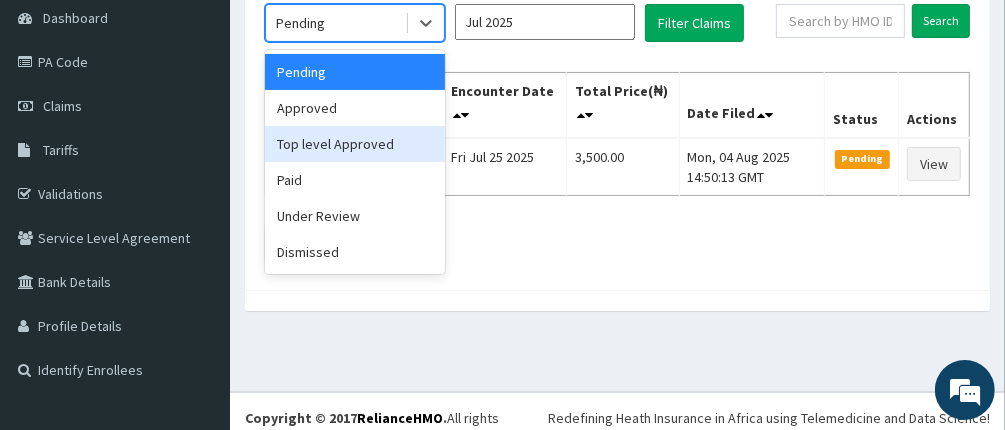 click on "Top level Approved" at bounding box center [355, 144] 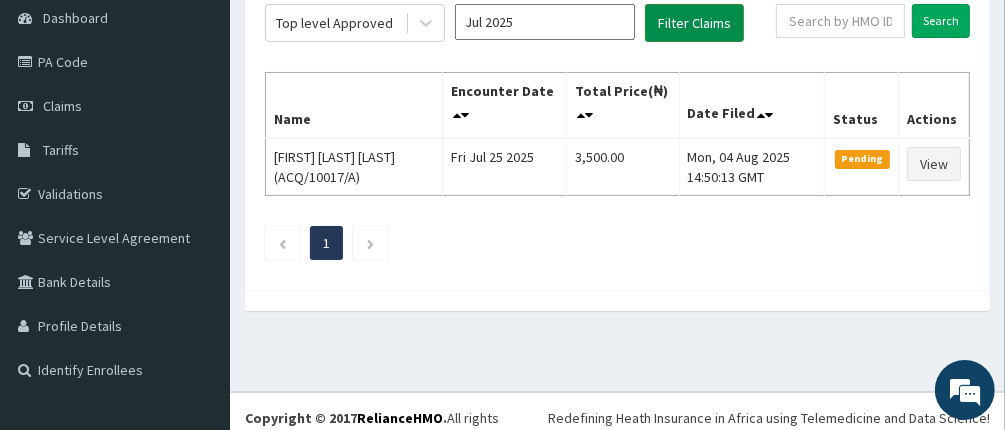 click on "Filter Claims" at bounding box center (694, 23) 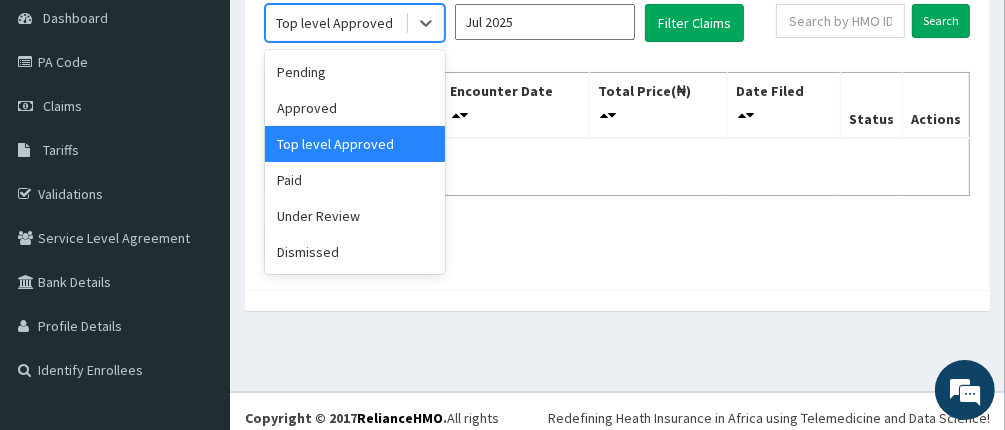 click on "Top level Approved" at bounding box center (334, 23) 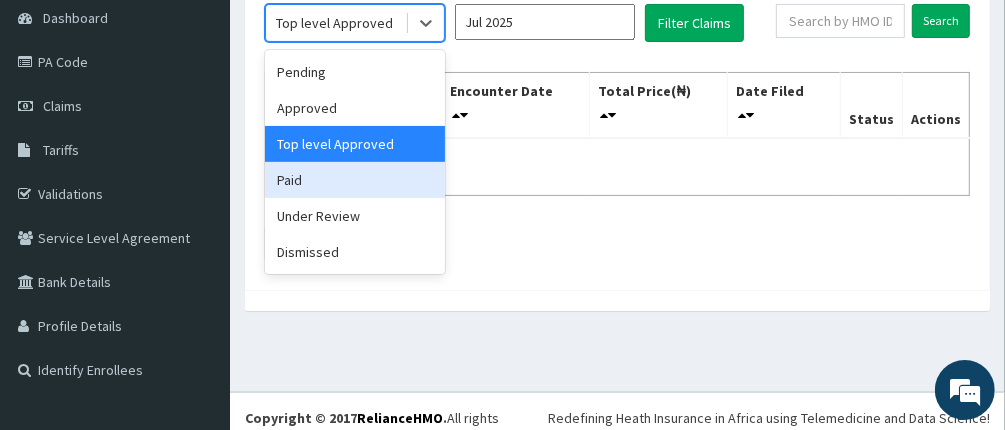 click on "Paid" at bounding box center [355, 180] 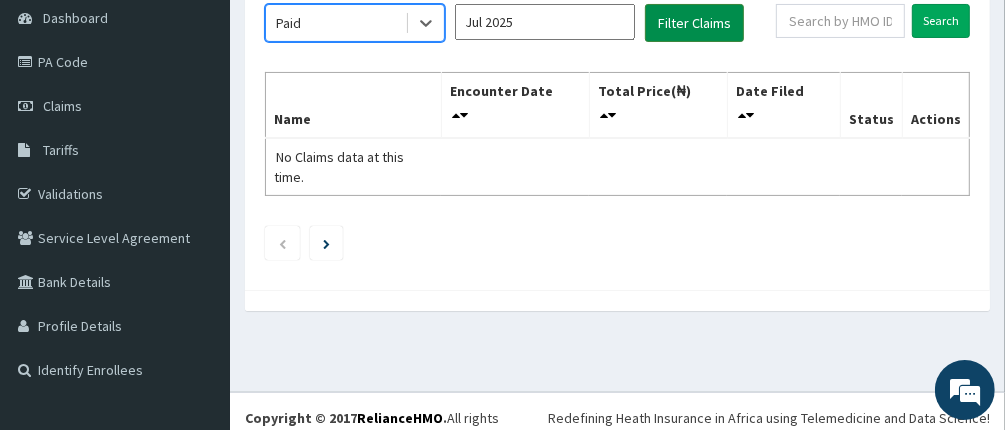 click on "Filter Claims" at bounding box center (694, 23) 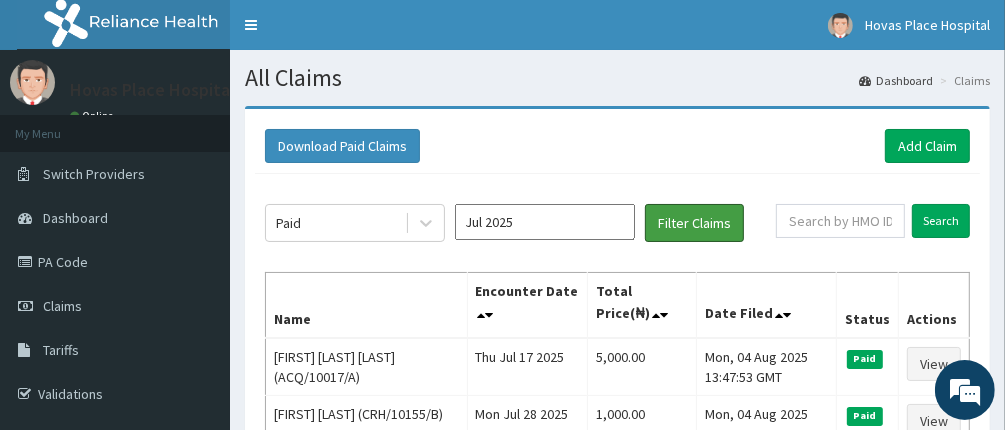 scroll, scrollTop: 100, scrollLeft: 0, axis: vertical 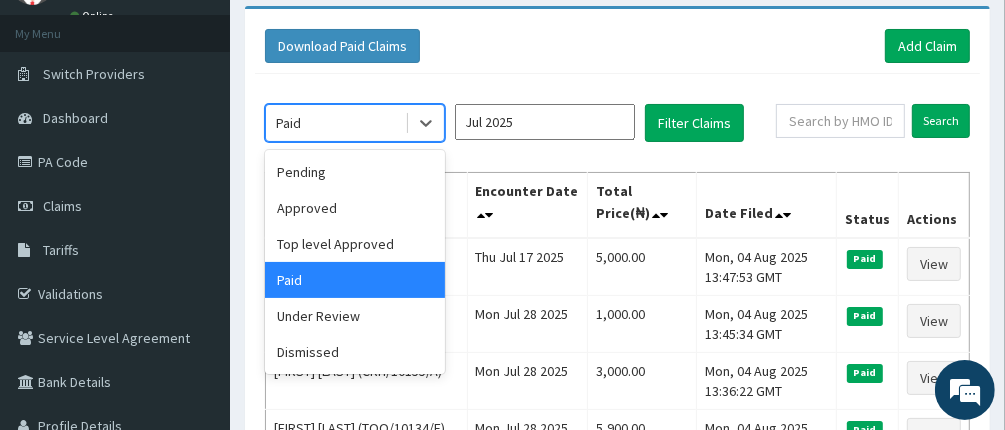 click on "Paid" at bounding box center [335, 123] 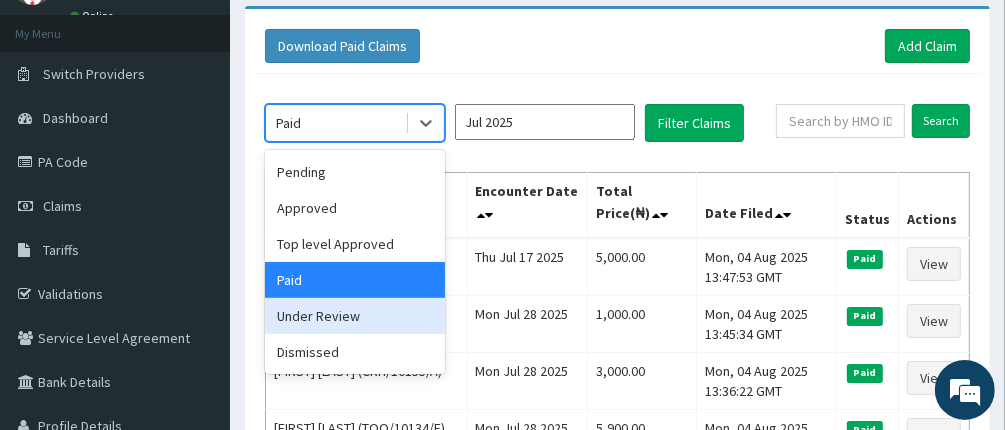 click on "Under Review" at bounding box center (355, 316) 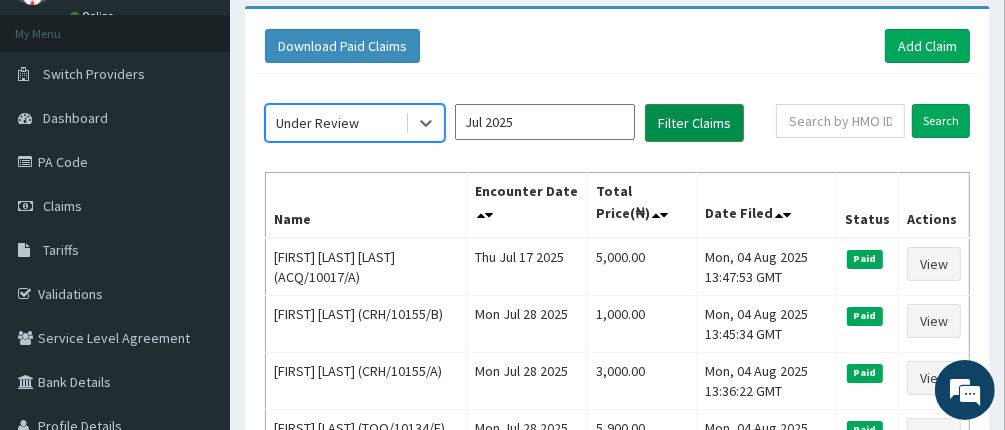 click on "Filter Claims" at bounding box center (694, 123) 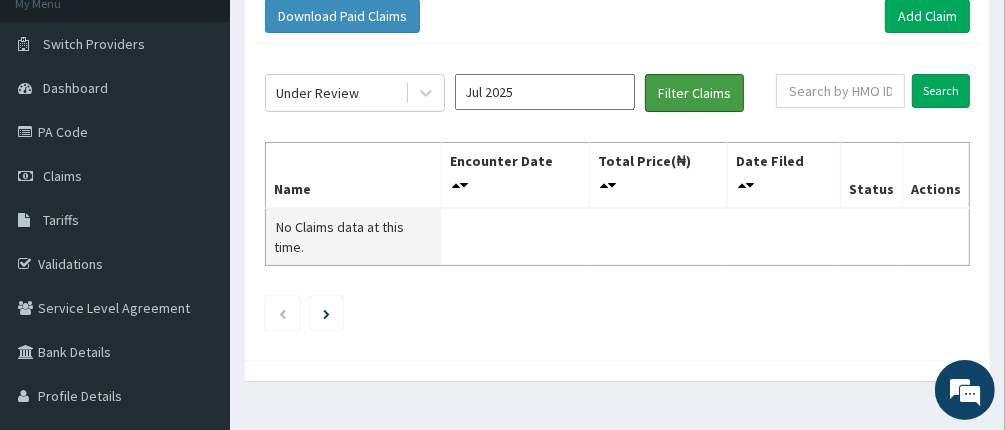 scroll, scrollTop: 111, scrollLeft: 0, axis: vertical 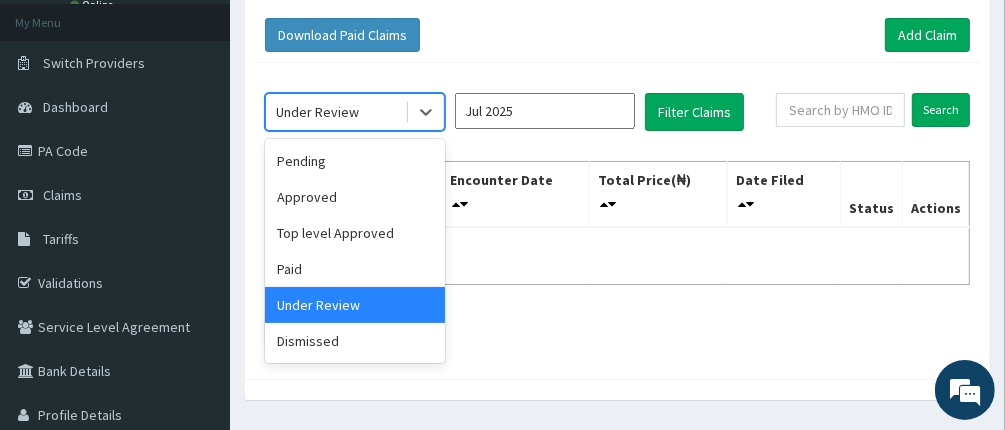 click on "Under Review" at bounding box center [317, 112] 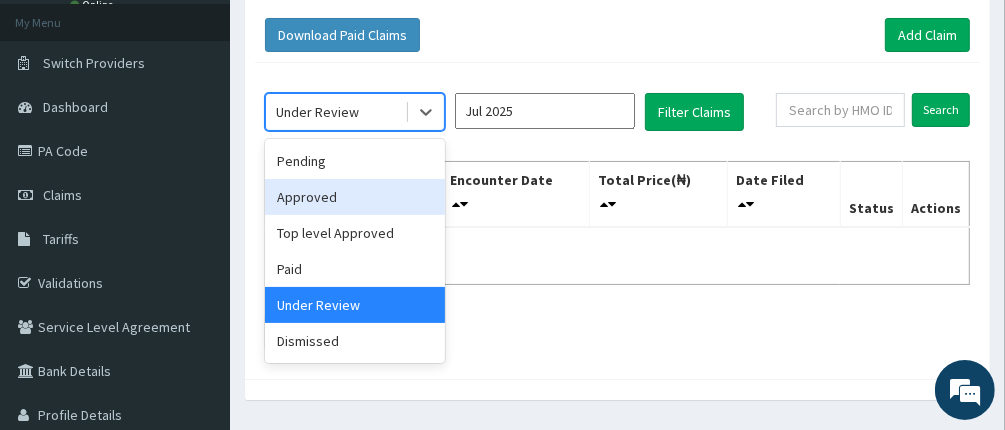click on "Approved" at bounding box center [355, 197] 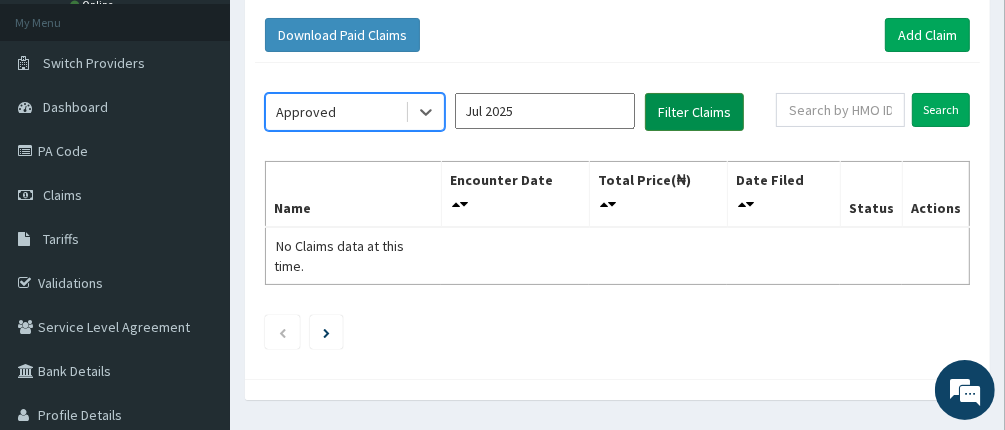 click on "Filter Claims" at bounding box center (694, 112) 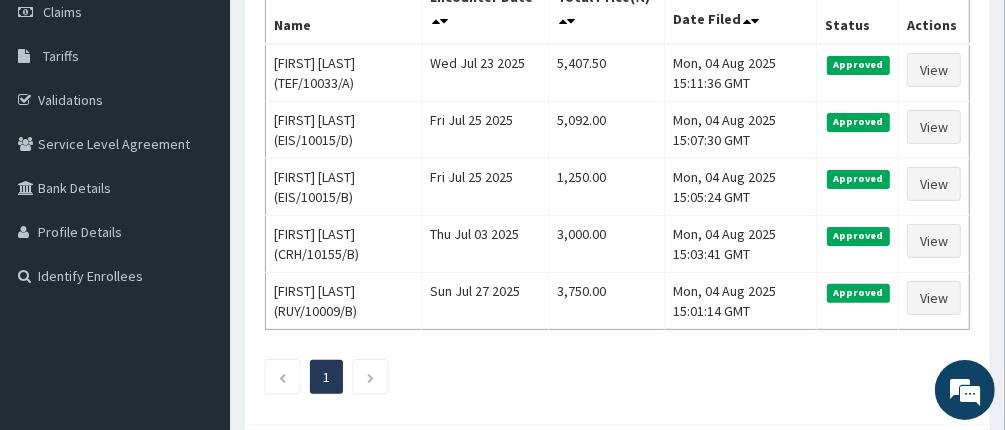 scroll, scrollTop: 92, scrollLeft: 0, axis: vertical 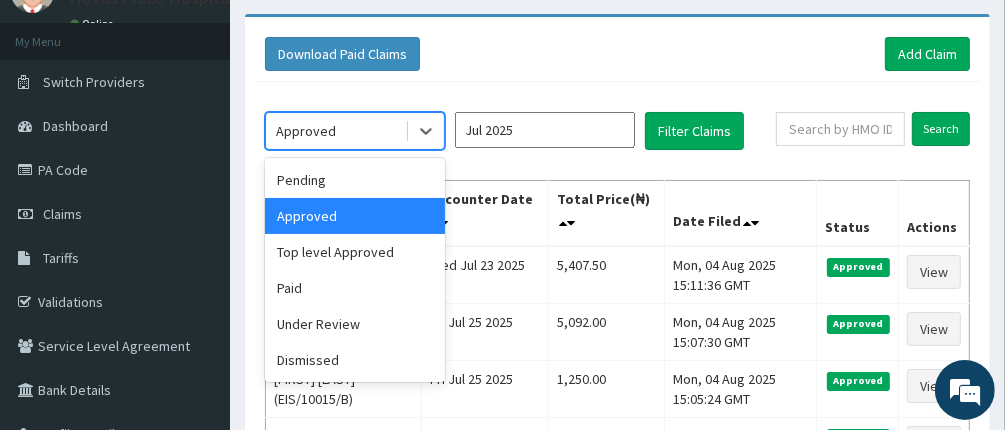 drag, startPoint x: 305, startPoint y: 123, endPoint x: 303, endPoint y: 167, distance: 44.04543 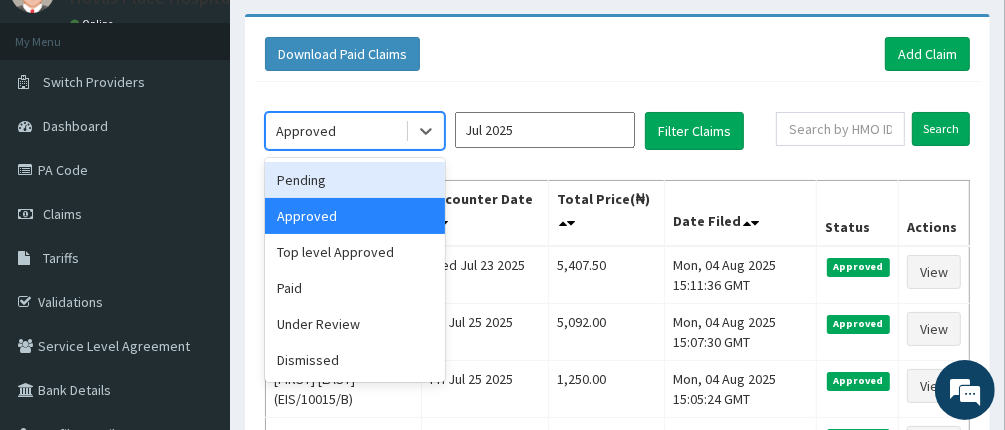 click on "Pending" at bounding box center [355, 180] 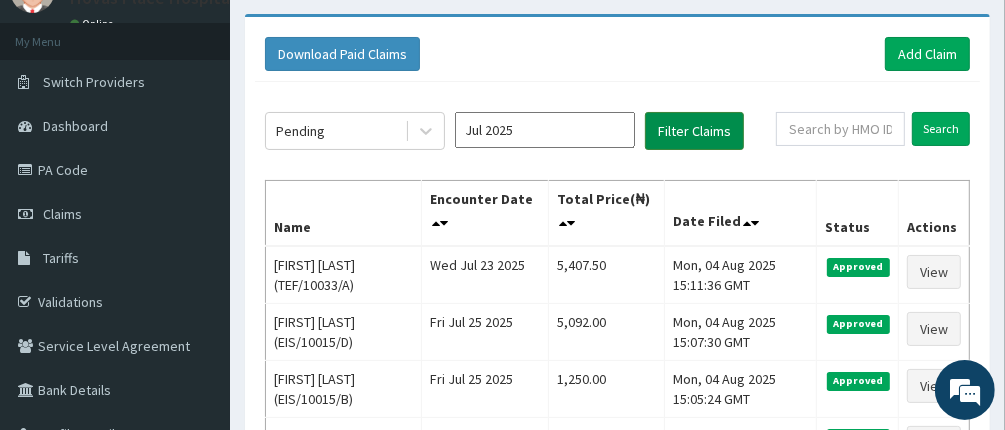 click on "Filter Claims" at bounding box center (694, 131) 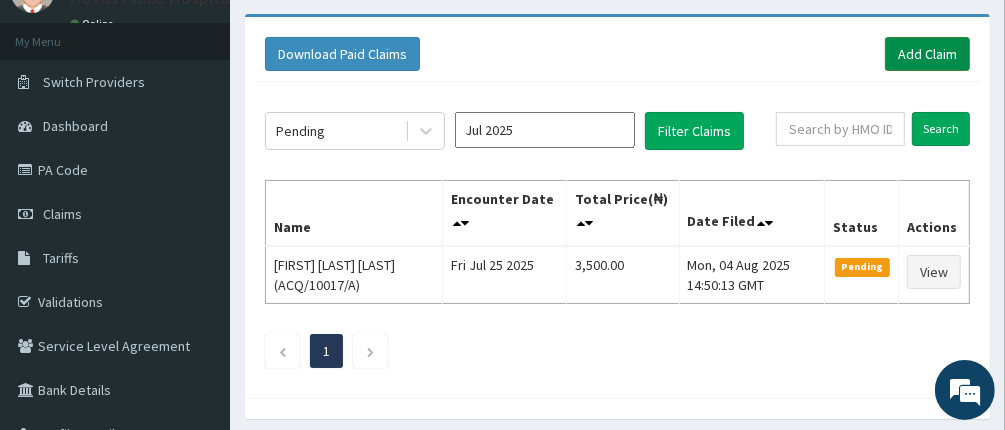 click on "Add Claim" at bounding box center [927, 54] 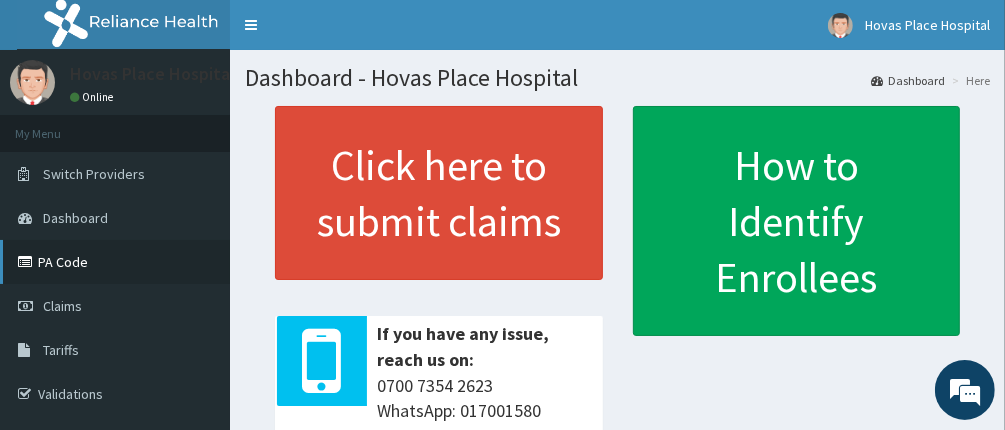 scroll, scrollTop: 0, scrollLeft: 0, axis: both 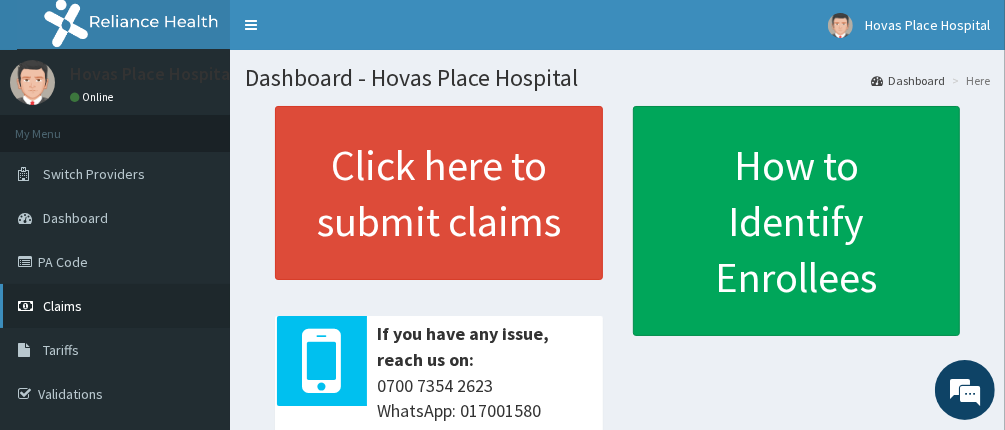 click on "Claims" at bounding box center [62, 306] 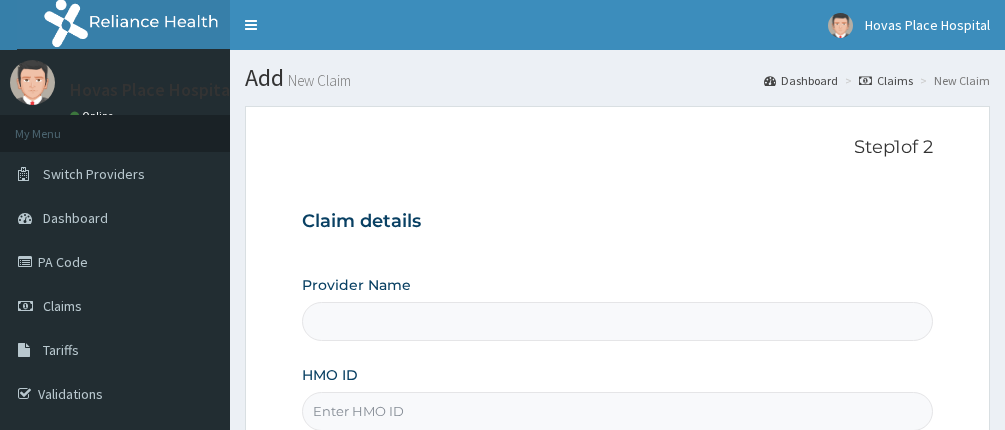 scroll, scrollTop: 0, scrollLeft: 0, axis: both 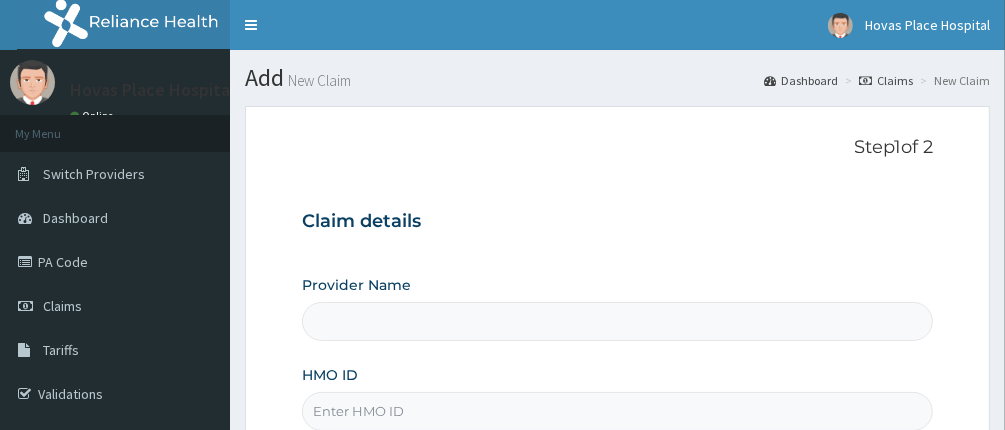 type on "Hovas Place Hospital" 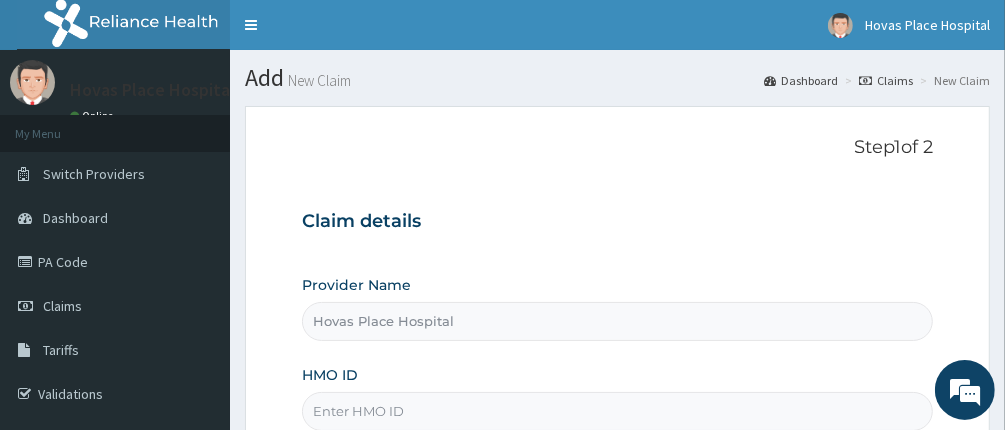 scroll, scrollTop: 0, scrollLeft: 0, axis: both 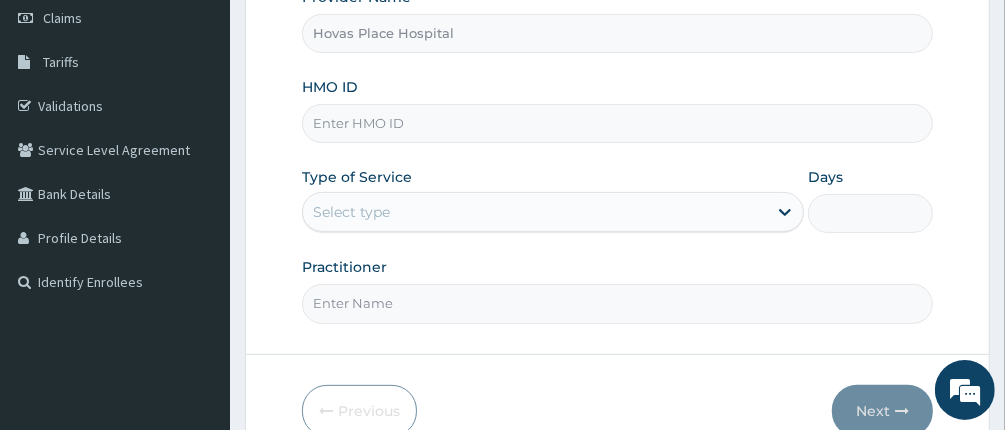 click on "HMO ID" at bounding box center (618, 123) 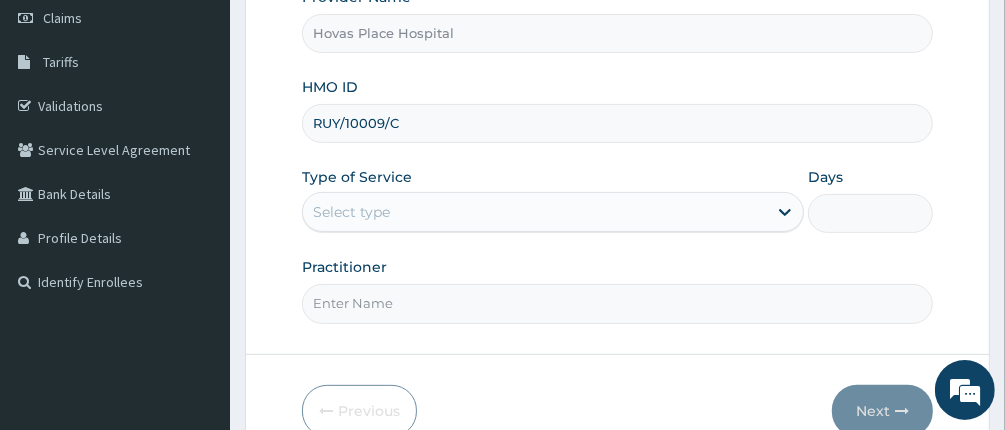 type on "RUY/10009/C" 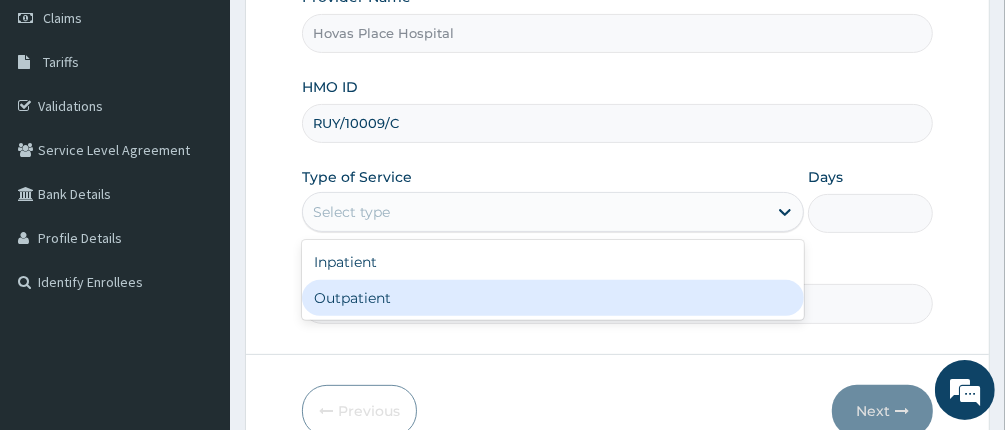 click on "Outpatient" at bounding box center [553, 298] 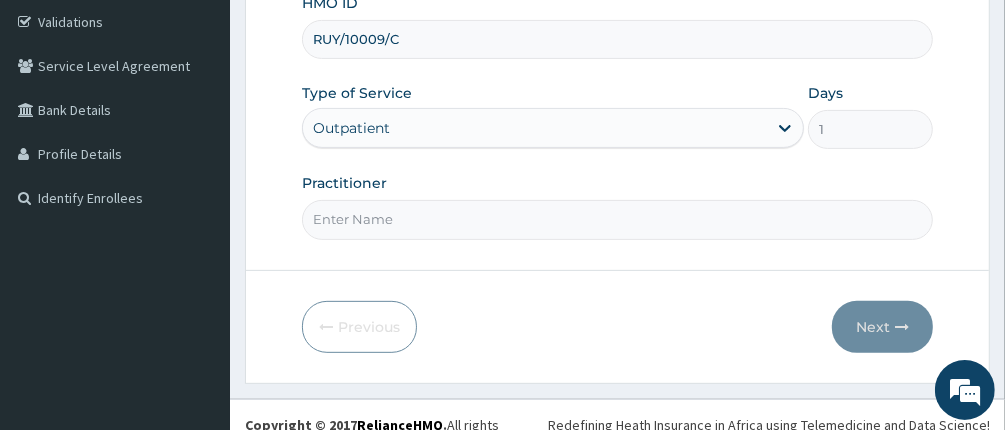scroll, scrollTop: 388, scrollLeft: 0, axis: vertical 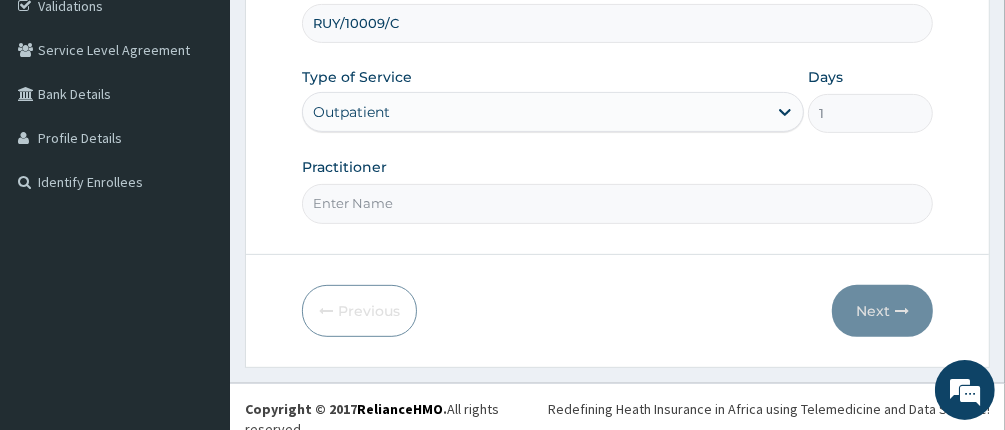 click on "Practitioner" at bounding box center (618, 203) 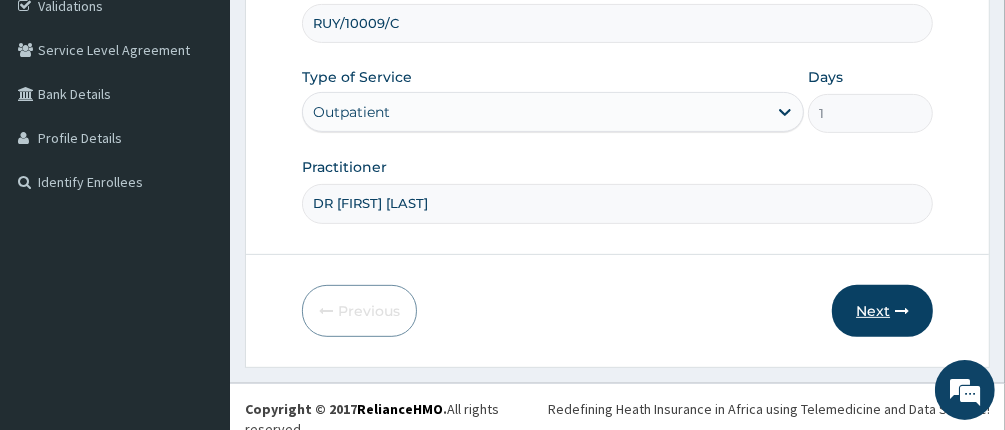 click on "Next" at bounding box center (882, 311) 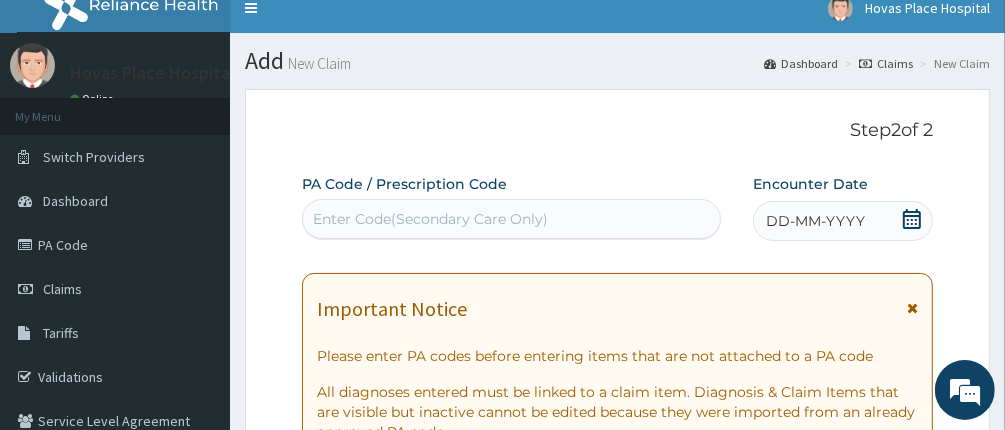 scroll, scrollTop: 0, scrollLeft: 0, axis: both 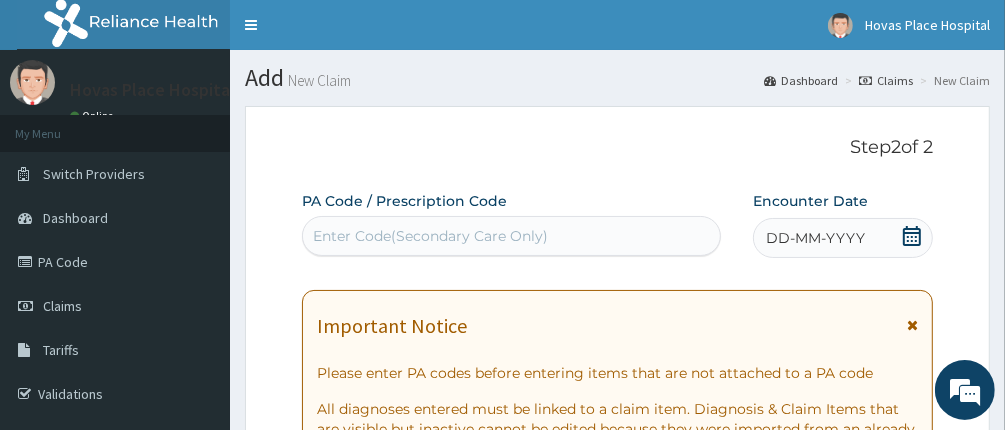 drag, startPoint x: 644, startPoint y: 231, endPoint x: 646, endPoint y: 220, distance: 11.18034 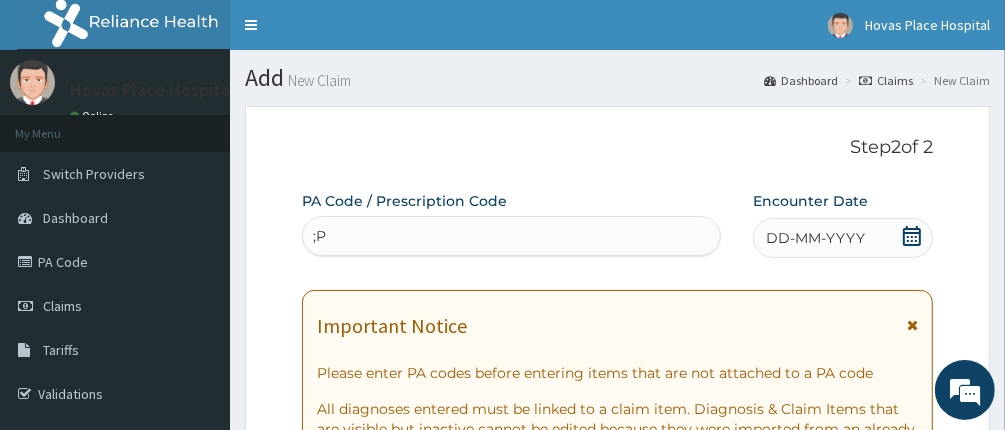 type on ";" 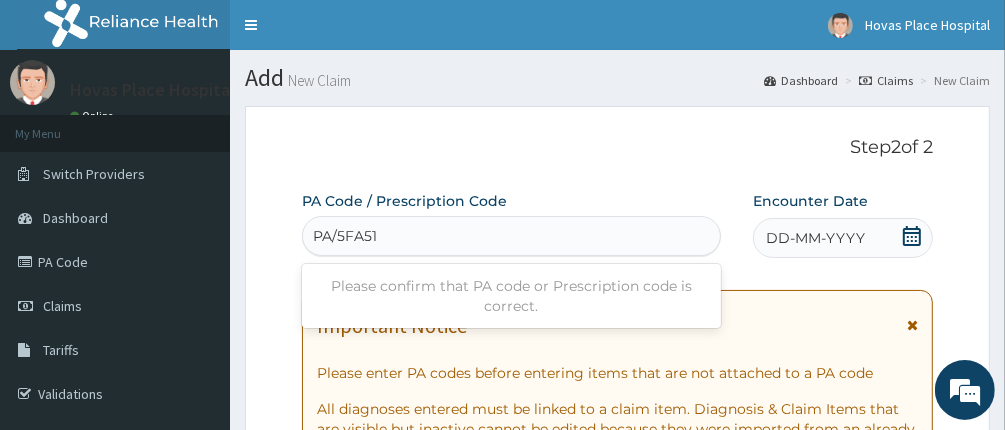 type on "PA/5FA512" 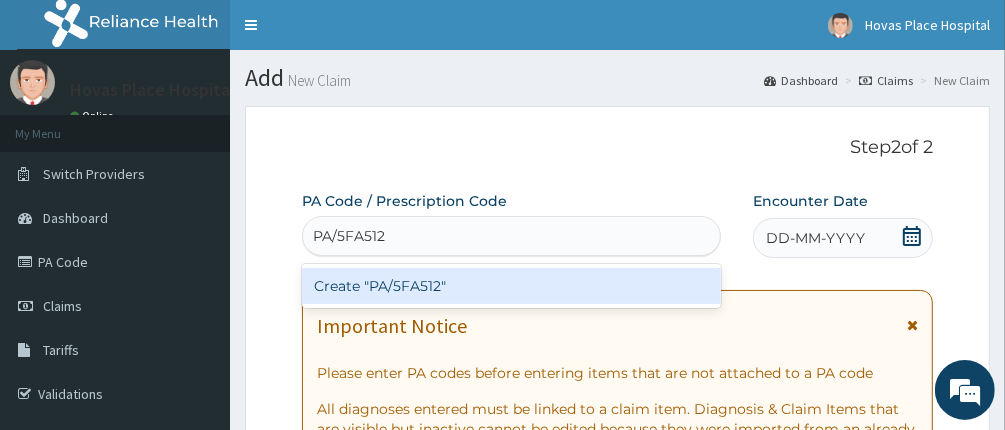 click on "Create "PA/5FA512"" at bounding box center (512, 286) 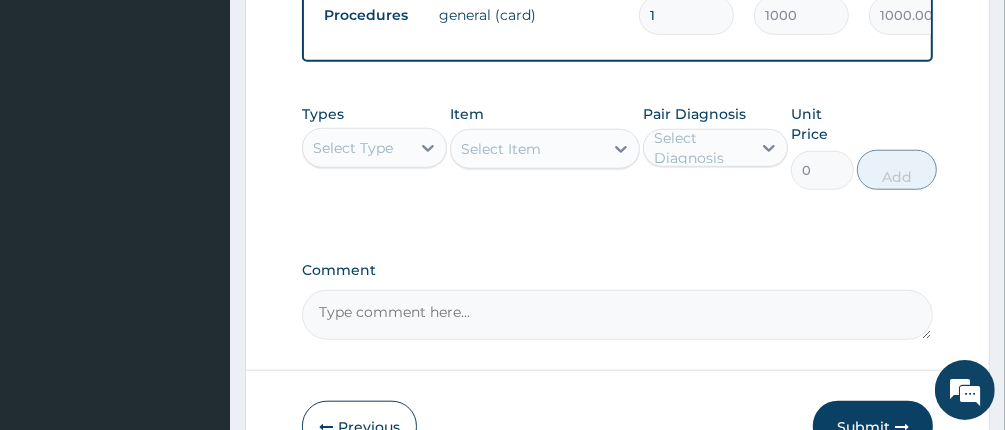 scroll, scrollTop: 1144, scrollLeft: 0, axis: vertical 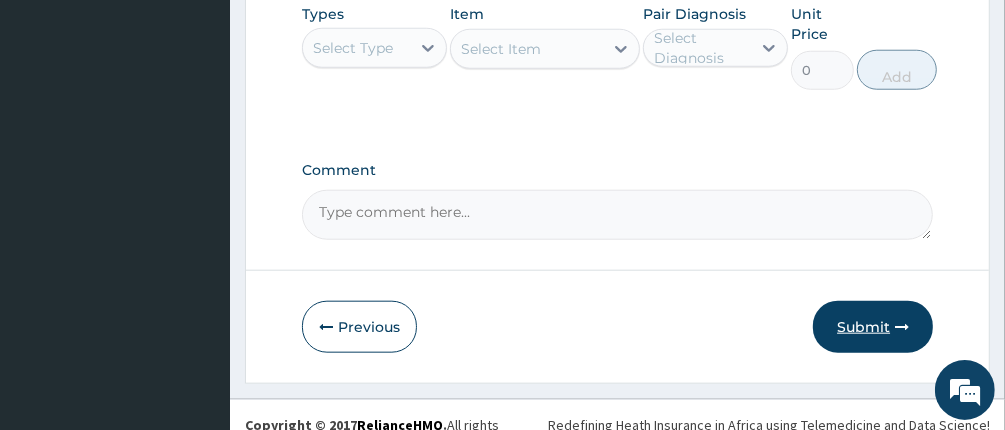 click on "Submit" at bounding box center (873, 327) 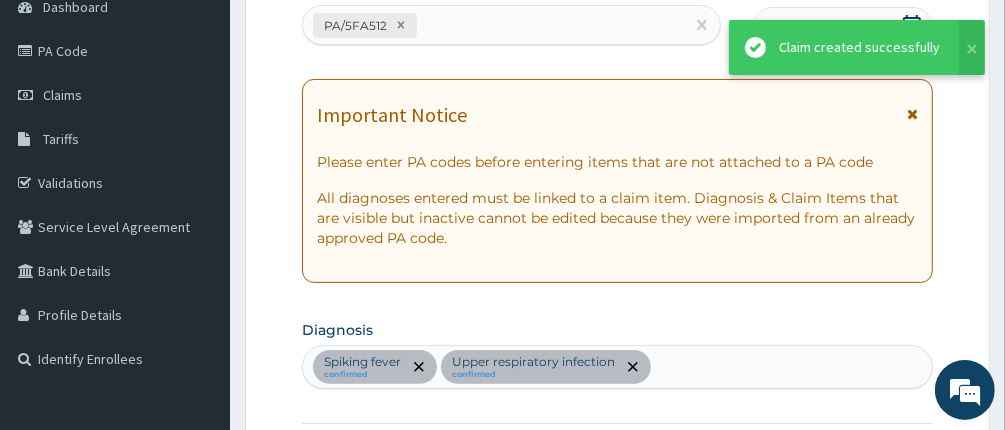 scroll, scrollTop: 1144, scrollLeft: 0, axis: vertical 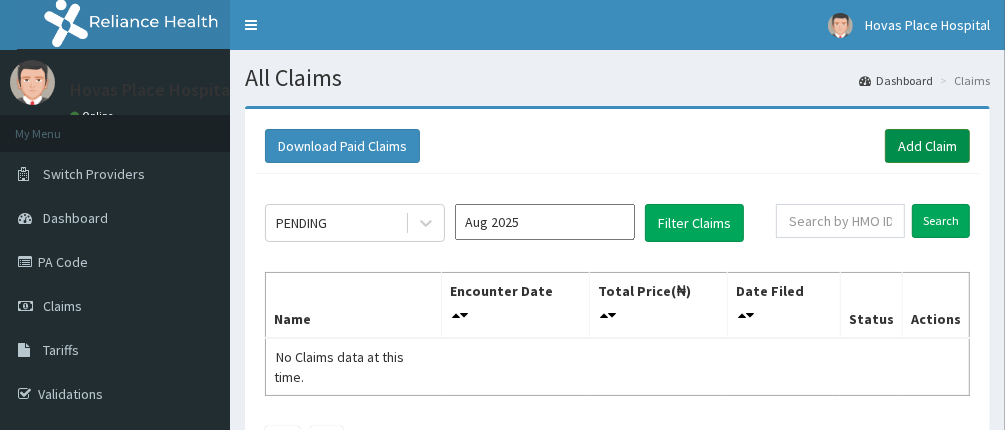 click on "Add Claim" at bounding box center (927, 146) 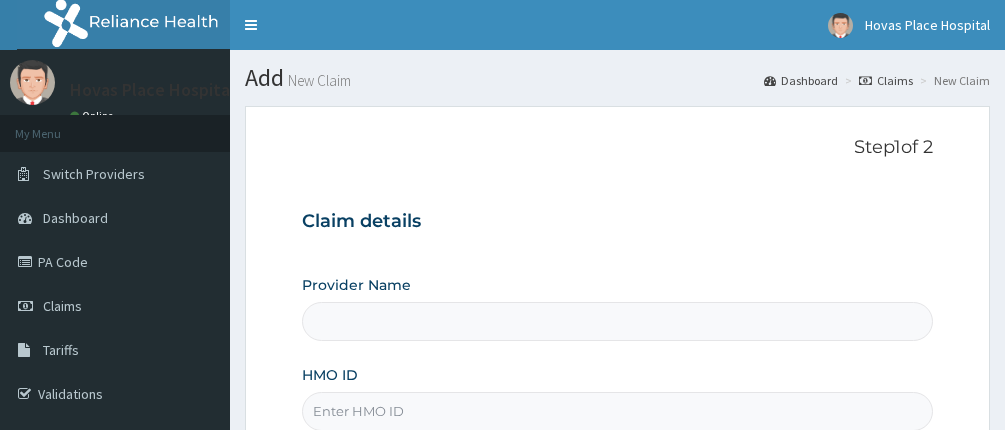 scroll, scrollTop: 0, scrollLeft: 0, axis: both 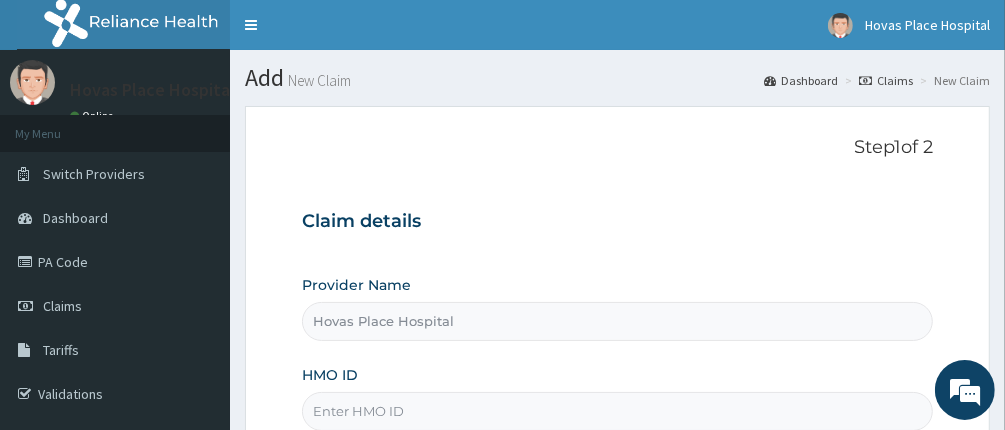 type on "Hovas Place Hospital" 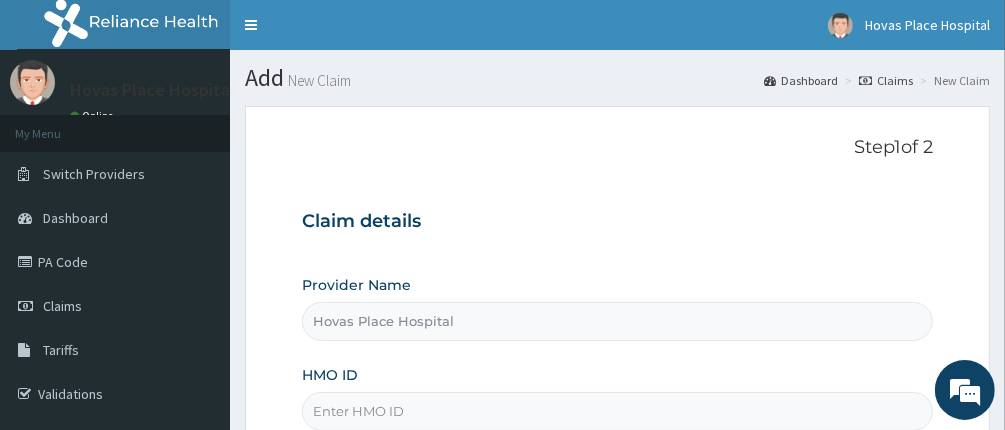 scroll, scrollTop: 0, scrollLeft: 0, axis: both 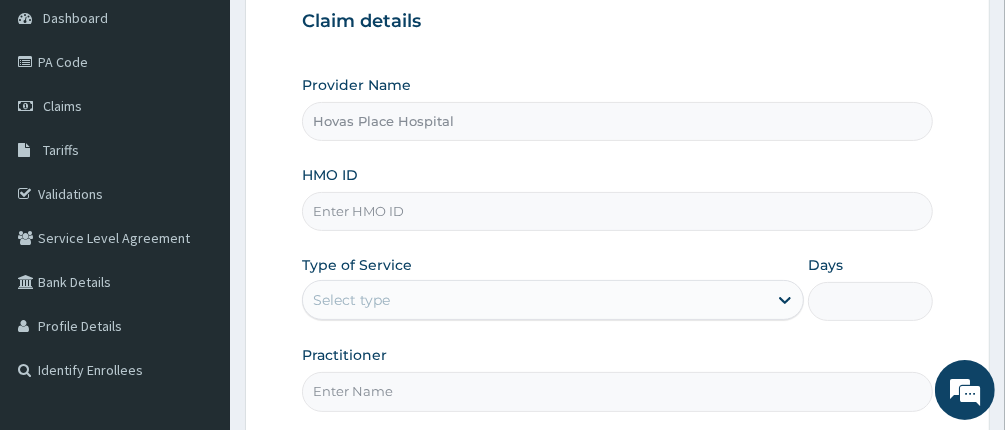 click on "HMO ID" at bounding box center [618, 211] 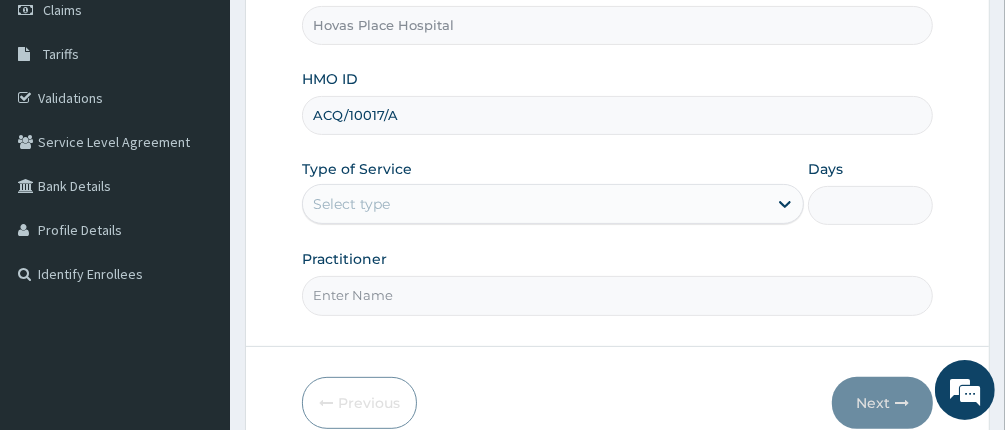 scroll, scrollTop: 300, scrollLeft: 0, axis: vertical 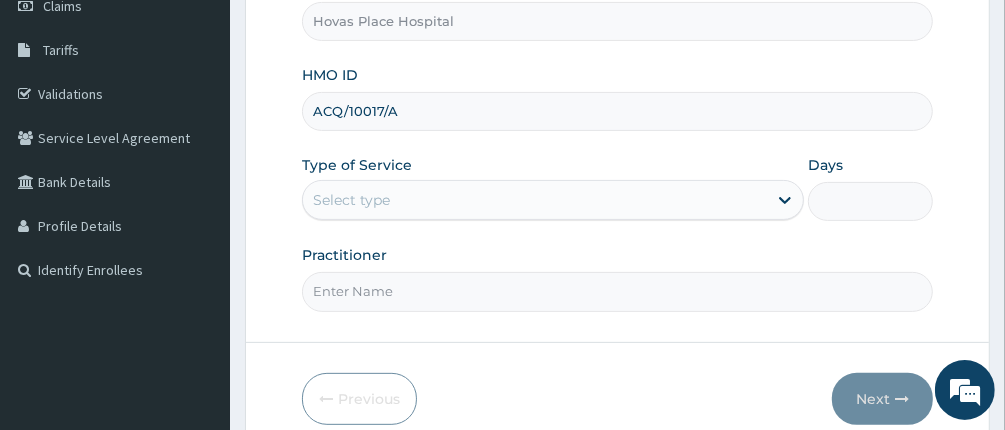 type on "ACQ/10017/A" 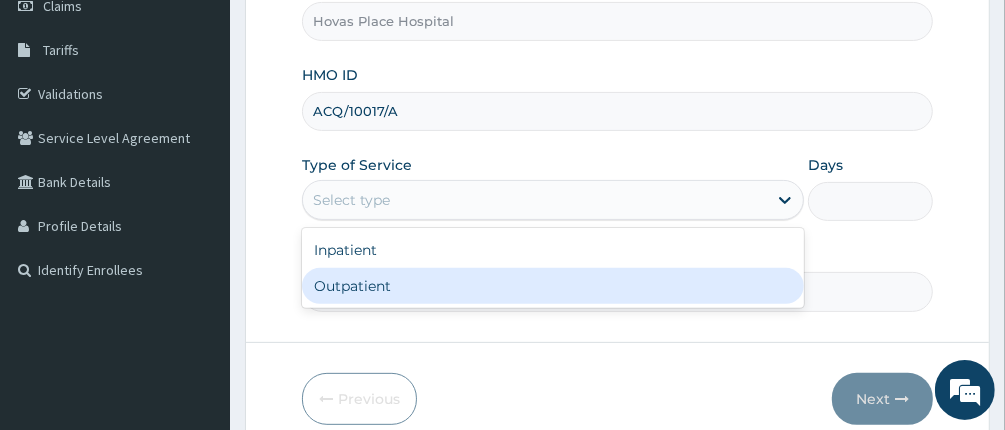 click on "Outpatient" at bounding box center [553, 286] 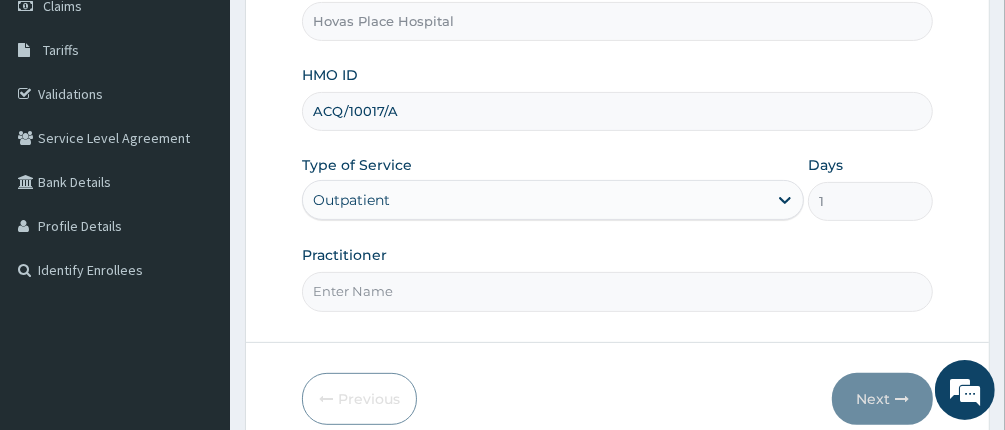 scroll, scrollTop: 388, scrollLeft: 0, axis: vertical 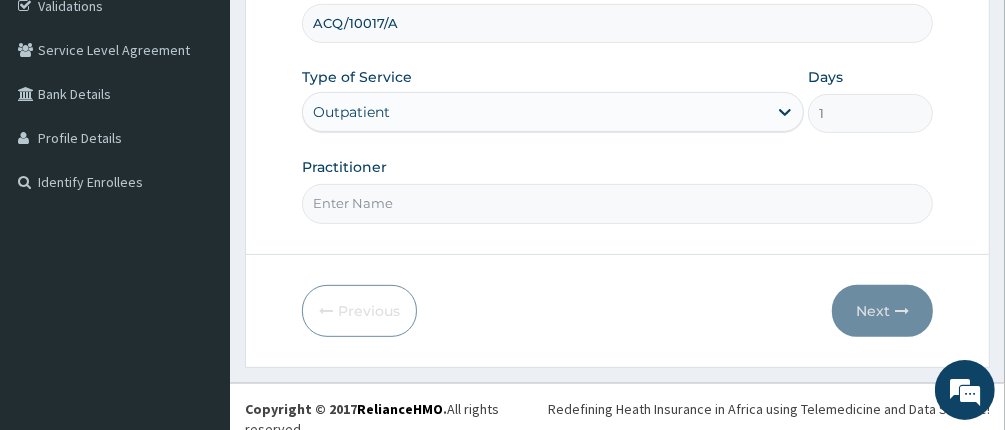 click on "Practitioner" at bounding box center [618, 203] 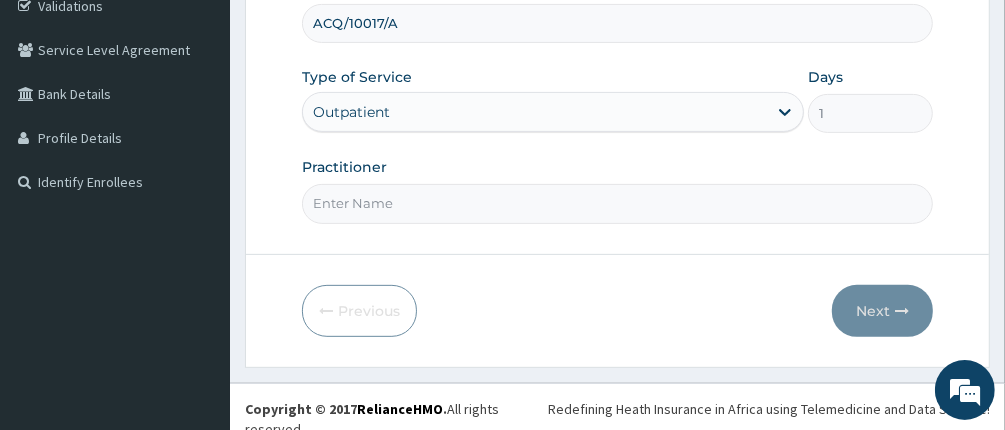 type on "DR UCHE OKENYI" 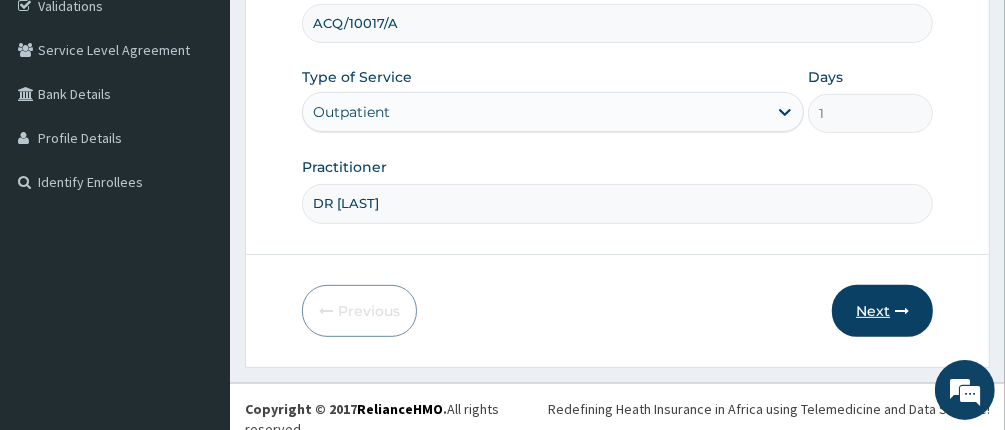 click on "Next" at bounding box center [882, 311] 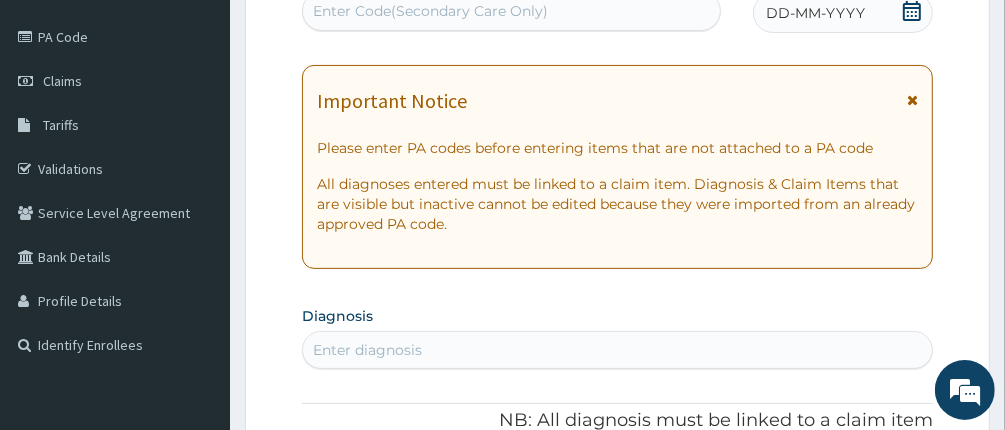 scroll, scrollTop: 88, scrollLeft: 0, axis: vertical 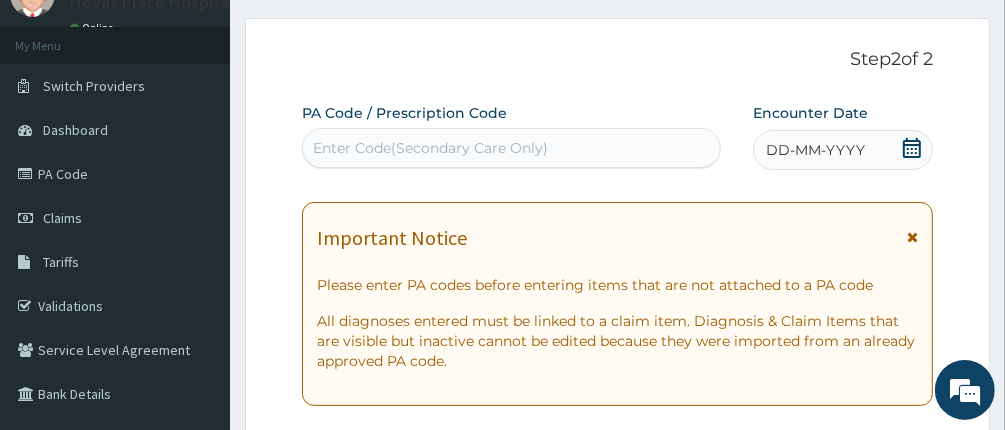 click on "Enter Code(Secondary Care Only)" at bounding box center [430, 148] 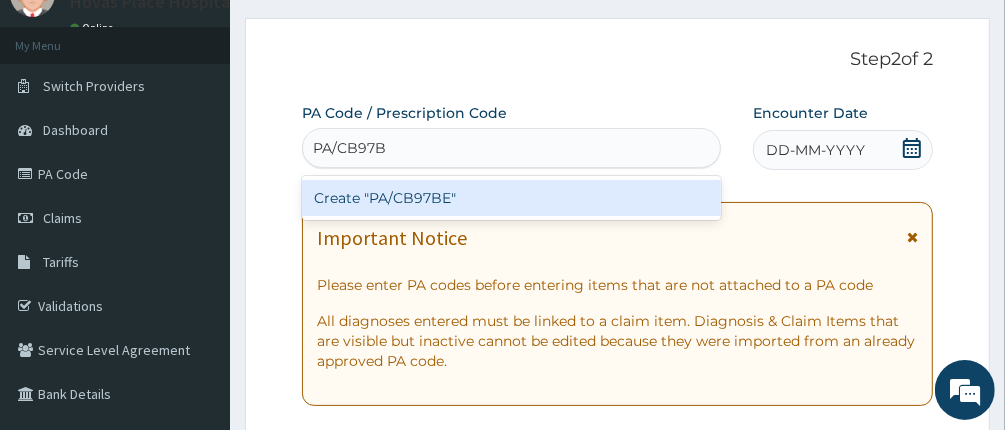 type on "PA/CB97BE" 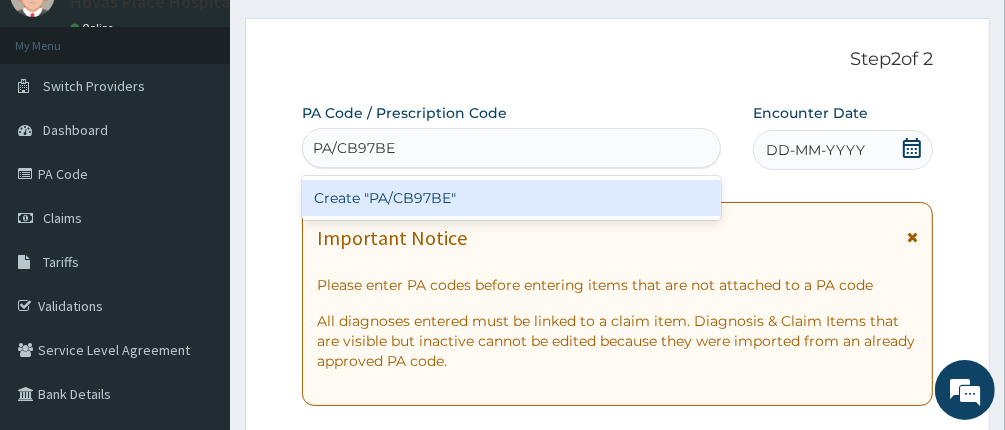 click on "Create "PA/CB97BE"" at bounding box center (512, 198) 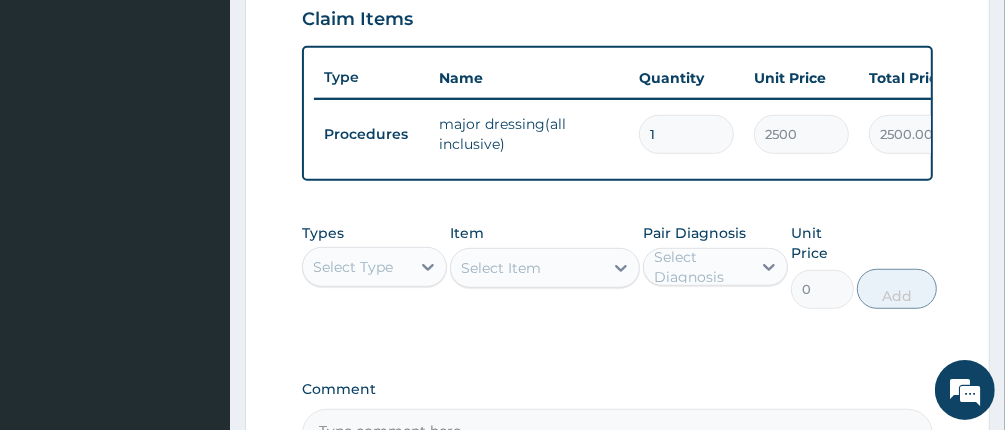 scroll, scrollTop: 735, scrollLeft: 0, axis: vertical 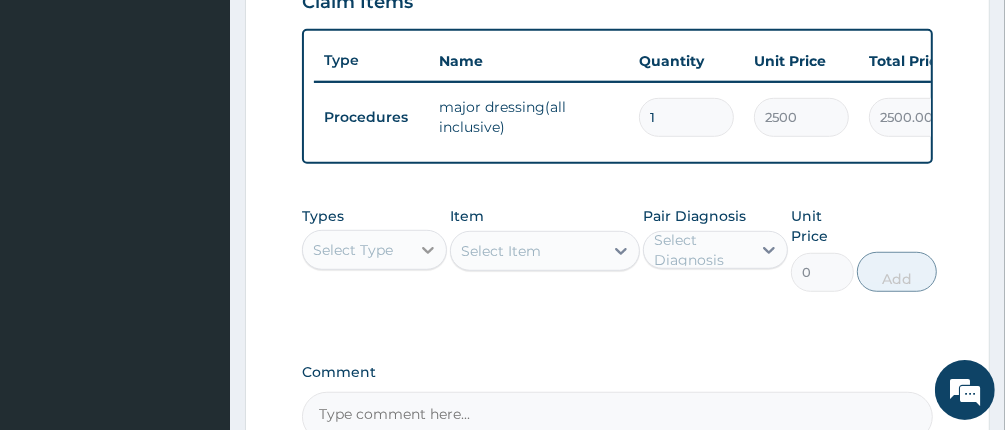 click 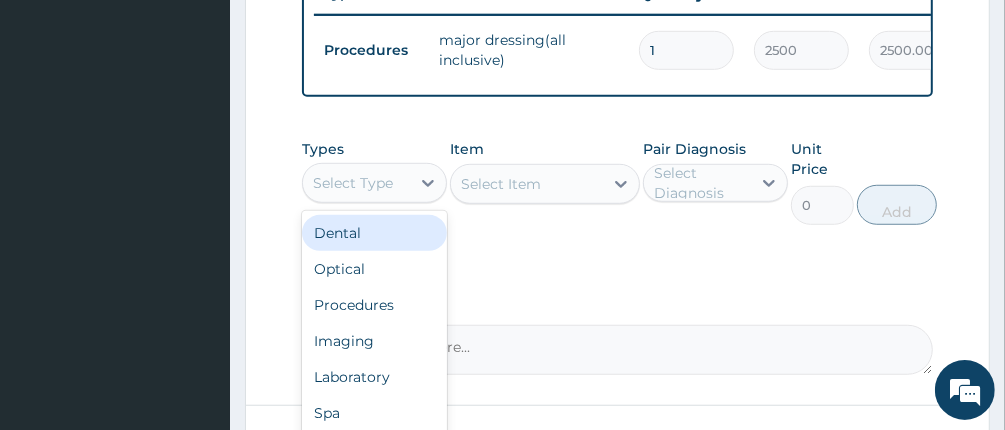 scroll, scrollTop: 835, scrollLeft: 0, axis: vertical 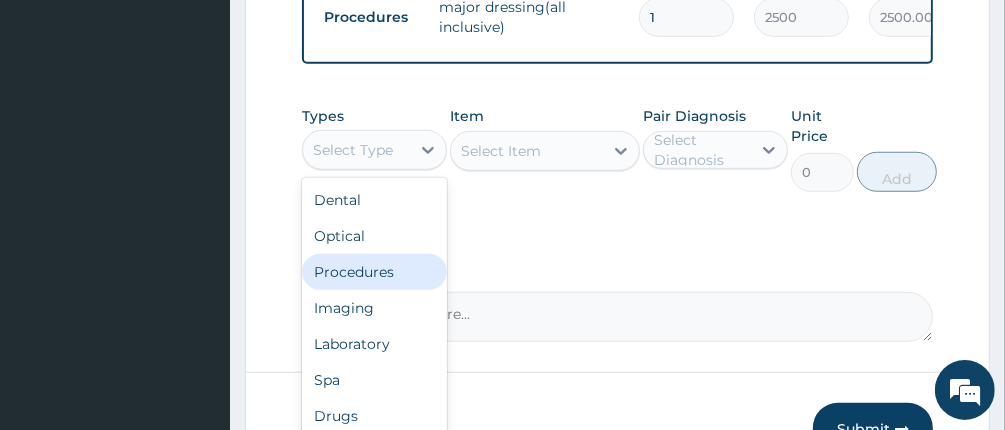 click on "Procedures" at bounding box center (374, 272) 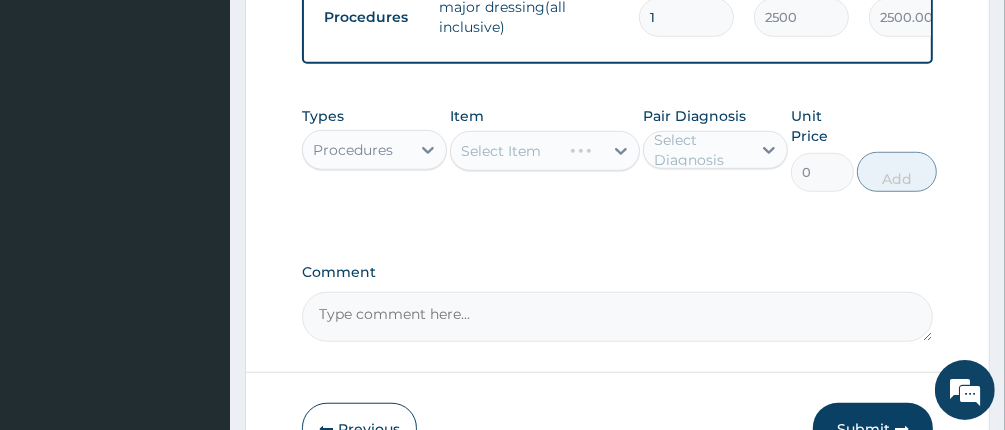 click on "Select Diagnosis" at bounding box center [701, 150] 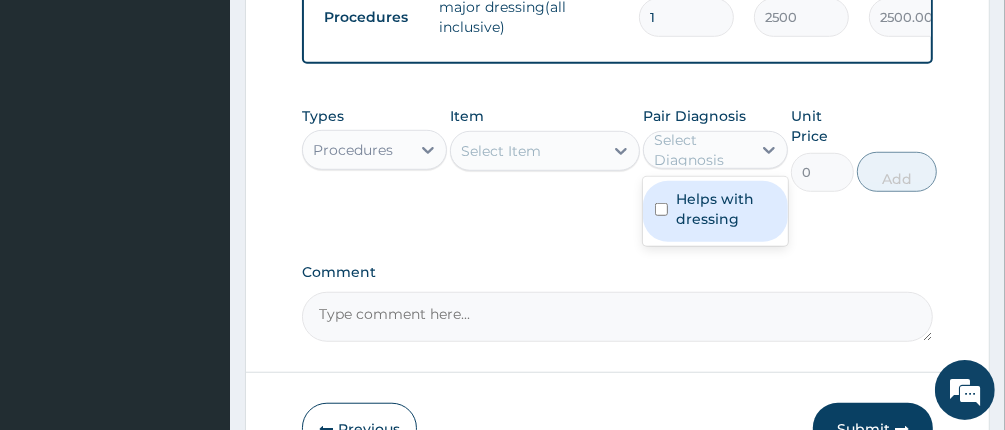 click on "Helps with dressing" at bounding box center [726, 209] 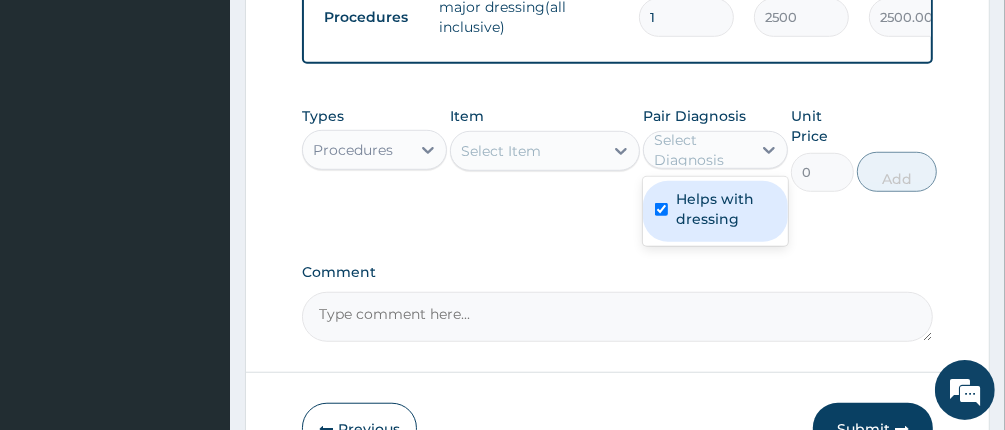 checkbox on "true" 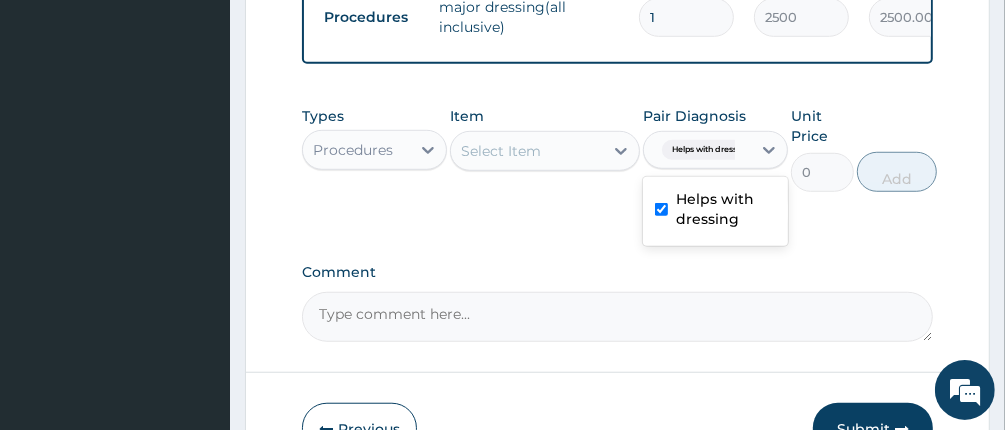 click on "Select Item" at bounding box center [501, 151] 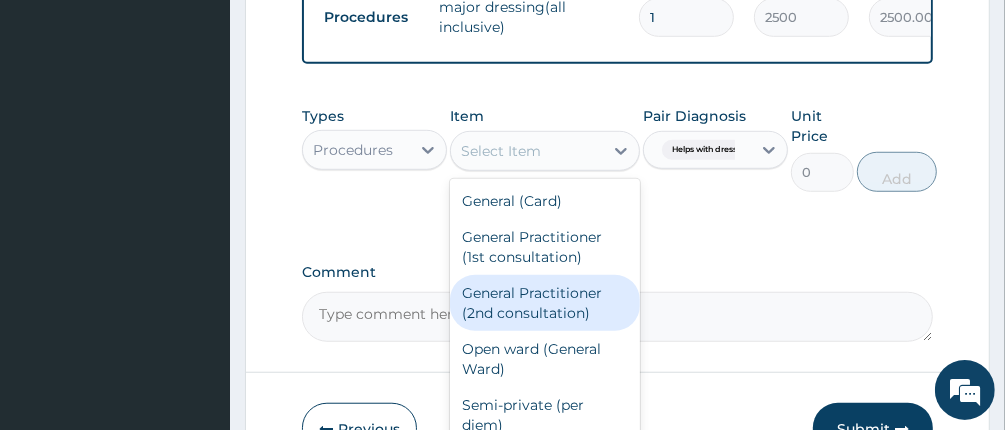 click on "General Practitioner (2nd consultation)" at bounding box center [544, 303] 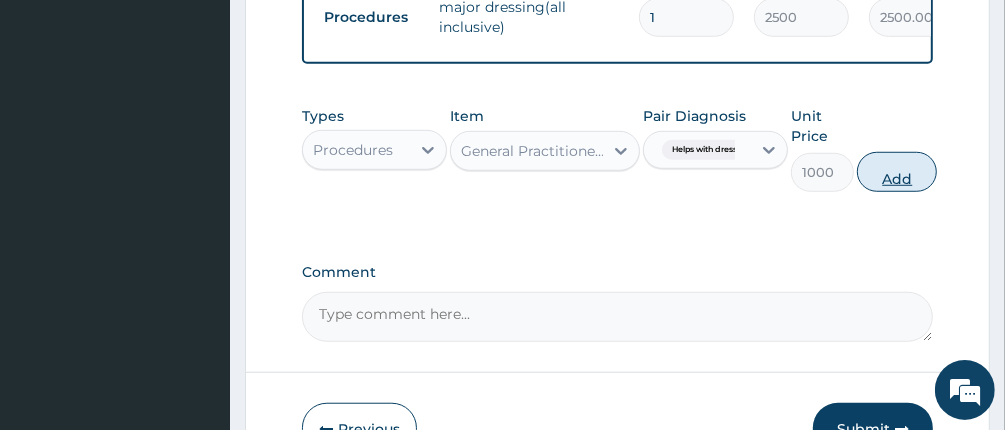 click on "Add" at bounding box center [897, 172] 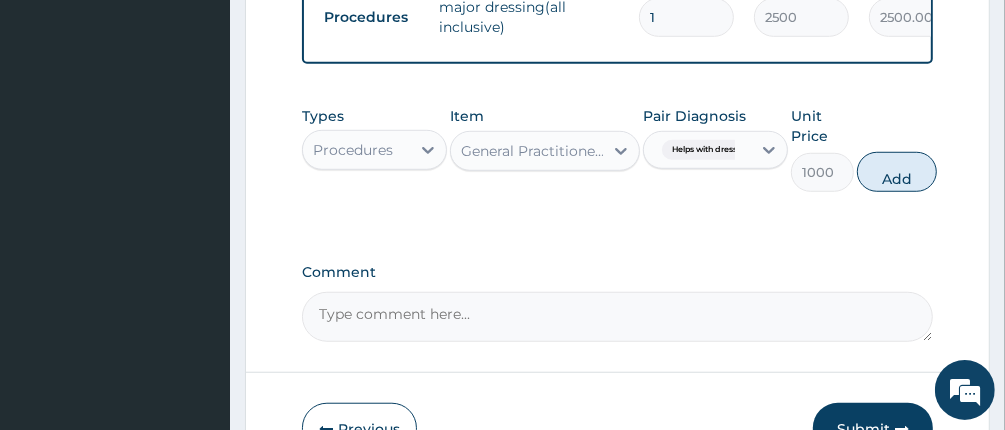 type on "0" 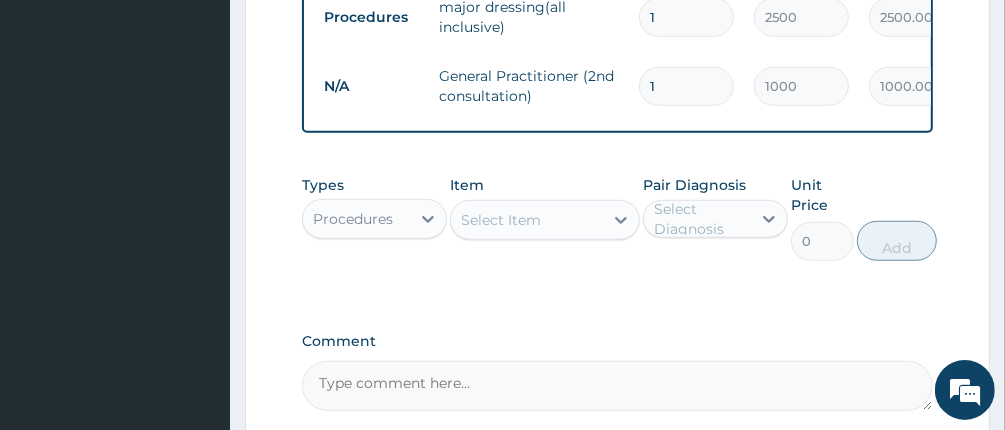 click on "Types Procedures Item Select Item Pair Diagnosis Select Diagnosis Unit Price 0 Add" at bounding box center (618, 233) 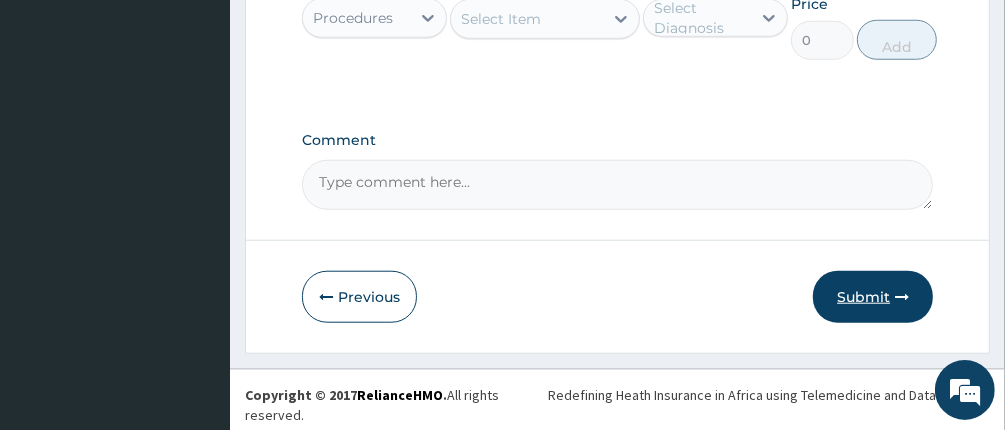 scroll, scrollTop: 1037, scrollLeft: 0, axis: vertical 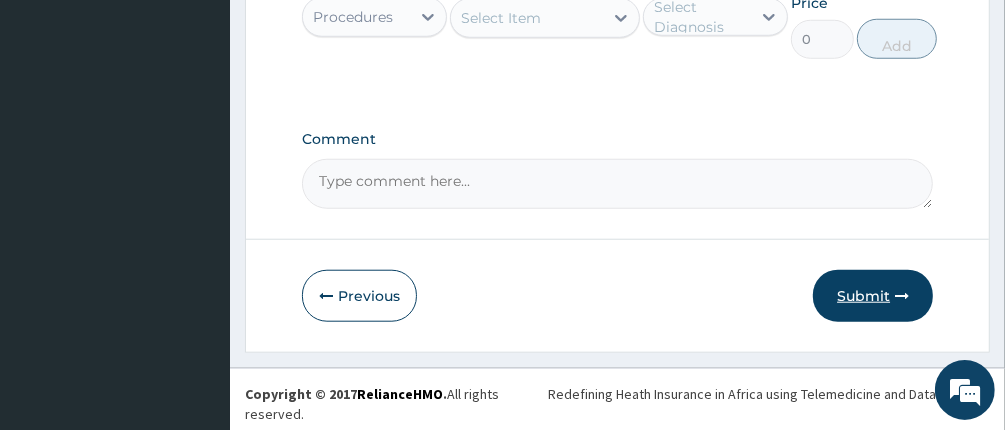 click on "Submit" at bounding box center [873, 296] 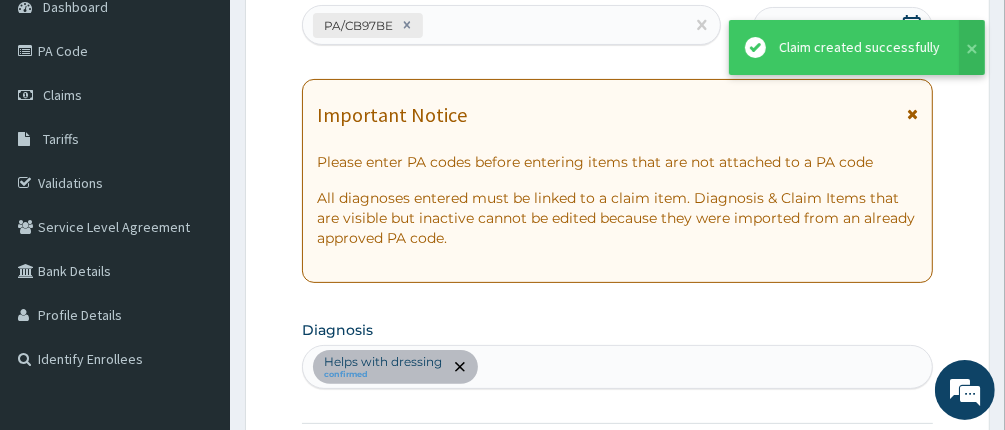 scroll, scrollTop: 1037, scrollLeft: 0, axis: vertical 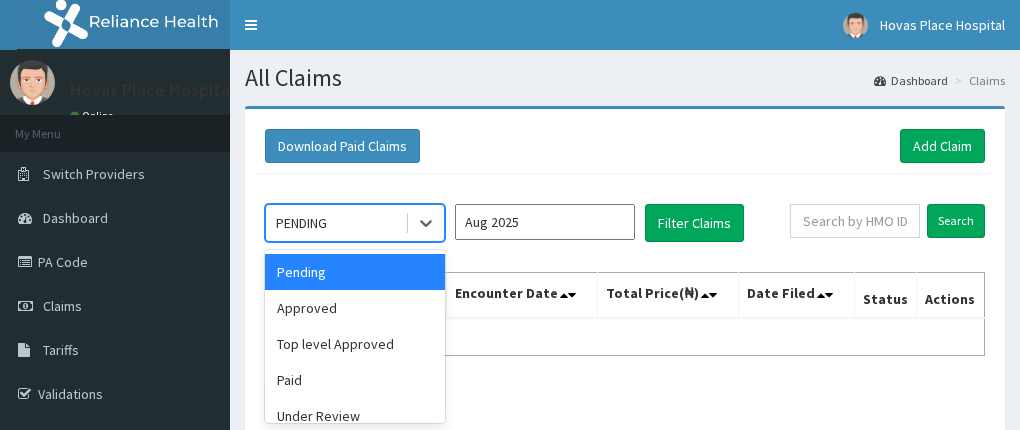 click on "Approved" at bounding box center [355, 308] 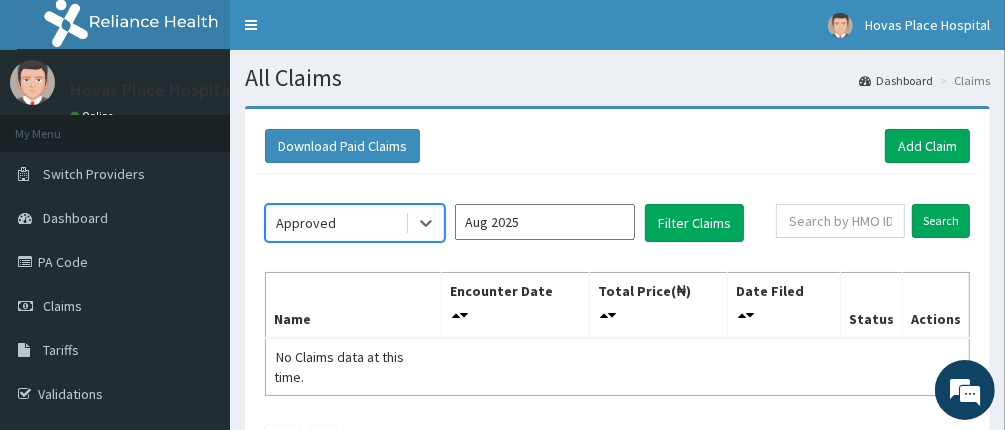 scroll, scrollTop: 100, scrollLeft: 0, axis: vertical 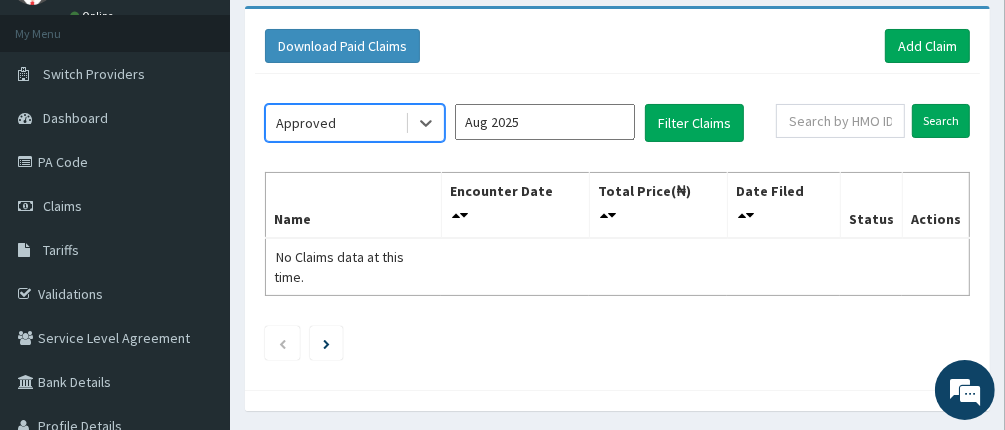 click on "Aug 2025" at bounding box center (545, 122) 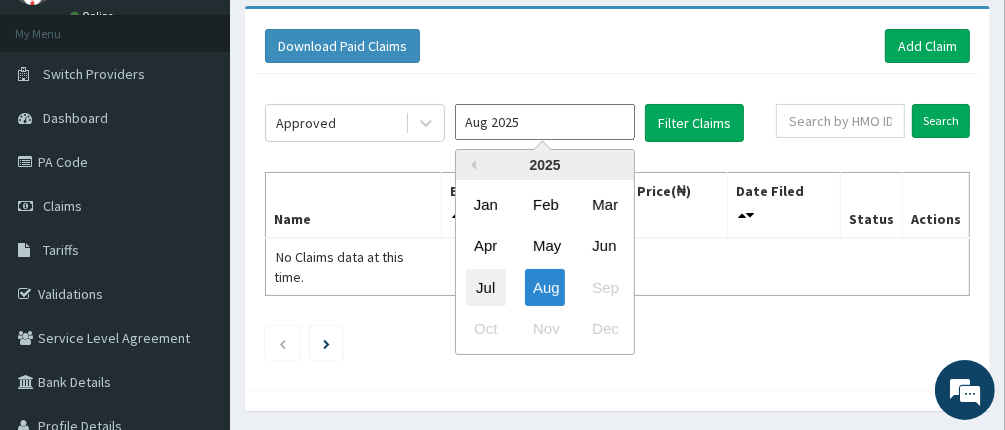 click on "Jul" at bounding box center [486, 287] 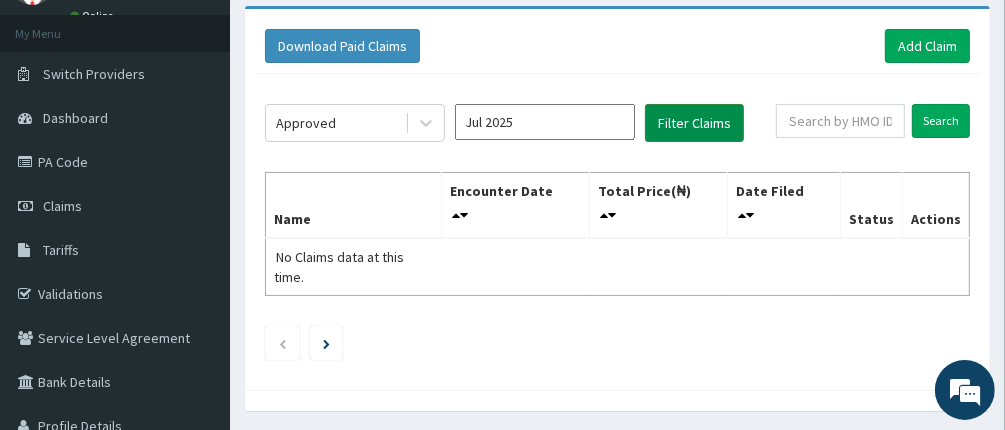 click on "Filter Claims" at bounding box center (694, 123) 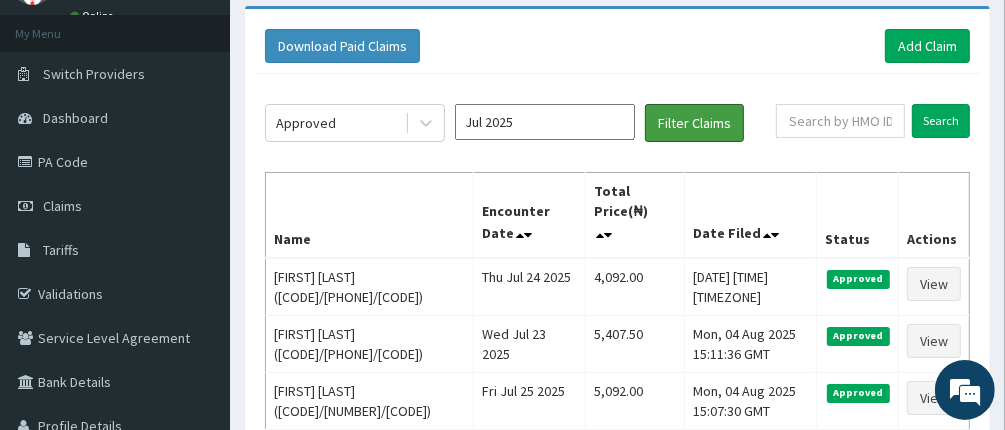 scroll, scrollTop: 0, scrollLeft: 0, axis: both 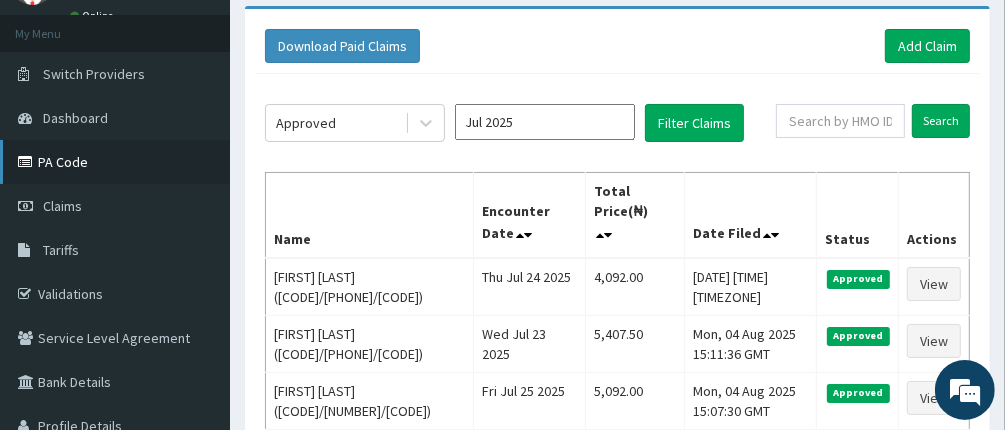 click on "PA Code" at bounding box center [115, 162] 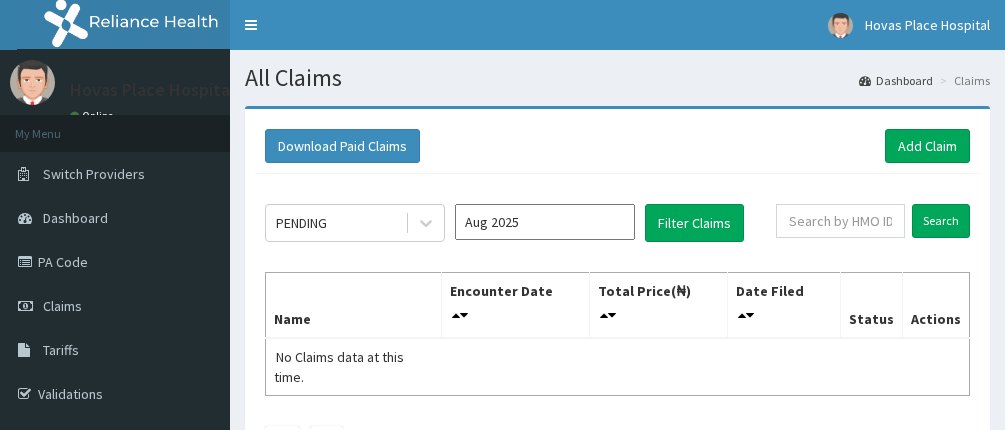 scroll, scrollTop: 0, scrollLeft: 0, axis: both 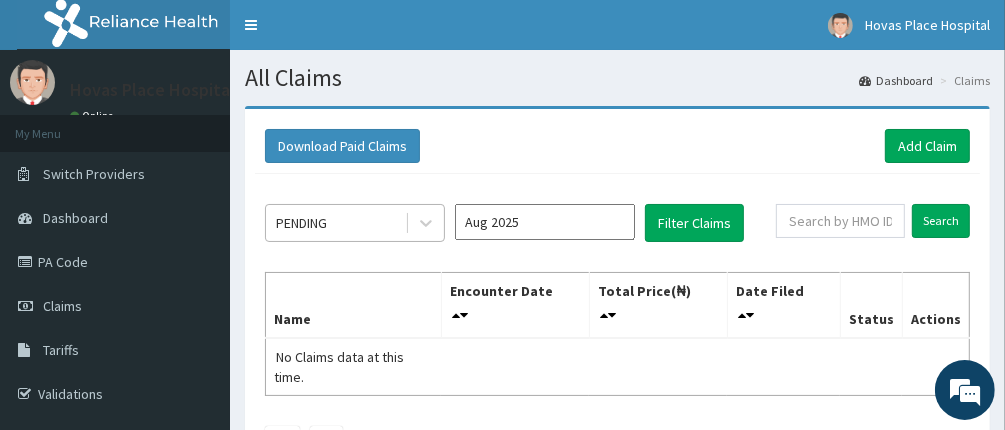 click on "PENDING" at bounding box center [335, 223] 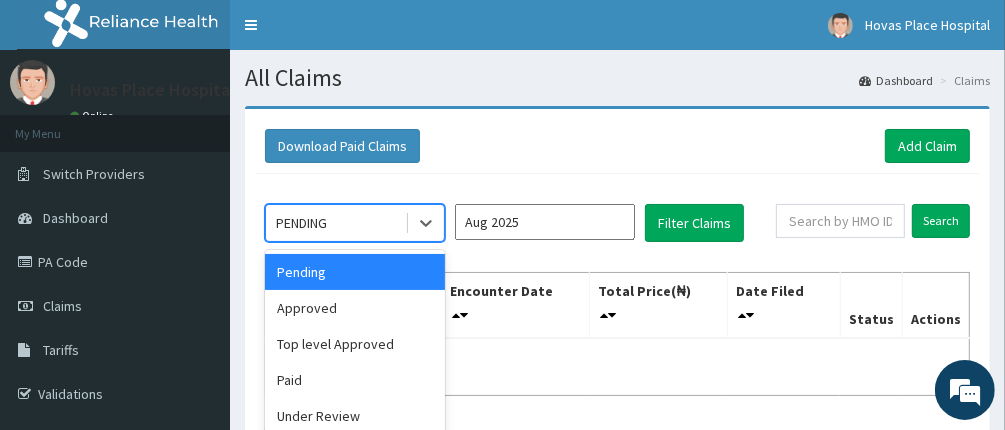 scroll, scrollTop: 100, scrollLeft: 0, axis: vertical 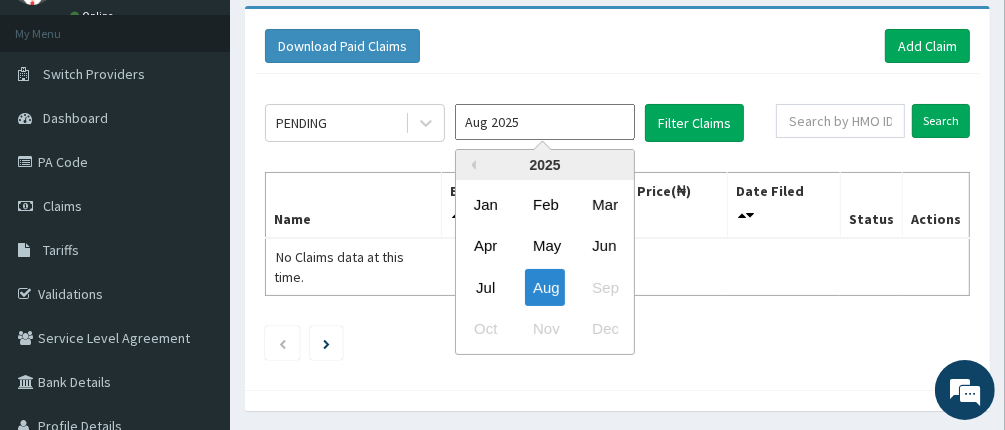 click on "Aug 2025" at bounding box center [545, 122] 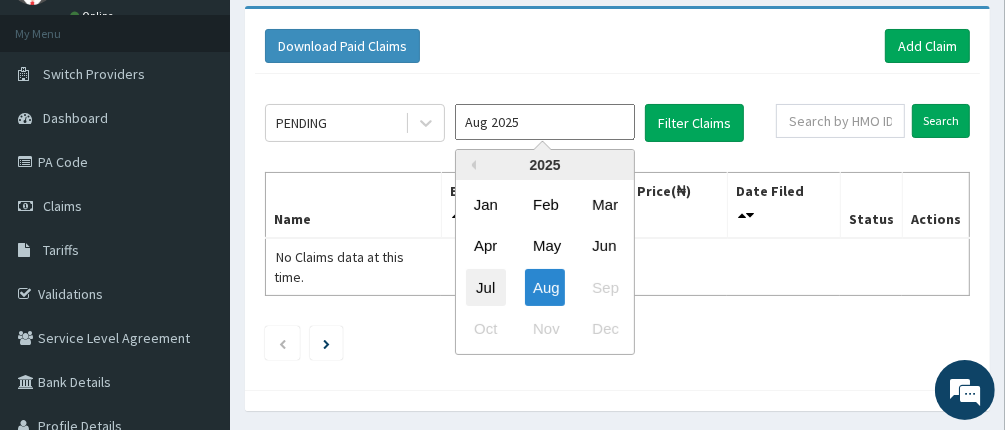 scroll, scrollTop: 0, scrollLeft: 0, axis: both 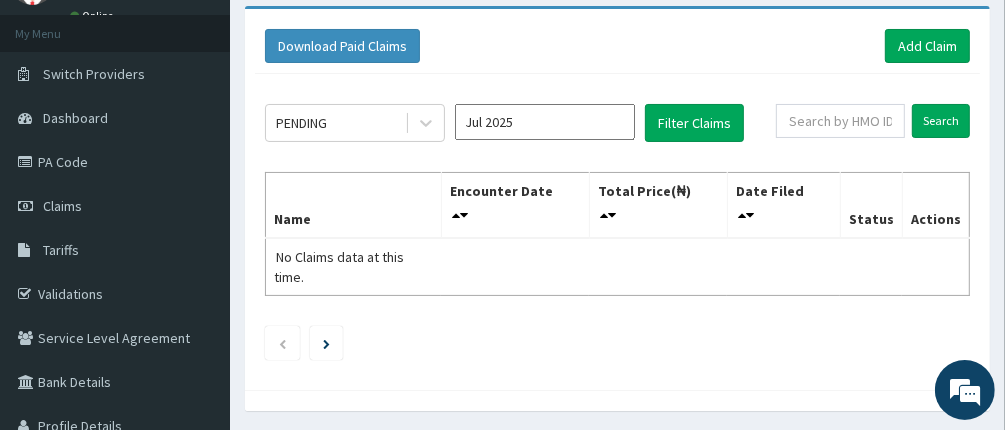 type on "Jul 2025" 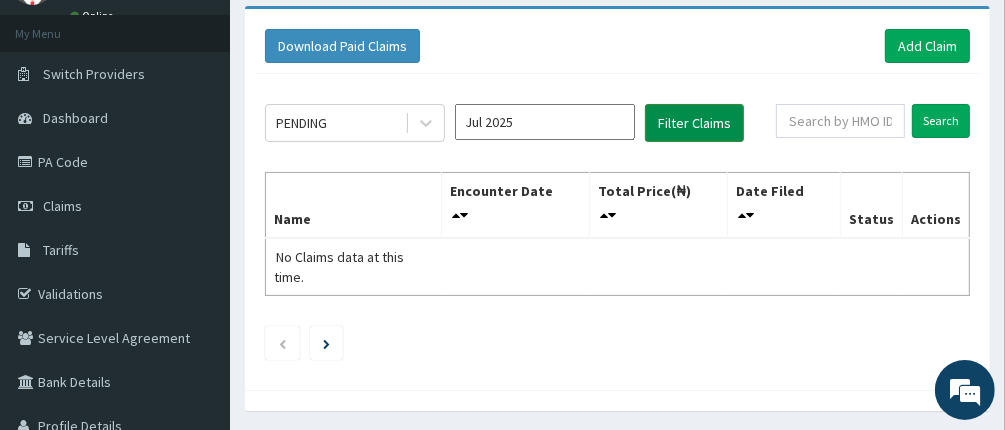 click on "Filter Claims" at bounding box center [694, 123] 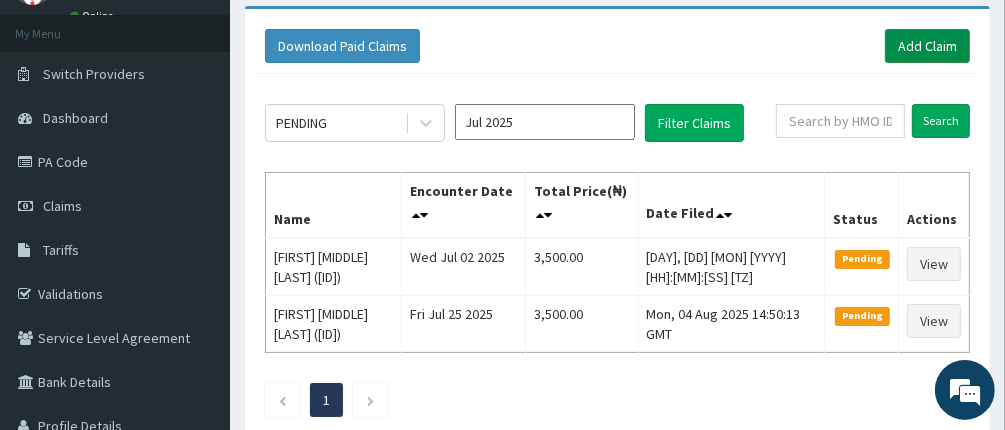 click on "Add Claim" at bounding box center (927, 46) 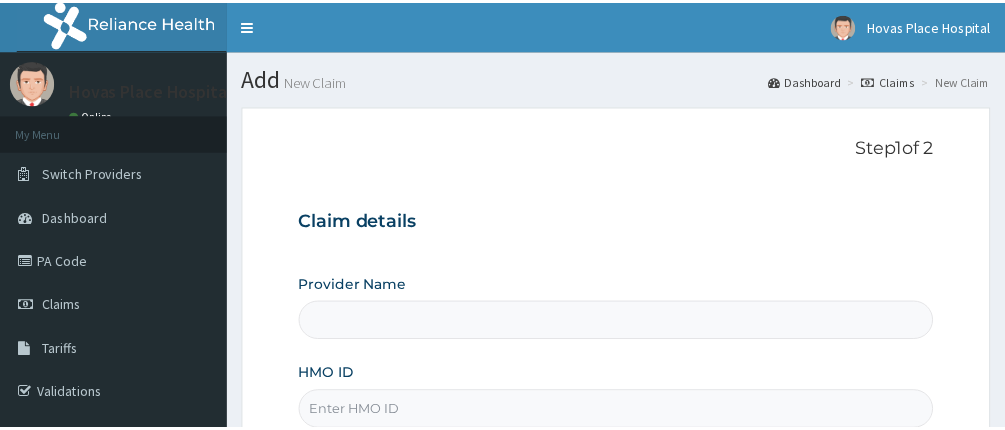 scroll, scrollTop: 0, scrollLeft: 0, axis: both 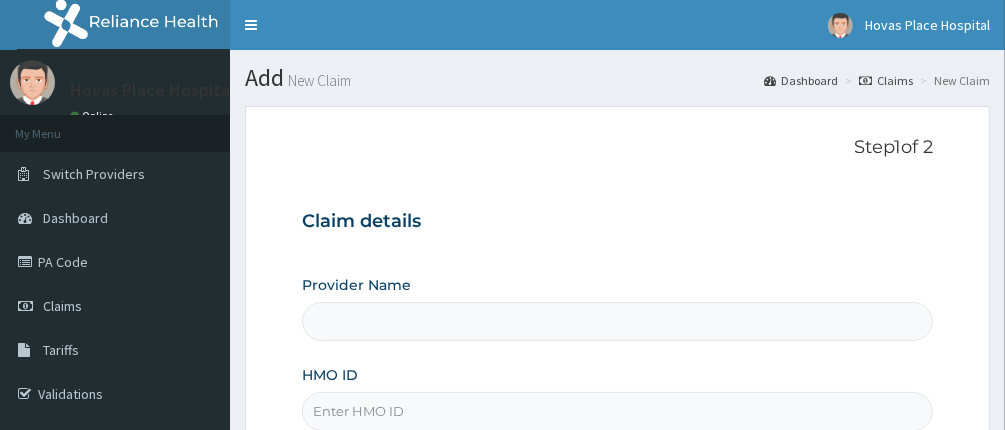 type on "Hovas Place Hospital" 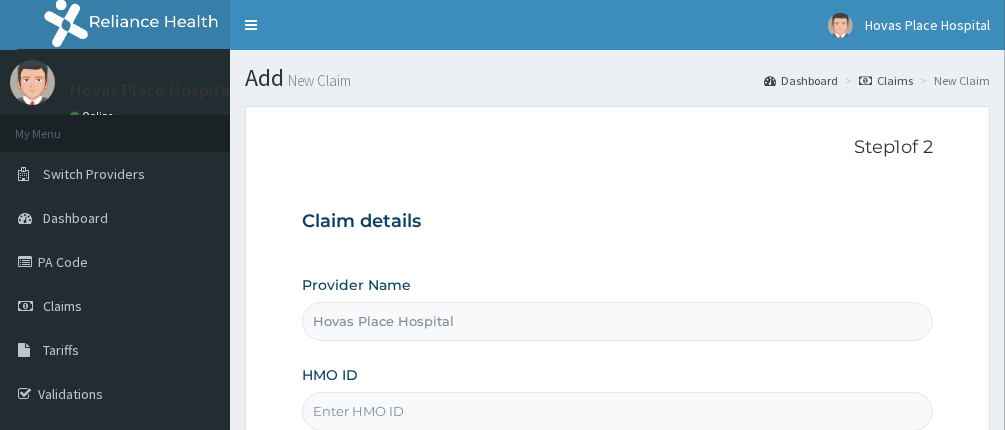 scroll, scrollTop: 0, scrollLeft: 0, axis: both 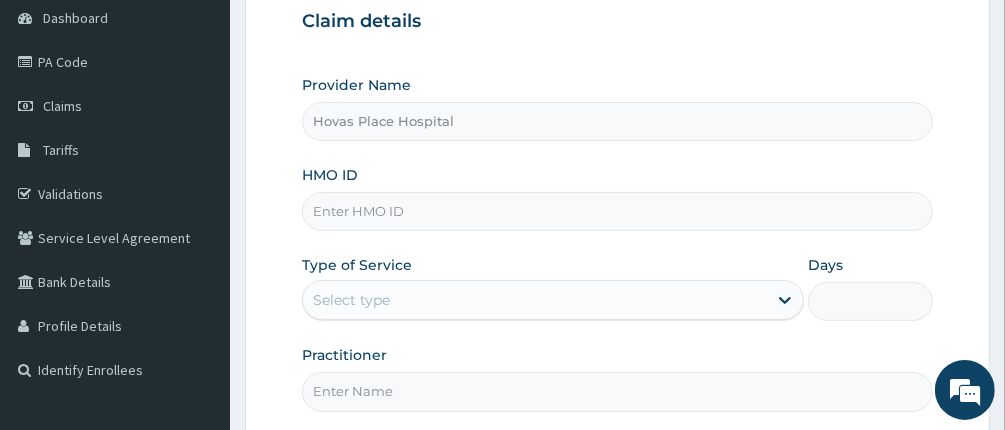 click on "HMO ID" at bounding box center [618, 211] 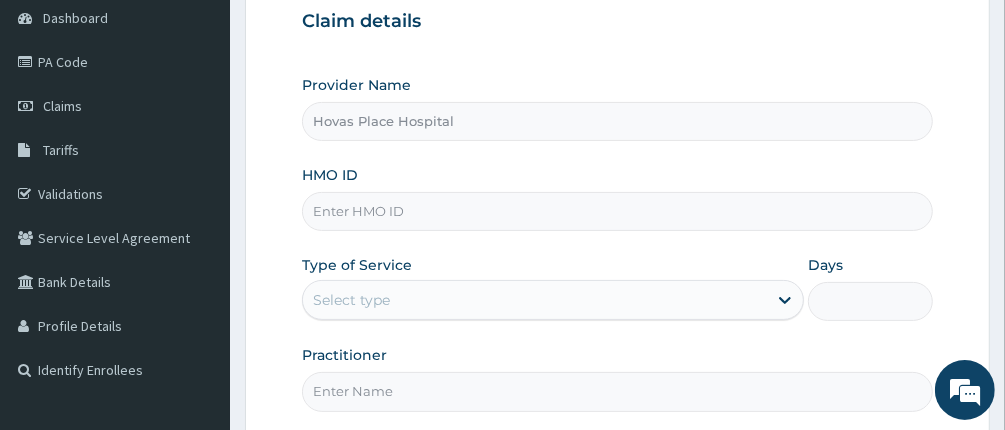 scroll, scrollTop: 0, scrollLeft: 0, axis: both 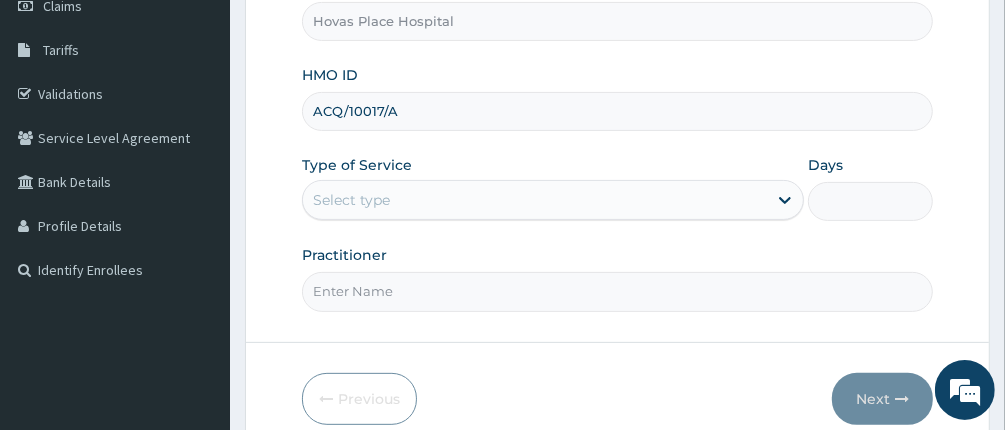 type on "ACQ/10017/A" 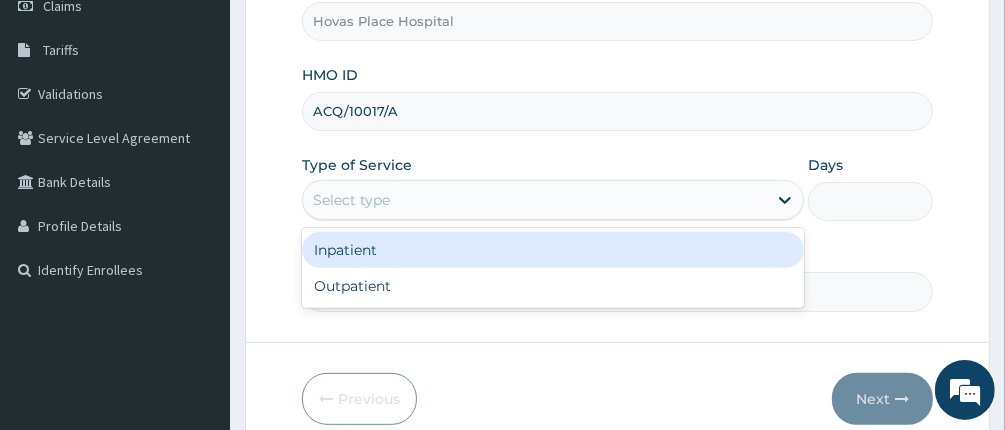 click on "Select type" at bounding box center (535, 200) 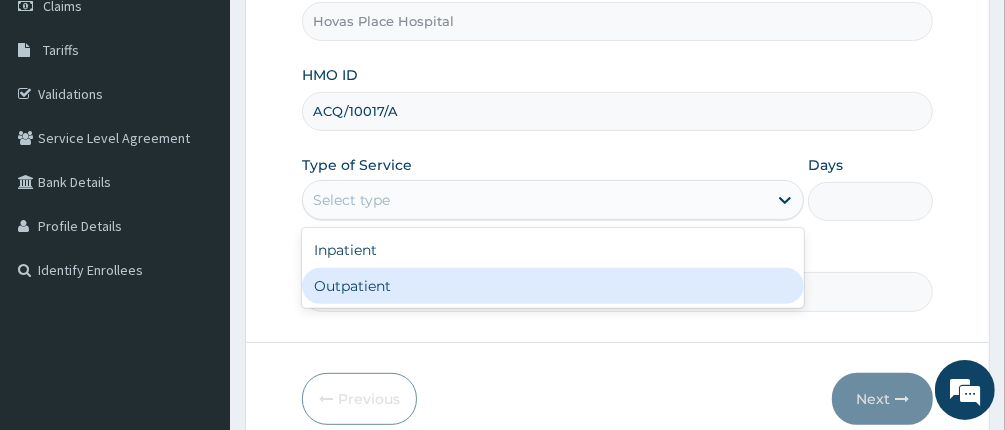 click on "Outpatient" at bounding box center (553, 286) 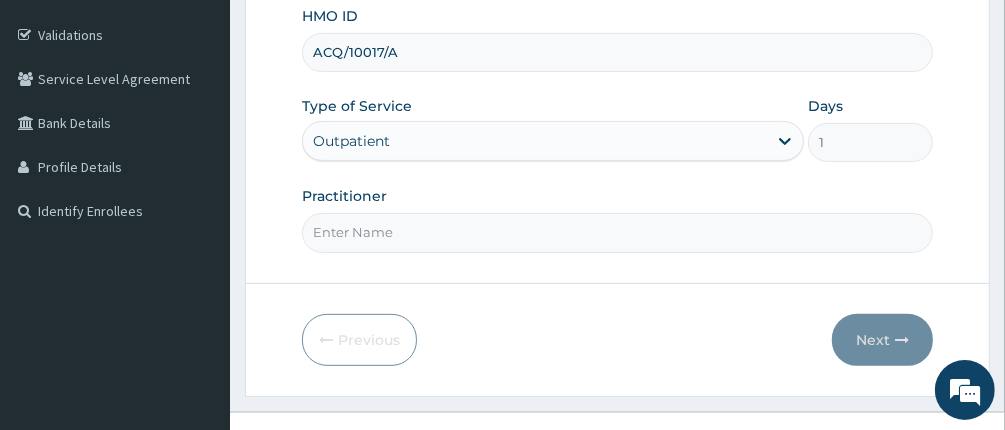 scroll, scrollTop: 388, scrollLeft: 0, axis: vertical 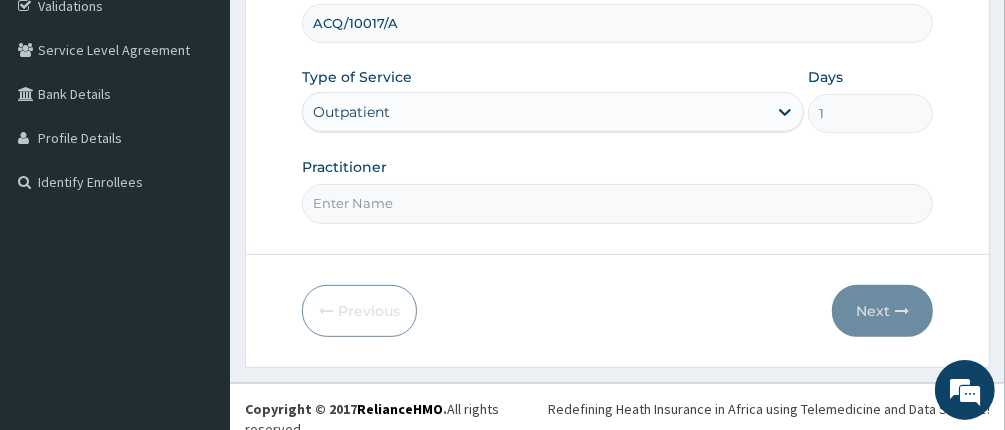 click on "Practitioner" at bounding box center [618, 203] 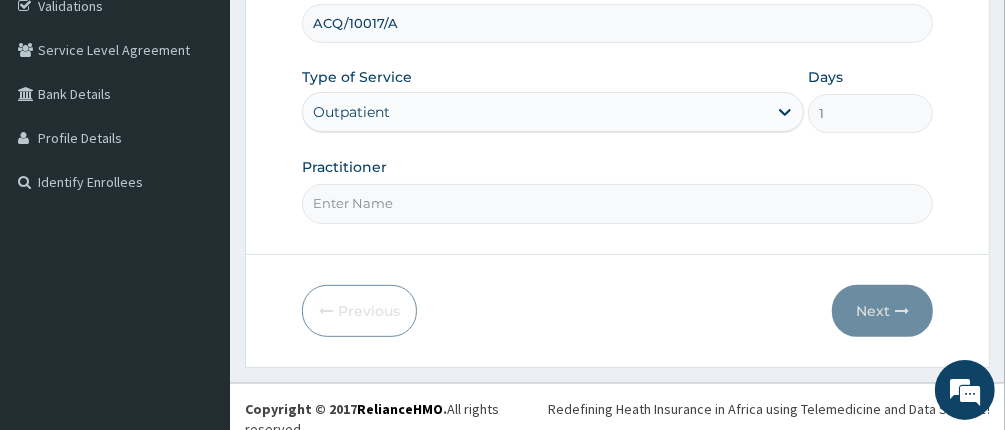 type on "DR [NAME]" 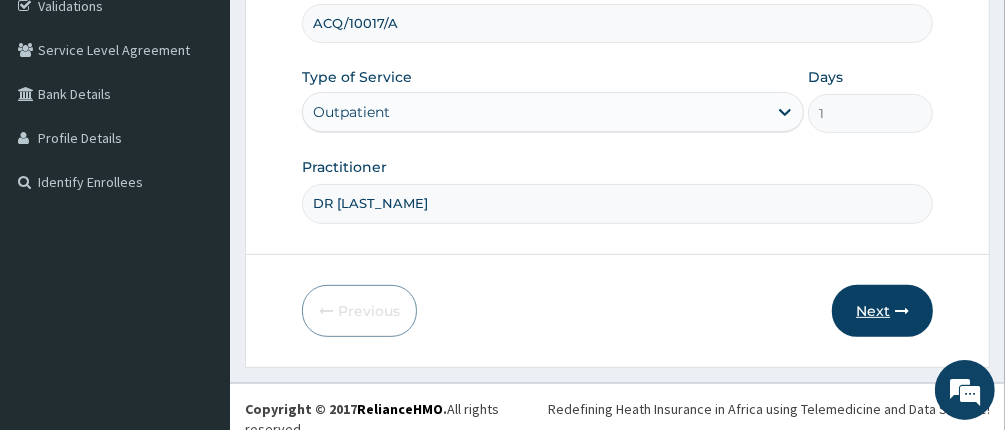 click on "Next" at bounding box center [882, 311] 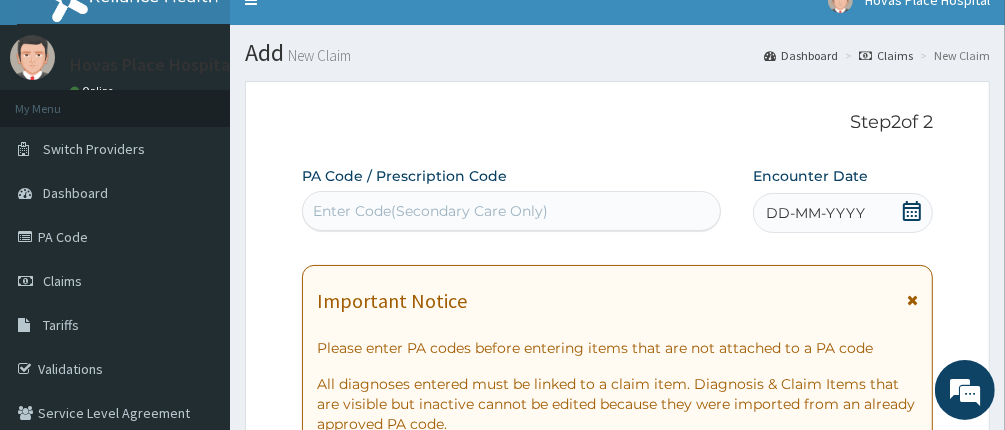 scroll, scrollTop: 0, scrollLeft: 0, axis: both 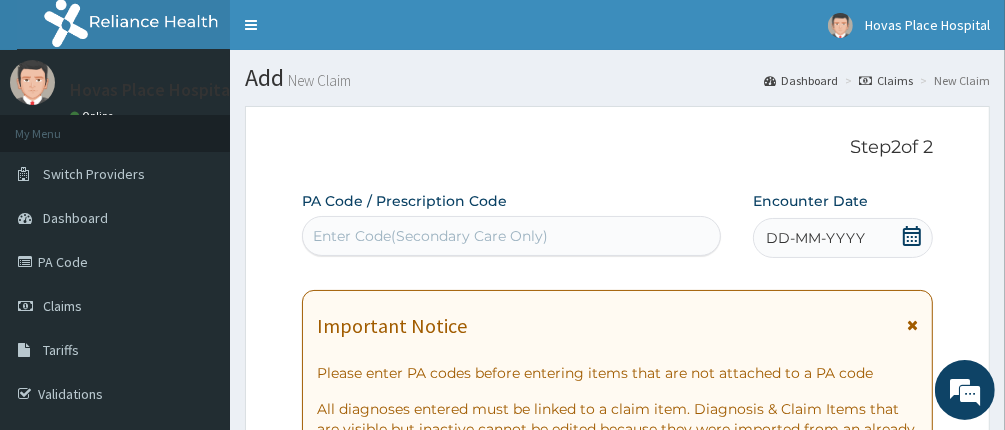 click on "Enter Code(Secondary Care Only)" at bounding box center [512, 236] 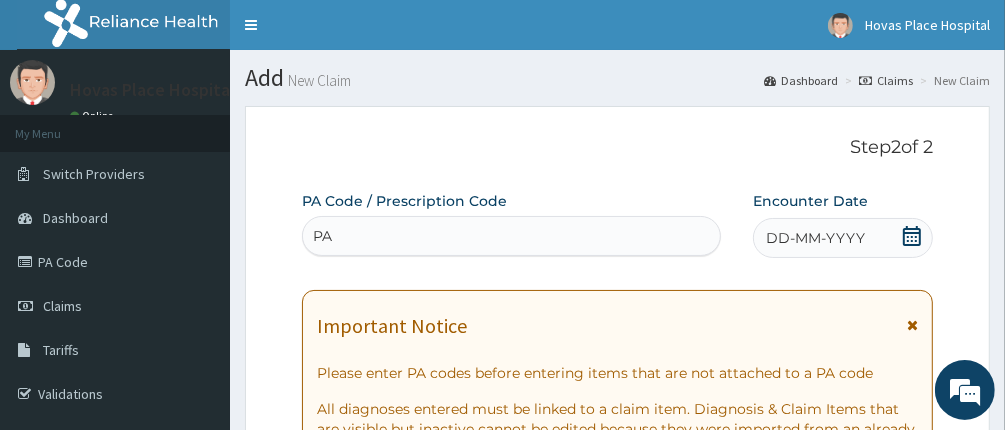 type on "P" 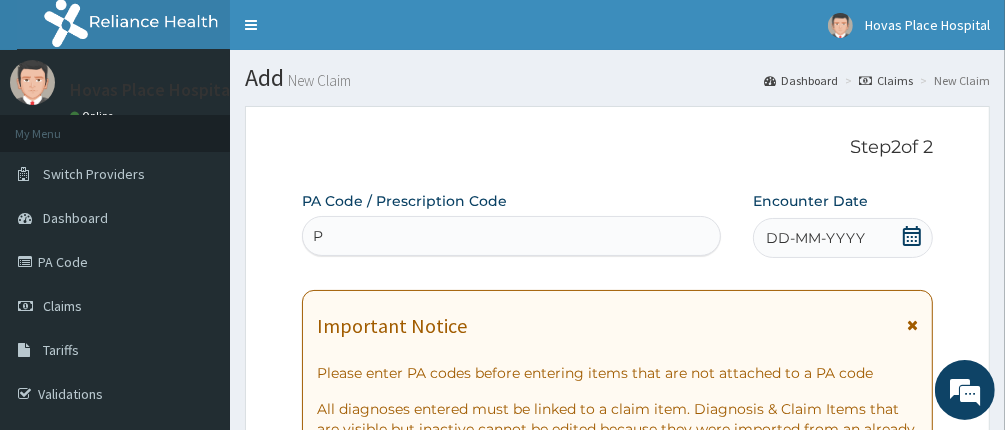 type 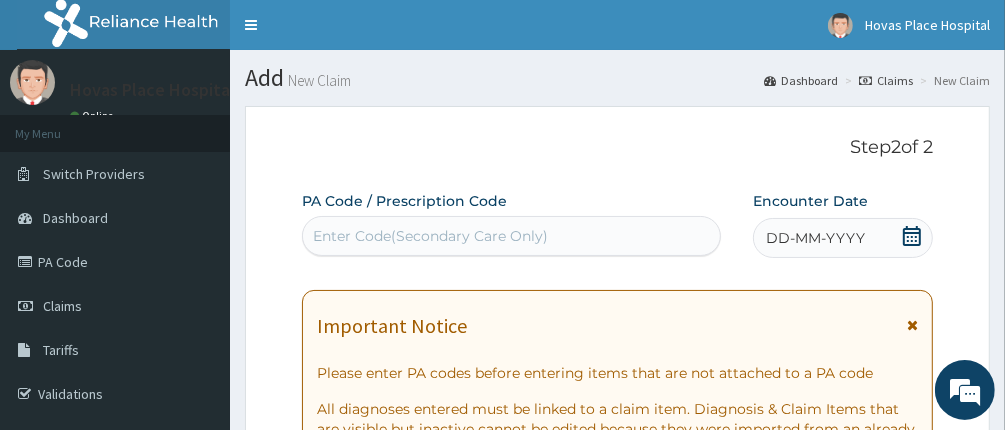 click on "DD-MM-YYYY" at bounding box center [815, 238] 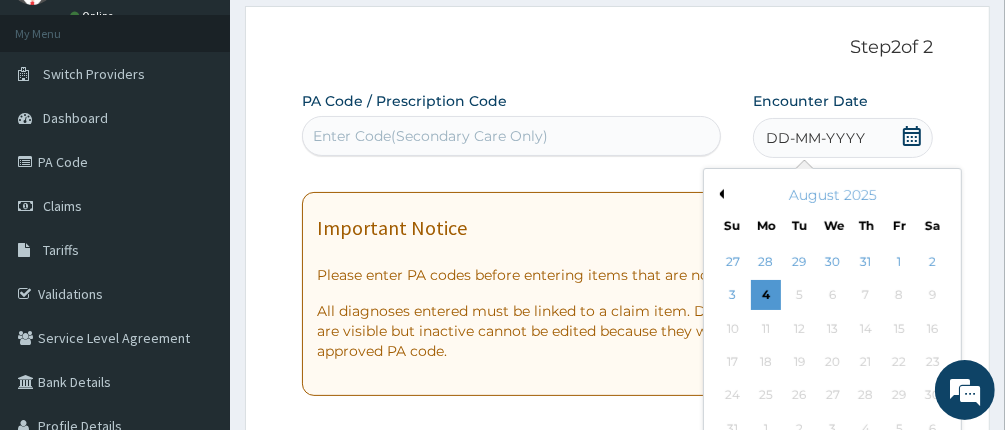 scroll, scrollTop: 200, scrollLeft: 0, axis: vertical 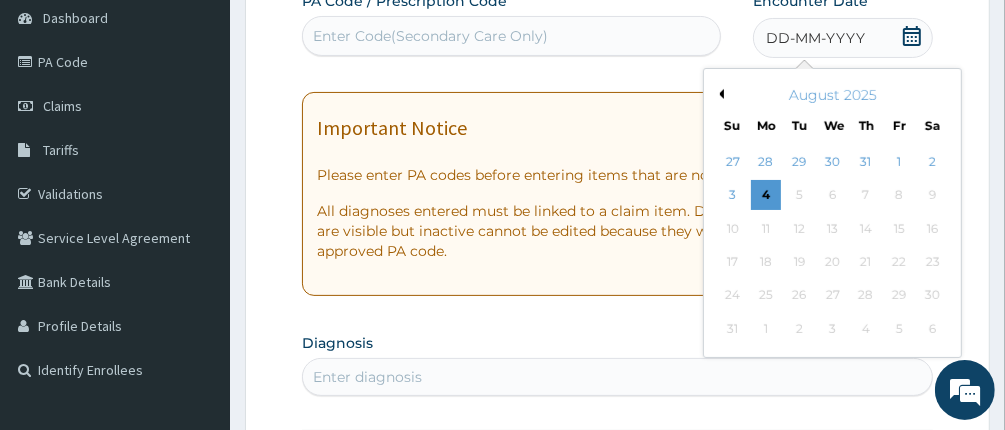 click on "Previous Month" at bounding box center (719, 94) 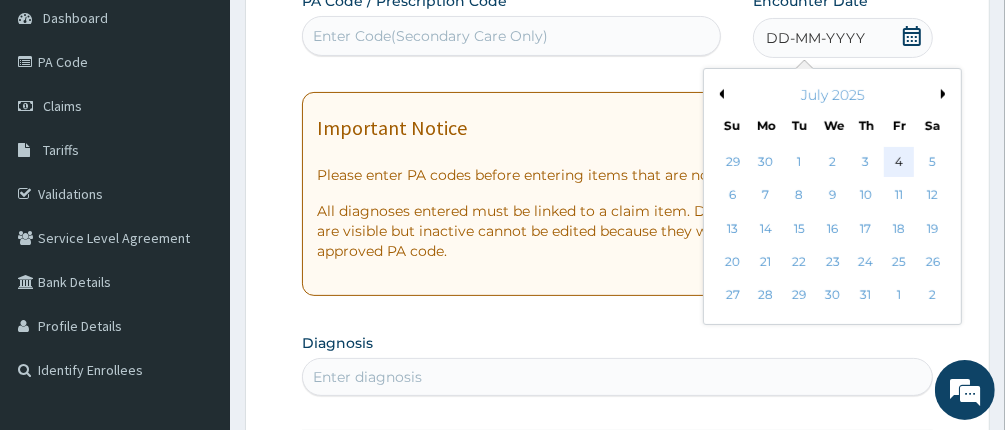 click on "4" at bounding box center [900, 162] 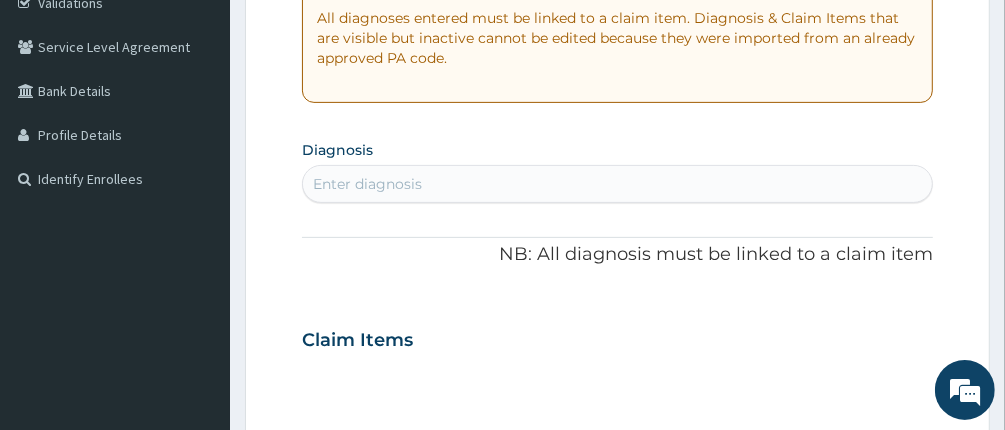 scroll, scrollTop: 400, scrollLeft: 0, axis: vertical 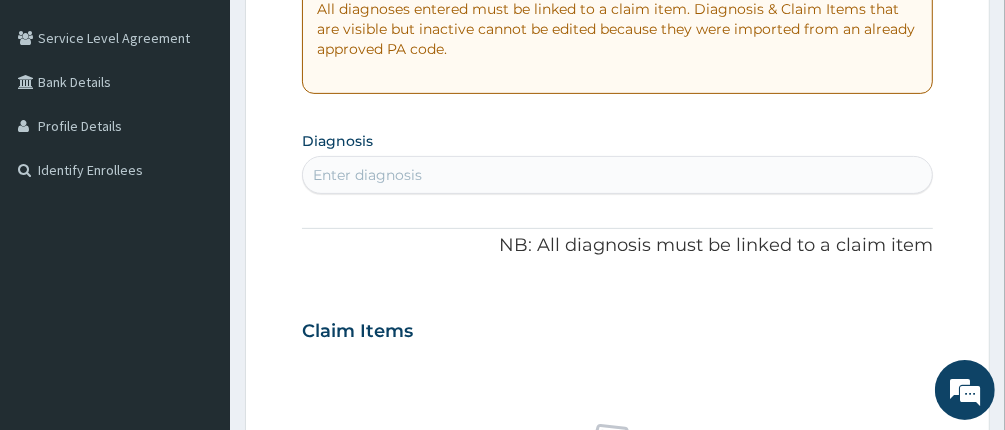 click on "Enter diagnosis" at bounding box center [367, 175] 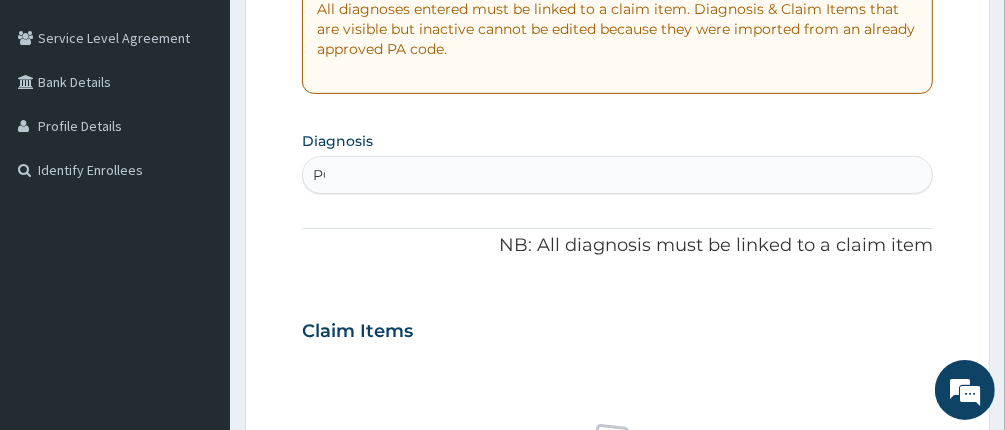 type on "P" 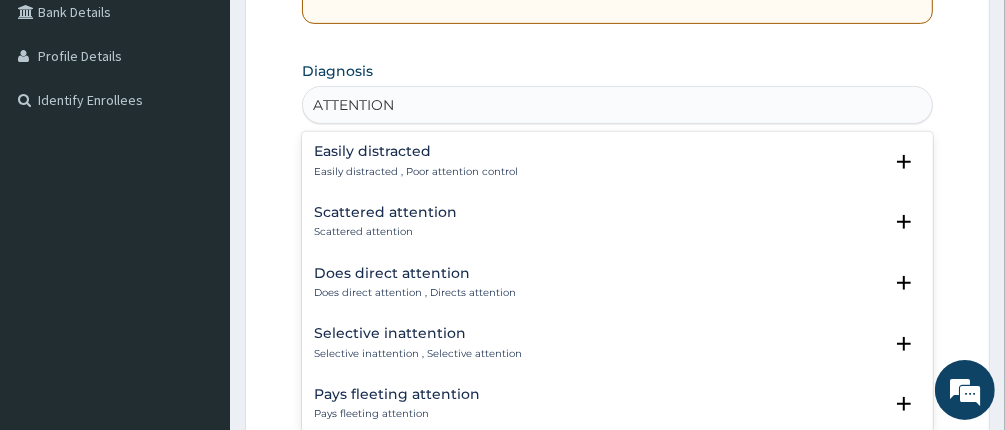 scroll, scrollTop: 500, scrollLeft: 0, axis: vertical 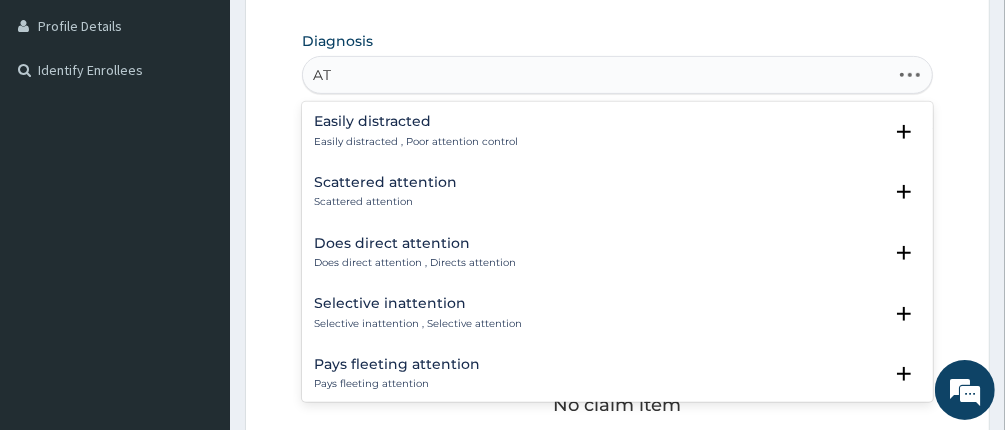 type on "A" 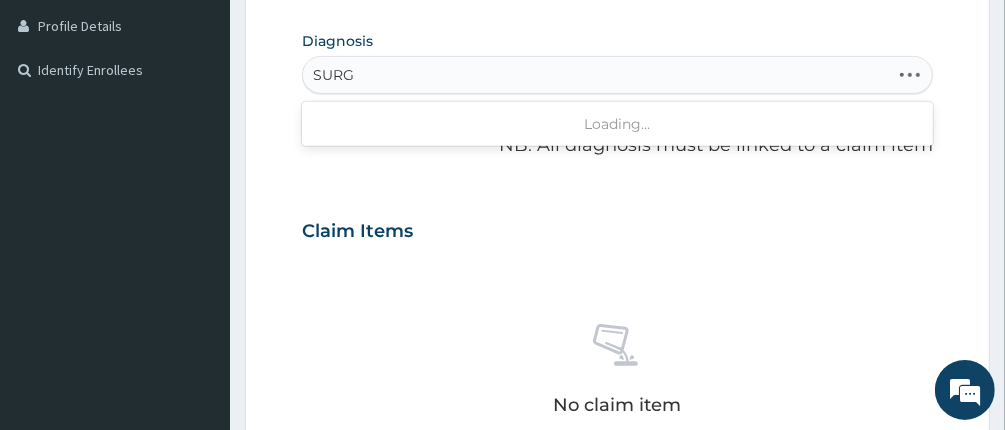 type on "SURGI" 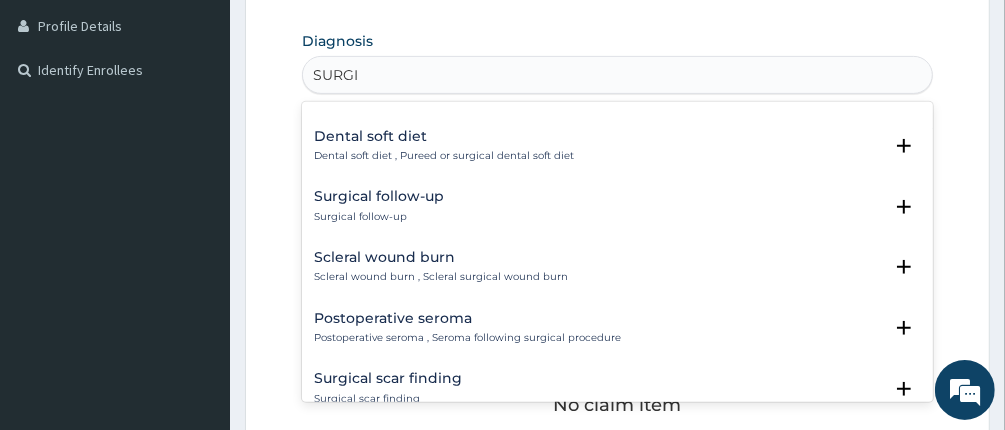 scroll, scrollTop: 100, scrollLeft: 0, axis: vertical 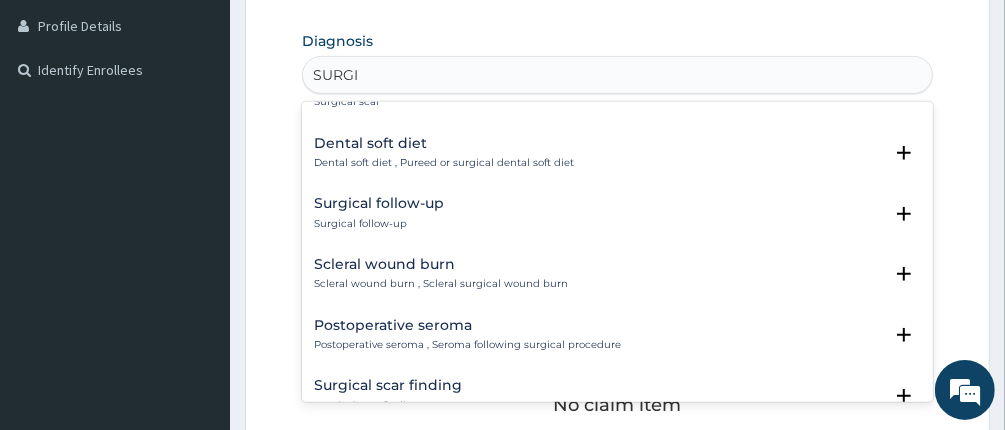 click on "Surgical follow-up" at bounding box center (379, 203) 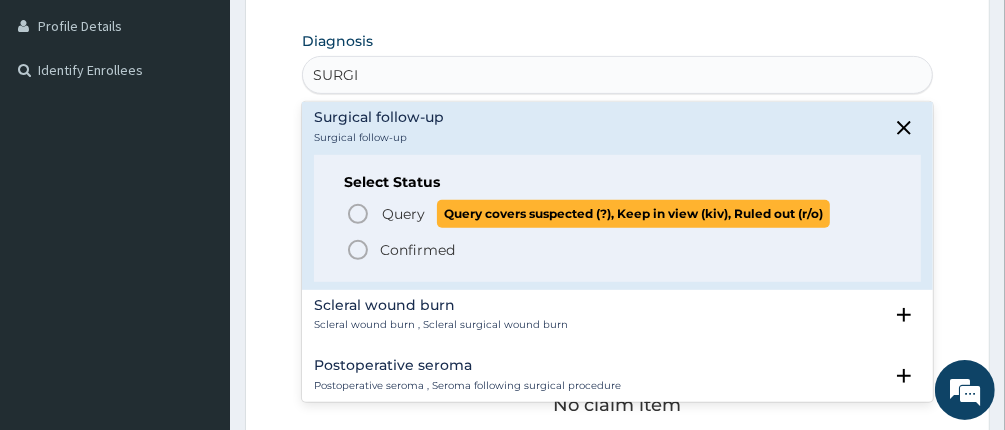 scroll, scrollTop: 200, scrollLeft: 0, axis: vertical 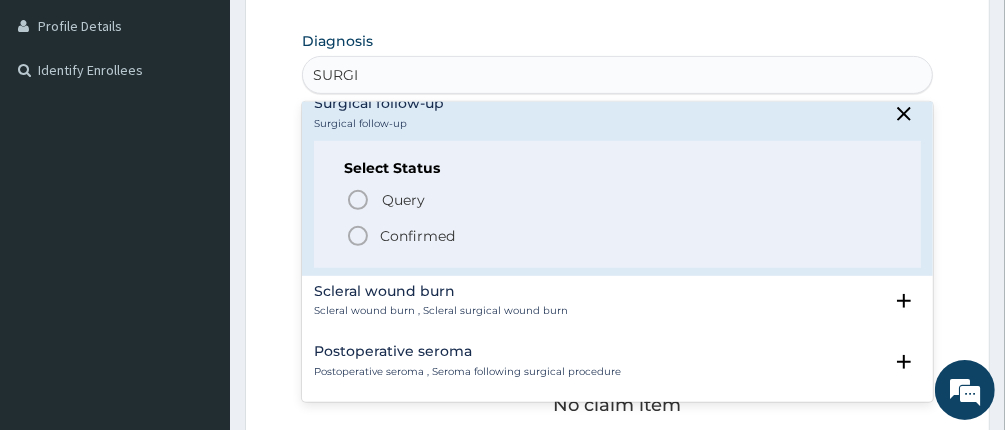 click 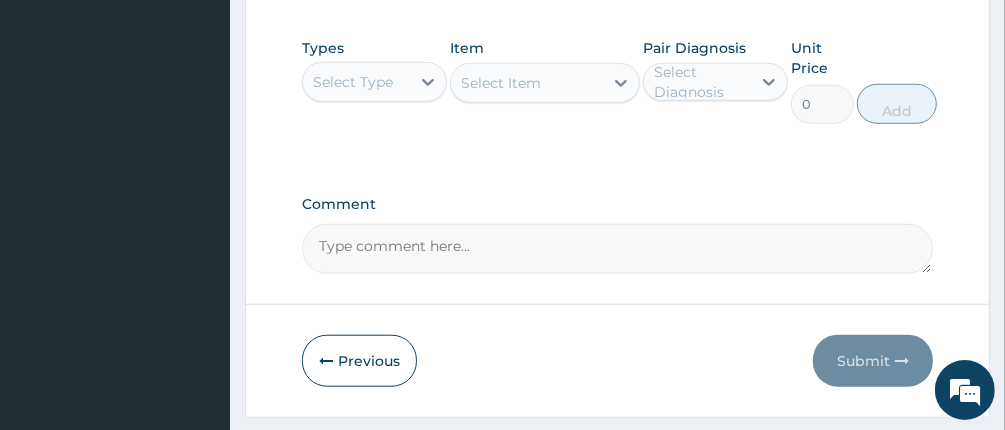 scroll, scrollTop: 1000, scrollLeft: 0, axis: vertical 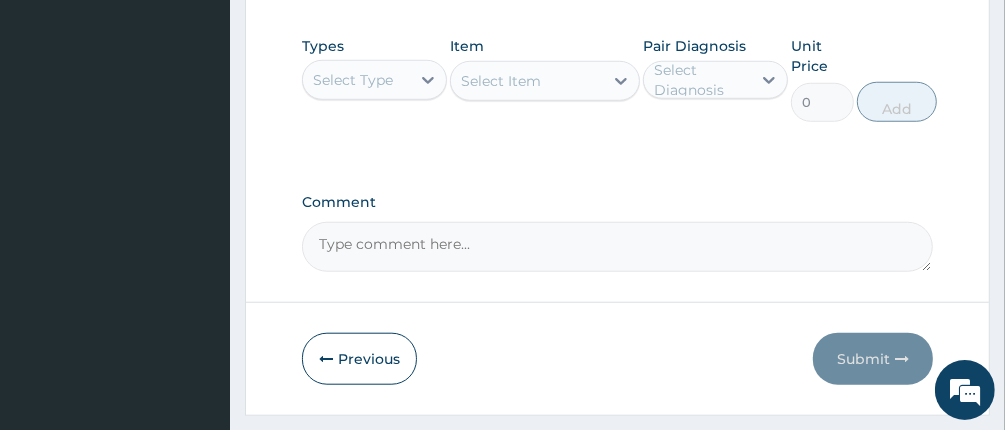 click on "Select Type" at bounding box center [356, 80] 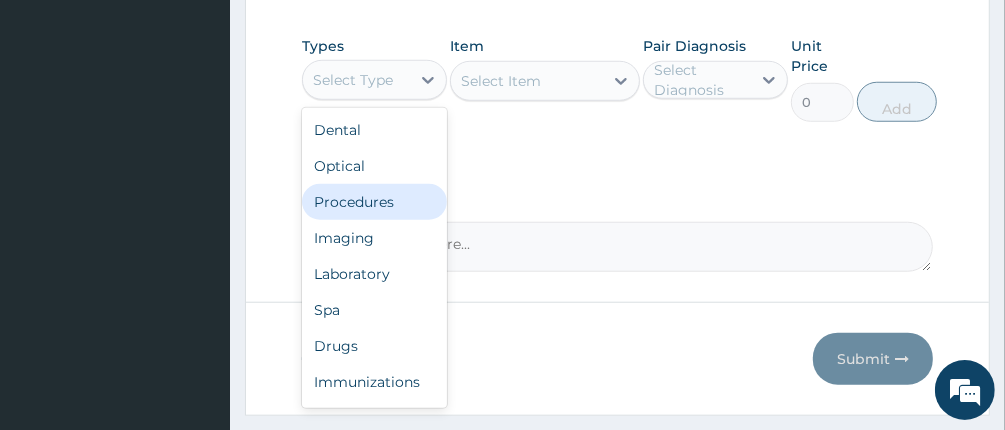 click on "Procedures" at bounding box center [374, 202] 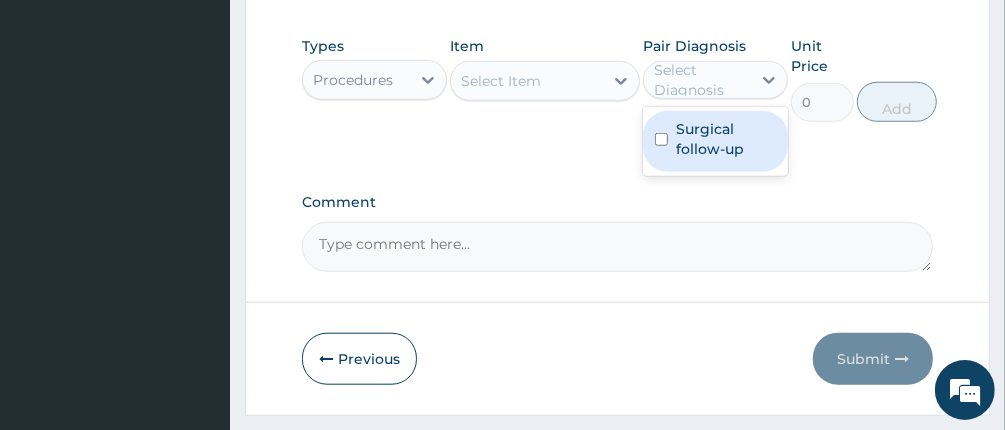 click on "Select Diagnosis" at bounding box center [701, 80] 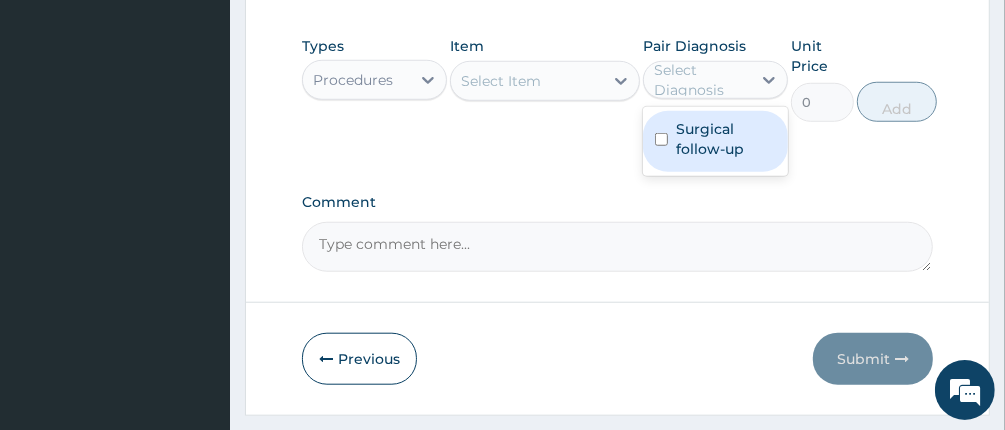 click at bounding box center [661, 139] 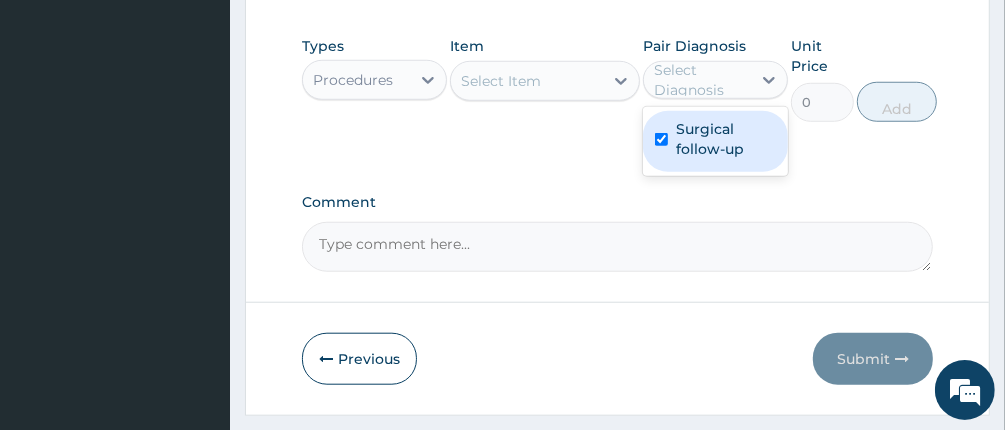 checkbox on "true" 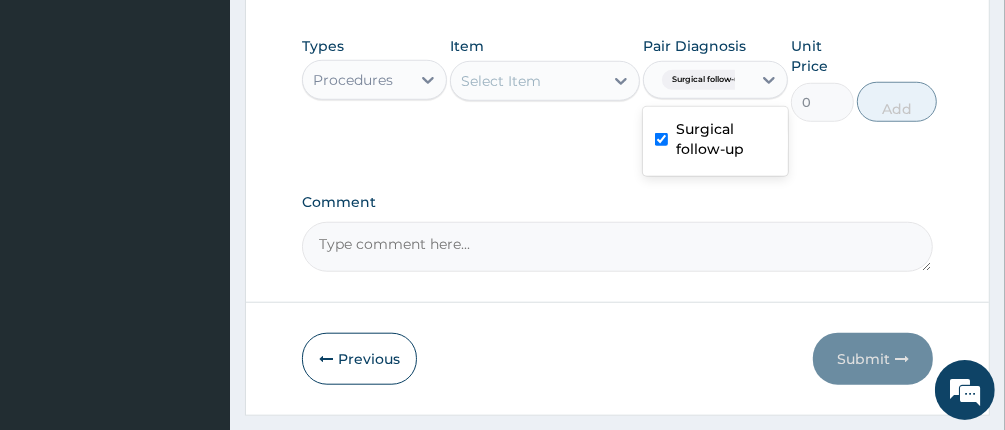 click on "Select Item" at bounding box center (526, 81) 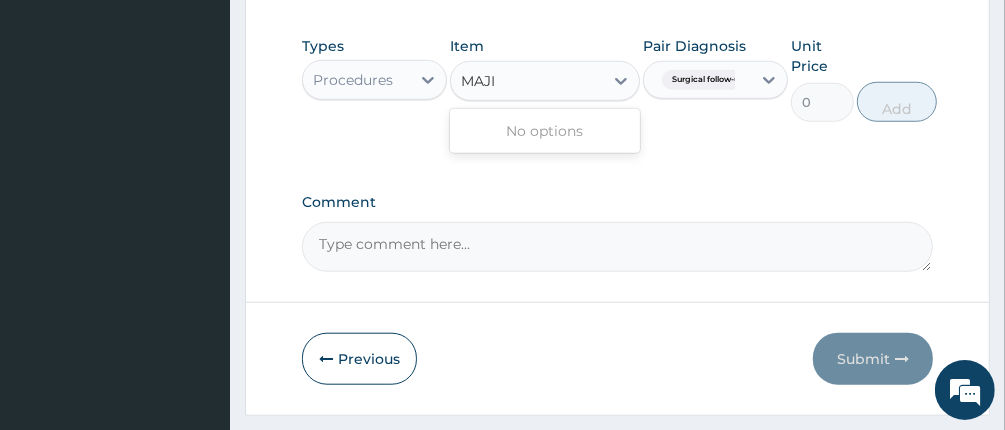 type on "MAJ" 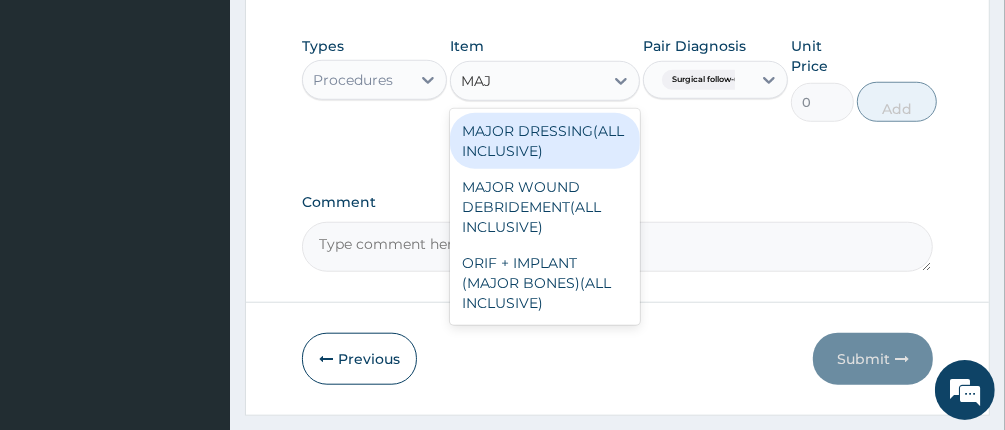 click on "MAJOR DRESSING(ALL INCLUSIVE)" at bounding box center [544, 141] 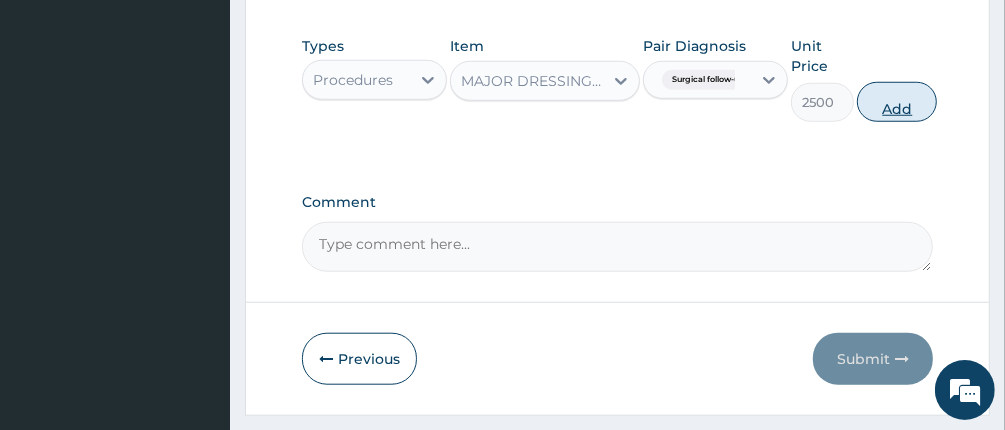 click on "Add" at bounding box center (897, 102) 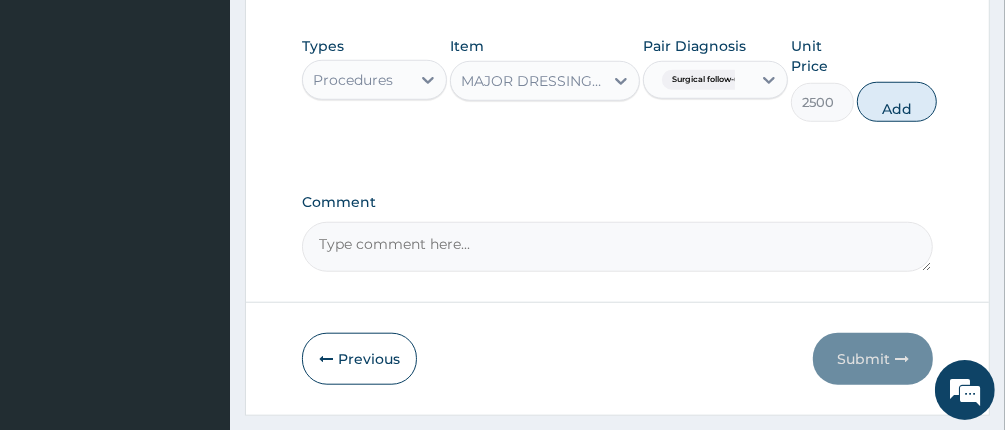 type on "0" 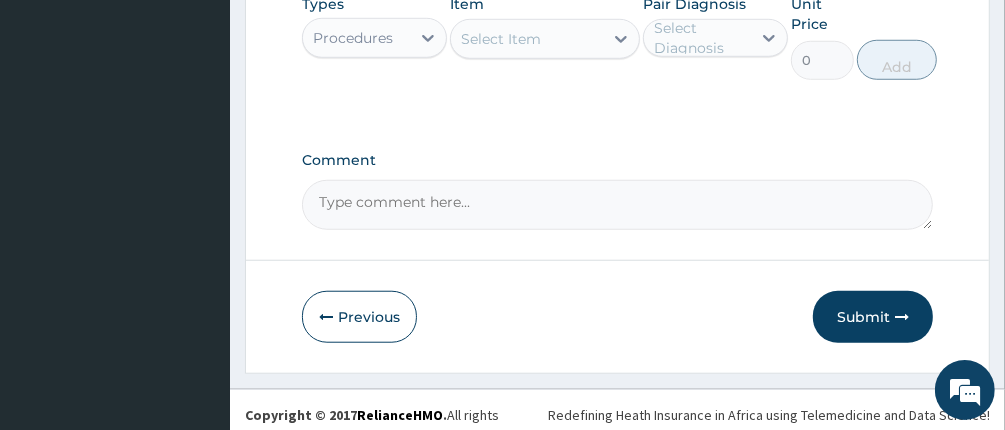 scroll, scrollTop: 967, scrollLeft: 0, axis: vertical 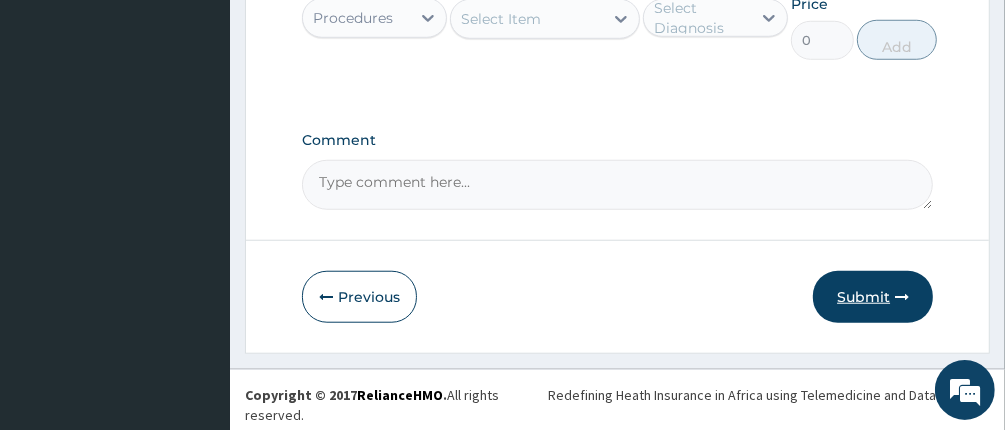 click on "Submit" at bounding box center [873, 297] 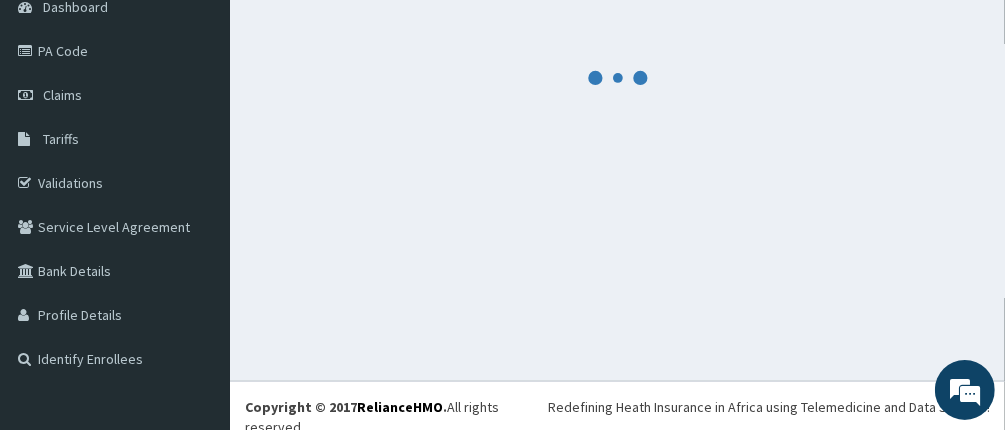 scroll, scrollTop: 967, scrollLeft: 0, axis: vertical 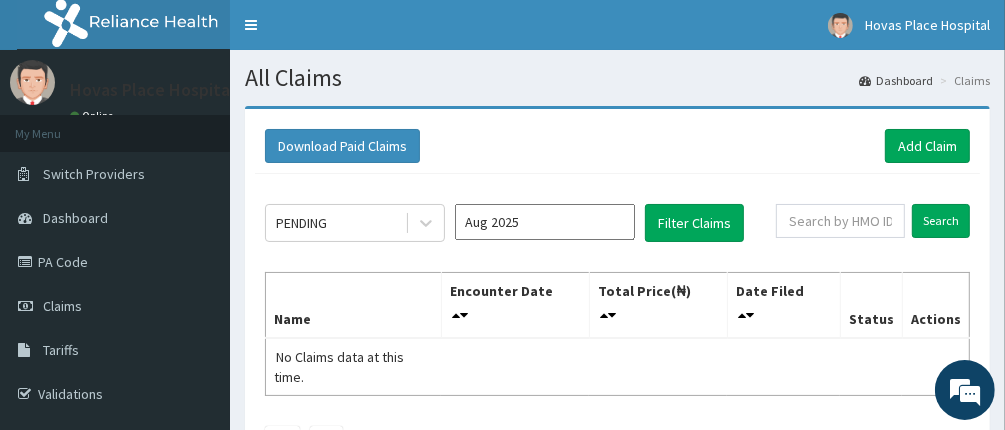 click on "Aug 2025" at bounding box center [545, 222] 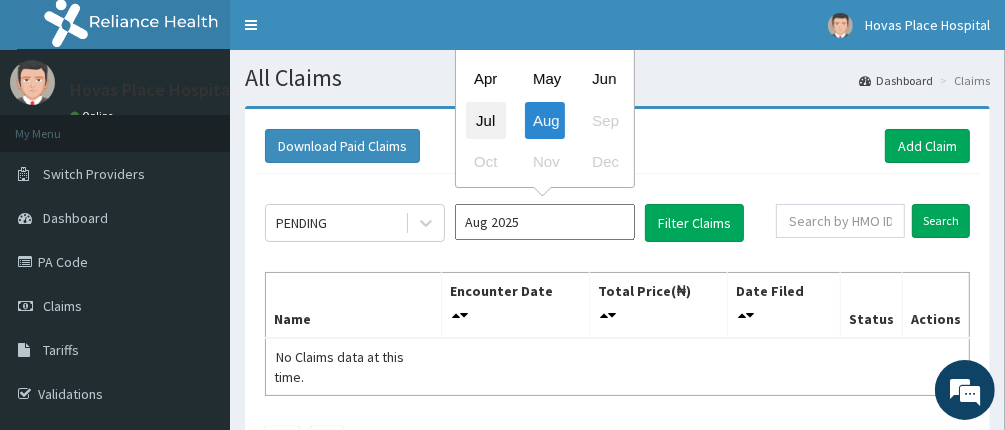 click on "Jul" at bounding box center (486, 120) 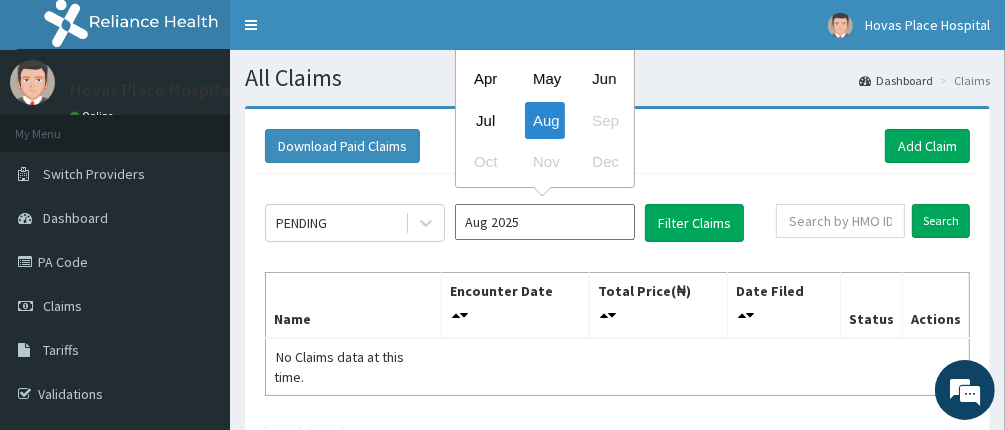 type on "Jul 2025" 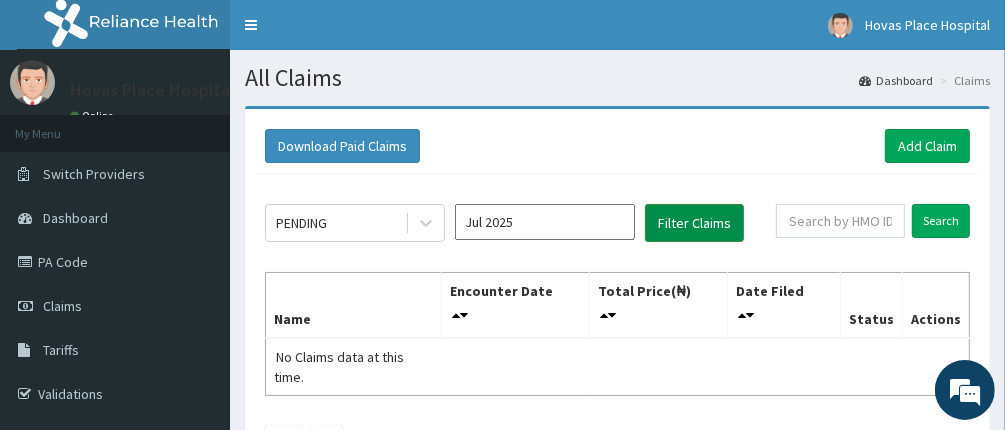 click on "Filter Claims" at bounding box center (694, 223) 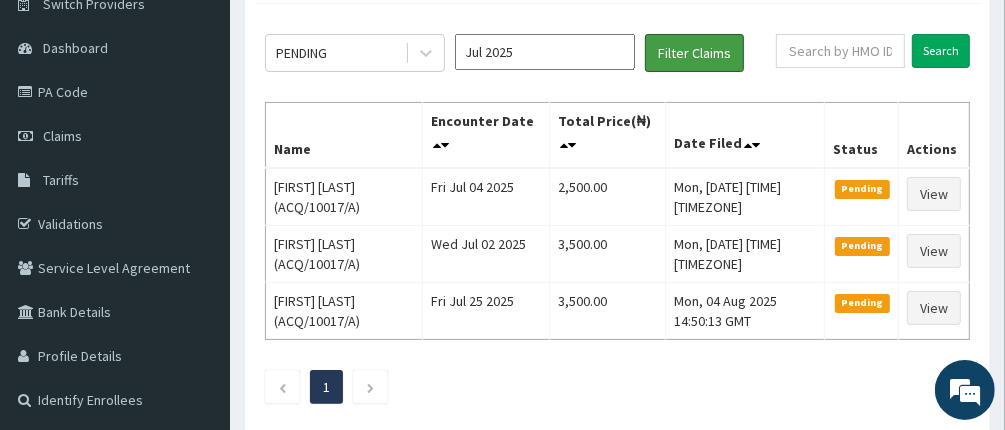 scroll, scrollTop: 200, scrollLeft: 0, axis: vertical 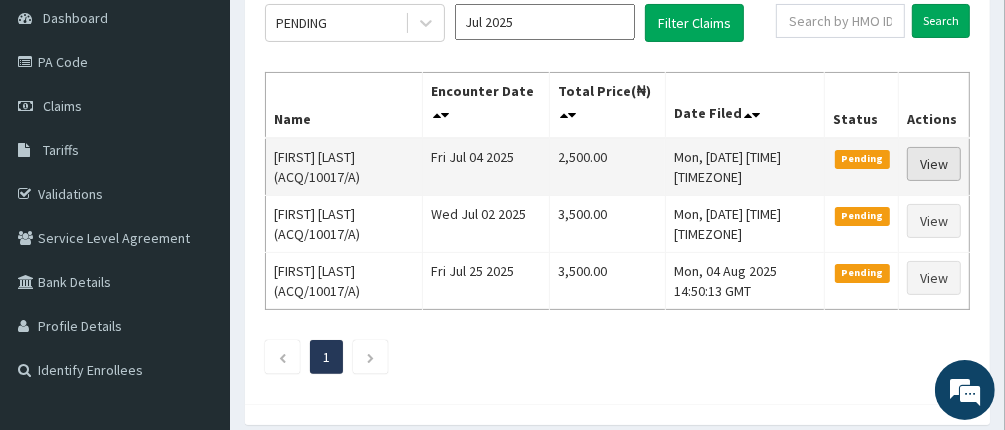 click on "View" at bounding box center [934, 164] 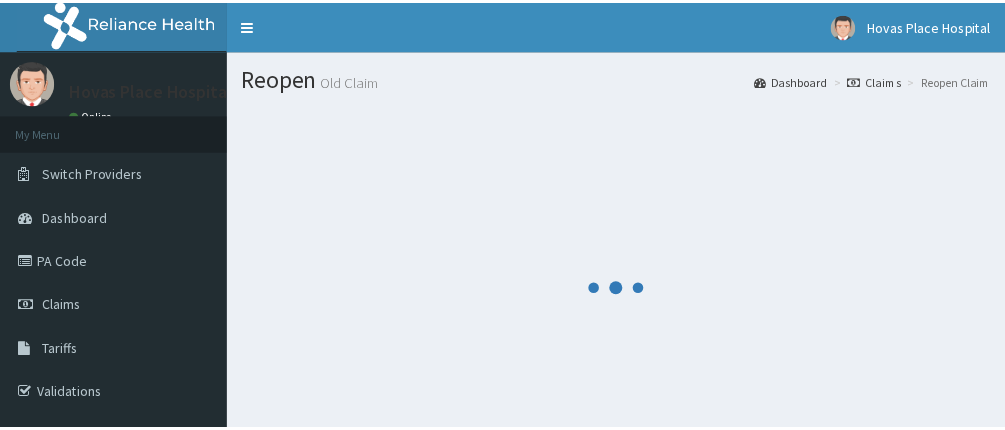 scroll, scrollTop: 0, scrollLeft: 0, axis: both 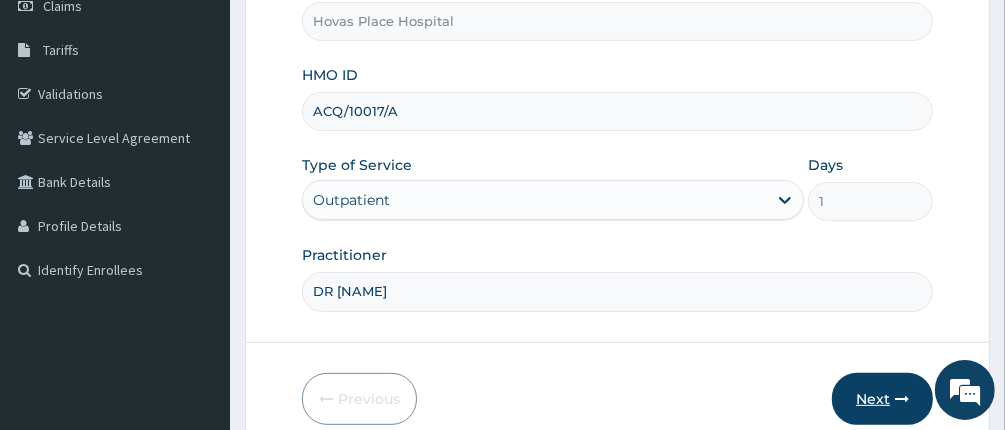 click on "Next" at bounding box center (882, 399) 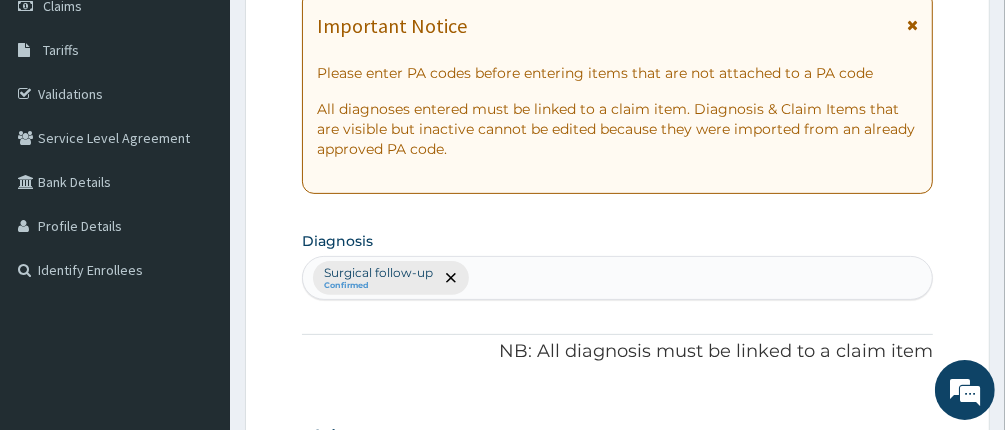 scroll, scrollTop: 0, scrollLeft: 0, axis: both 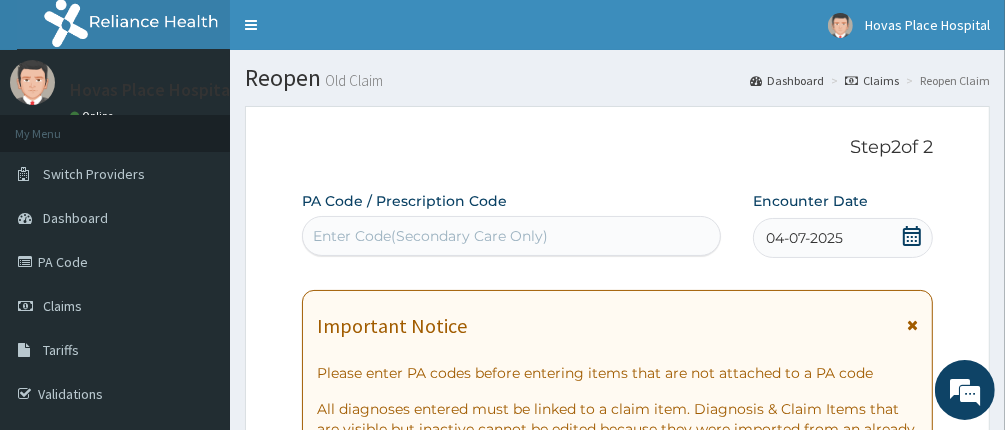 click on "Enter Code(Secondary Care Only)" at bounding box center (512, 236) 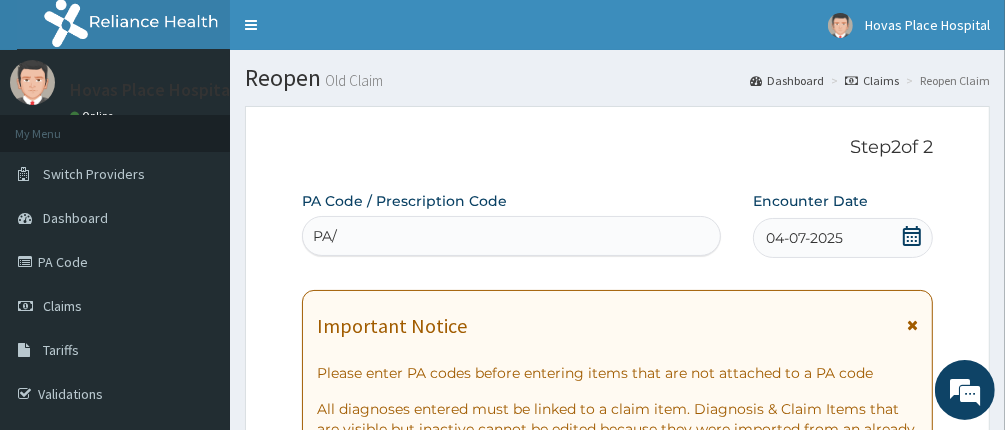 scroll, scrollTop: 0, scrollLeft: 0, axis: both 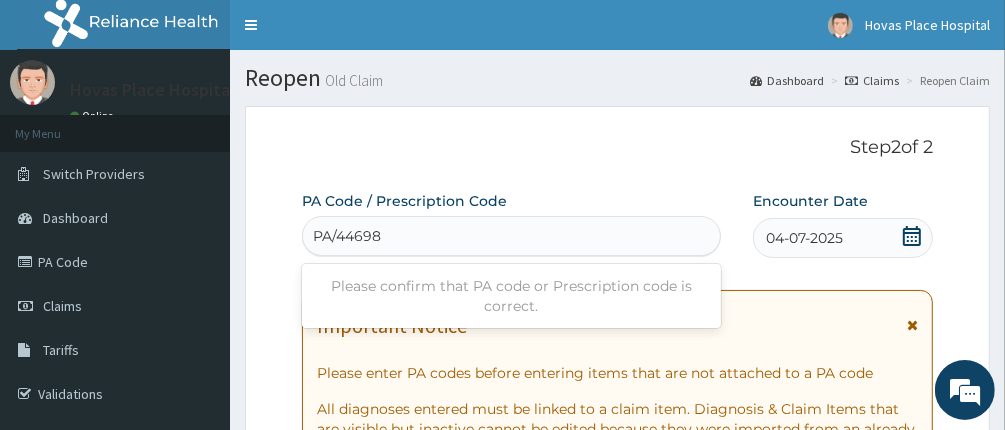 type on "PA/44698E" 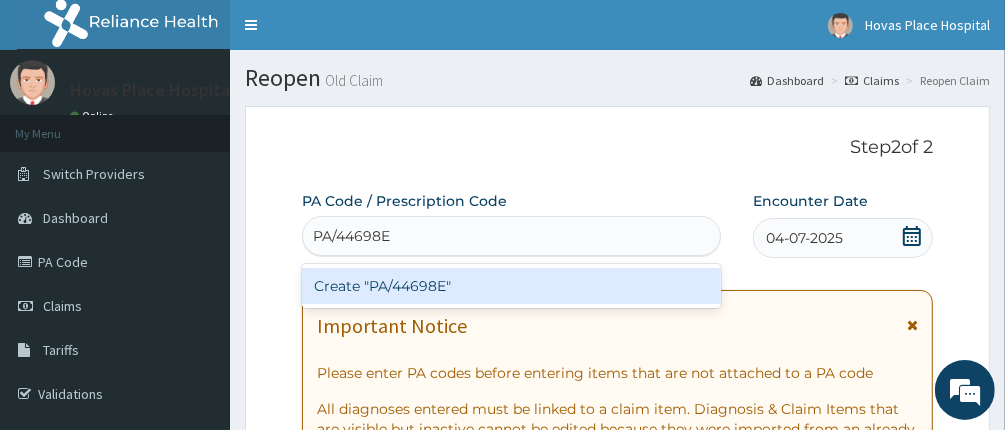 click on "Create "PA/44698E"" at bounding box center [512, 286] 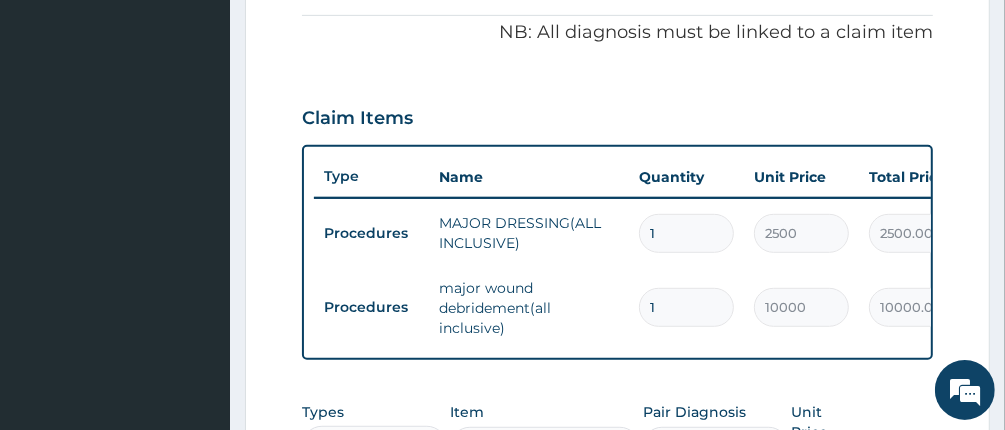 scroll, scrollTop: 700, scrollLeft: 0, axis: vertical 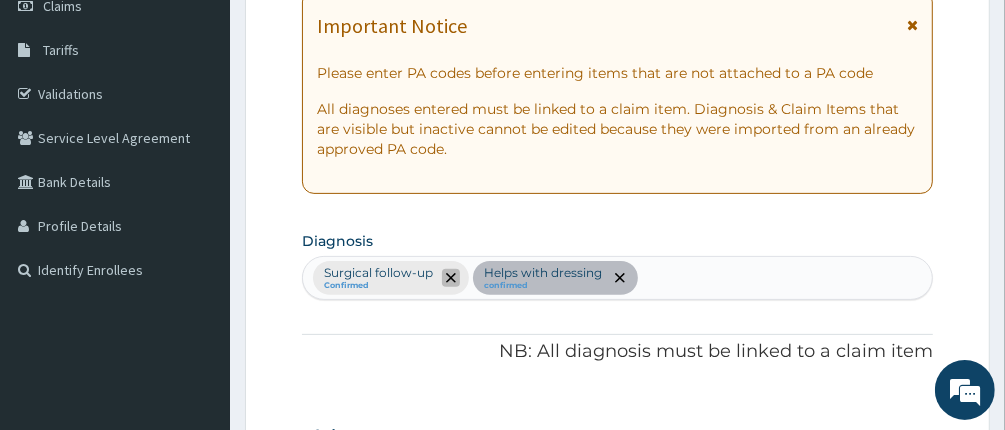 click 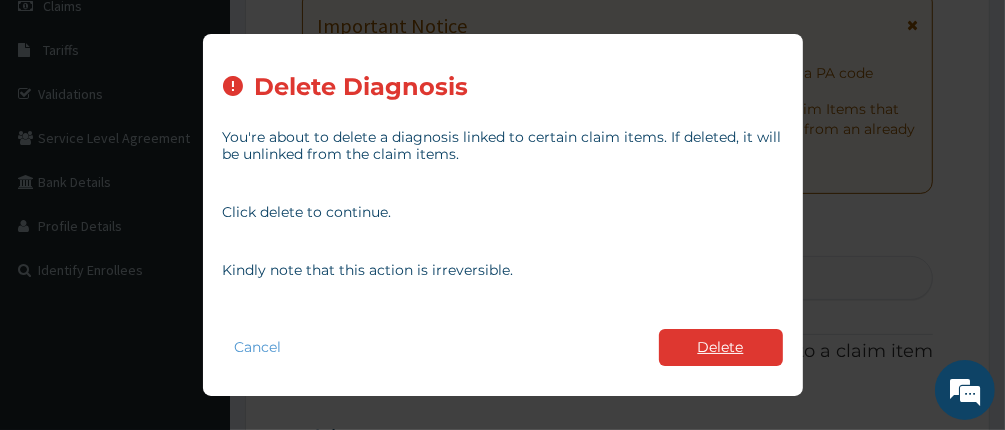click on "Delete" at bounding box center (721, 347) 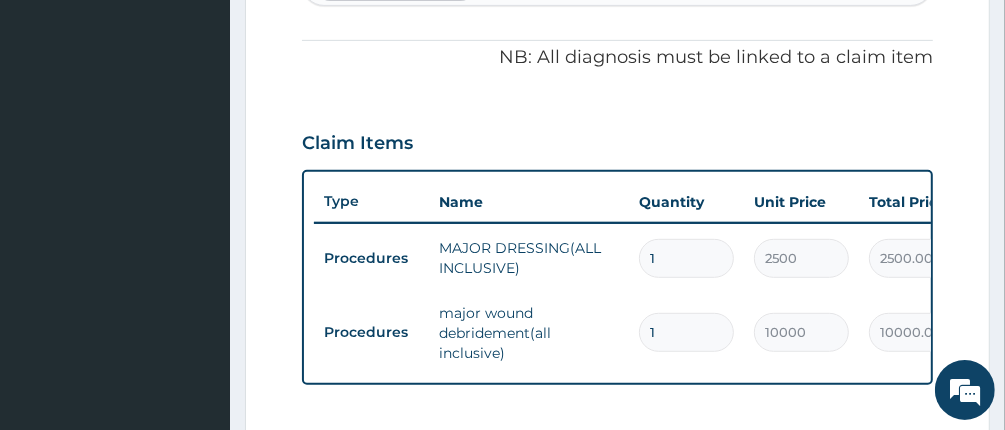 scroll, scrollTop: 600, scrollLeft: 0, axis: vertical 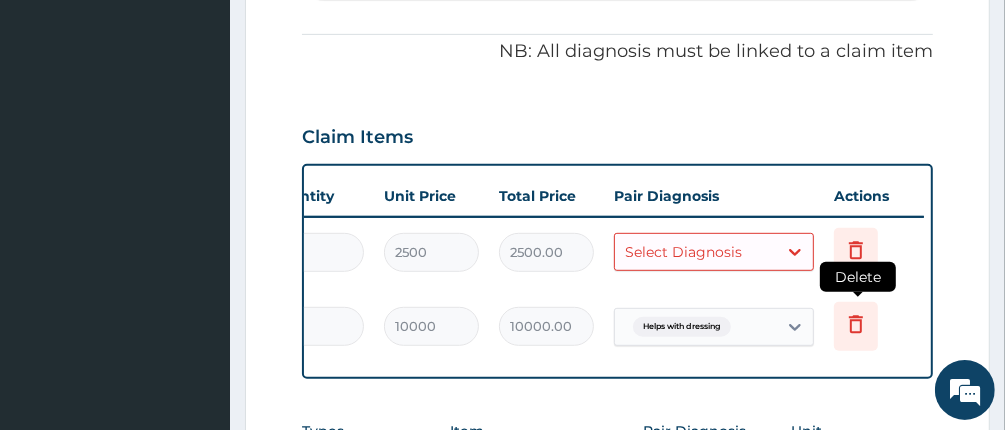 click 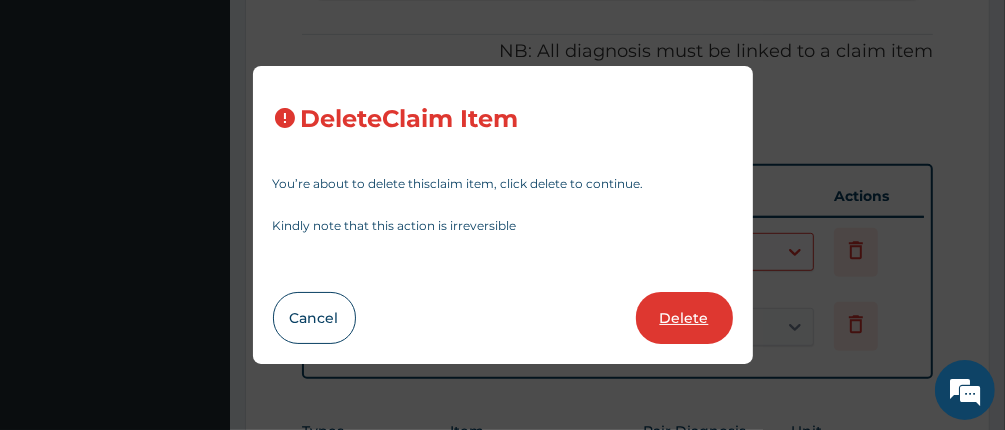 click on "Delete" at bounding box center (684, 318) 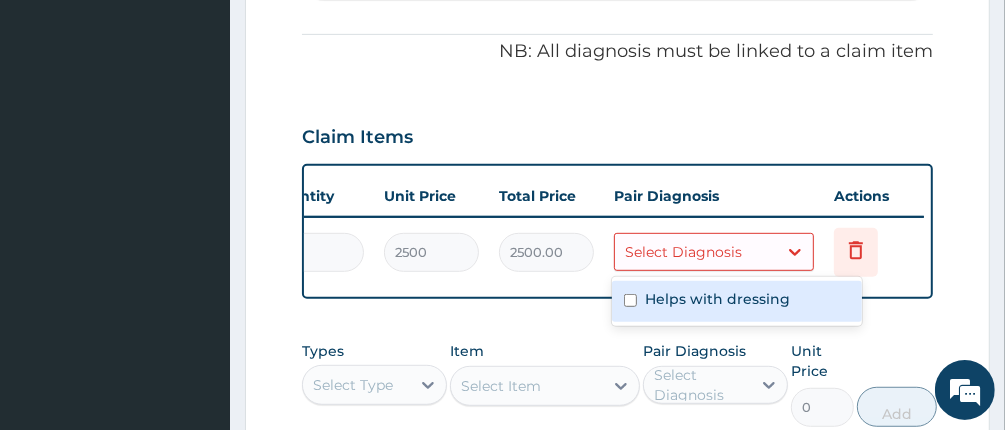 click on "Select Diagnosis" at bounding box center (683, 252) 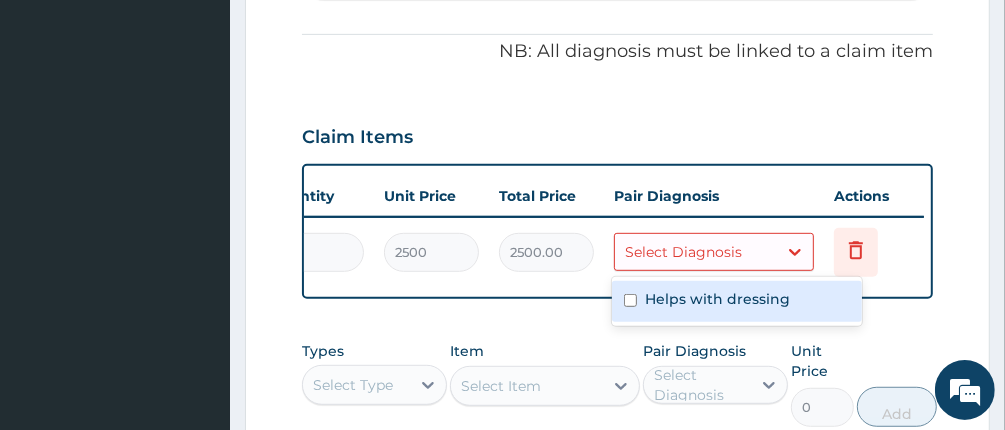 click at bounding box center [630, 300] 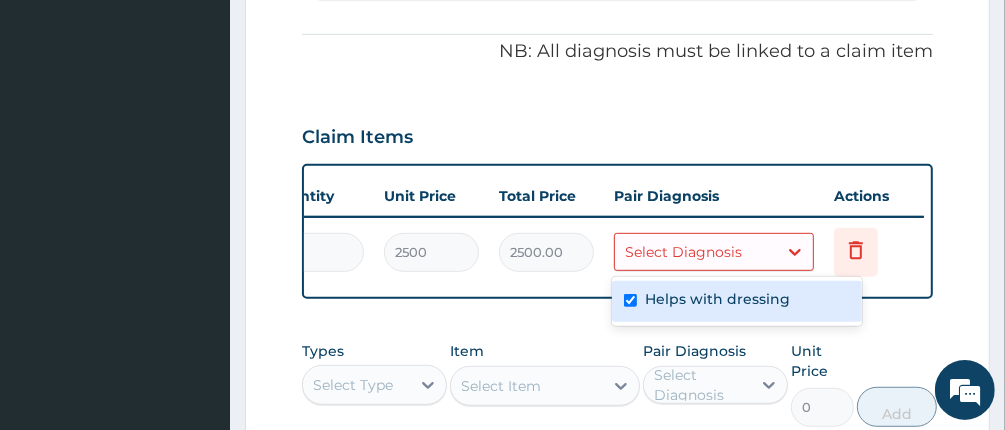 checkbox on "true" 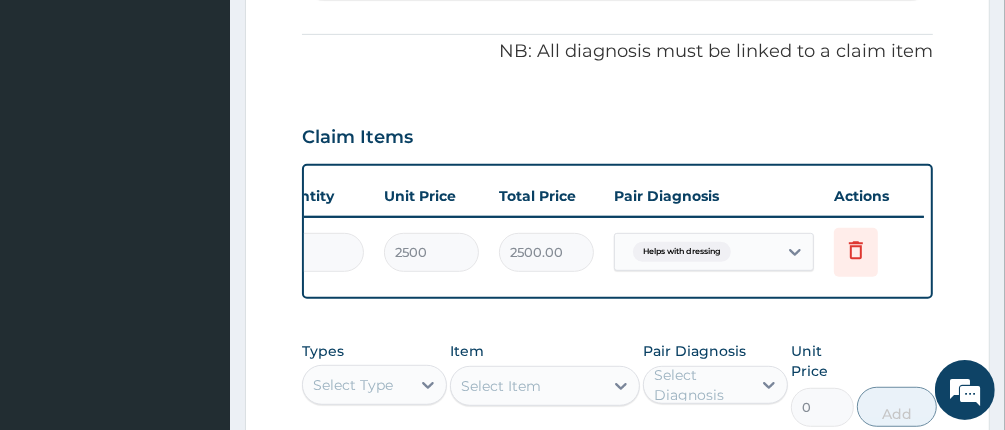 click on "PA Code / Prescription Code PA/44698E Encounter Date [DATE] Important Notice Please enter PA codes before entering items that are not attached to a PA code   All diagnoses entered must be linked to a claim item. Diagnosis & Claim Items that are visible but inactive cannot be edited because they were imported from an already approved PA code. Diagnosis Helps with dressing confirmed NB: All diagnosis must be linked to a claim item Claim Items Type Name Quantity Unit Price Total Price Pair Diagnosis Actions Procedures MAJOR DRESSING(ALL INCLUSIVE) 1 2500 2500.00 Helps with dressing Delete Types Select Type Item Select Item Pair Diagnosis Select Diagnosis Unit Price 0 Add" at bounding box center [618, 28] 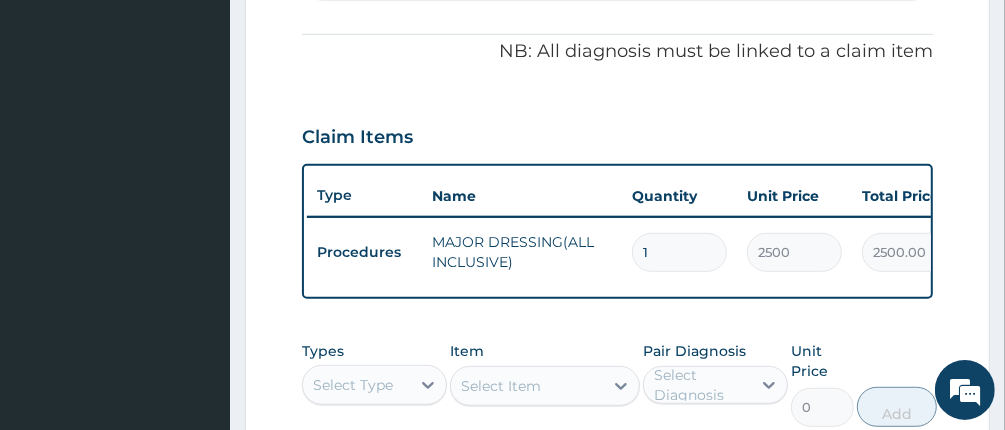 scroll, scrollTop: 0, scrollLeft: 0, axis: both 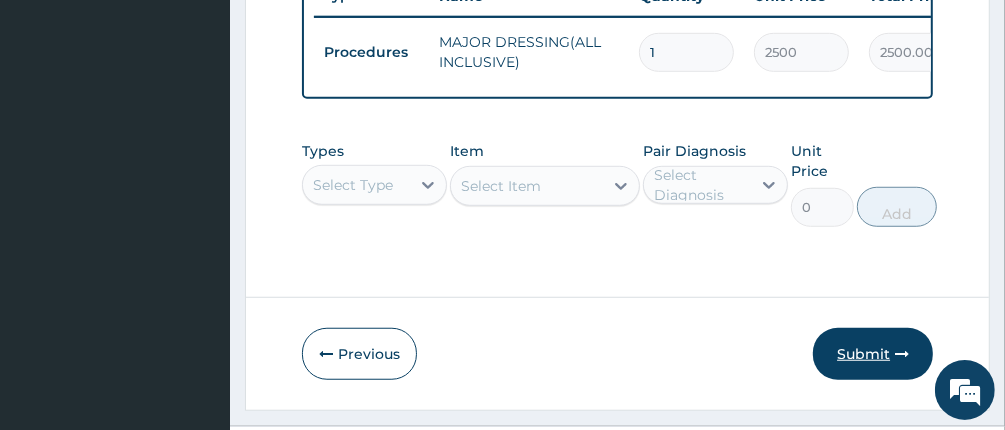 click on "Submit" at bounding box center [873, 354] 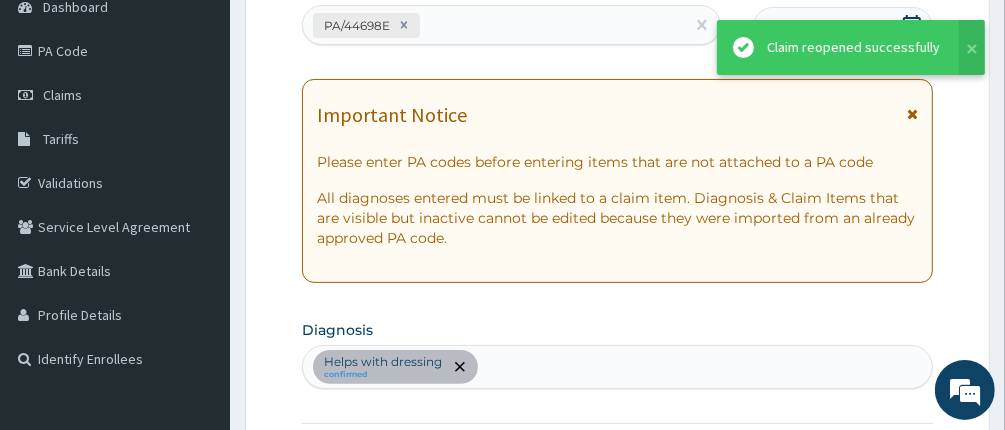 scroll, scrollTop: 800, scrollLeft: 0, axis: vertical 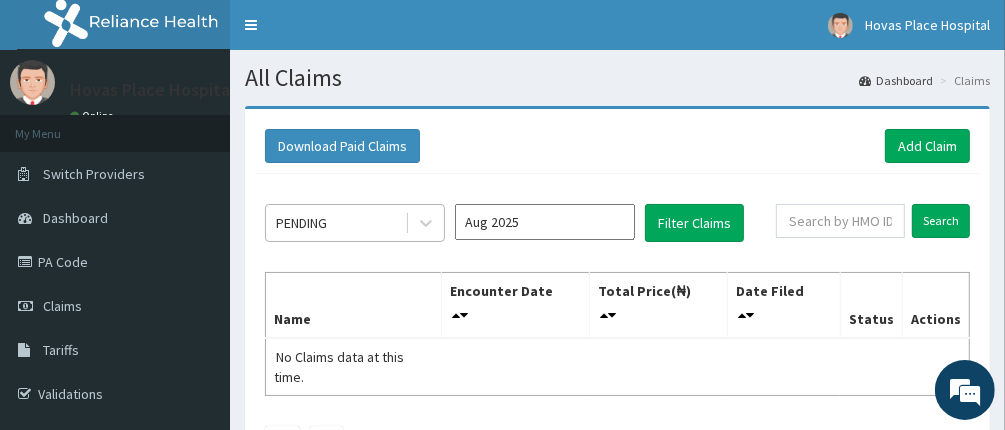 click on "PENDING" at bounding box center (335, 223) 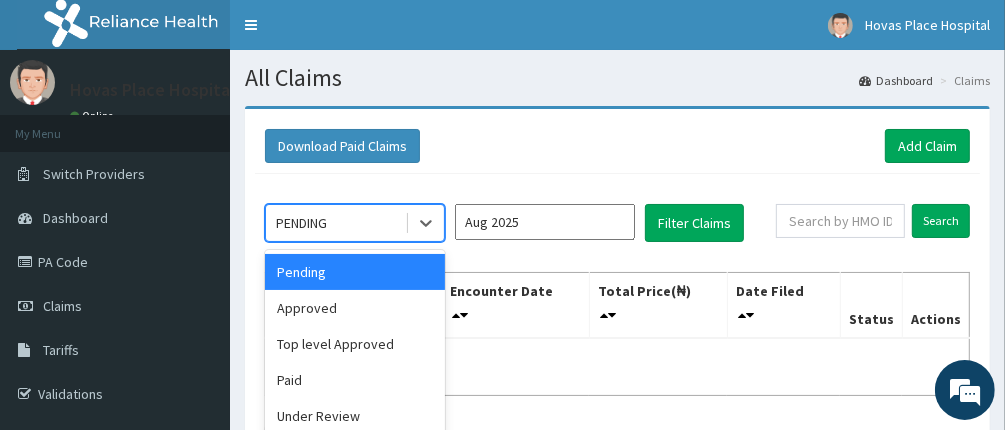 click on "Pending" at bounding box center [355, 272] 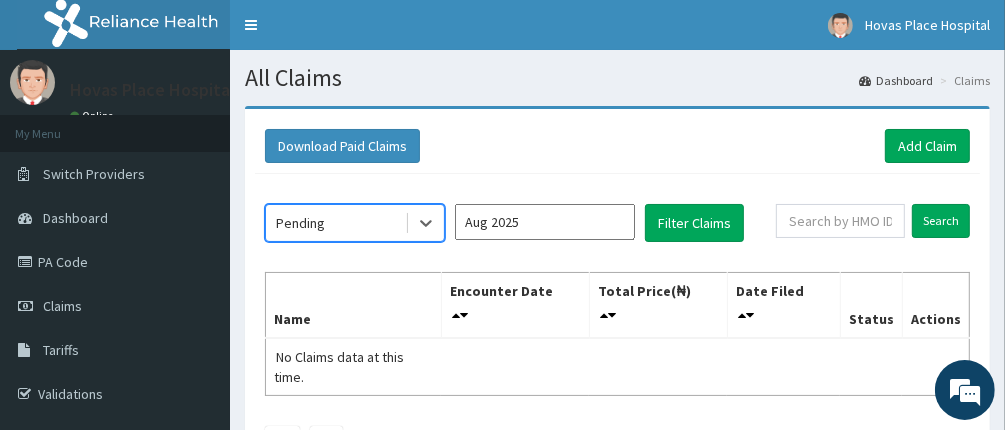 click on "Aug 2025" at bounding box center (545, 222) 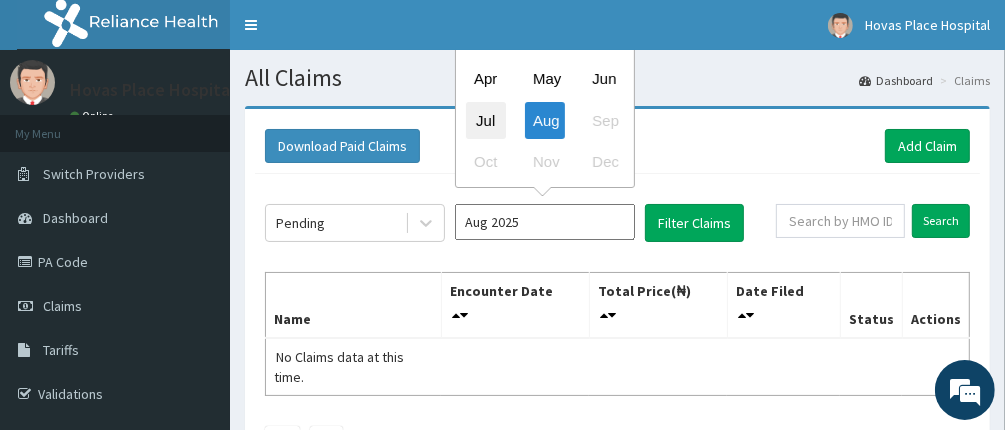 click on "Jul" at bounding box center [486, 120] 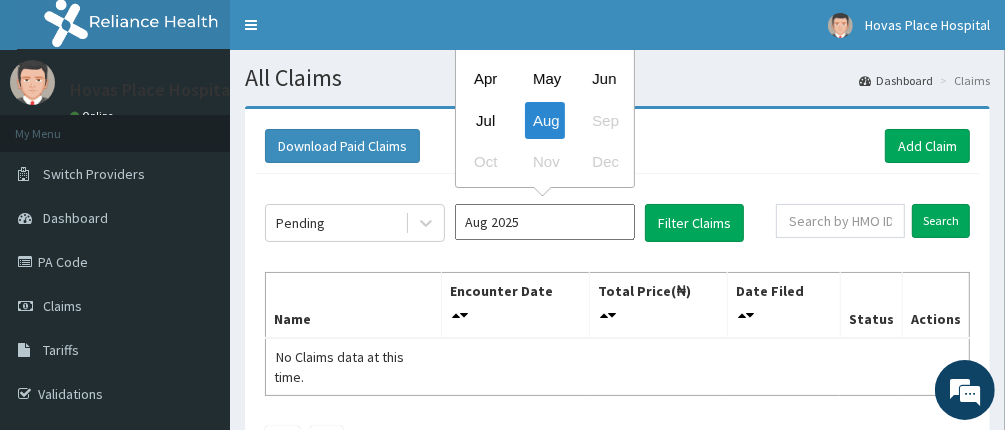 type on "Jul 2025" 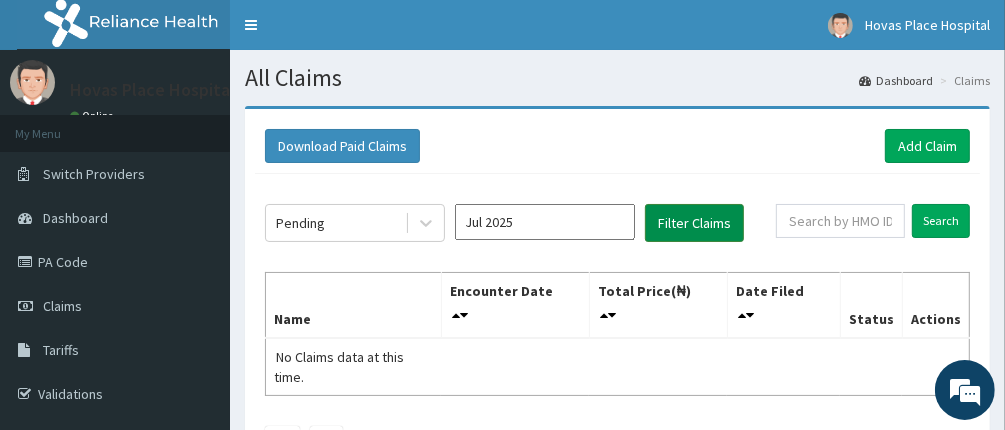 click on "Filter Claims" at bounding box center [694, 223] 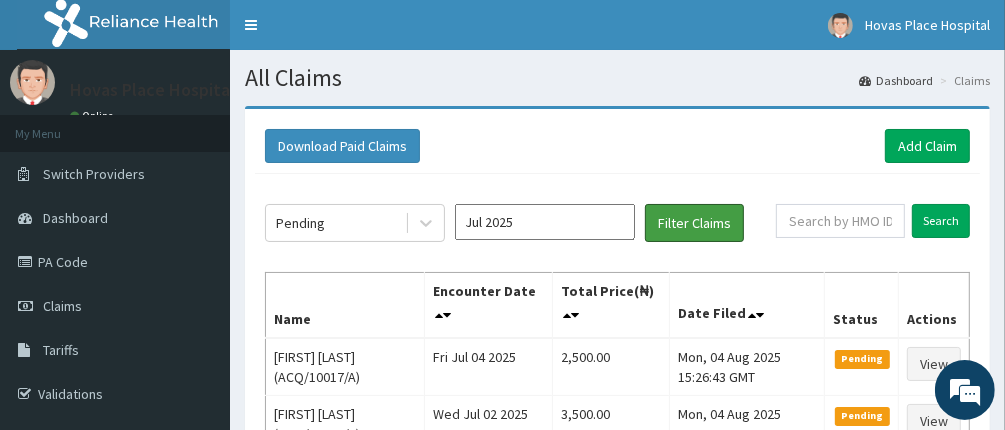 scroll, scrollTop: 0, scrollLeft: 0, axis: both 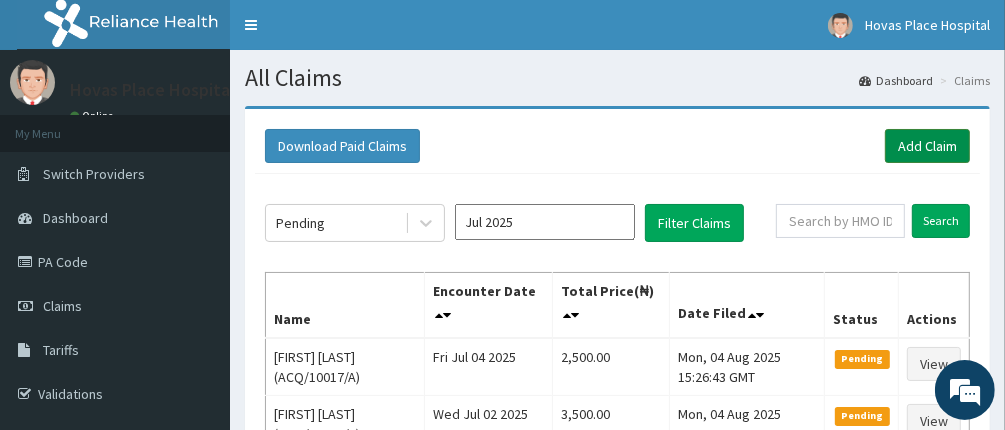 click on "Add Claim" at bounding box center [927, 146] 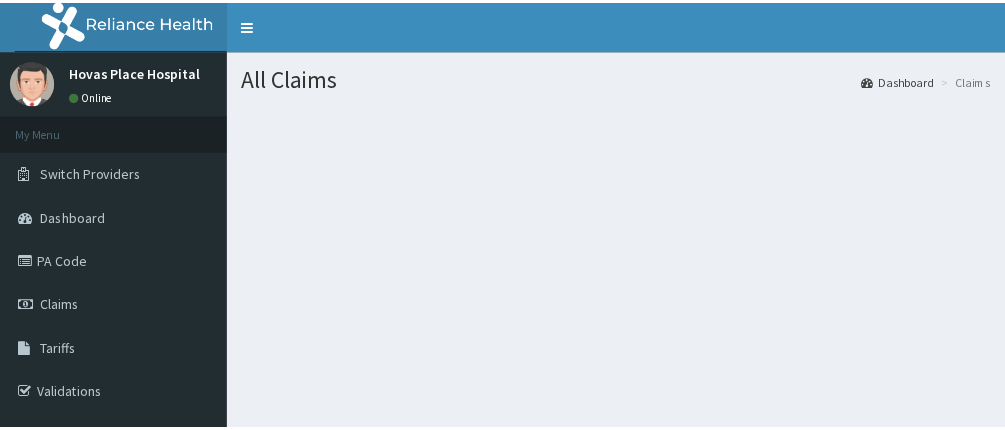 scroll, scrollTop: 0, scrollLeft: 0, axis: both 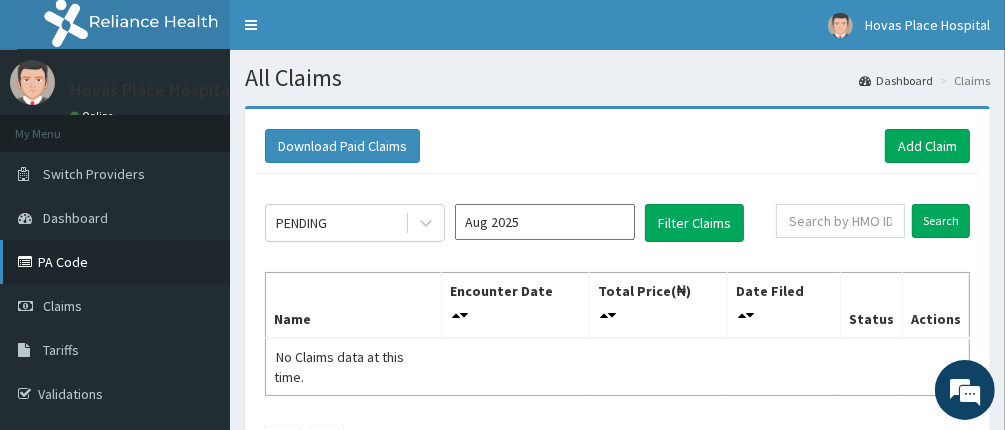 click on "PA Code" at bounding box center (115, 262) 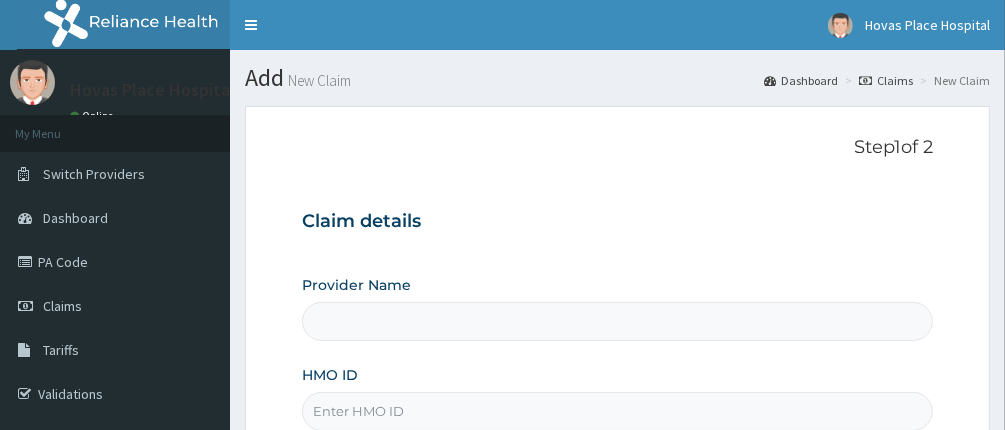 scroll, scrollTop: 200, scrollLeft: 0, axis: vertical 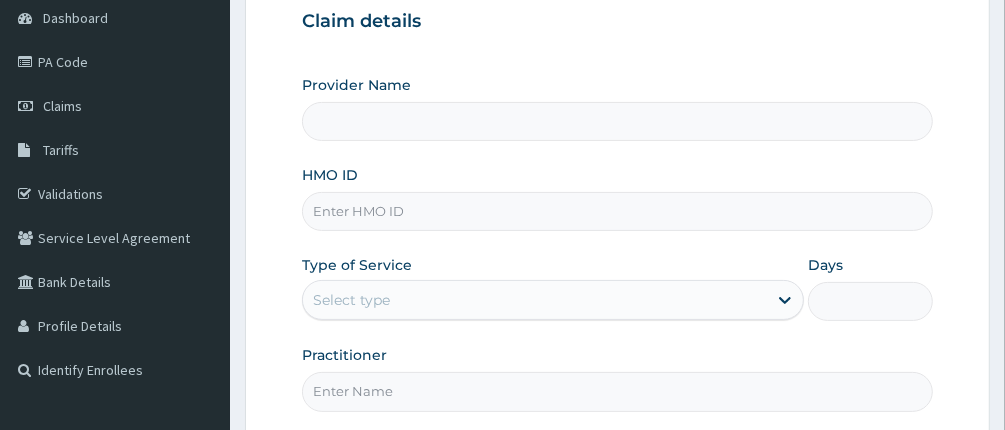 click on "HMO ID" at bounding box center (618, 211) 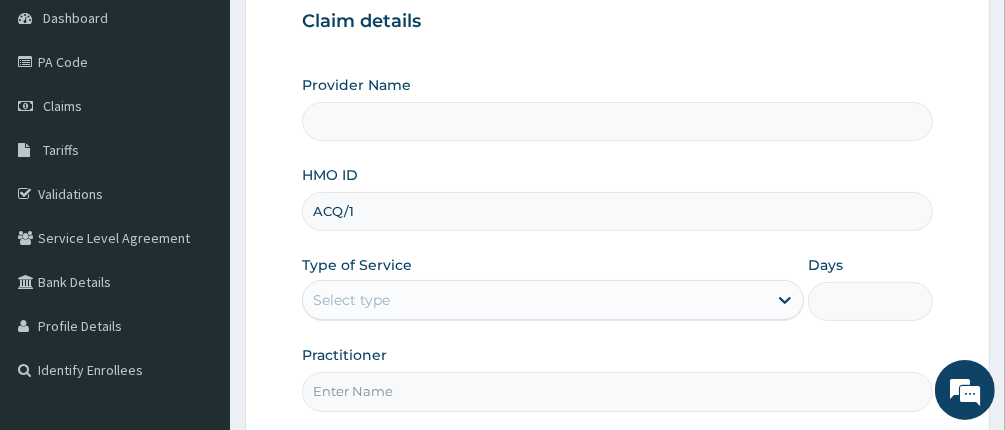 scroll, scrollTop: 0, scrollLeft: 0, axis: both 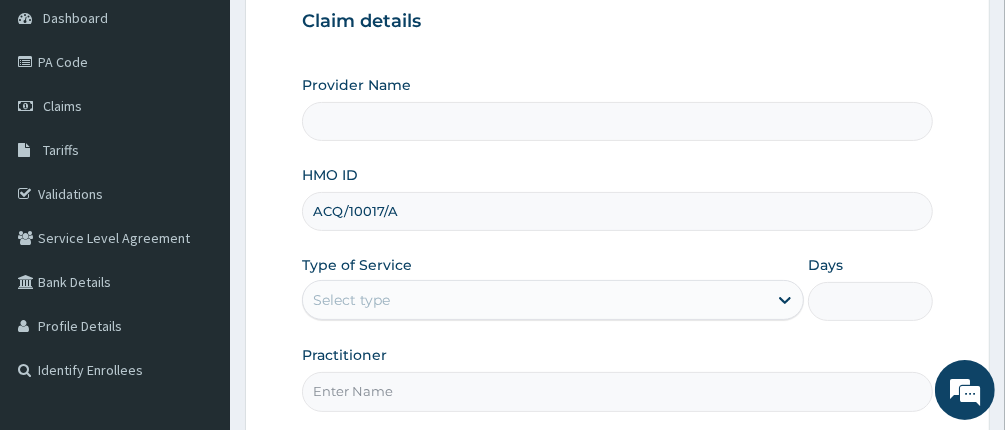 type on "ACQ/10017/A" 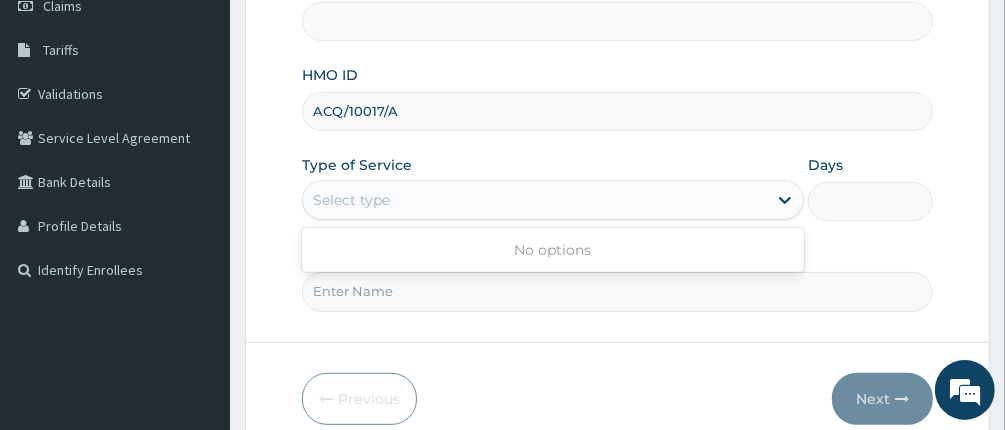 click on "Select type" at bounding box center [535, 200] 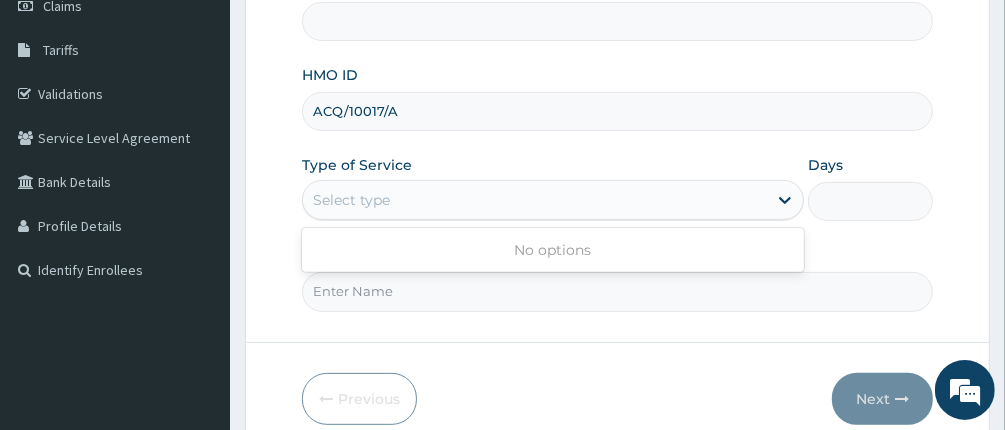 click on "Practitioner" at bounding box center [618, 291] 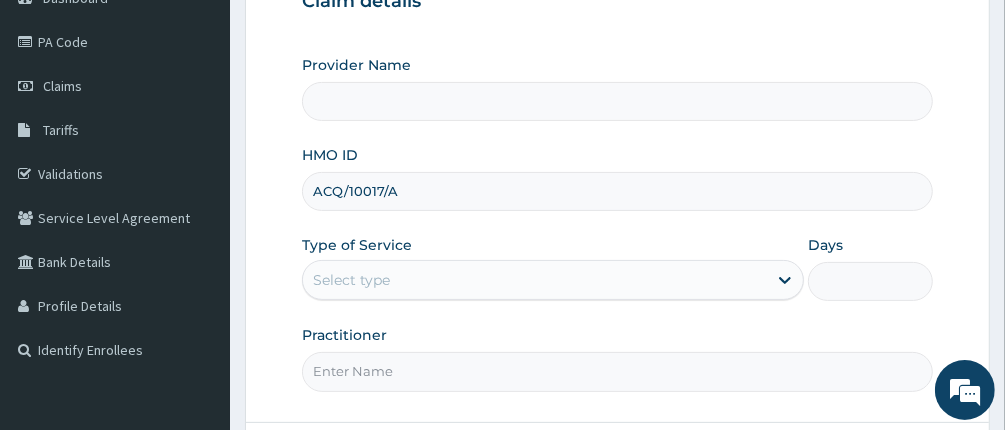scroll, scrollTop: 100, scrollLeft: 0, axis: vertical 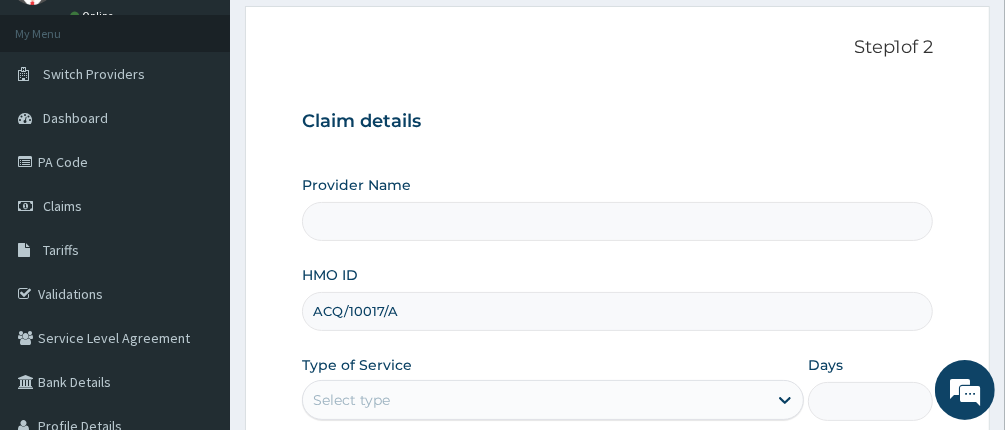 click on "Provider Name" at bounding box center (618, 221) 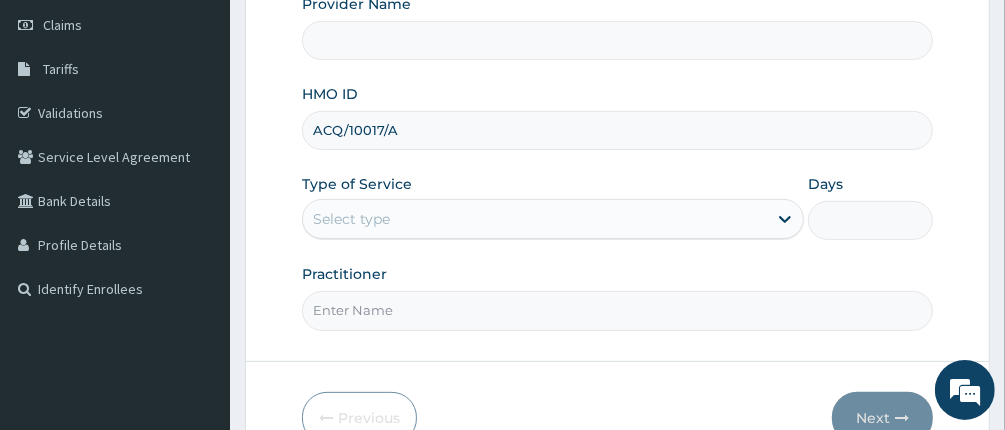 scroll, scrollTop: 300, scrollLeft: 0, axis: vertical 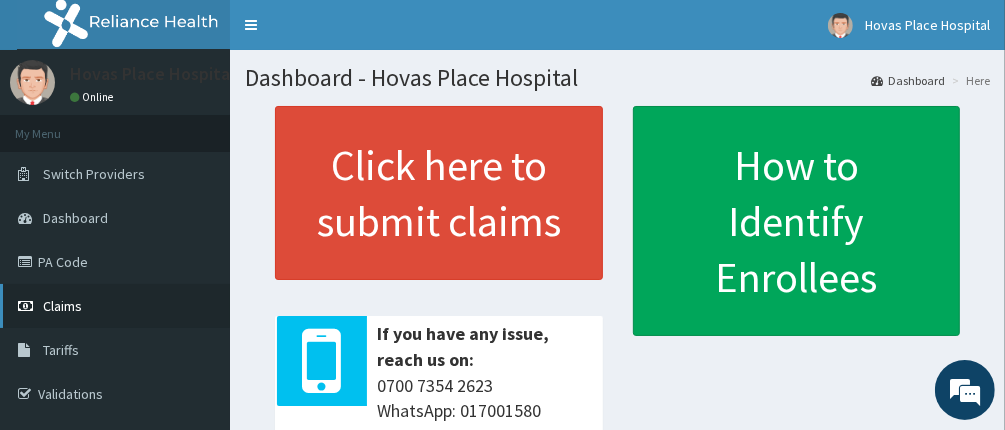 click on "Claims" at bounding box center [62, 306] 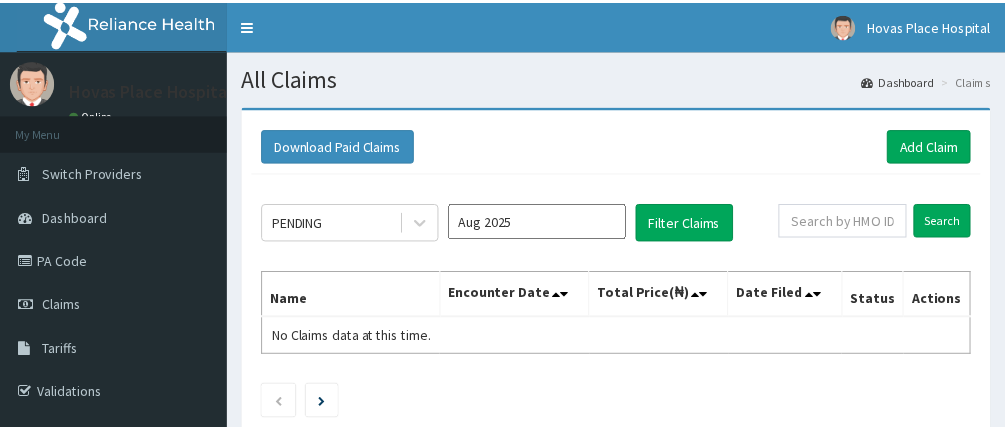 scroll, scrollTop: 0, scrollLeft: 0, axis: both 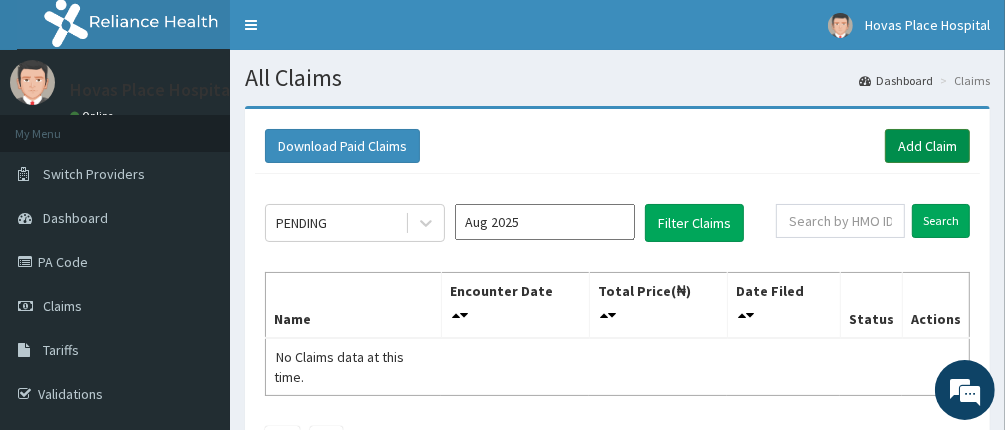click on "Add Claim" at bounding box center (927, 146) 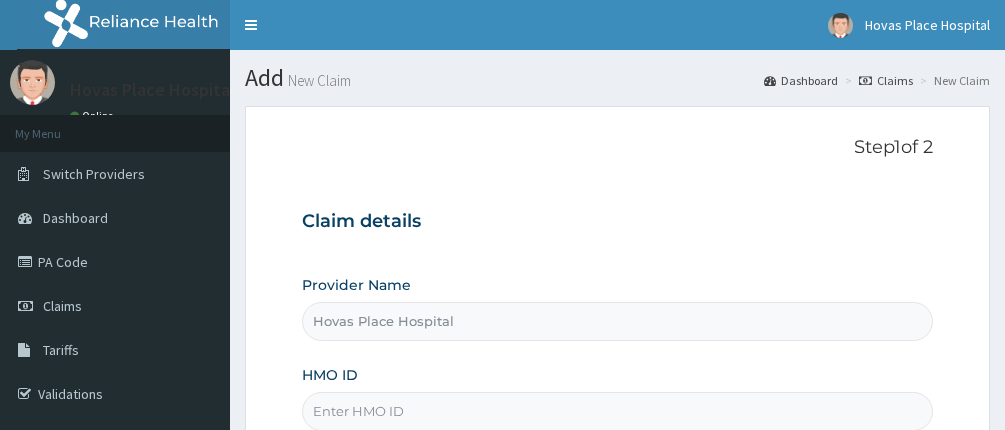 scroll, scrollTop: 0, scrollLeft: 0, axis: both 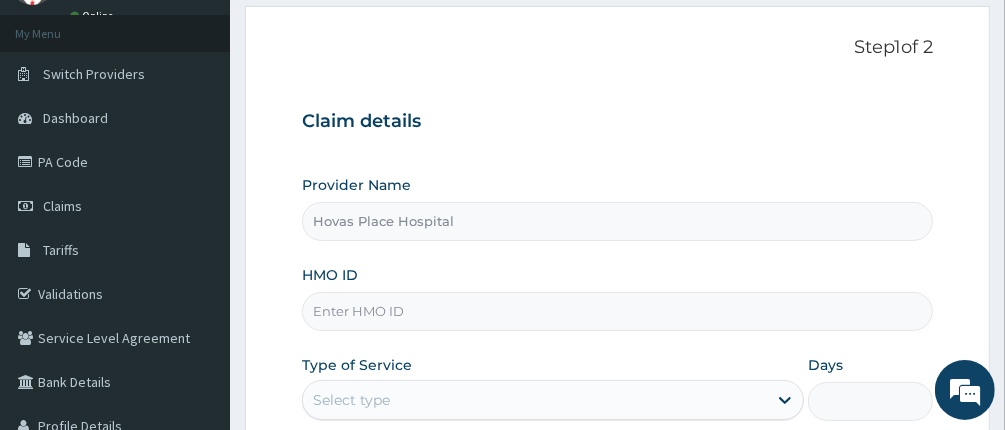 click on "HMO ID" at bounding box center [618, 311] 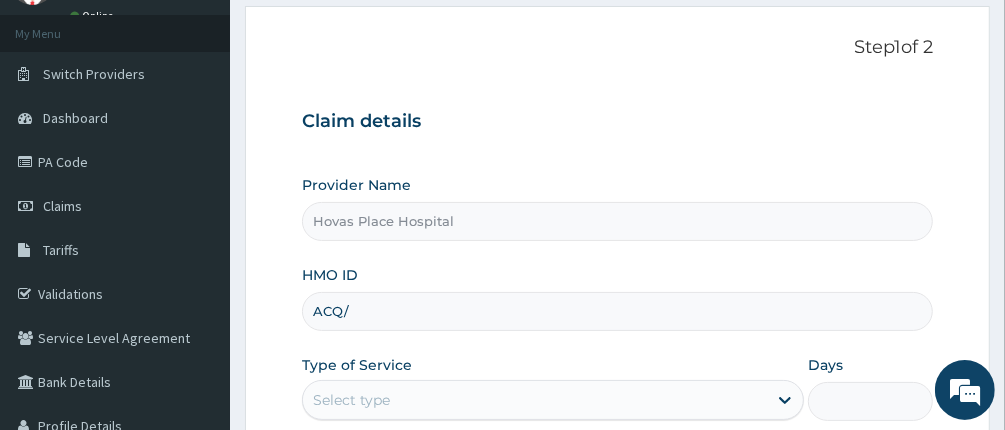 scroll, scrollTop: 0, scrollLeft: 0, axis: both 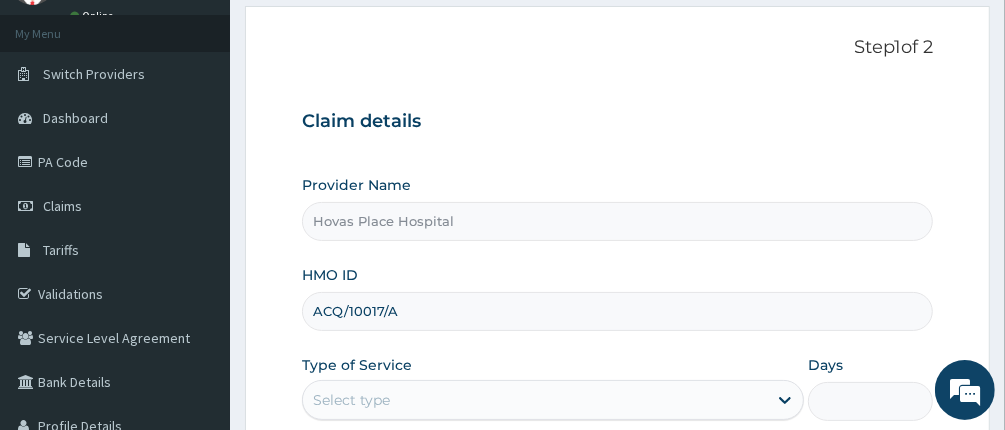 type on "ACQ/10017/A" 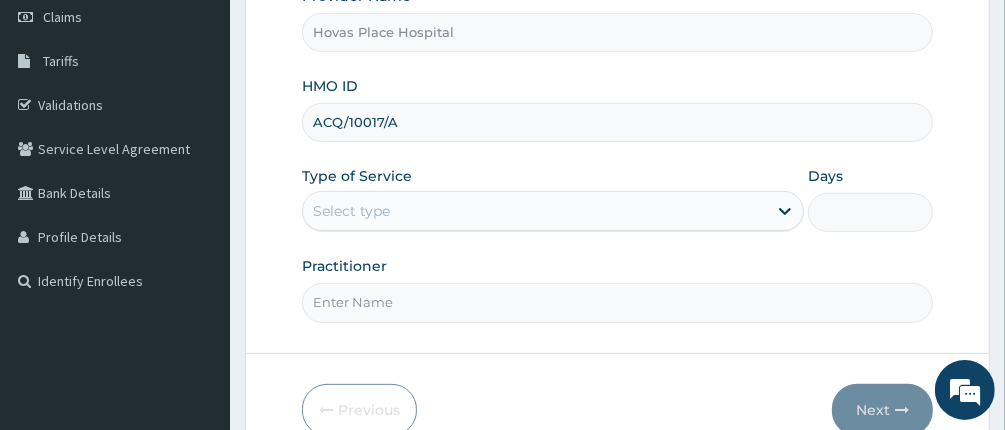scroll, scrollTop: 300, scrollLeft: 0, axis: vertical 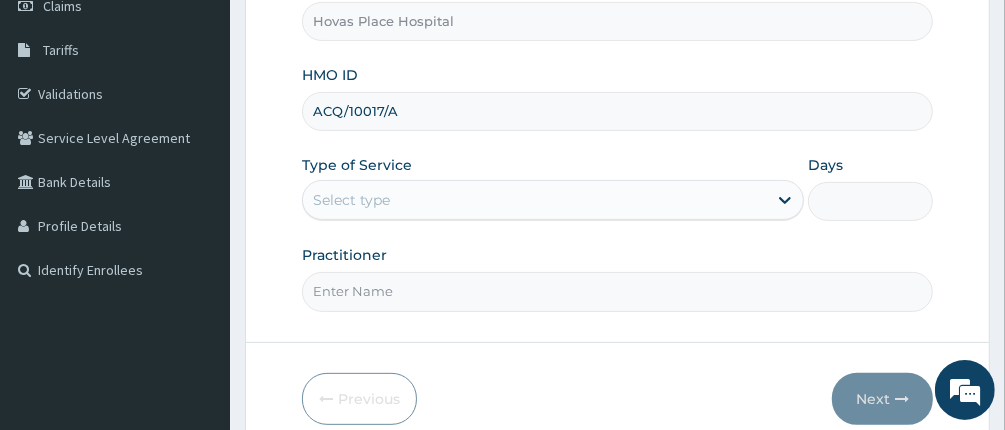 click on "Select type" at bounding box center (535, 200) 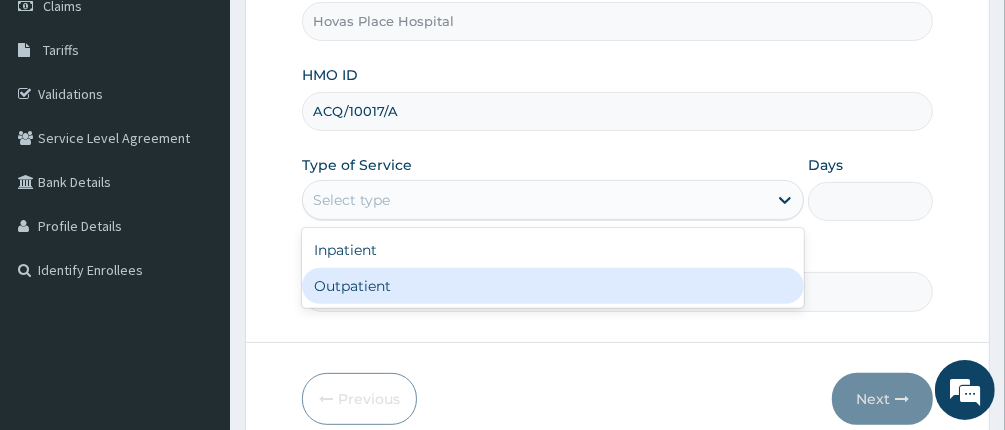 click on "Outpatient" at bounding box center (553, 286) 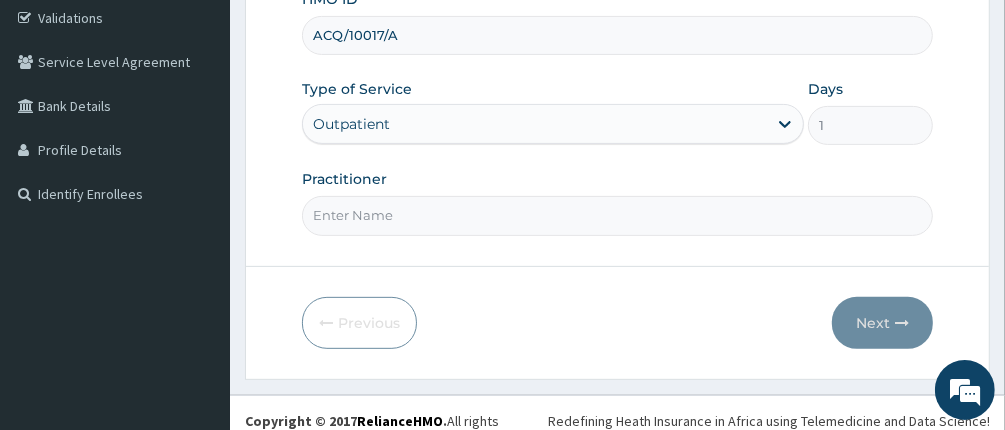 scroll, scrollTop: 388, scrollLeft: 0, axis: vertical 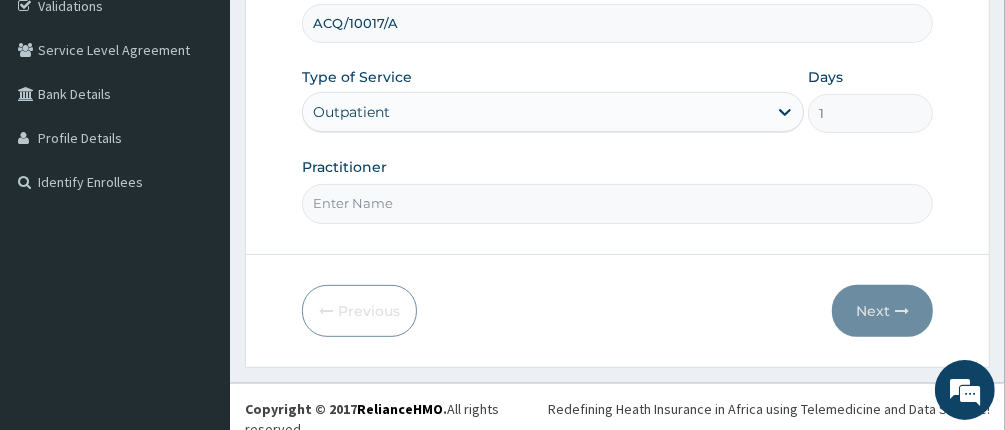 click on "Practitioner" at bounding box center [618, 203] 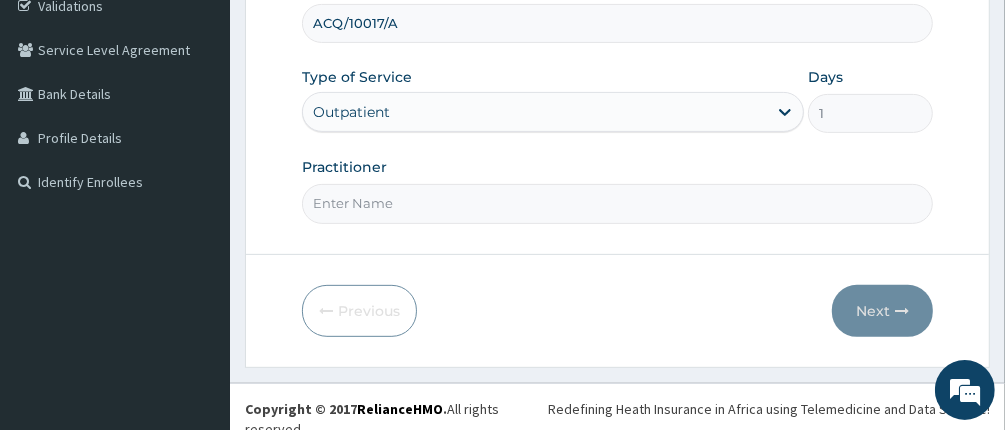 type on "DR [LAST]" 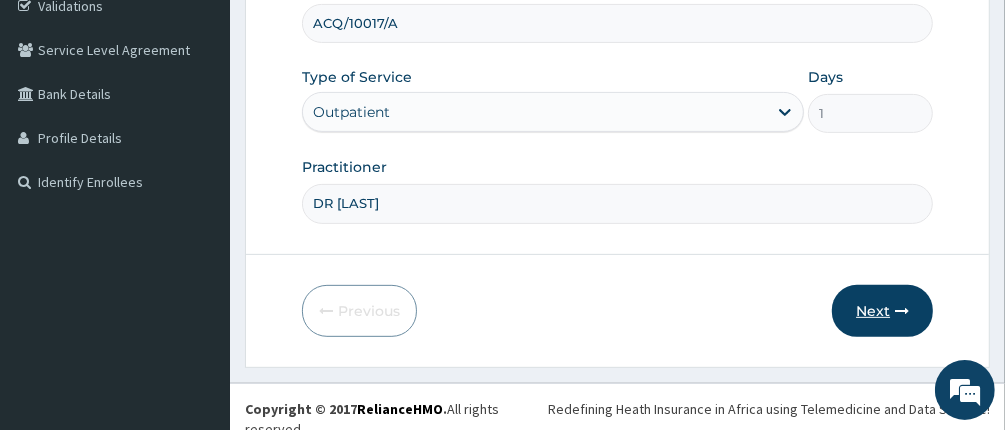 click on "Next" at bounding box center [882, 311] 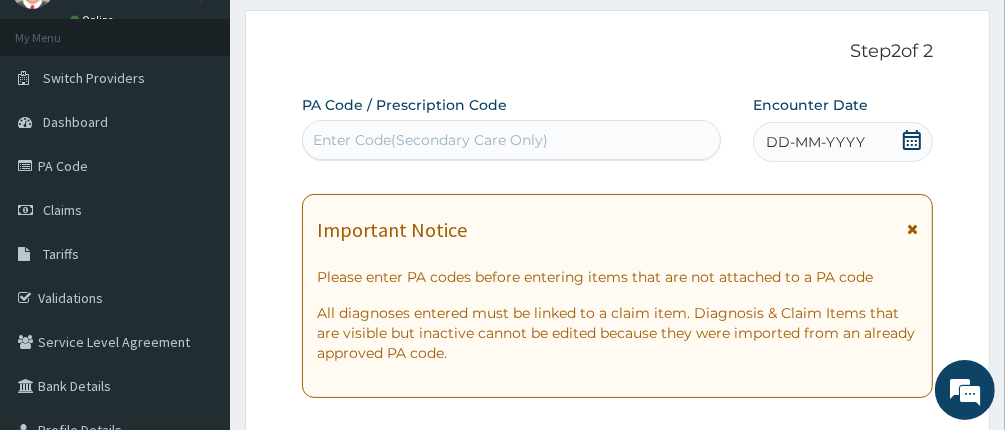 scroll, scrollTop: 88, scrollLeft: 0, axis: vertical 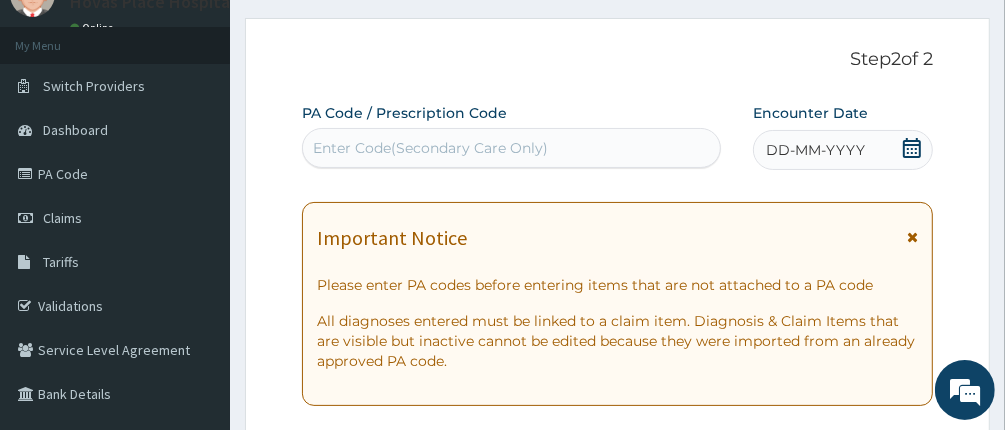 click on "Enter Code(Secondary Care Only)" at bounding box center (430, 148) 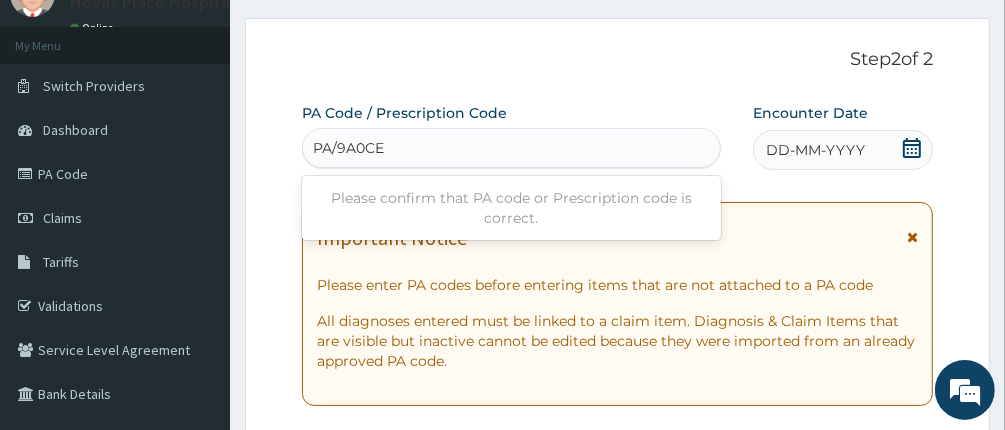 type on "PA/9A0CE4" 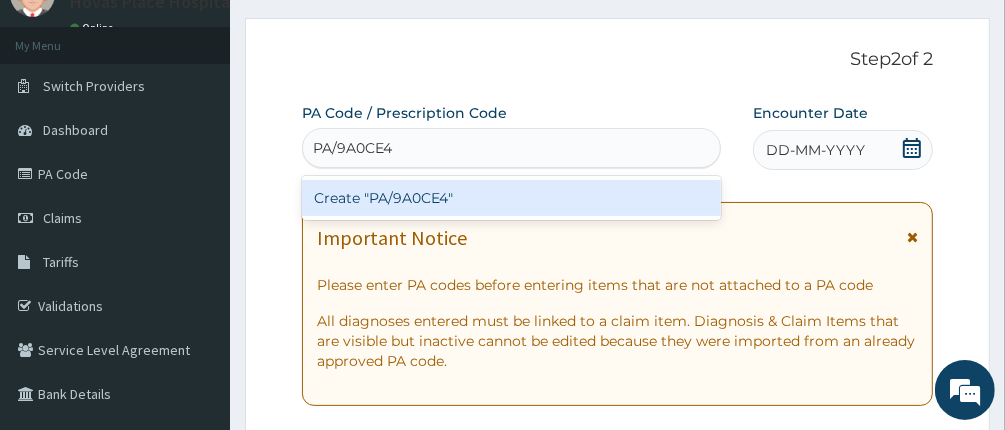 click on "Create "PA/9A0CE4"" at bounding box center [512, 198] 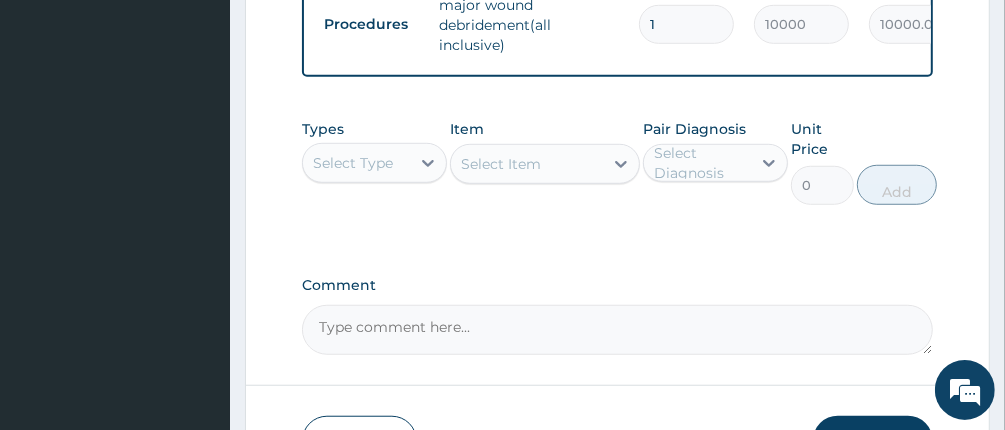 scroll, scrollTop: 839, scrollLeft: 0, axis: vertical 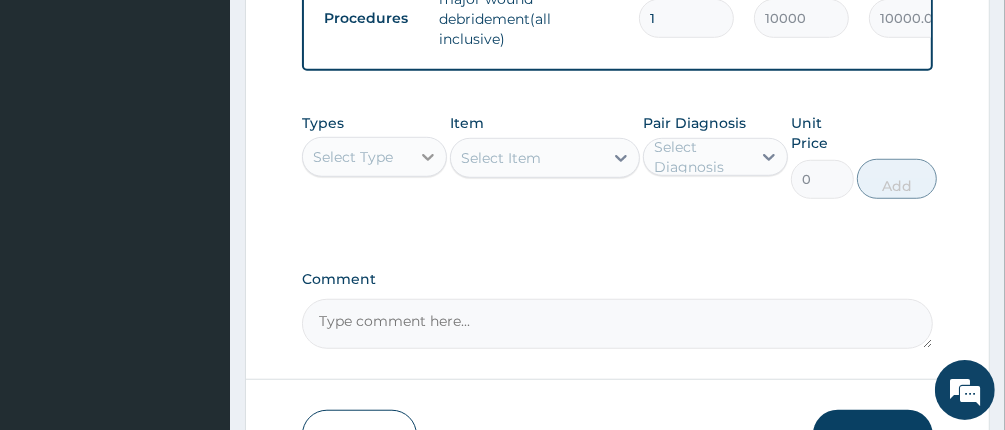 click at bounding box center [428, 157] 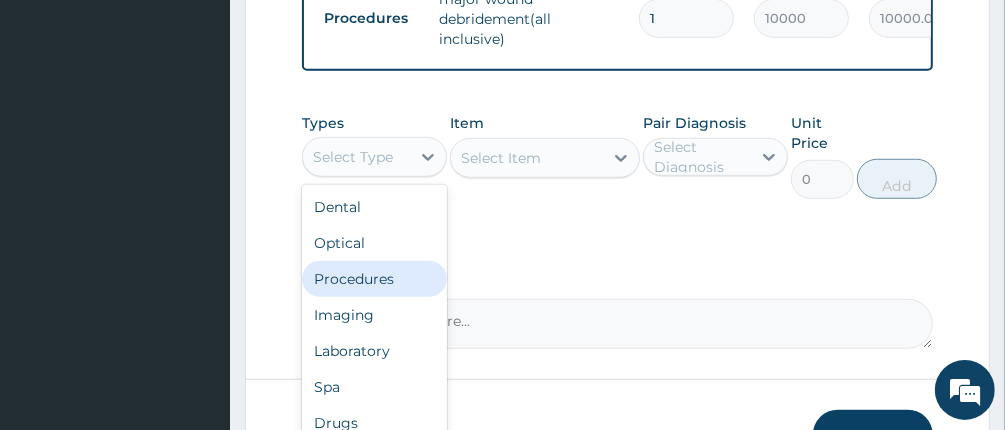 click on "Procedures" at bounding box center (374, 279) 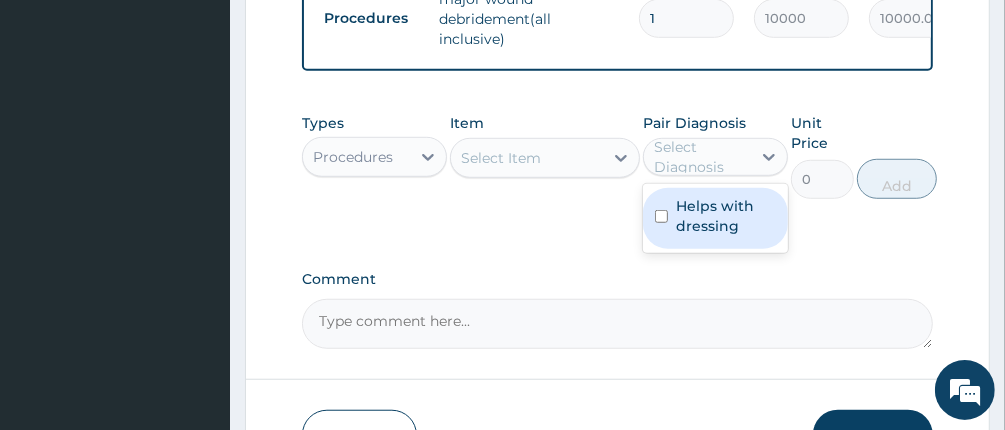 click on "Select Diagnosis" at bounding box center (701, 157) 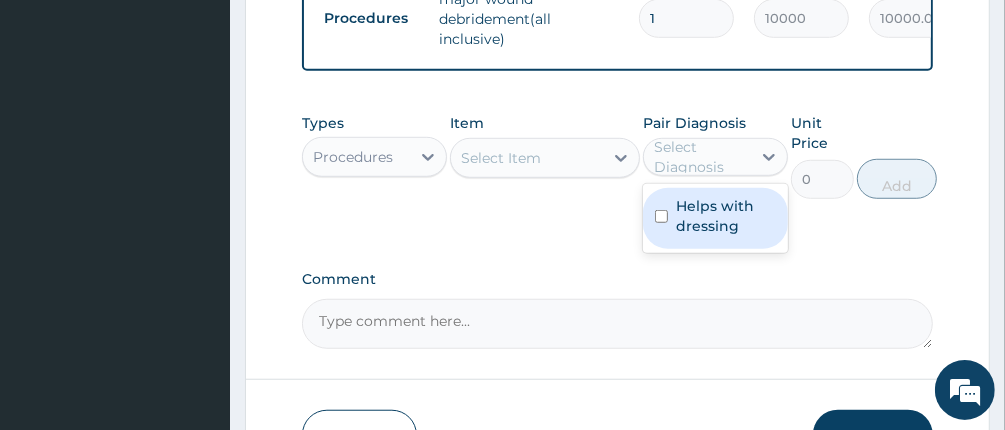 click at bounding box center [661, 216] 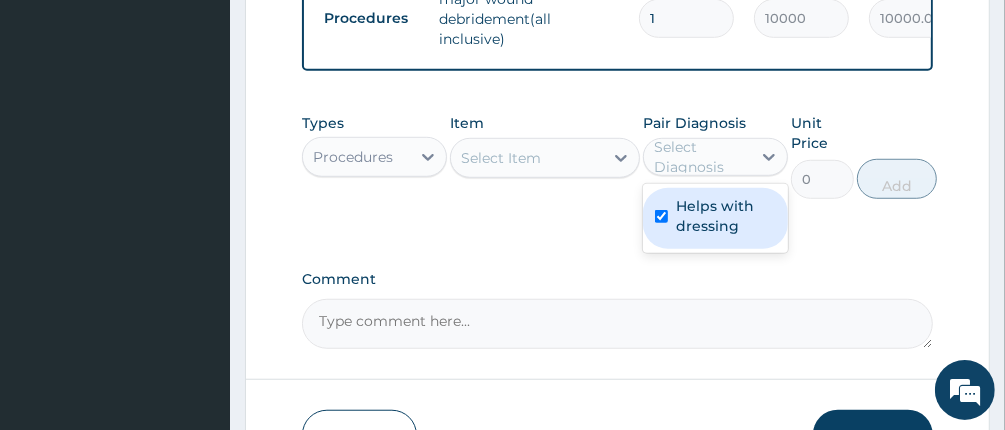 checkbox on "true" 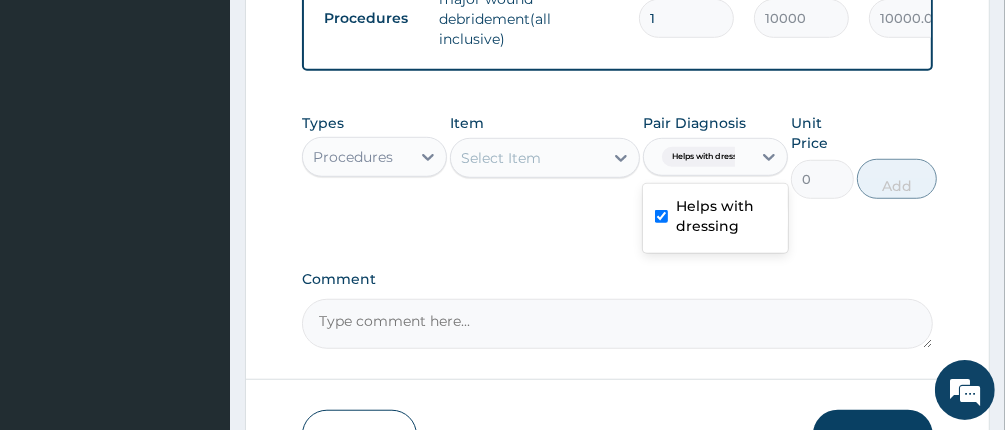 click on "Select Item" at bounding box center [526, 158] 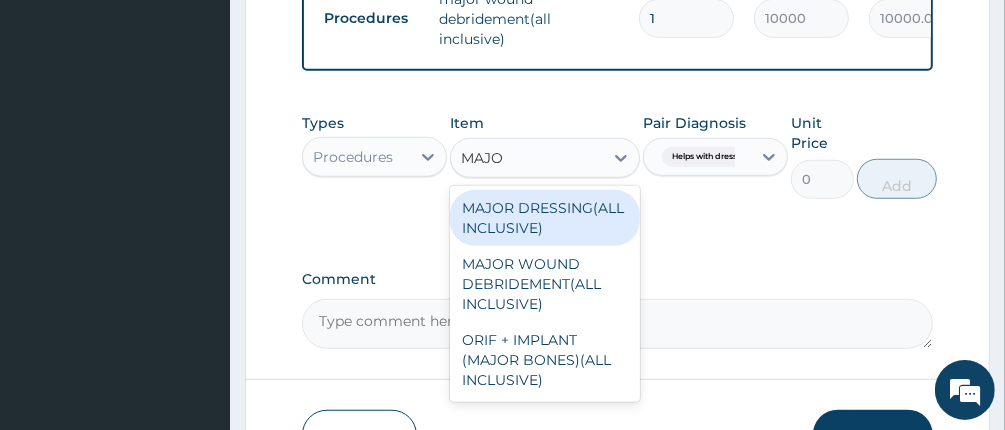 type on "MAJOR" 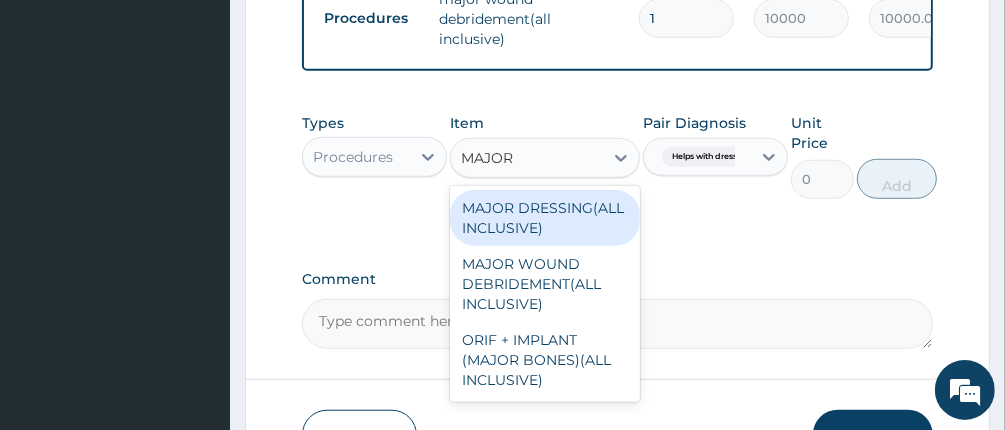 click on "MAJOR DRESSING(ALL INCLUSIVE)" at bounding box center [544, 218] 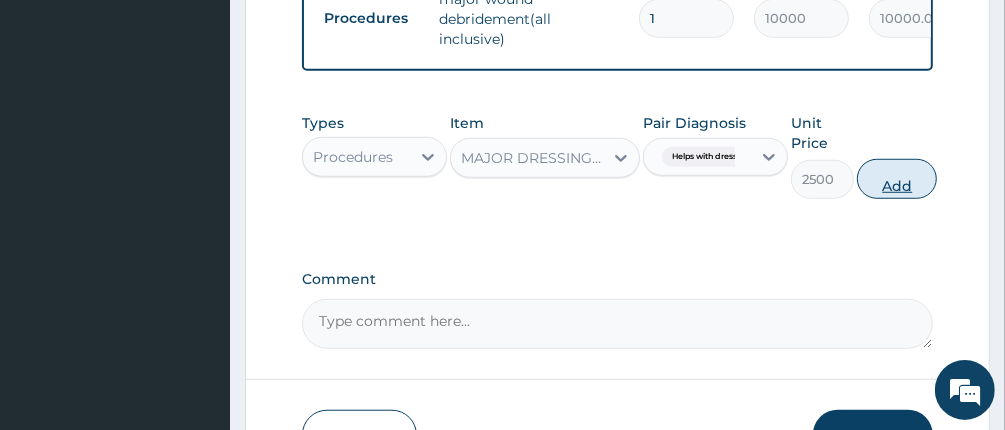 click on "Add" at bounding box center (897, 179) 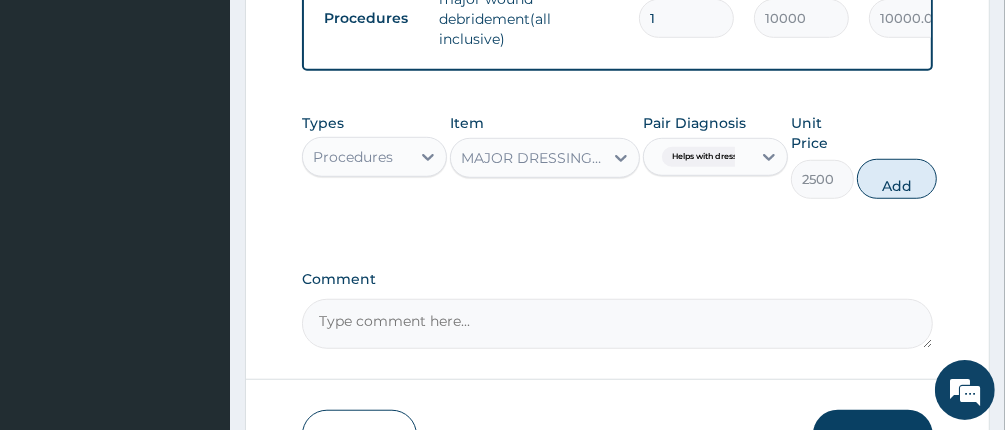 type on "0" 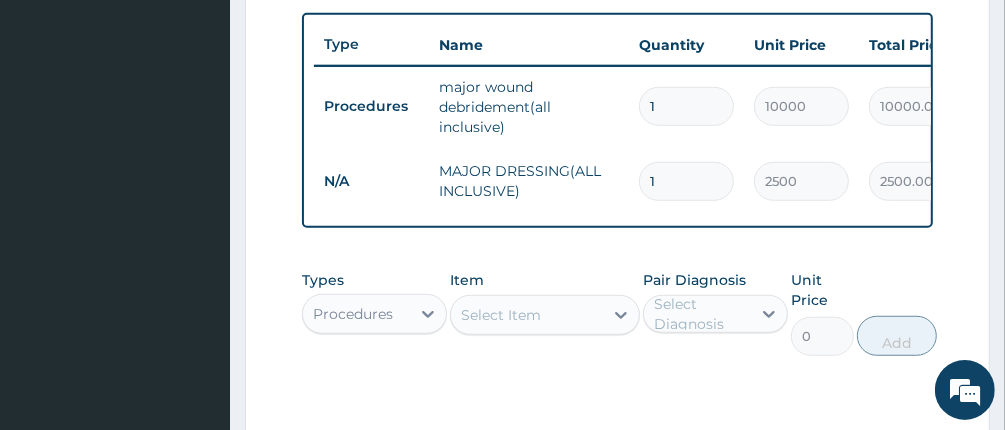 scroll, scrollTop: 639, scrollLeft: 0, axis: vertical 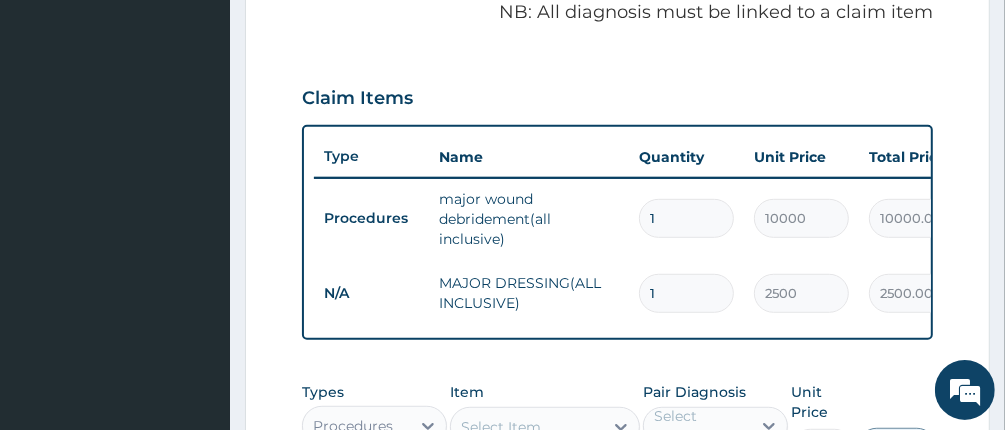 click on "10000" at bounding box center [801, 218] 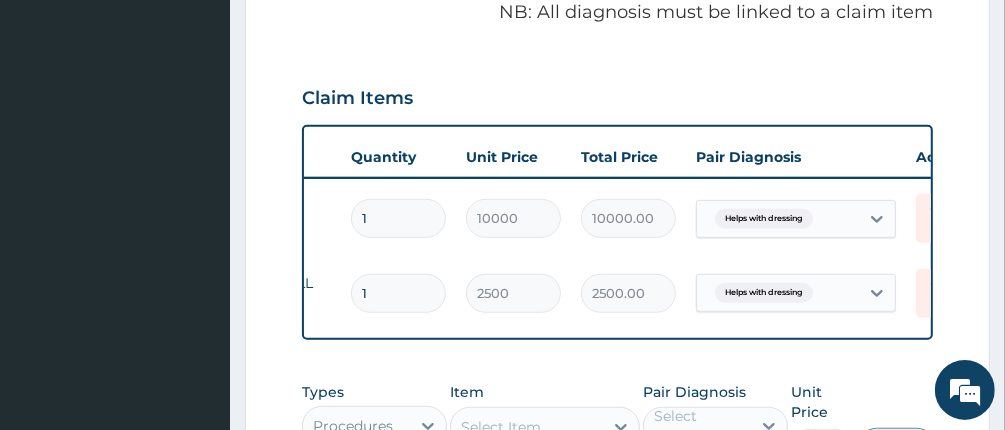 scroll, scrollTop: 0, scrollLeft: 370, axis: horizontal 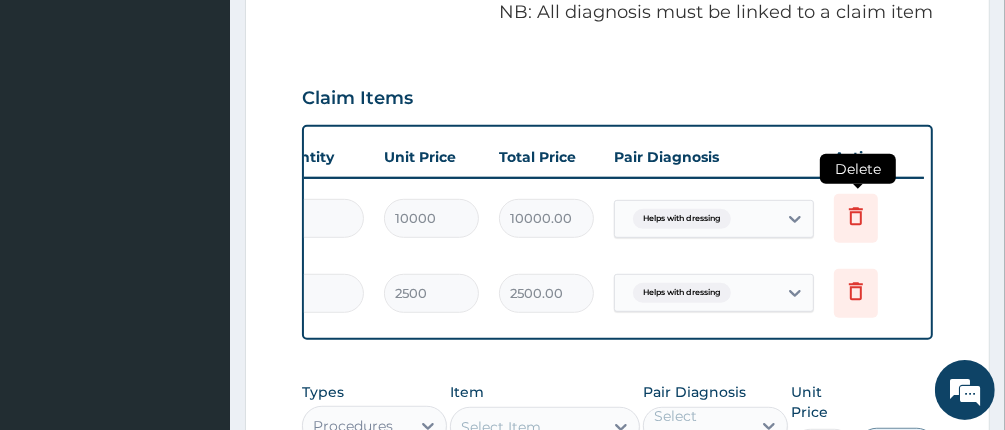 click 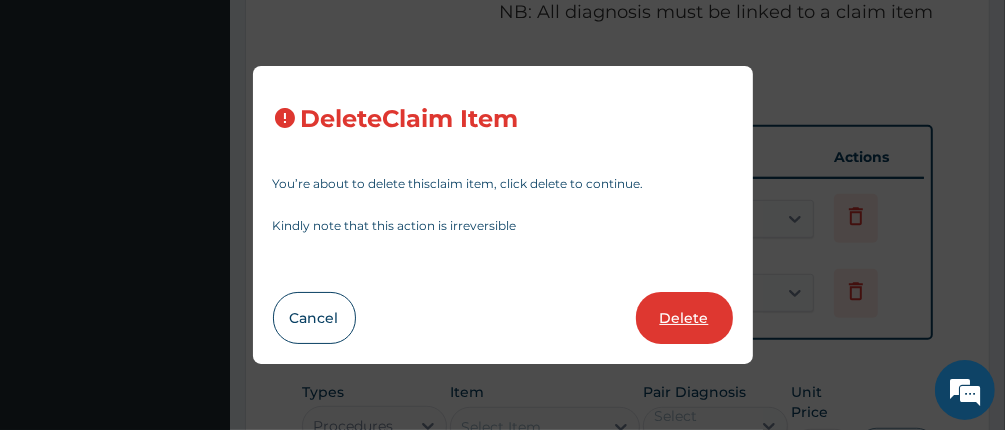 click on "Delete" at bounding box center [684, 318] 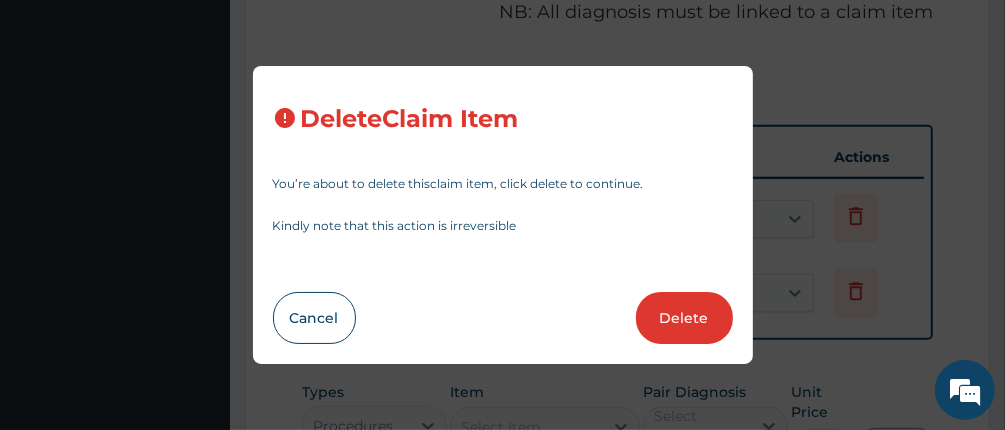 type on "2500" 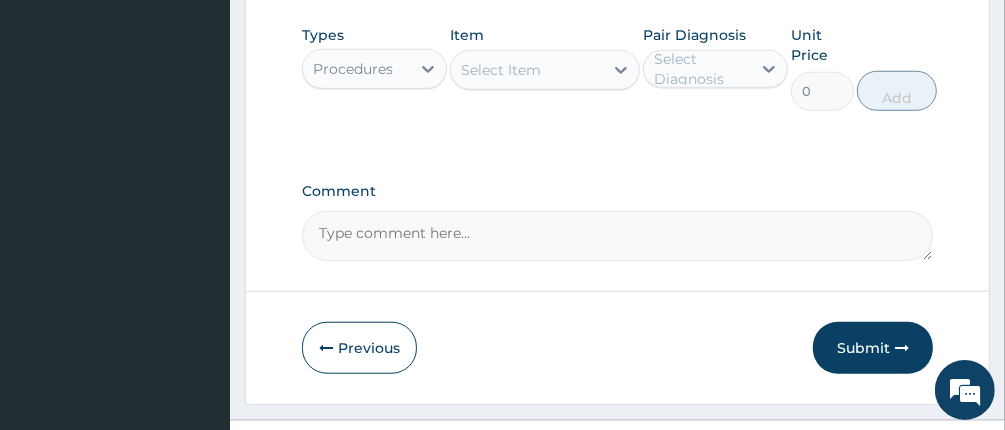 scroll, scrollTop: 967, scrollLeft: 0, axis: vertical 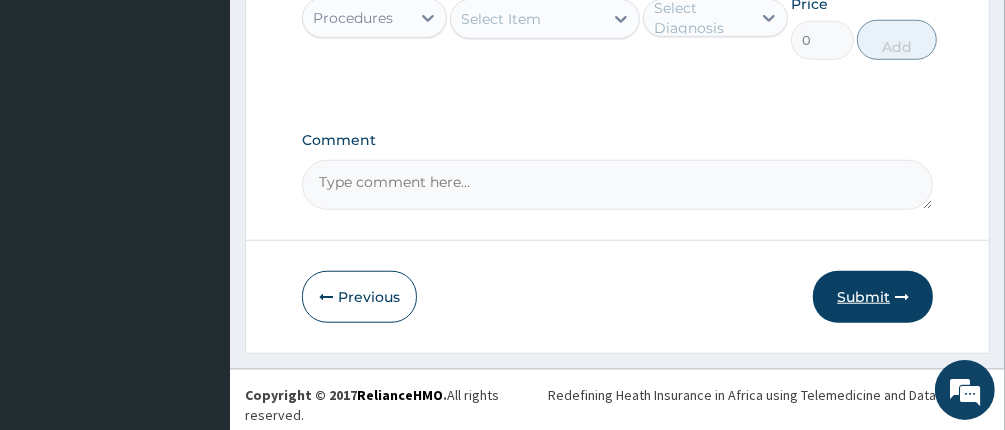 click on "Submit" at bounding box center [873, 297] 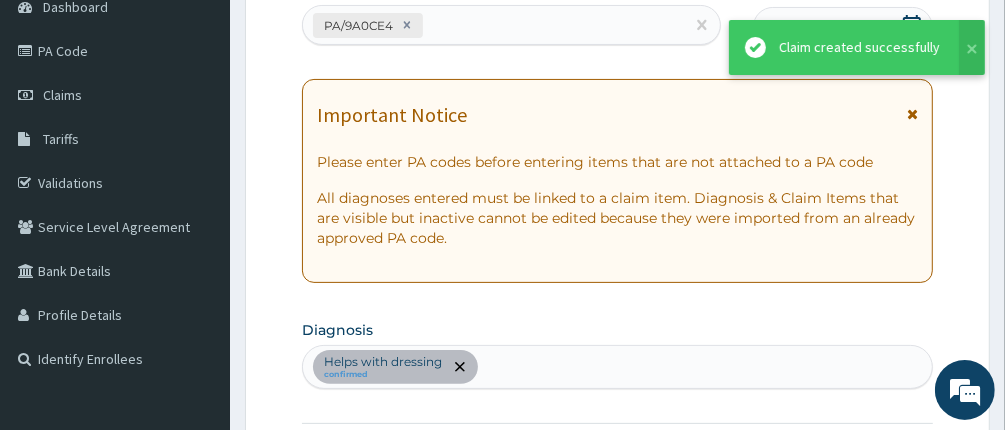 scroll, scrollTop: 967, scrollLeft: 0, axis: vertical 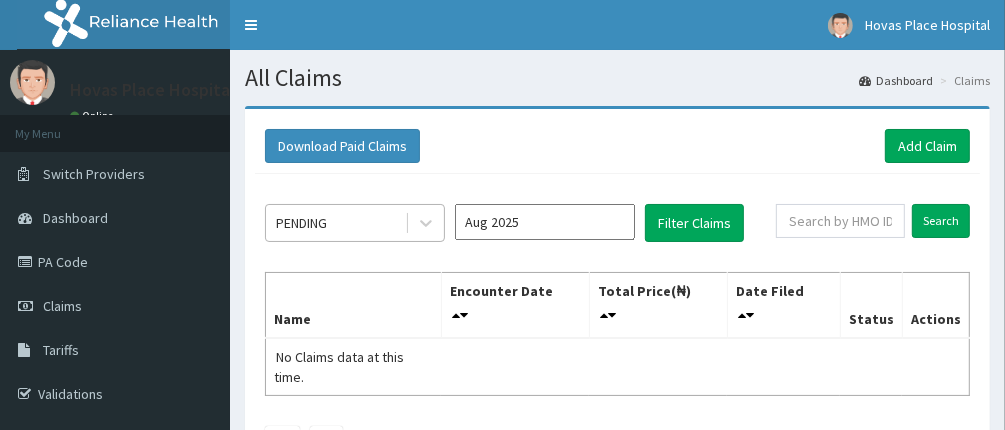 click on "PENDING" at bounding box center [335, 223] 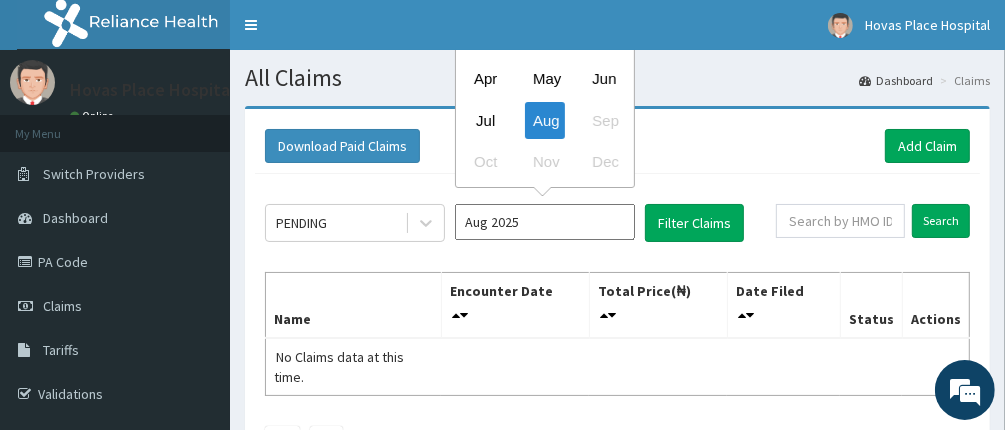 click on "Aug 2025" at bounding box center [545, 222] 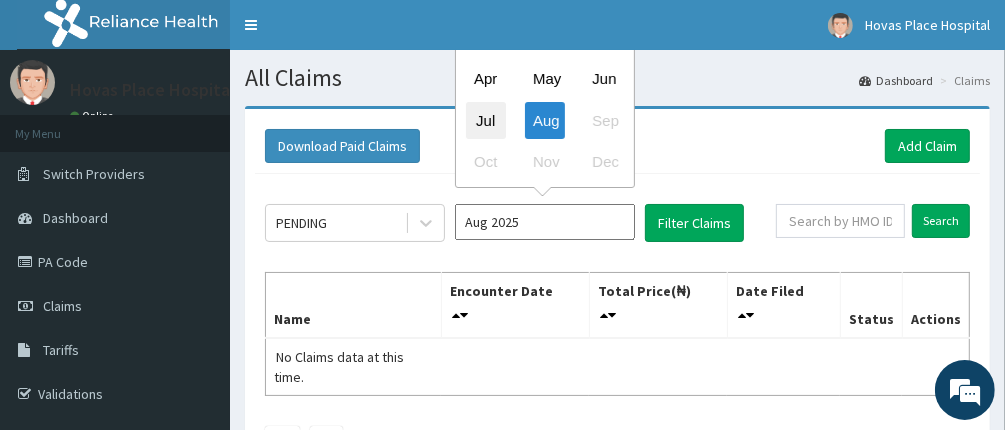click on "Jul" at bounding box center [486, 120] 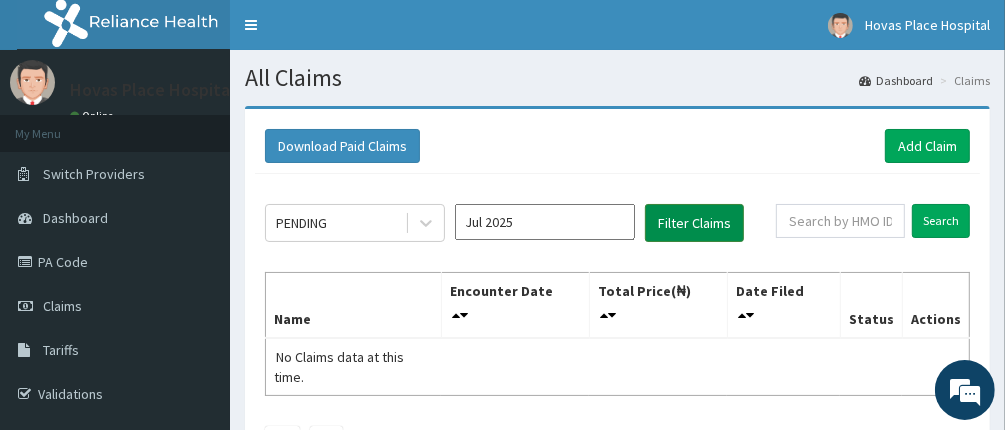 click on "Filter Claims" at bounding box center (694, 223) 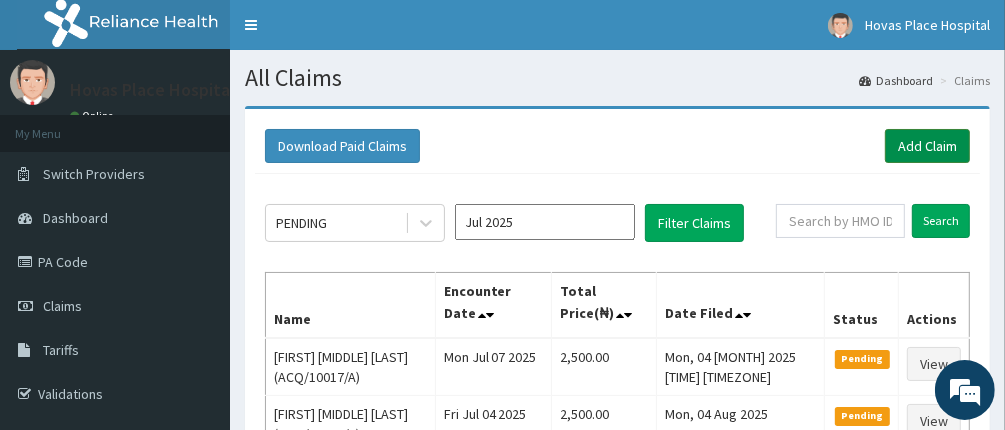 click on "Add Claim" at bounding box center (927, 146) 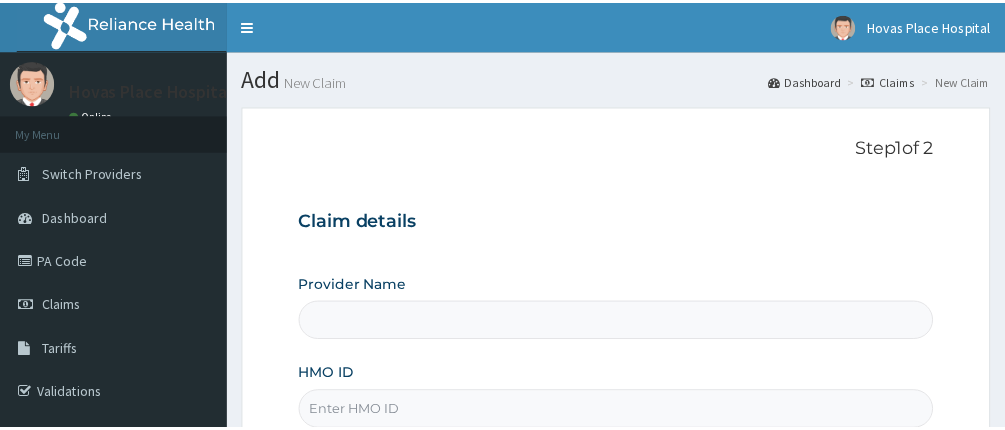 scroll, scrollTop: 0, scrollLeft: 0, axis: both 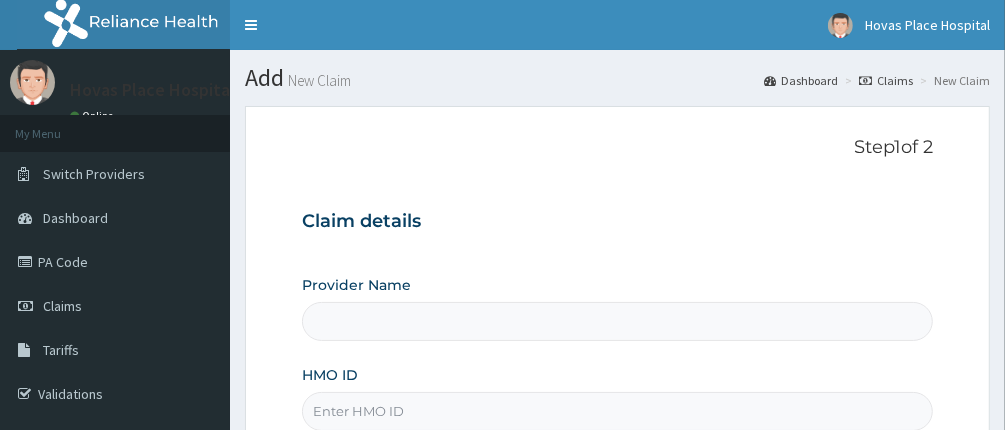 type on "Hovas Place Hospital" 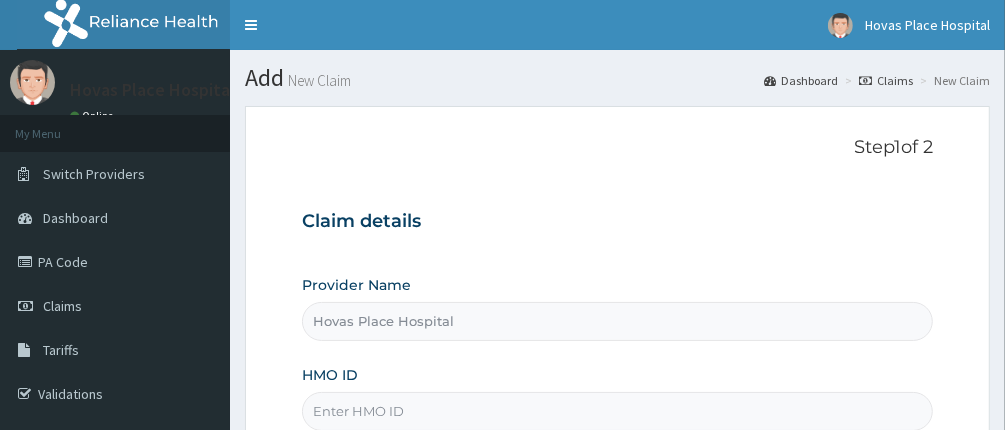 scroll, scrollTop: 0, scrollLeft: 0, axis: both 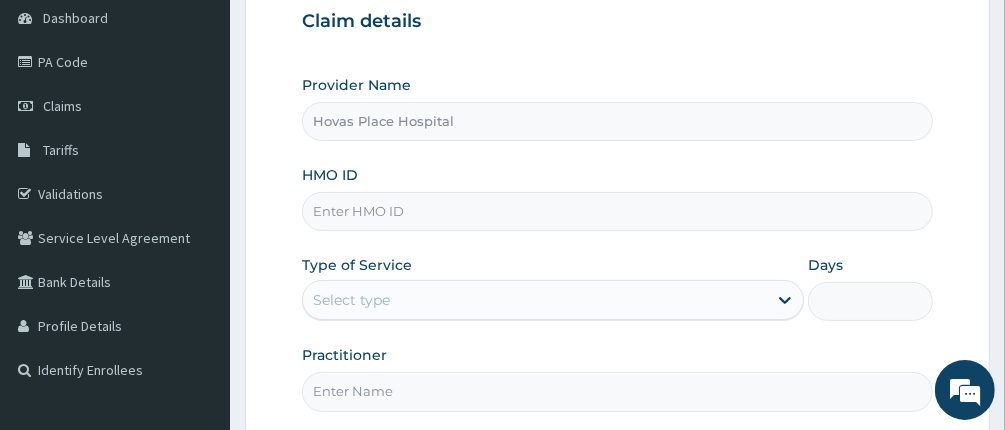 click on "HMO ID" at bounding box center (618, 211) 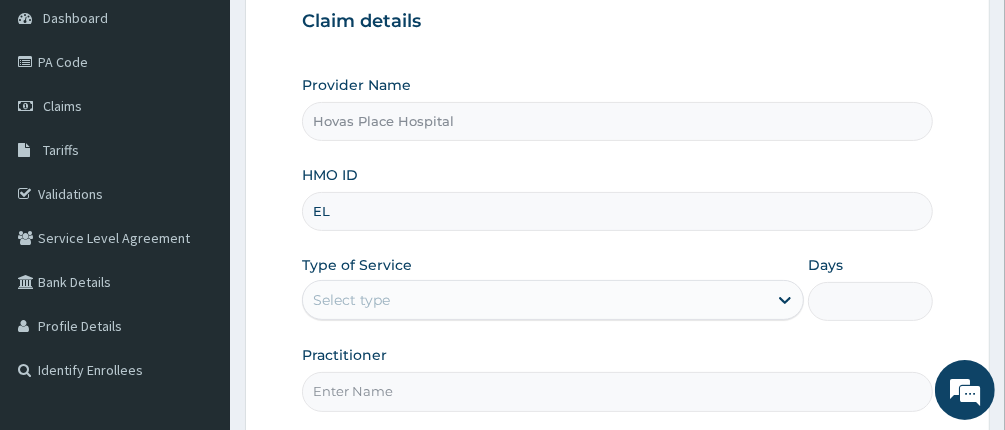scroll, scrollTop: 0, scrollLeft: 0, axis: both 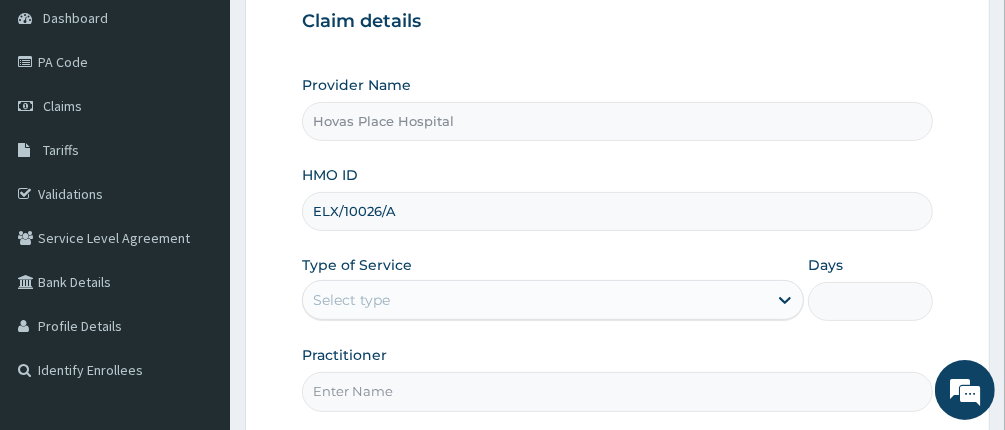 type on "ELX/10026/A" 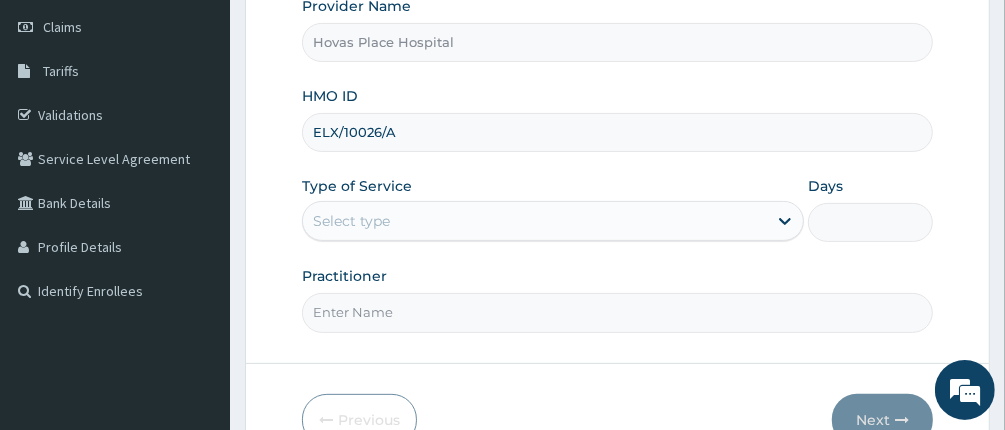 scroll, scrollTop: 300, scrollLeft: 0, axis: vertical 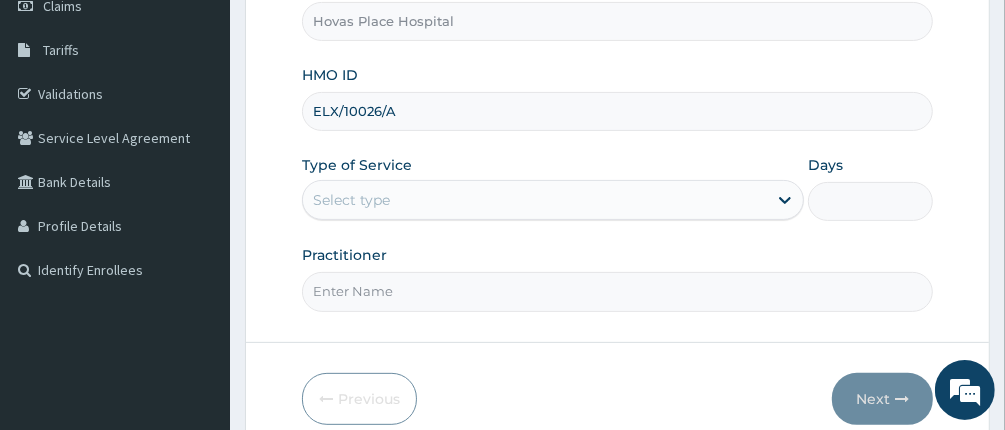 click on "Select type" at bounding box center [535, 200] 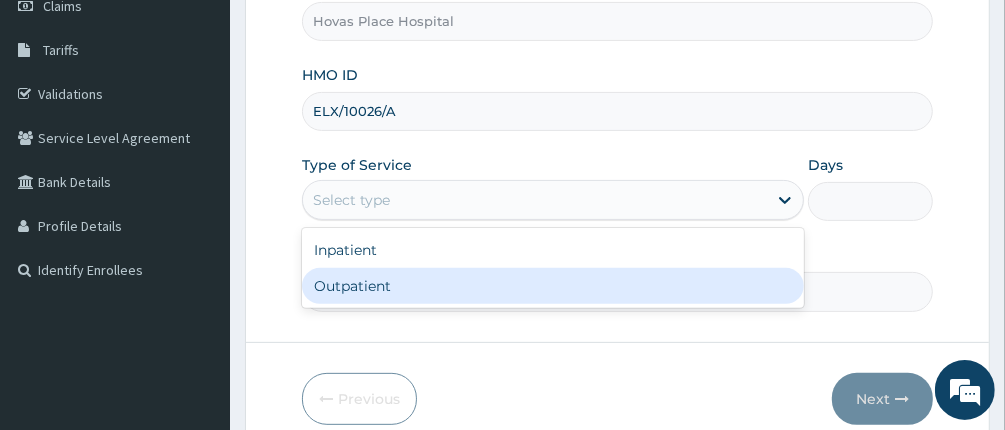 click on "Outpatient" at bounding box center [553, 286] 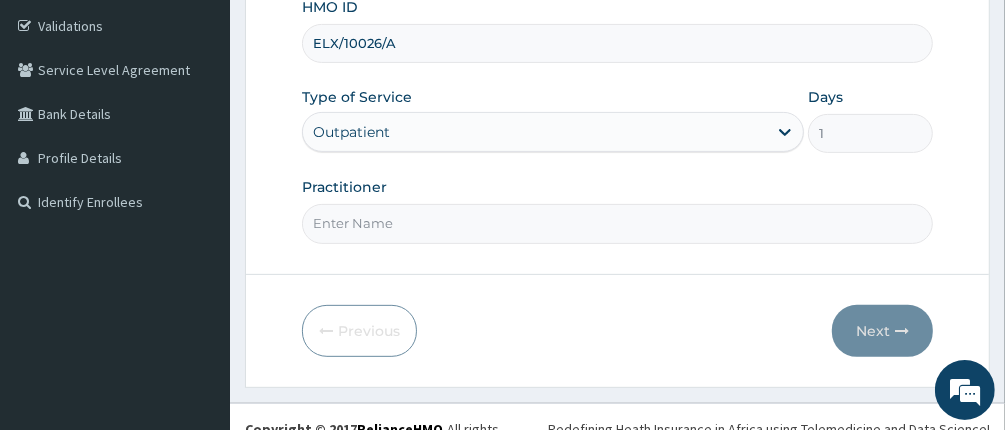 scroll, scrollTop: 388, scrollLeft: 0, axis: vertical 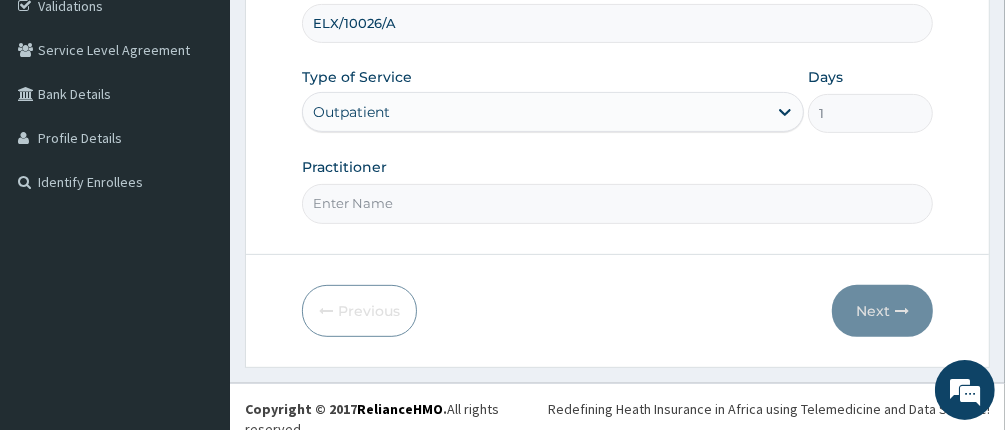 click on "Practitioner" at bounding box center [618, 203] 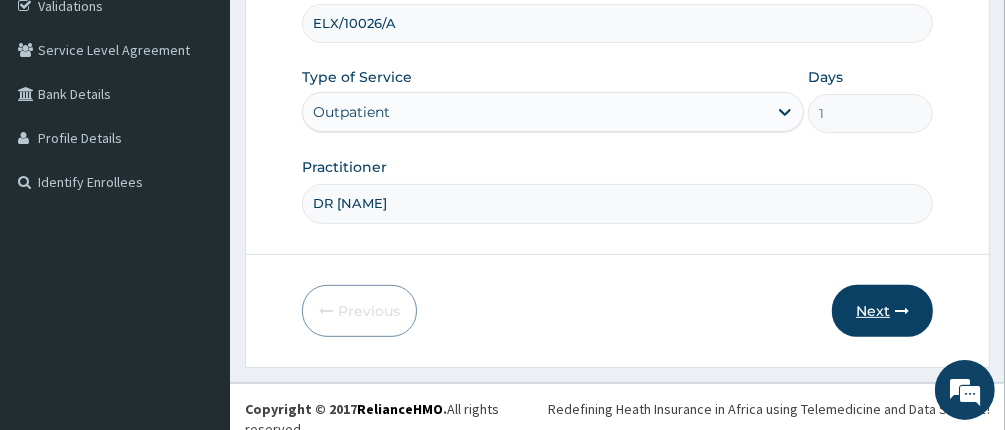 click on "Next" at bounding box center (882, 311) 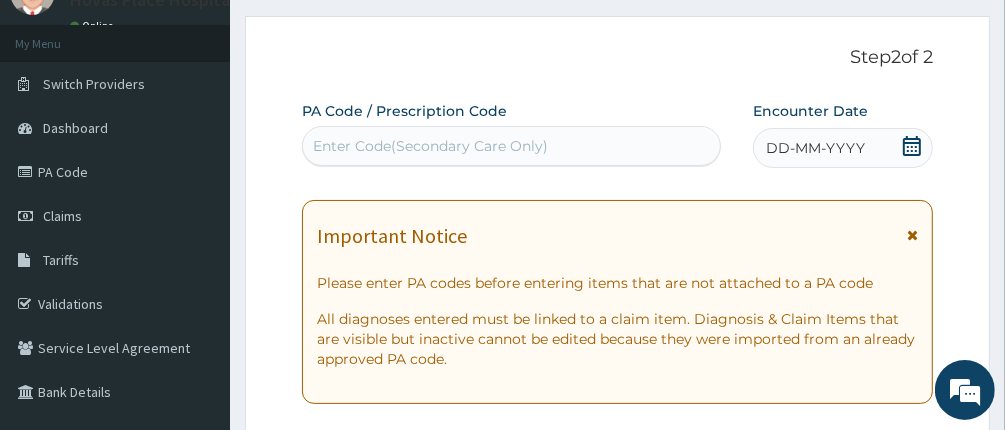 scroll, scrollTop: 88, scrollLeft: 0, axis: vertical 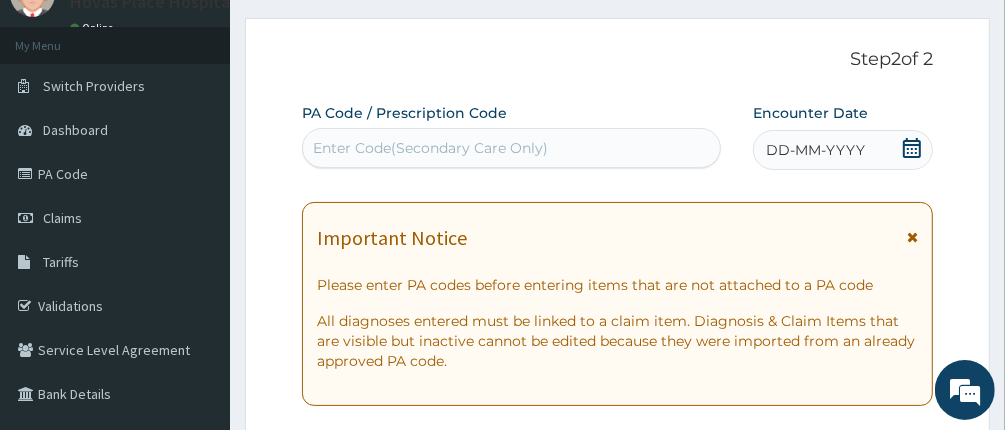 click on "Enter Code(Secondary Care Only)" at bounding box center [512, 148] 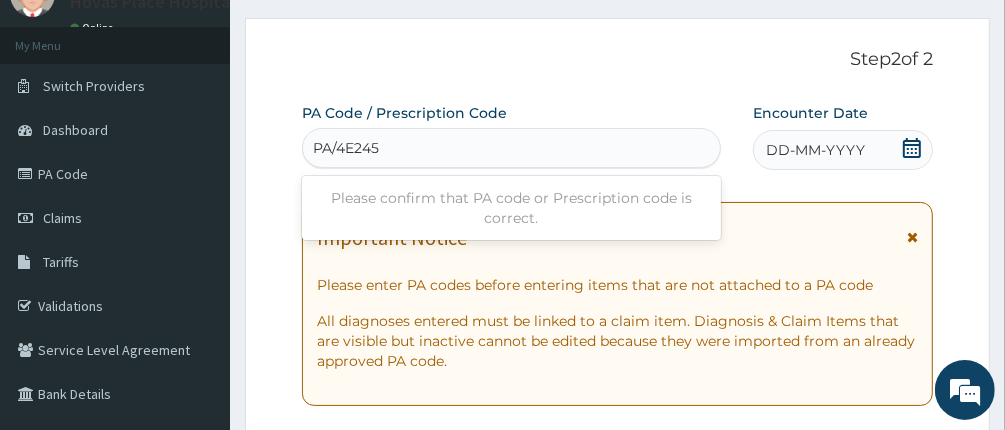 type on "PA/4E245E" 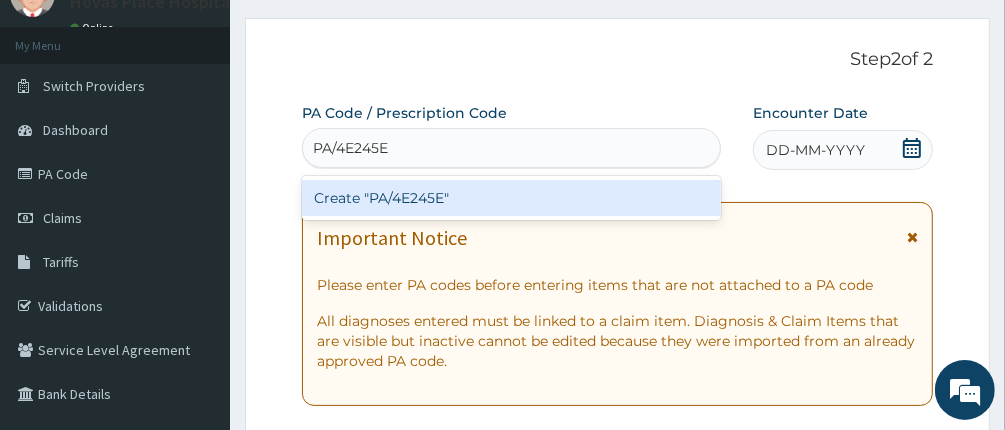 click on "Create "PA/4E245E"" at bounding box center (512, 198) 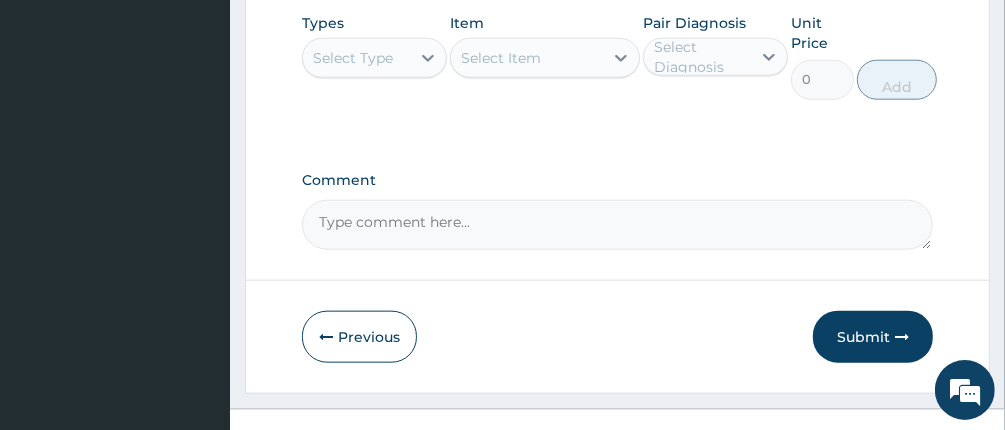scroll, scrollTop: 1251, scrollLeft: 0, axis: vertical 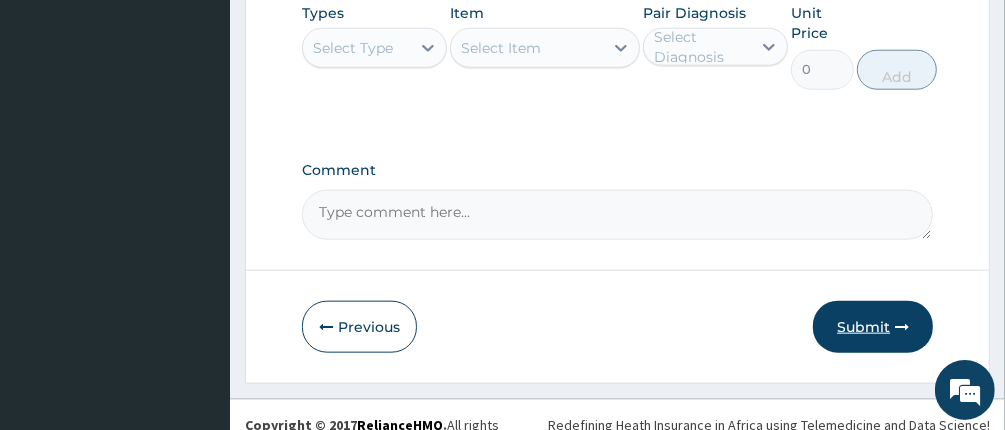 click on "Submit" at bounding box center [873, 327] 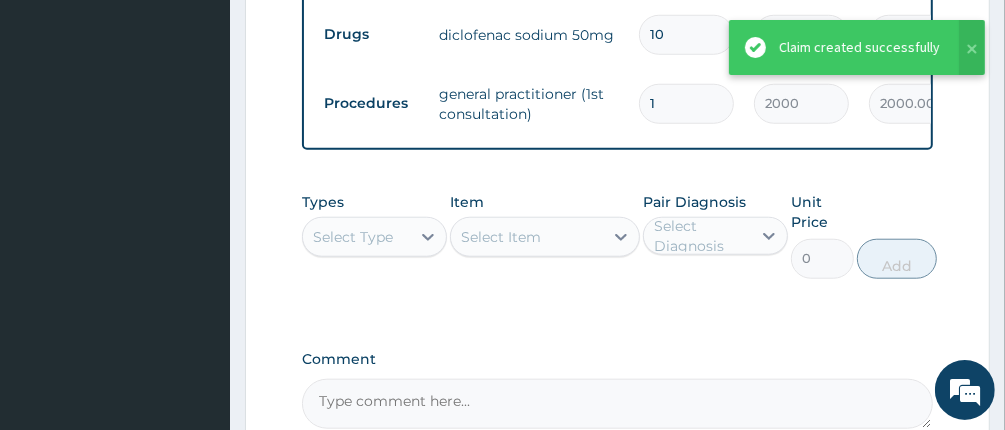 scroll, scrollTop: 1051, scrollLeft: 0, axis: vertical 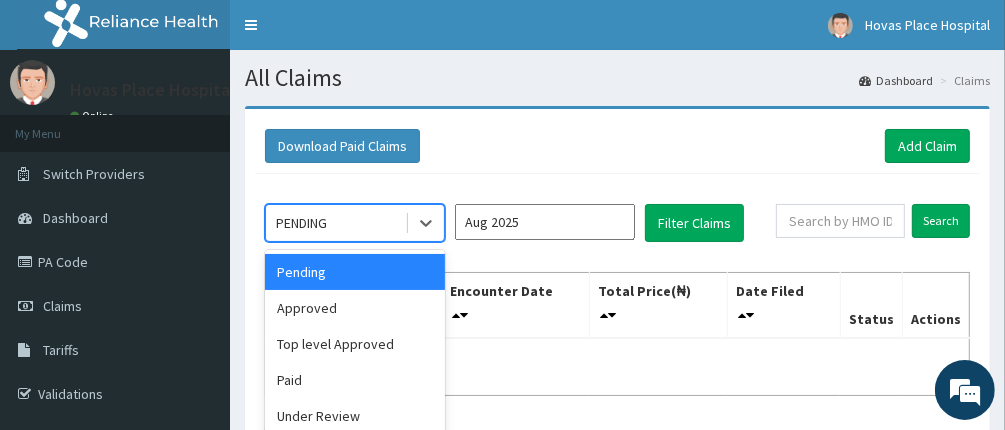 click on "PENDING" at bounding box center (335, 223) 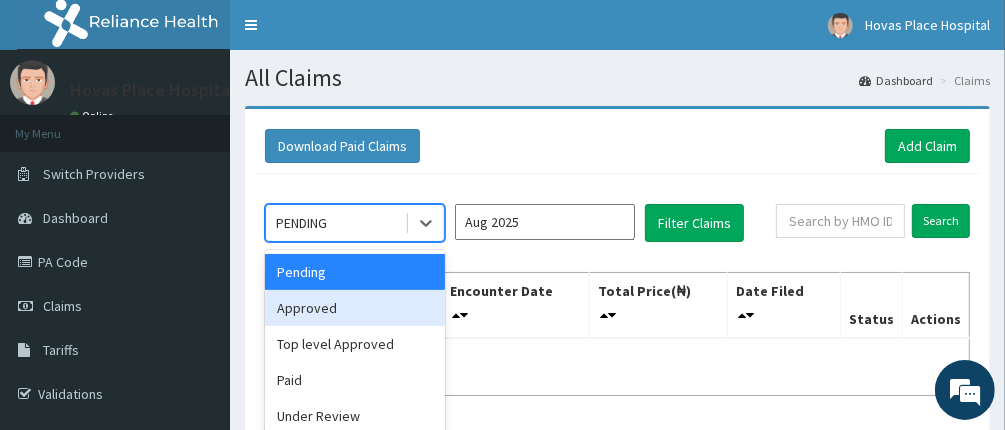 click on "Approved" at bounding box center [355, 308] 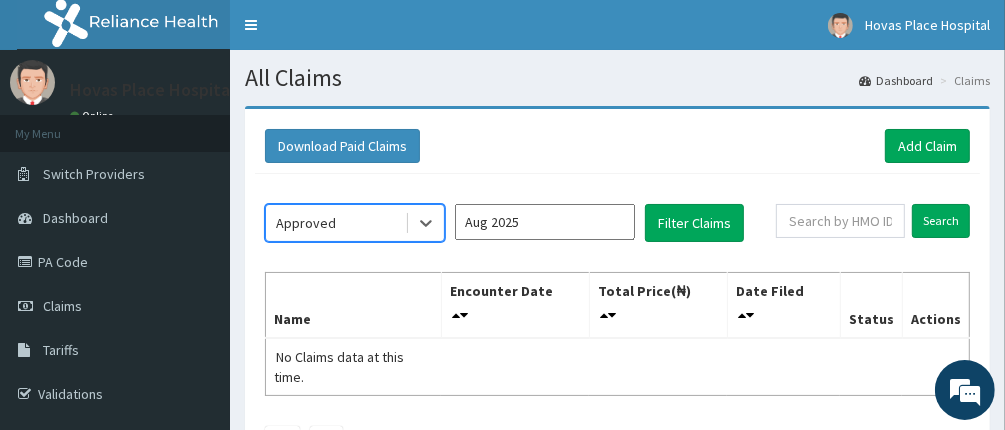 click on "Aug 2025" at bounding box center (545, 222) 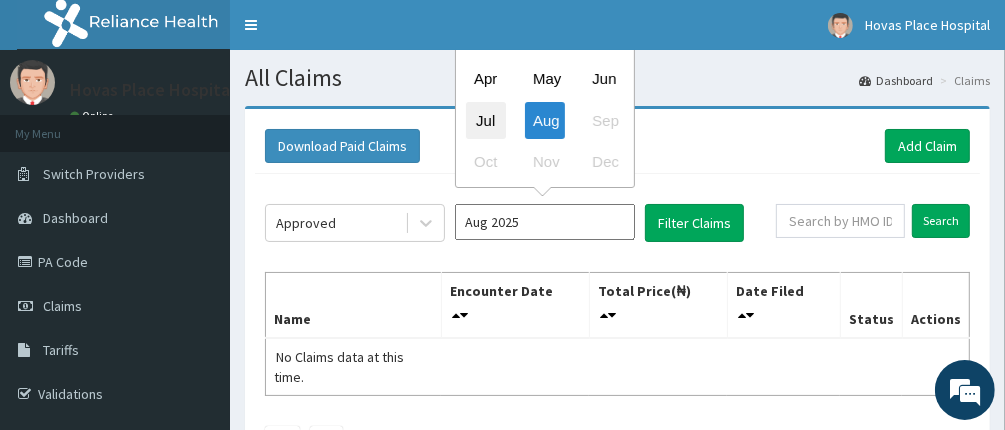 click on "Jul" at bounding box center (486, 120) 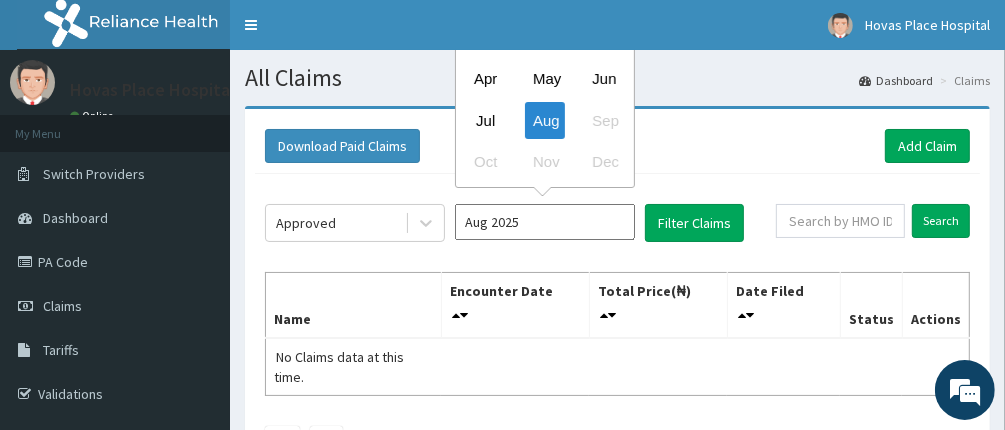 type on "Jul 2025" 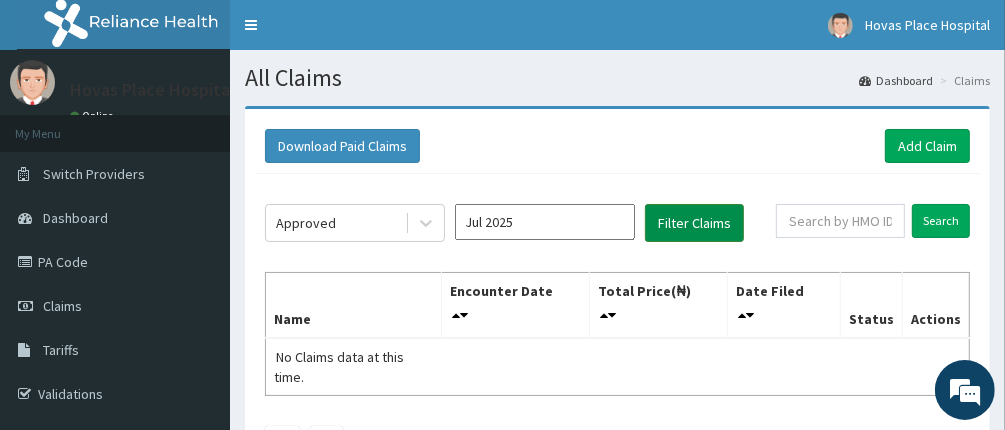 click on "Filter Claims" at bounding box center [694, 223] 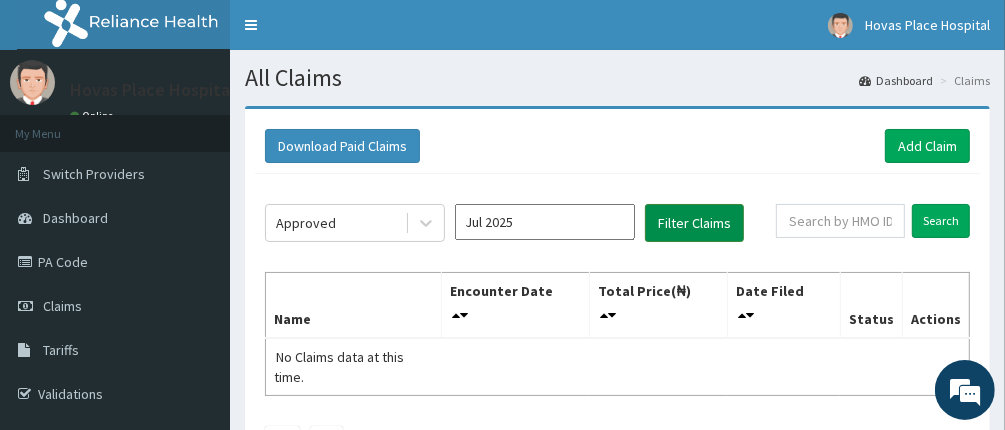 scroll, scrollTop: 0, scrollLeft: 0, axis: both 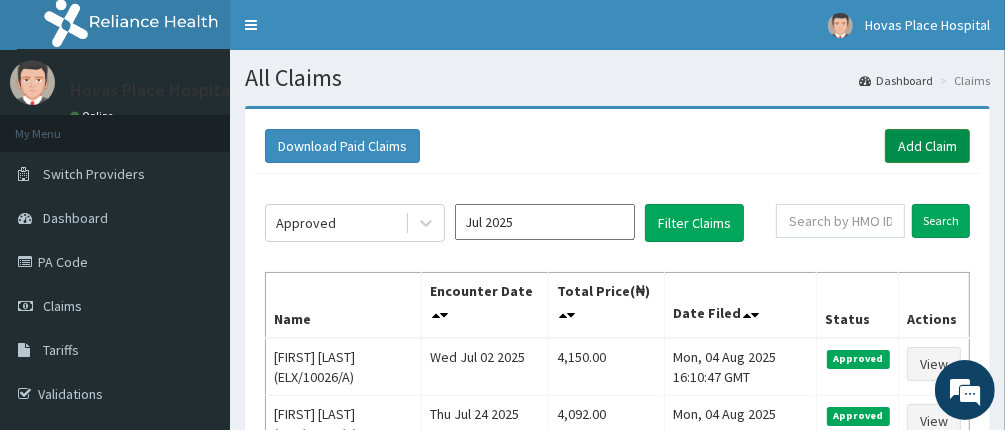 click on "Add Claim" at bounding box center [927, 146] 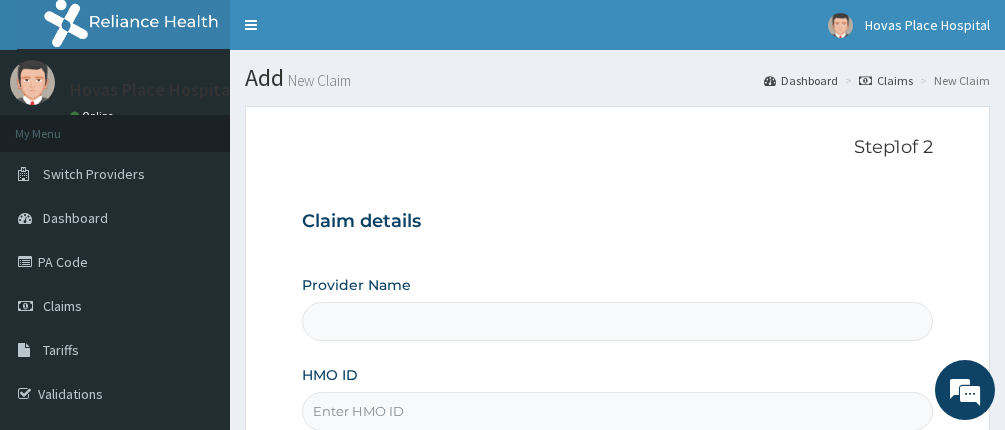 type on "Hovas Place Hospital" 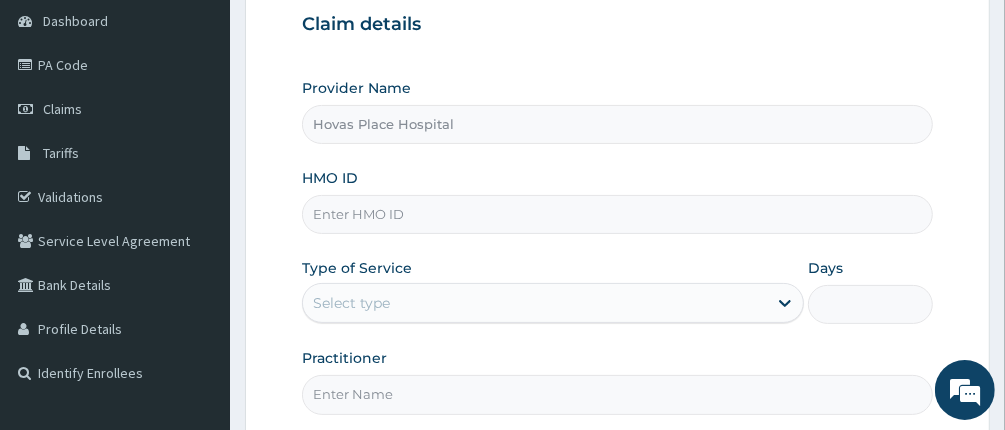 scroll, scrollTop: 200, scrollLeft: 0, axis: vertical 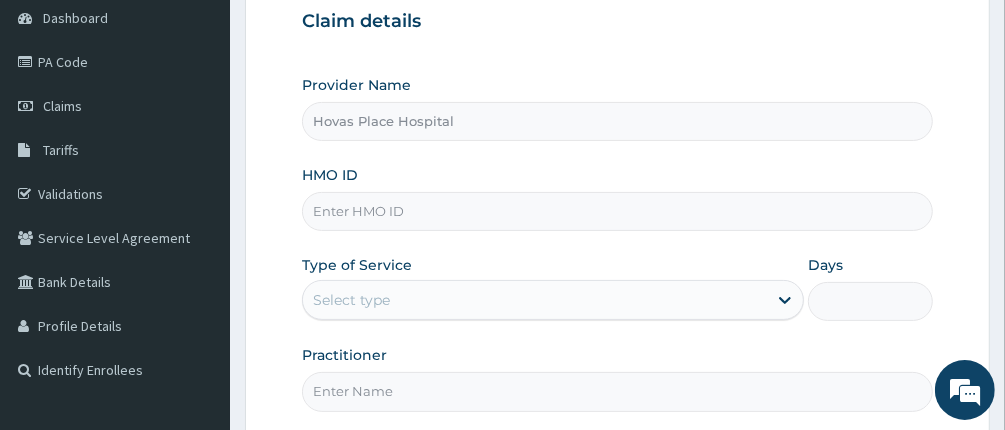 click on "HMO ID" at bounding box center [618, 211] 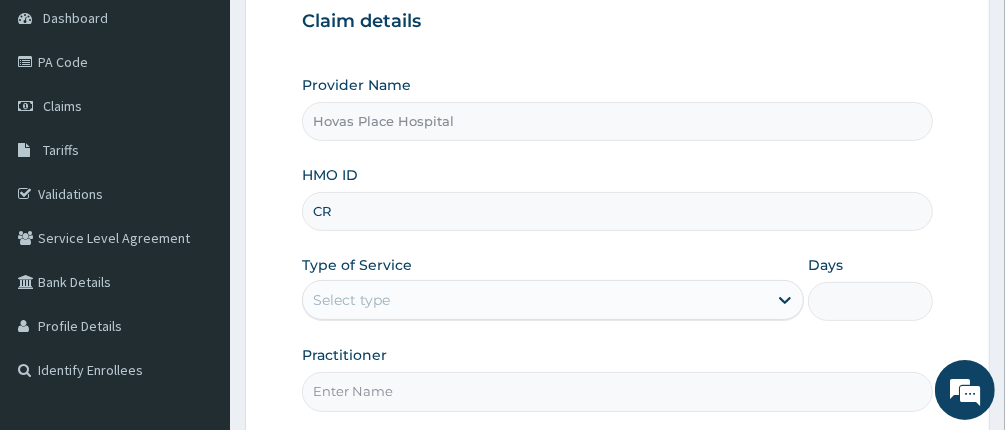 scroll, scrollTop: 0, scrollLeft: 0, axis: both 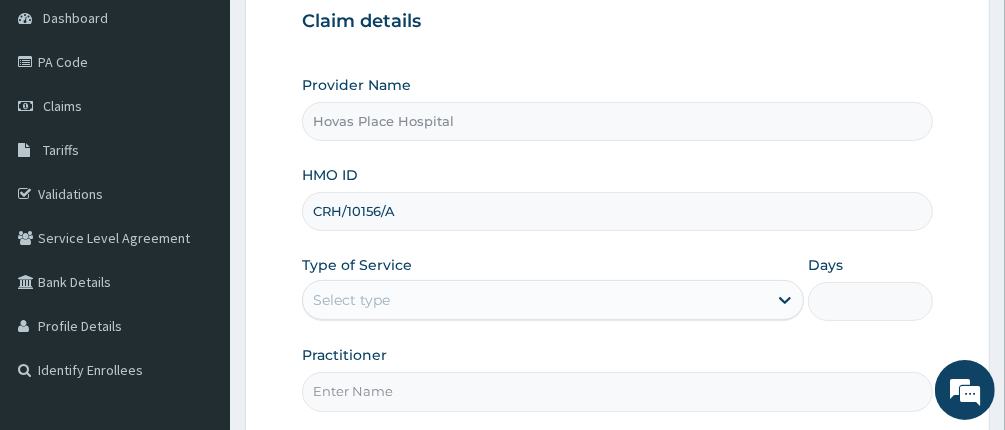 type on "CRH/10156/A" 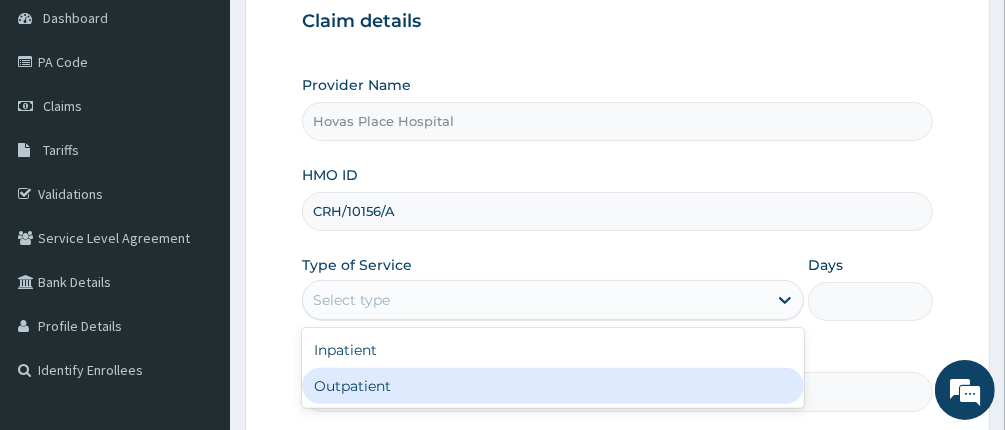 click on "Outpatient" at bounding box center (553, 386) 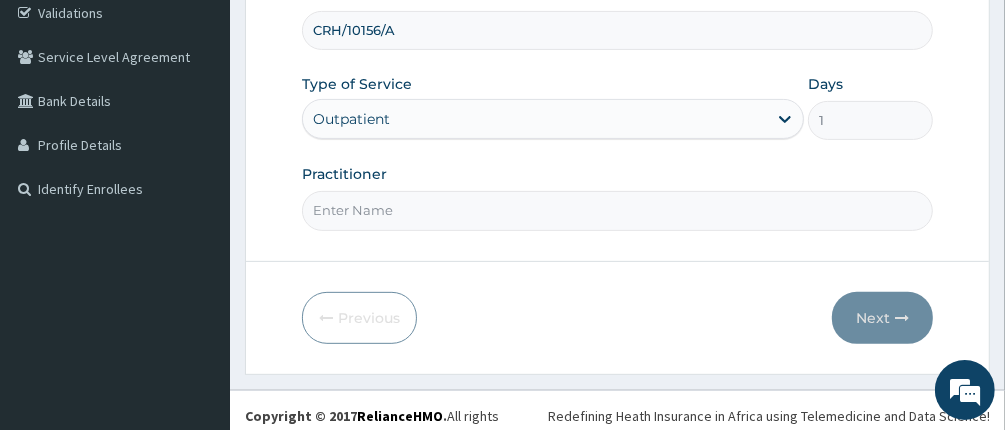 scroll, scrollTop: 388, scrollLeft: 0, axis: vertical 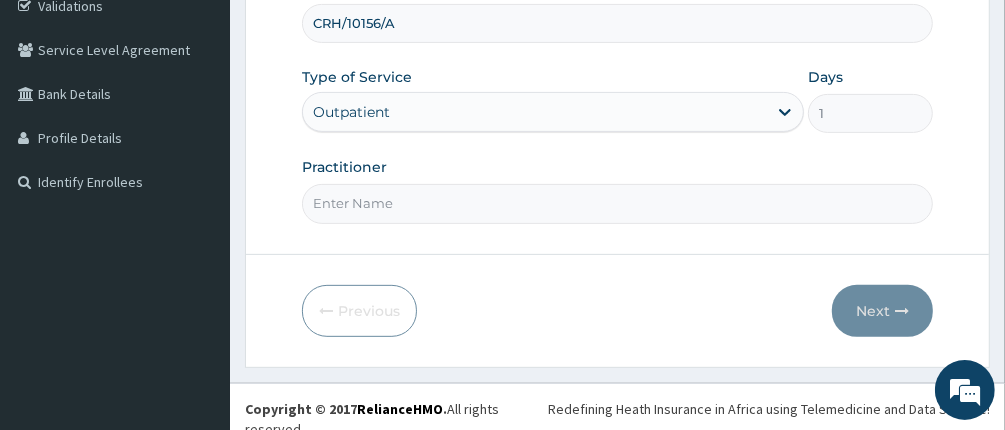 click on "Practitioner" at bounding box center [618, 203] 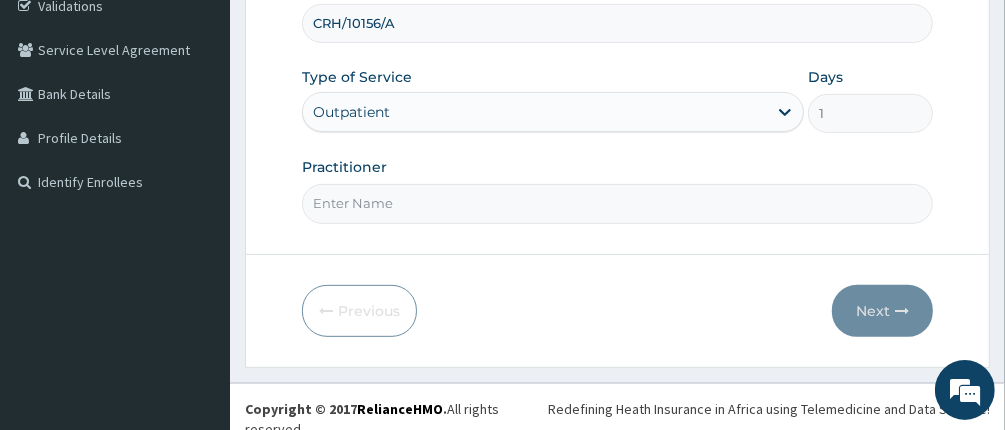type on "DR UCHE OKENYI" 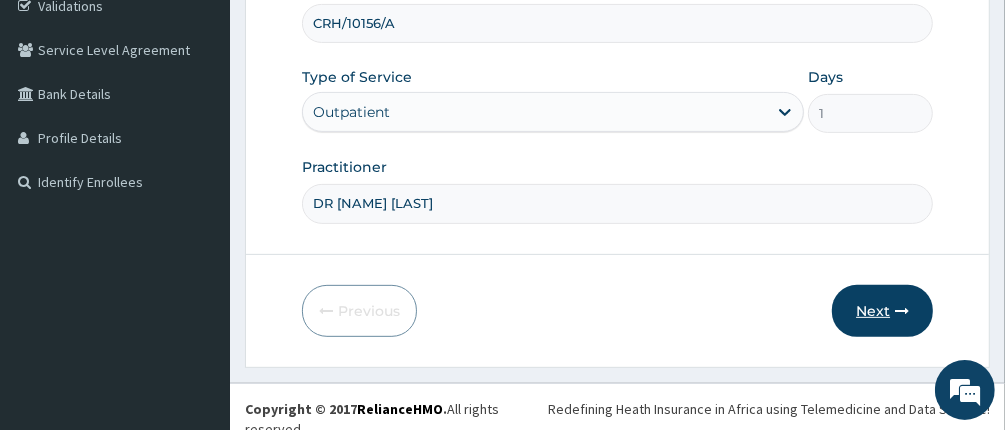 click on "Next" at bounding box center [882, 311] 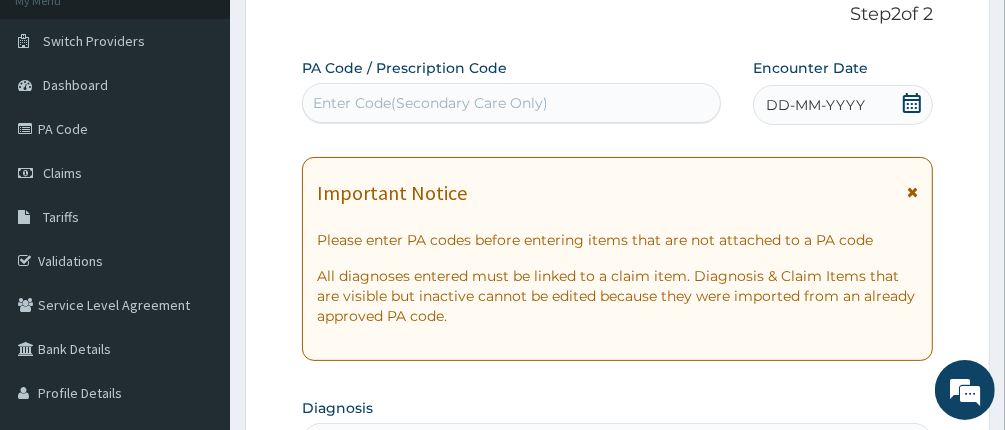 scroll, scrollTop: 0, scrollLeft: 0, axis: both 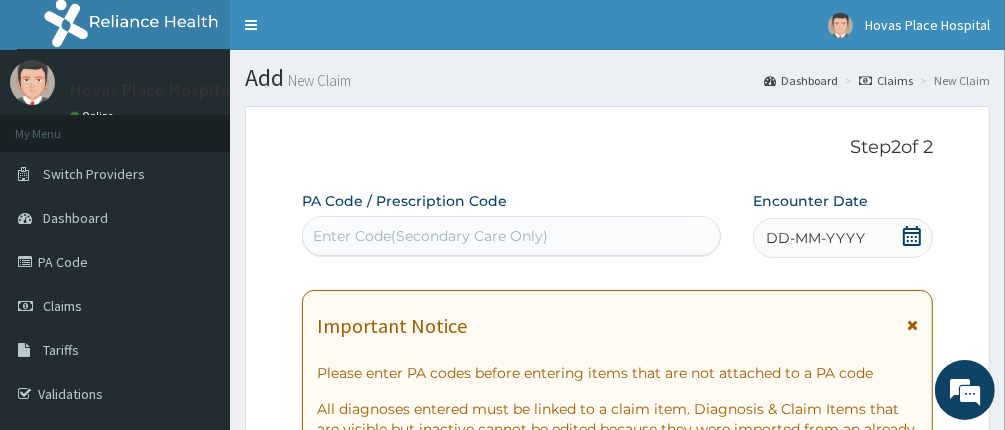 click on "Enter Code(Secondary Care Only)" at bounding box center (512, 236) 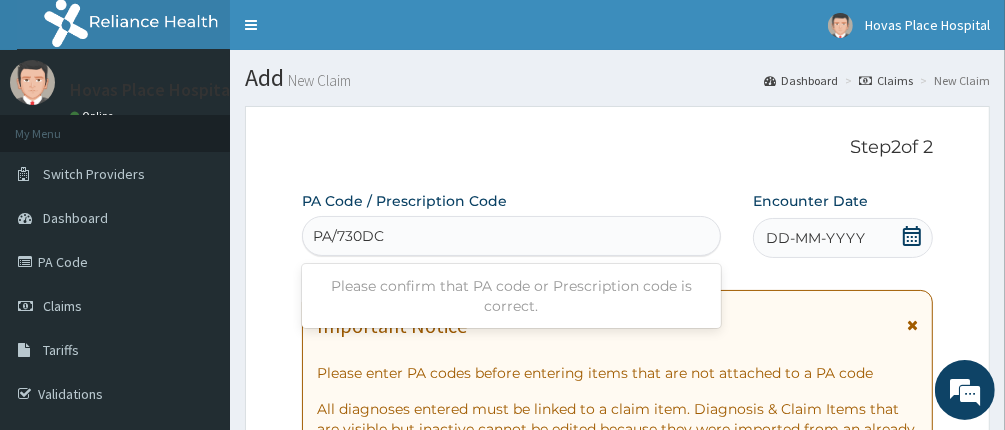 type on "PA/730DCD" 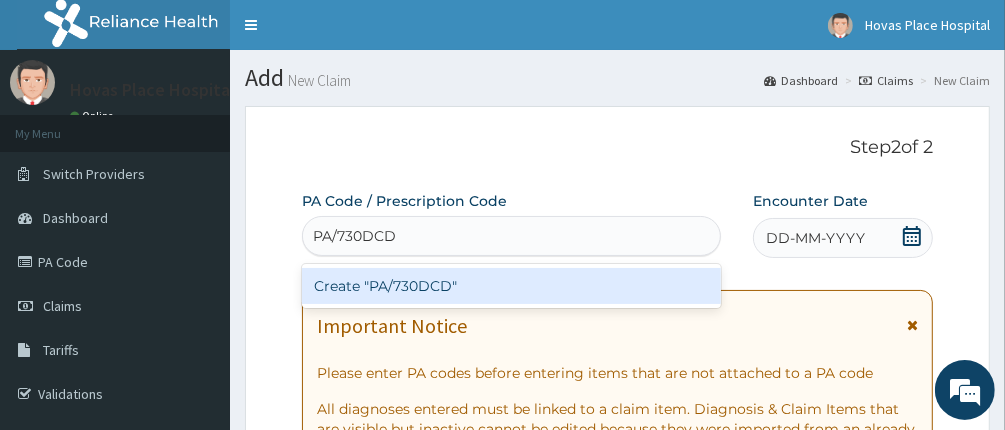 click on "Create "PA/730DCD"" at bounding box center (512, 286) 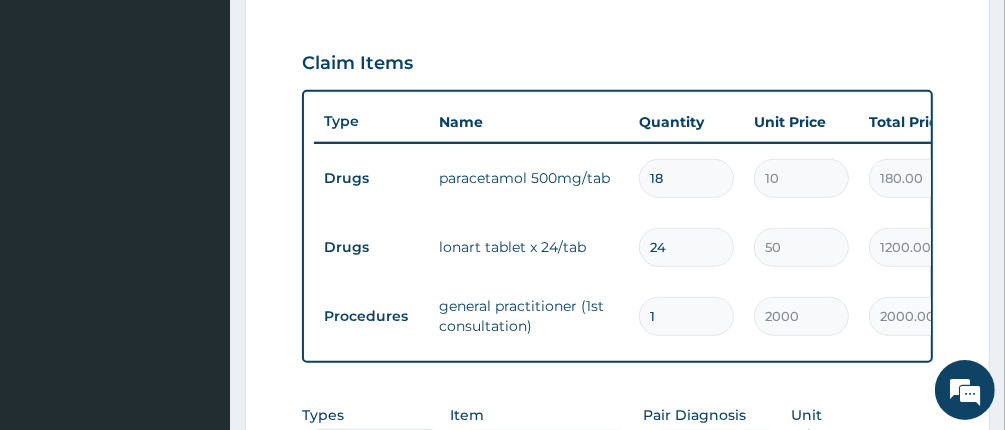 scroll, scrollTop: 1107, scrollLeft: 0, axis: vertical 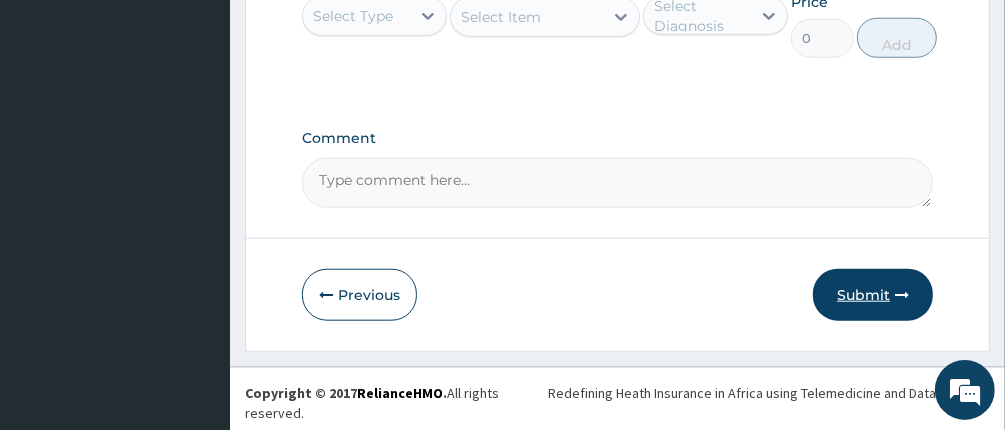 click on "Submit" at bounding box center [873, 295] 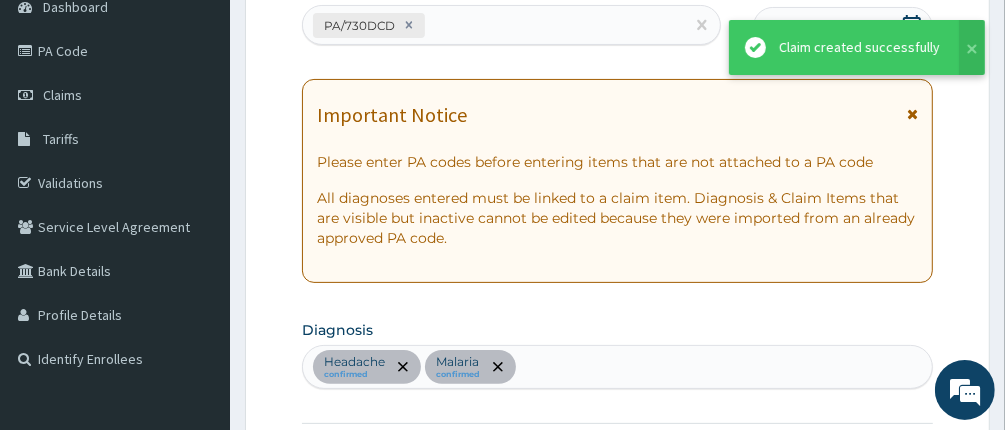 scroll, scrollTop: 1107, scrollLeft: 0, axis: vertical 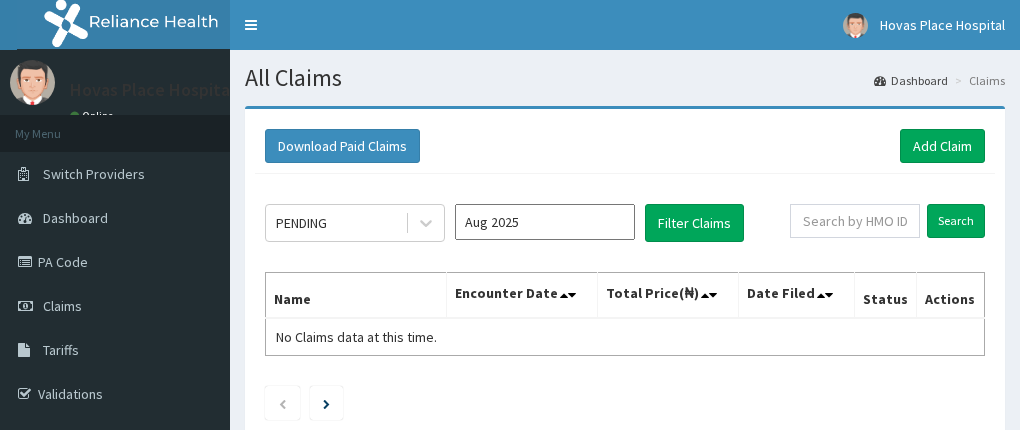 click on "Aug 2025" at bounding box center [545, 222] 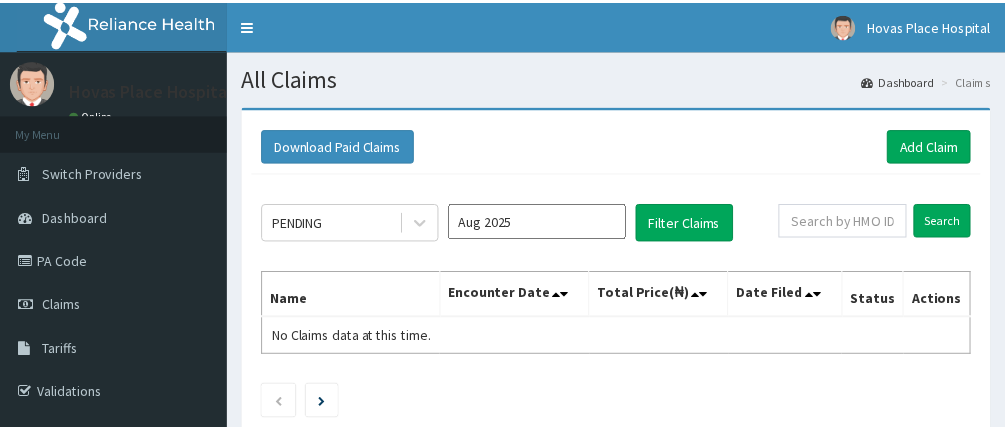 scroll, scrollTop: 0, scrollLeft: 0, axis: both 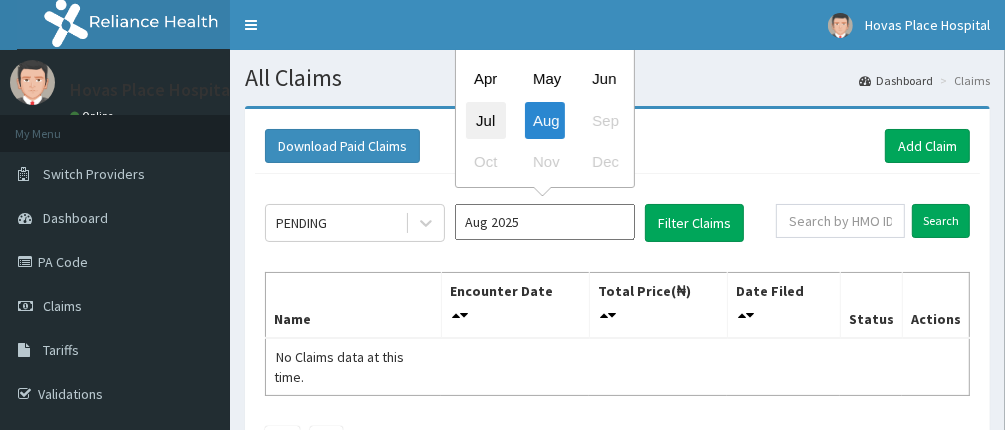 click on "Jul" at bounding box center [486, 120] 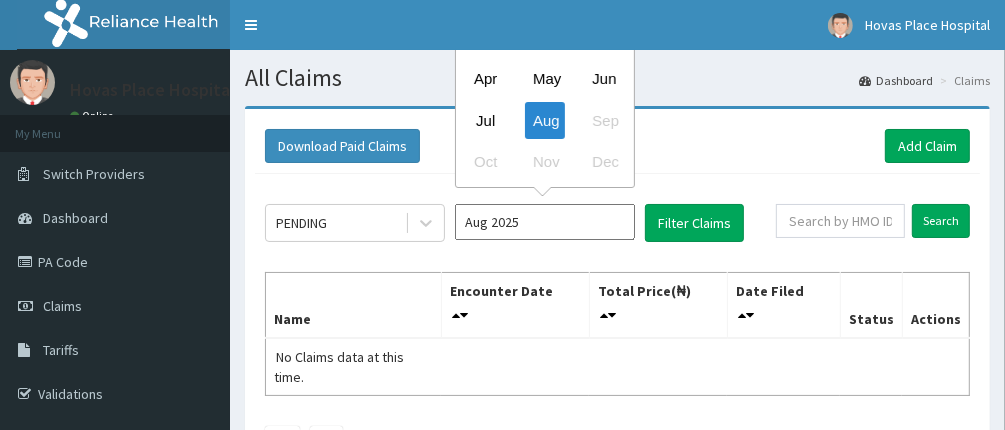 type on "Jul 2025" 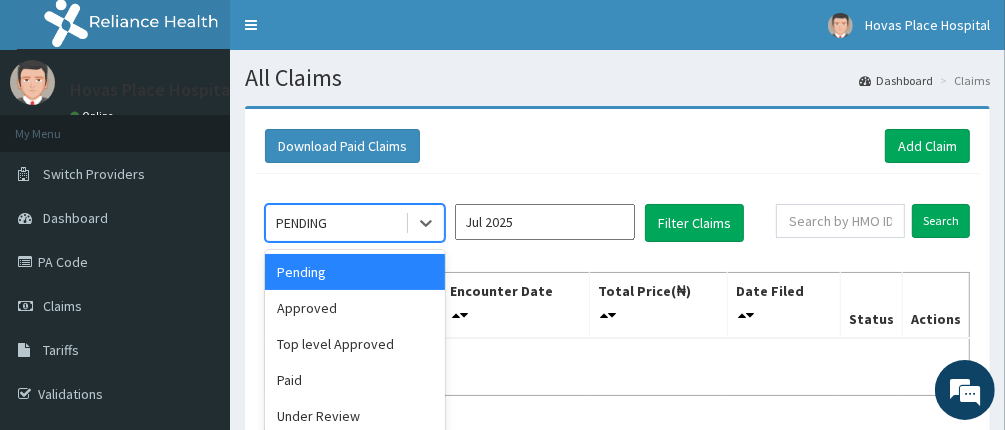 click on "PENDING" at bounding box center [335, 223] 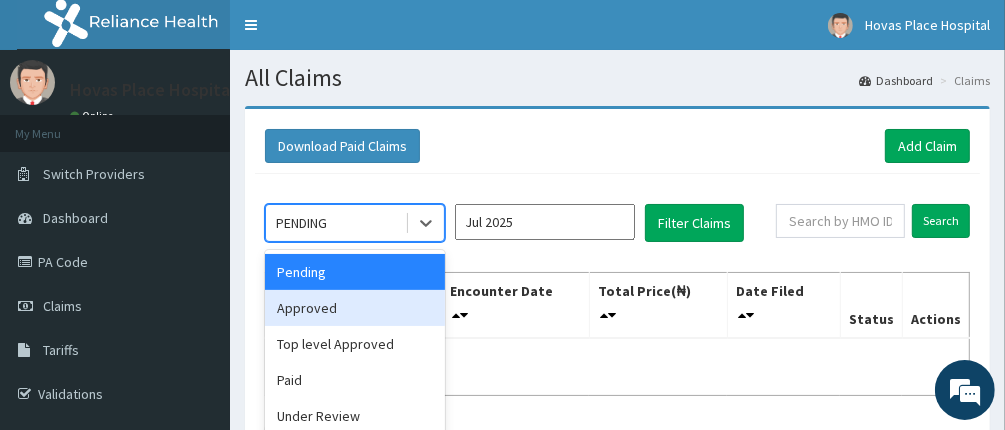 click on "Approved" at bounding box center [355, 308] 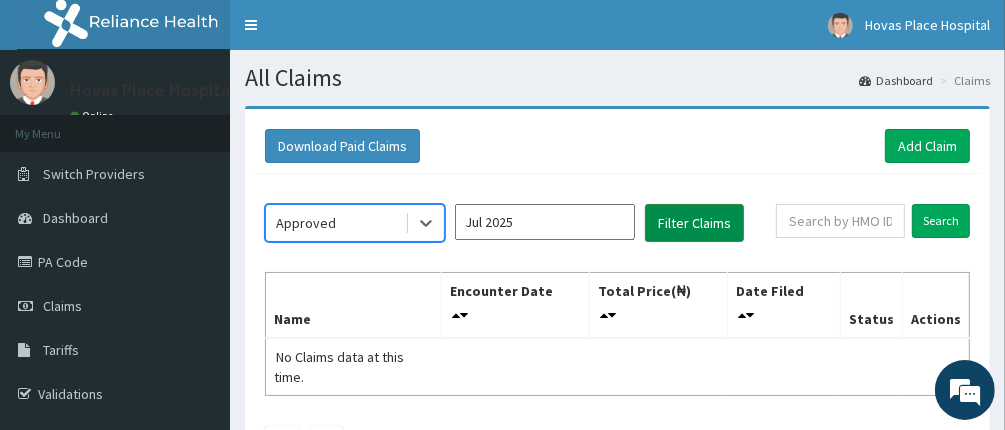click on "Filter Claims" at bounding box center (694, 223) 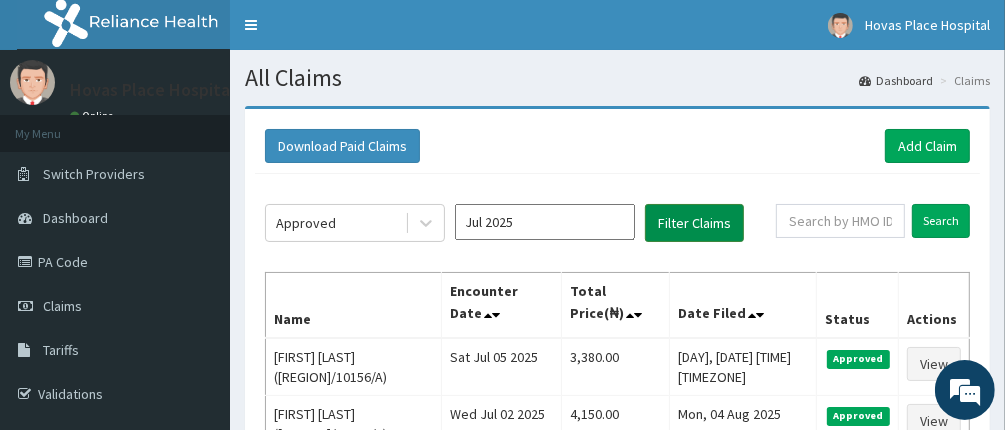 scroll, scrollTop: 0, scrollLeft: 0, axis: both 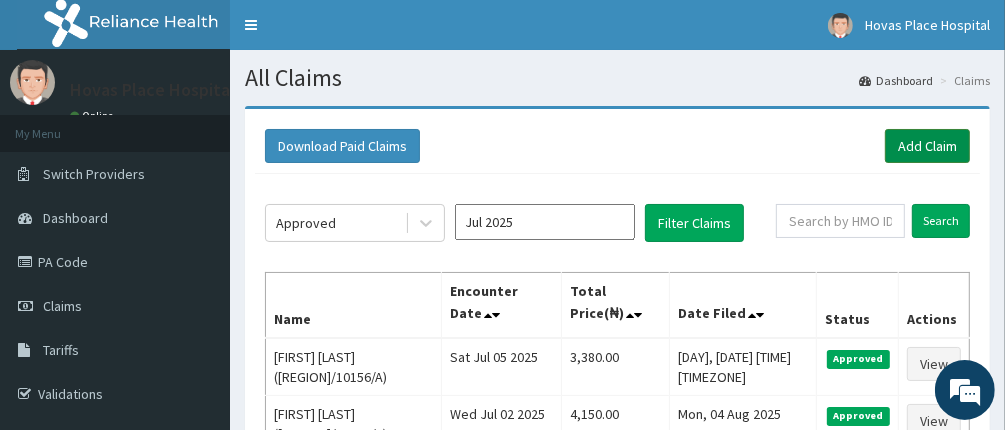click on "Add Claim" at bounding box center (927, 146) 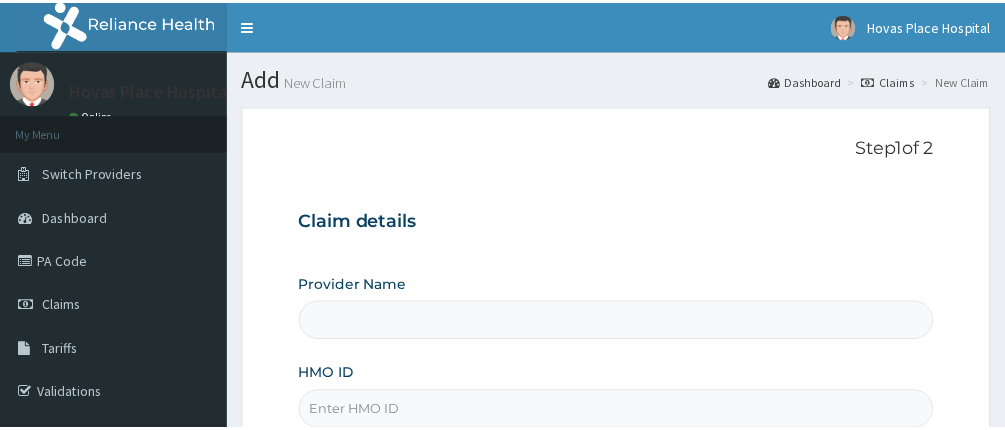 scroll, scrollTop: 0, scrollLeft: 0, axis: both 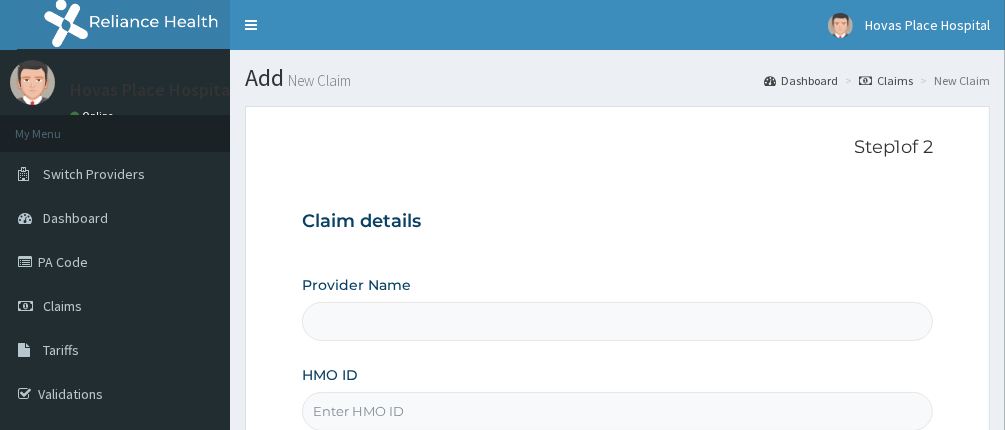 type on "Hovas Place Hospital" 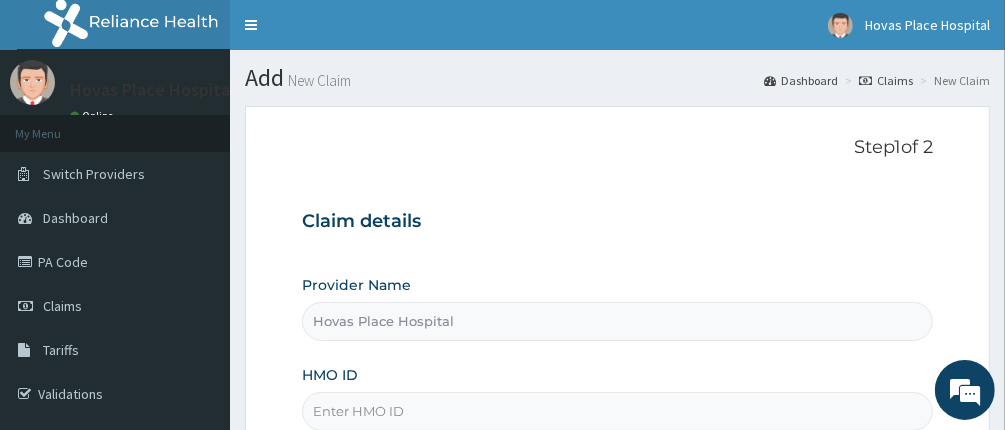 scroll, scrollTop: 200, scrollLeft: 0, axis: vertical 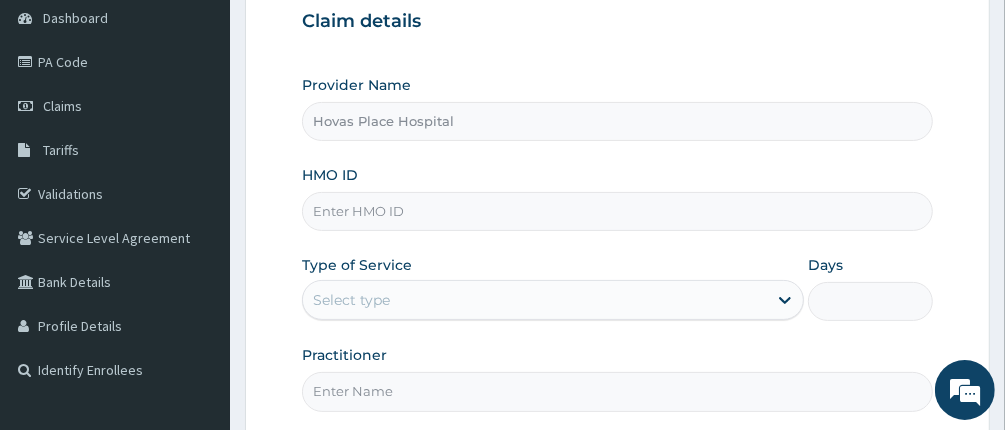 click on "HMO ID" at bounding box center [618, 211] 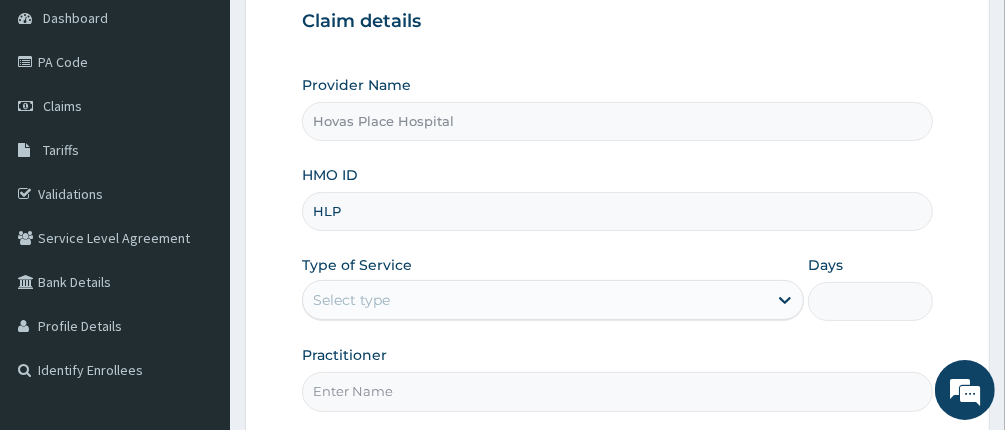 type on "HLP/10031/E" 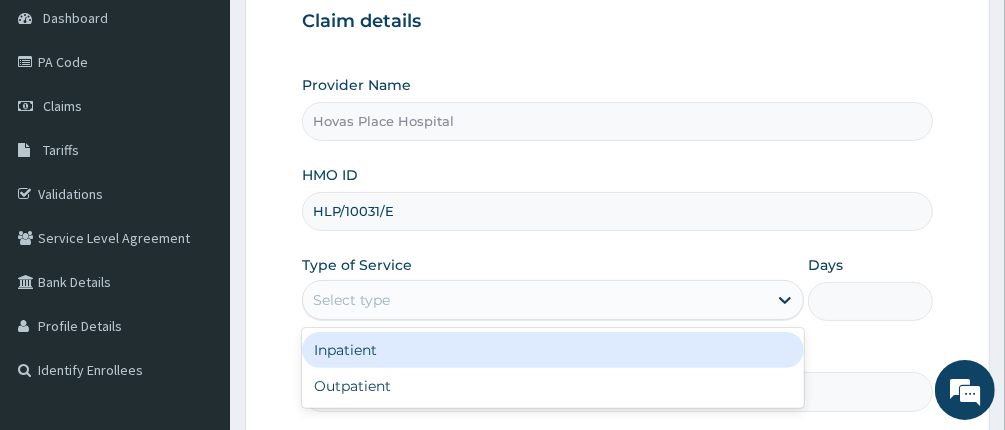click on "Select type" at bounding box center (535, 300) 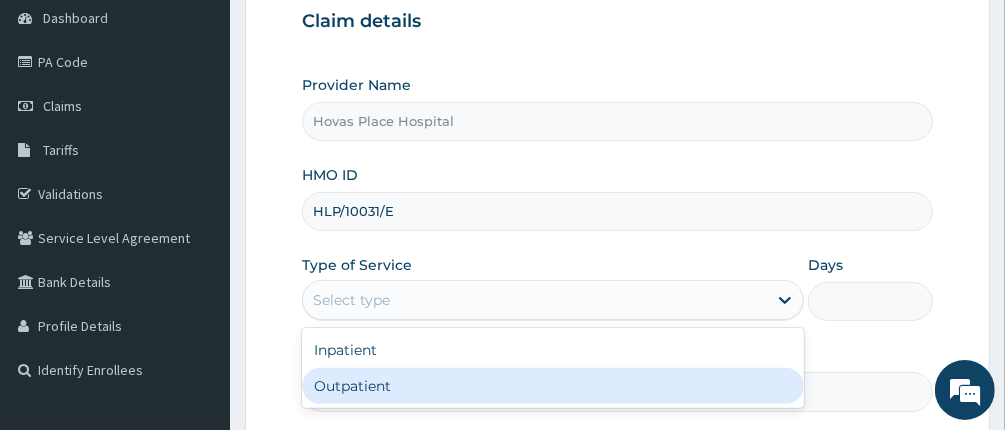 click on "Outpatient" at bounding box center (553, 386) 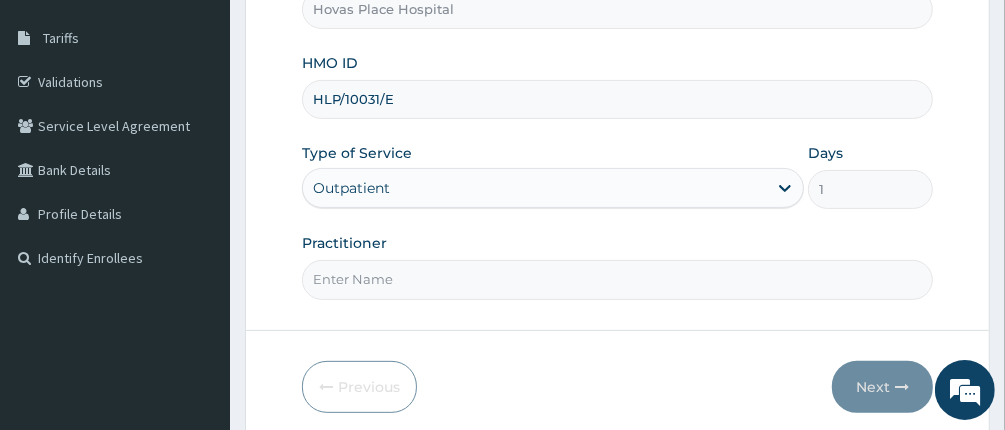 scroll, scrollTop: 388, scrollLeft: 0, axis: vertical 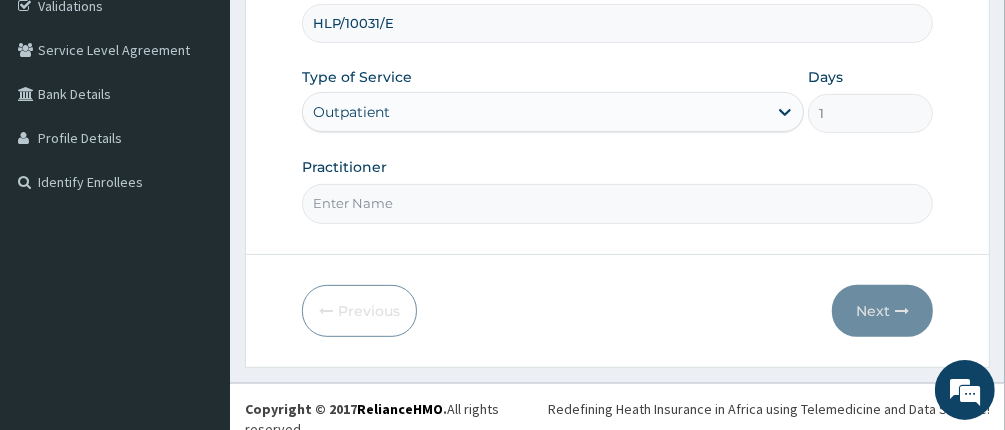 click on "Practitioner" at bounding box center (618, 203) 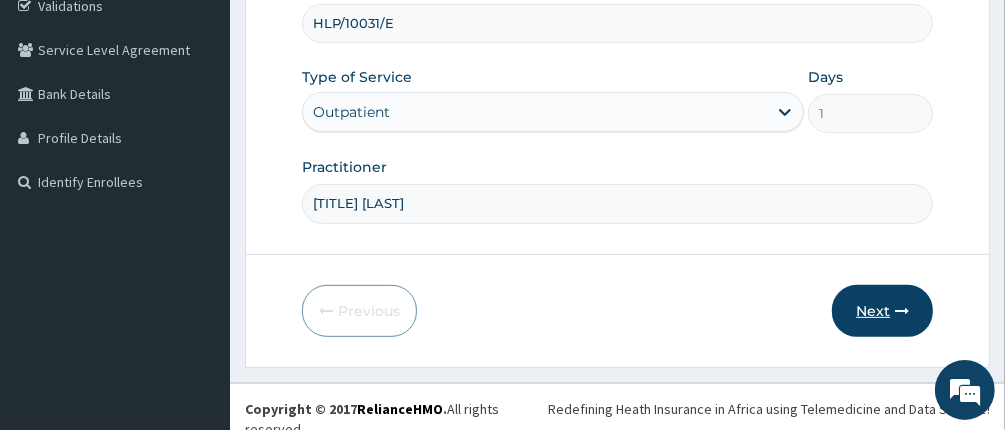 click on "Next" at bounding box center [882, 311] 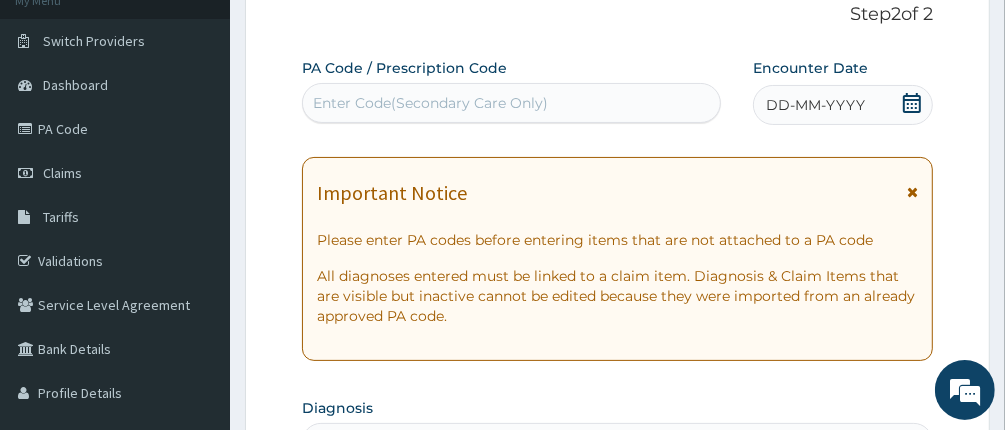 scroll, scrollTop: 88, scrollLeft: 0, axis: vertical 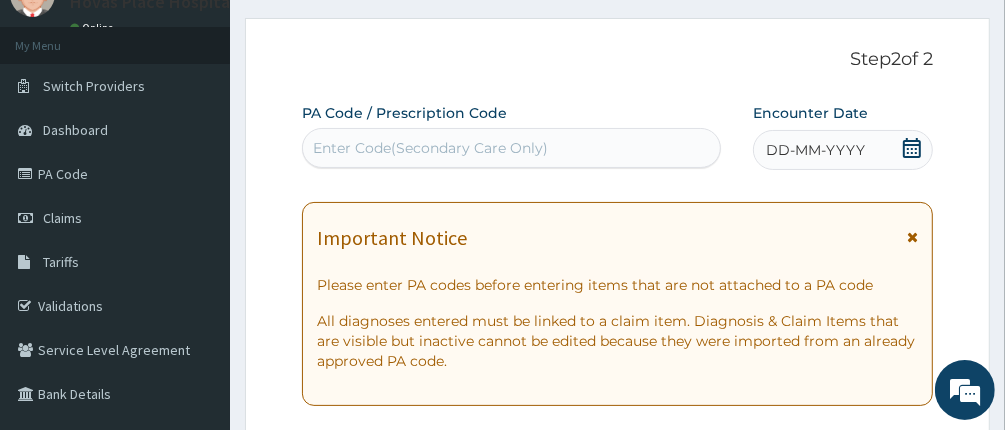 click on "Enter Code(Secondary Care Only)" at bounding box center [430, 148] 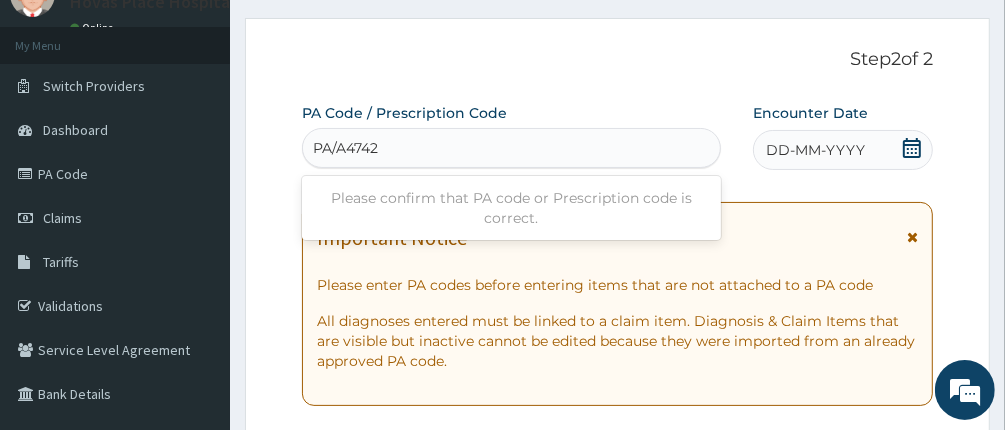 type on "PA/A47421" 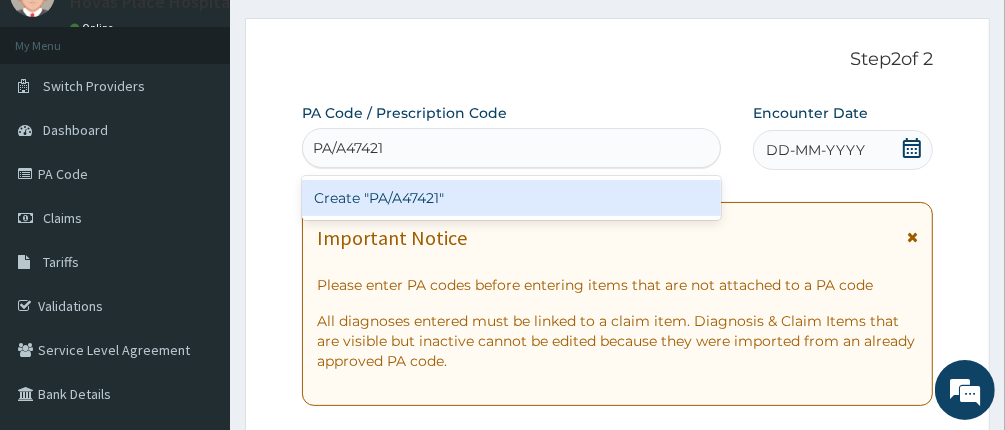 click on "Create "PA/A47421"" at bounding box center [512, 198] 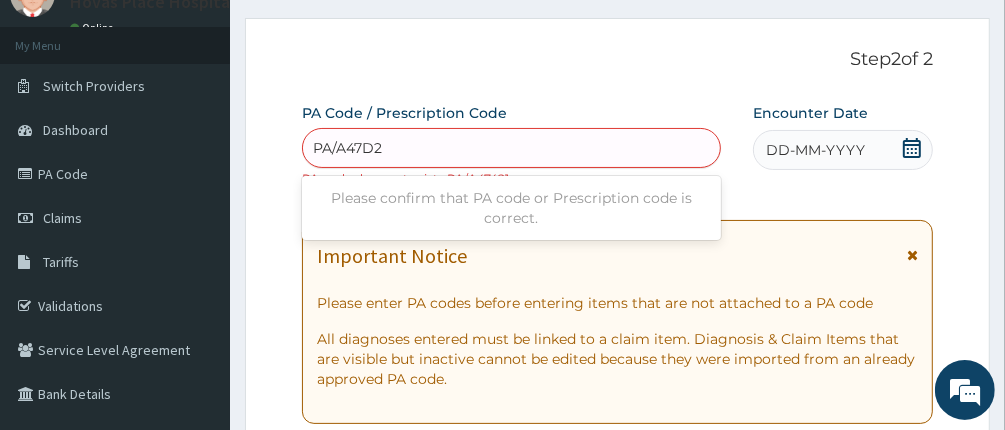 type on "PA/A47D21" 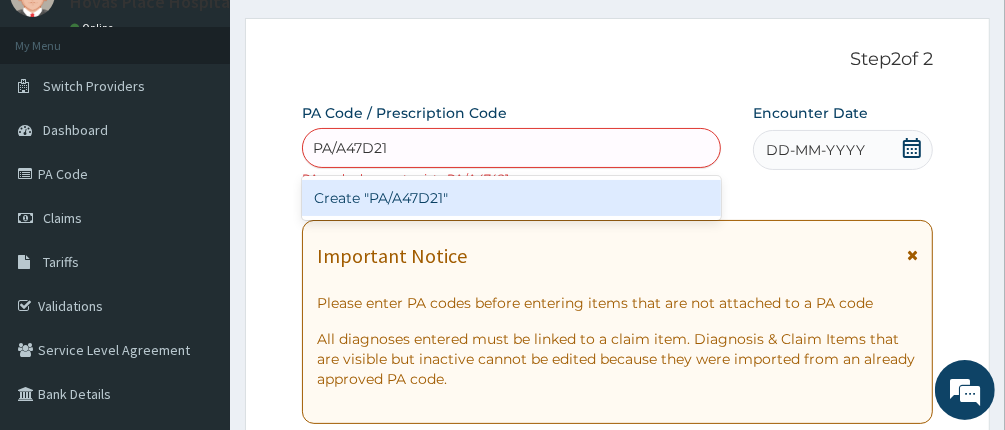 click on "Create "PA/A47D21"" at bounding box center [512, 198] 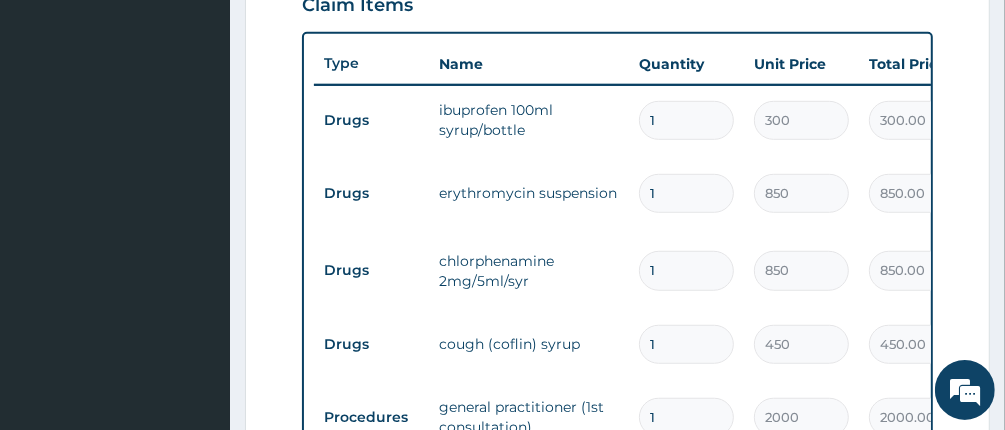 scroll, scrollTop: 832, scrollLeft: 0, axis: vertical 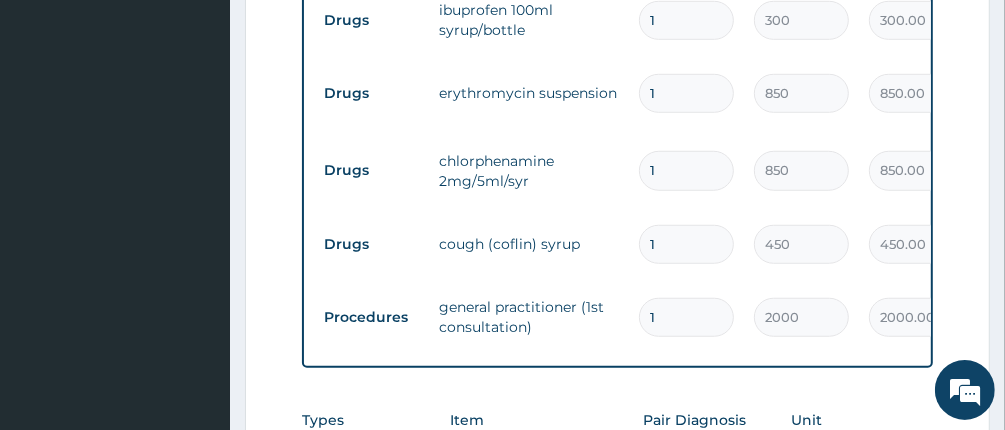 click on "Drugs cough (coflin) syrup 1 450 450.00 Acute upper respiratory infect... Delete" at bounding box center (804, 244) 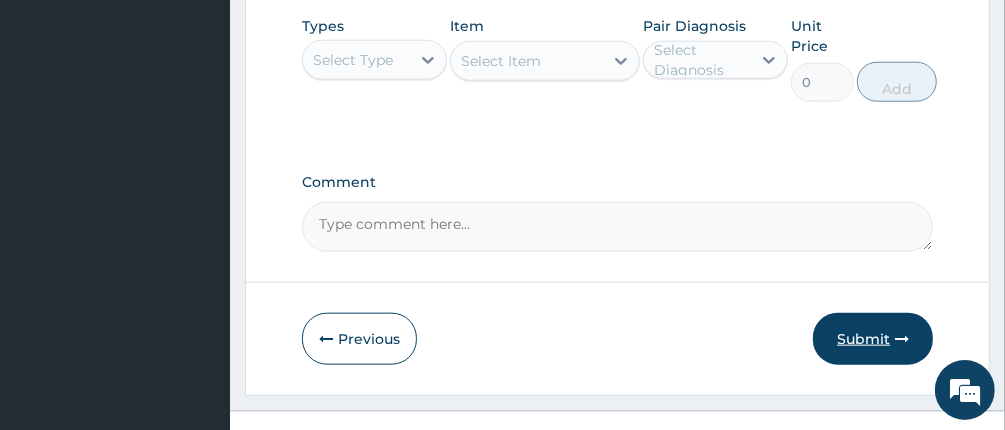scroll, scrollTop: 1232, scrollLeft: 0, axis: vertical 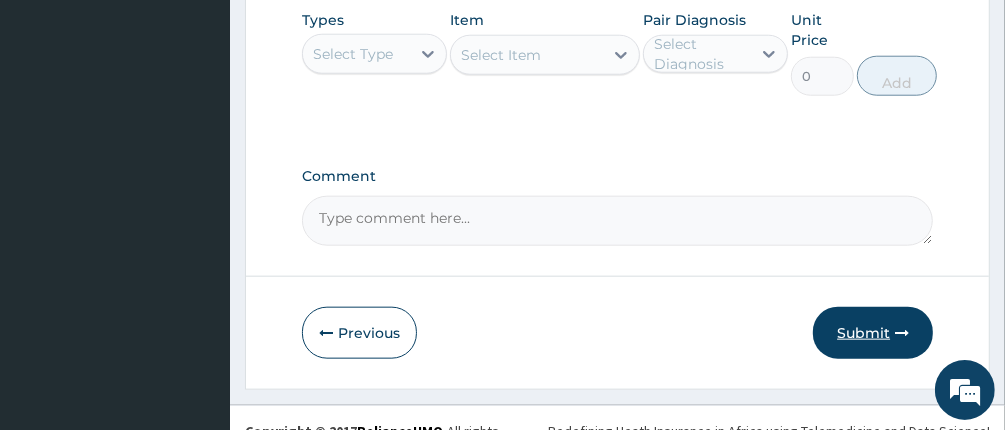 click on "Submit" at bounding box center (873, 333) 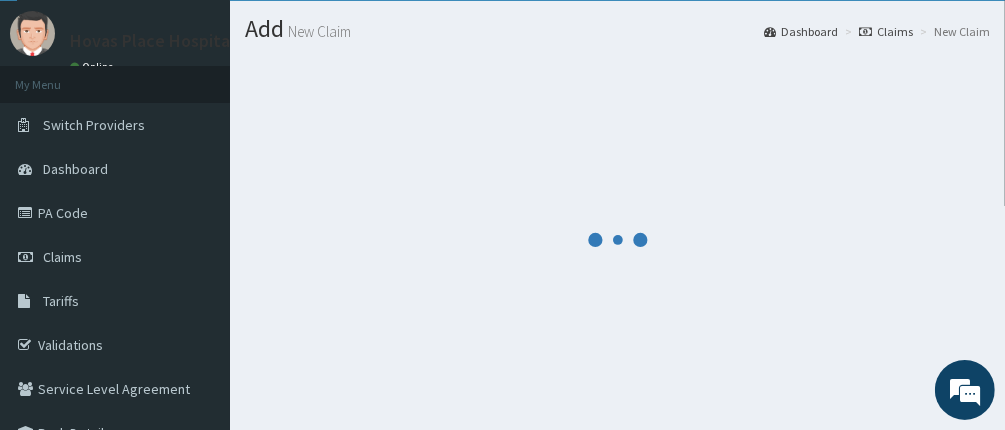 scroll, scrollTop: 0, scrollLeft: 0, axis: both 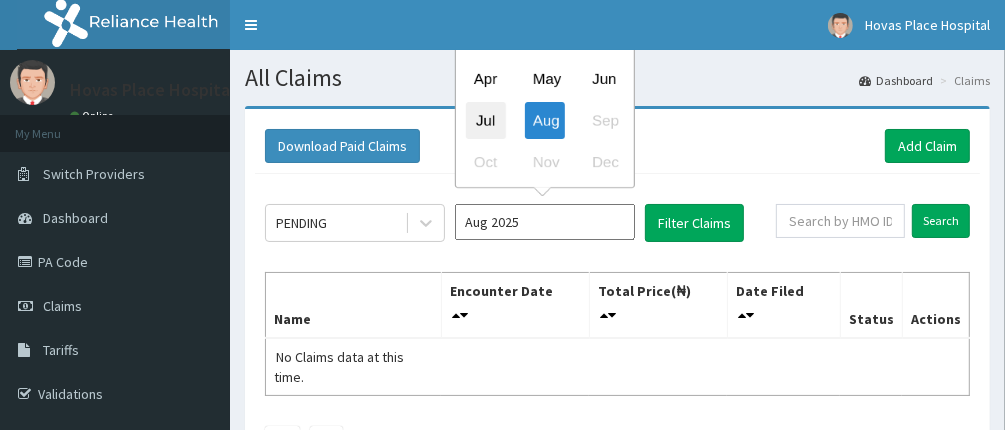 click on "Jul" at bounding box center (486, 120) 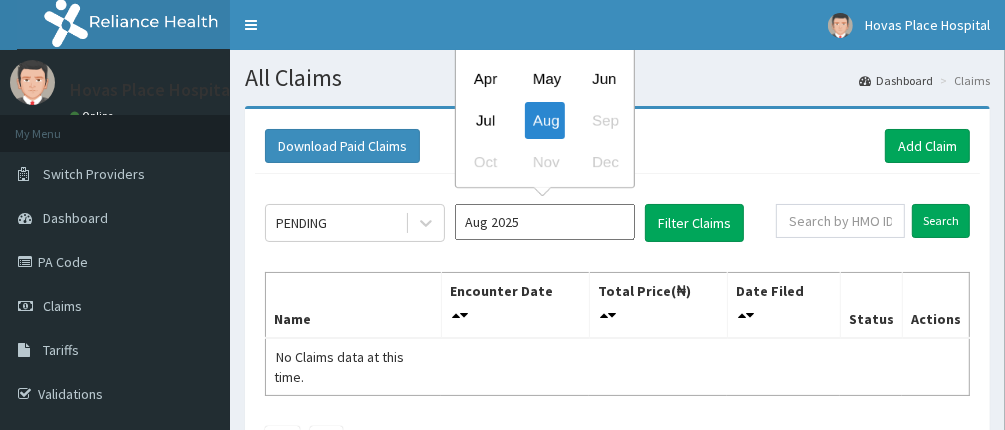 type on "Jul 2025" 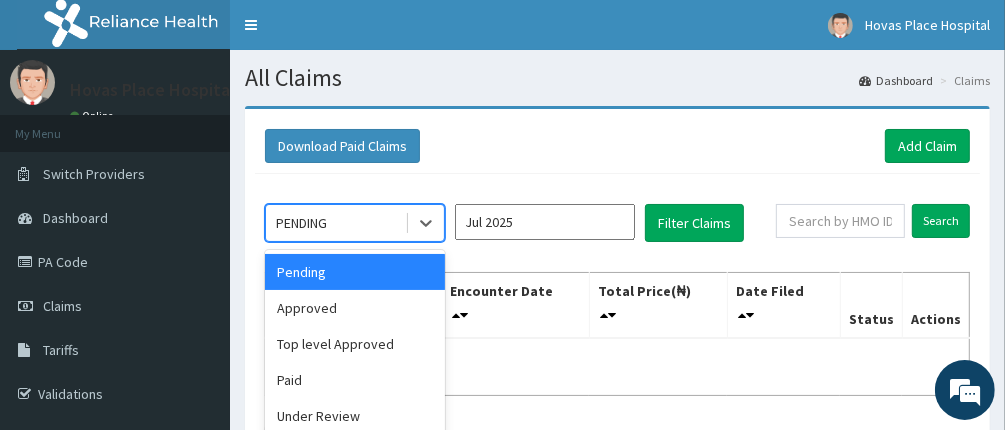 click on "PENDING" at bounding box center (335, 223) 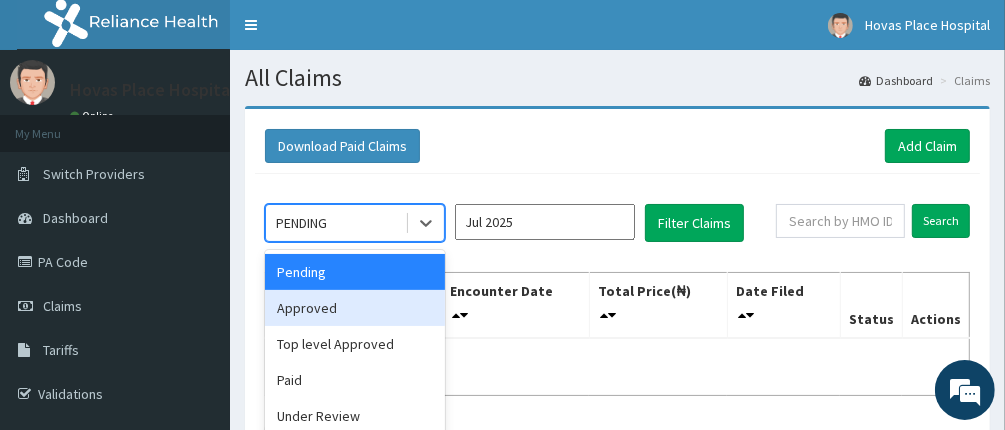 click on "Approved" at bounding box center [355, 308] 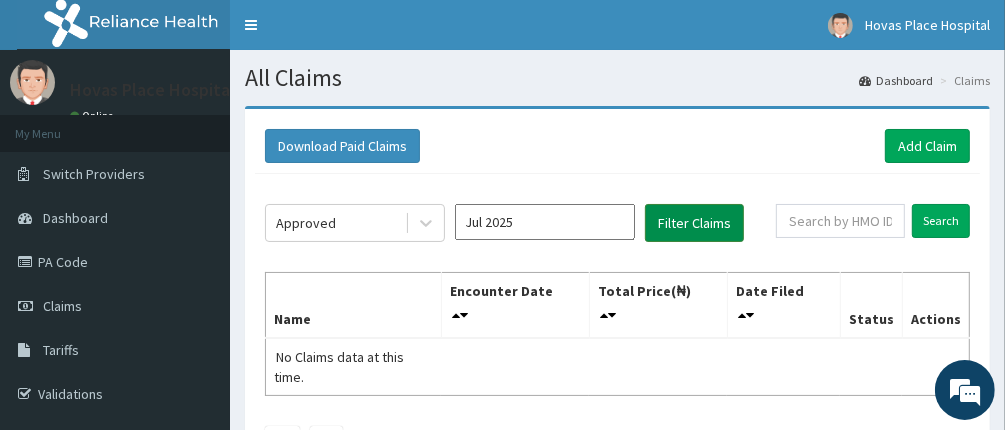 click on "Filter Claims" at bounding box center (694, 223) 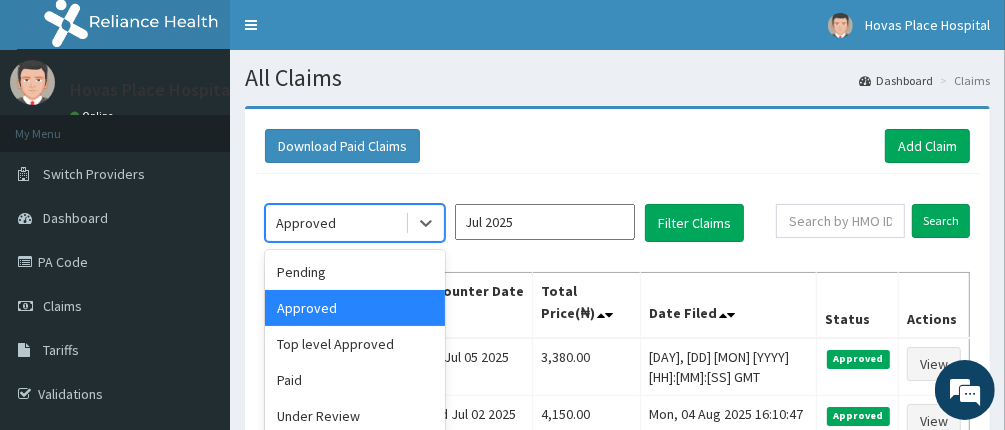 click on "Approved" at bounding box center (335, 223) 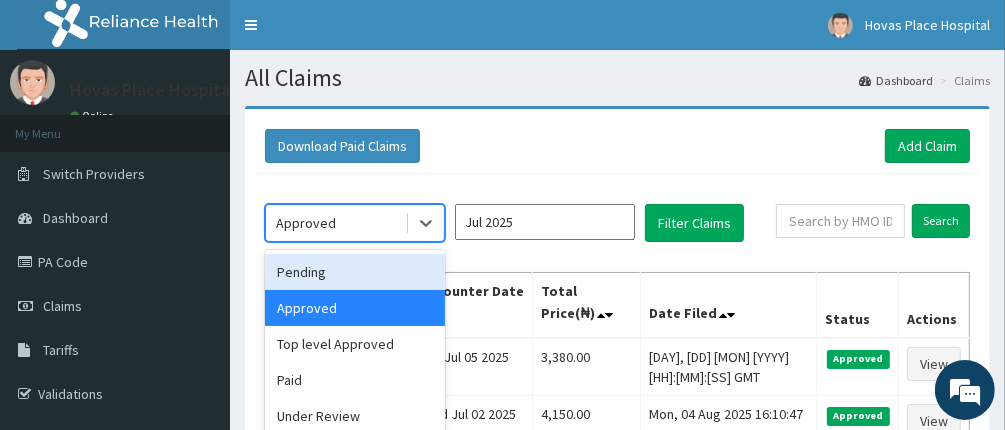 drag, startPoint x: 323, startPoint y: 267, endPoint x: 355, endPoint y: 270, distance: 32.140316 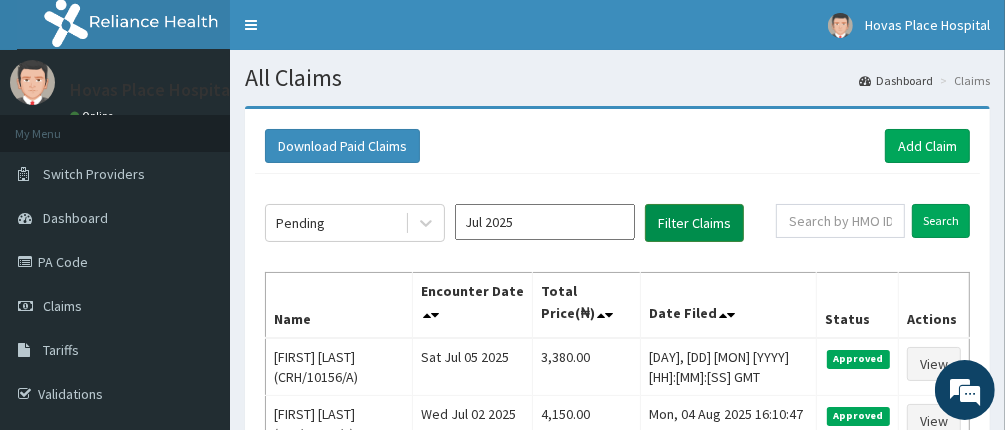 click on "Filter Claims" at bounding box center (694, 223) 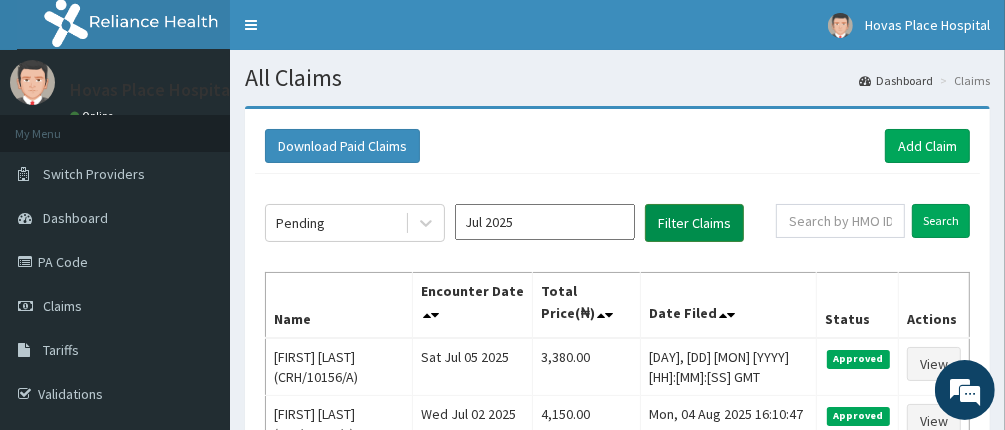 scroll, scrollTop: 0, scrollLeft: 0, axis: both 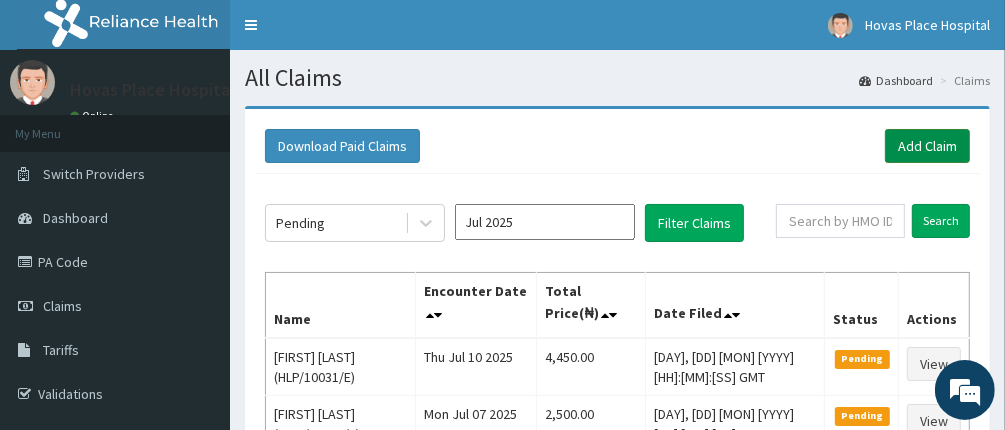 click on "Add Claim" at bounding box center (927, 146) 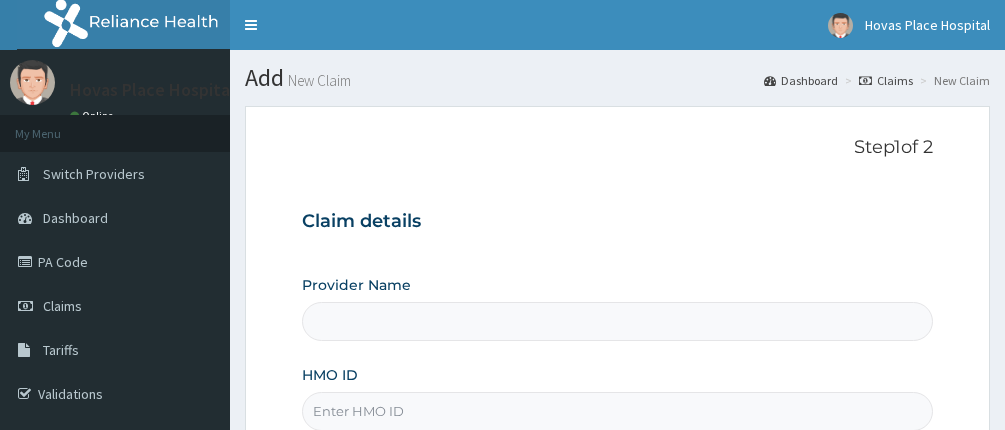 scroll, scrollTop: 0, scrollLeft: 0, axis: both 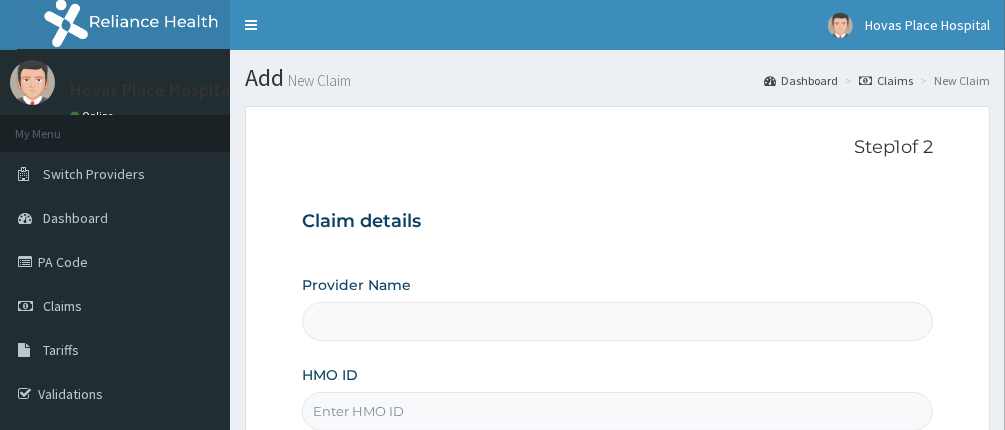 type on "Hovas Place Hospital" 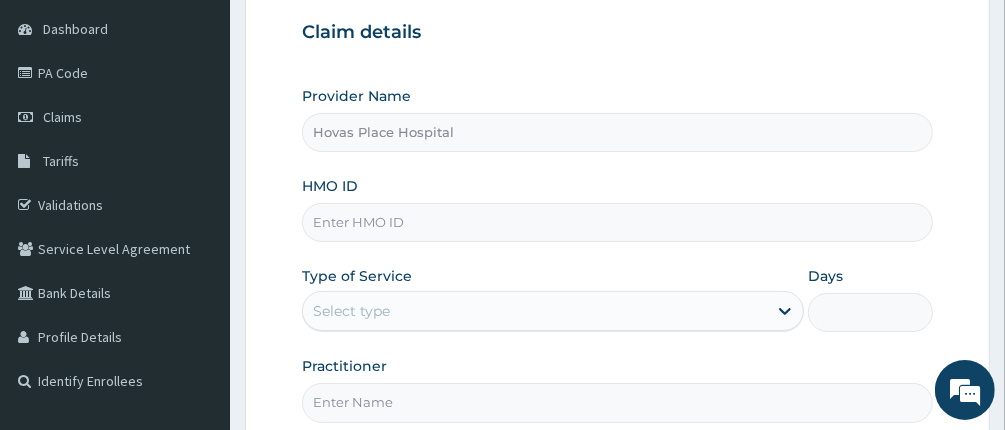 scroll, scrollTop: 200, scrollLeft: 0, axis: vertical 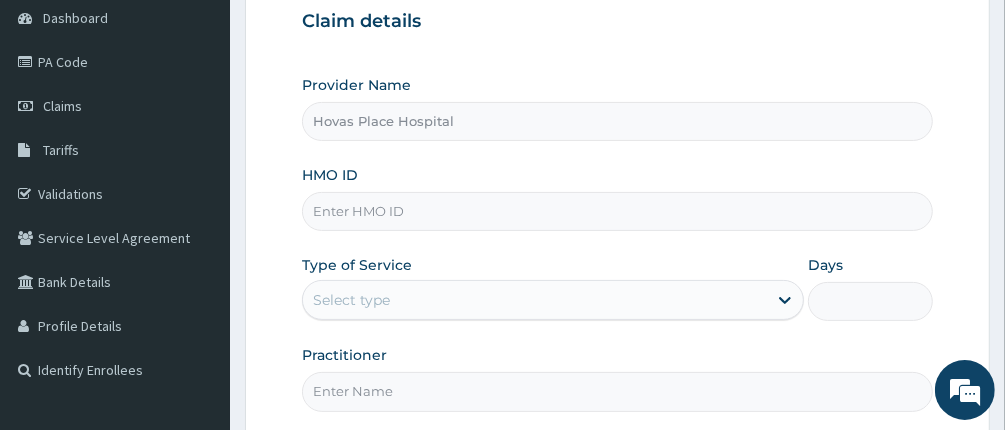 click on "HMO ID" at bounding box center (618, 211) 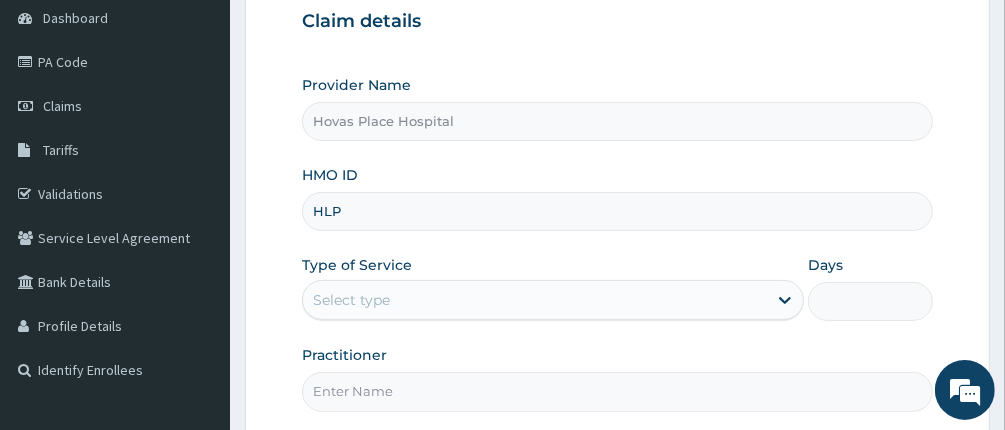 scroll, scrollTop: 0, scrollLeft: 0, axis: both 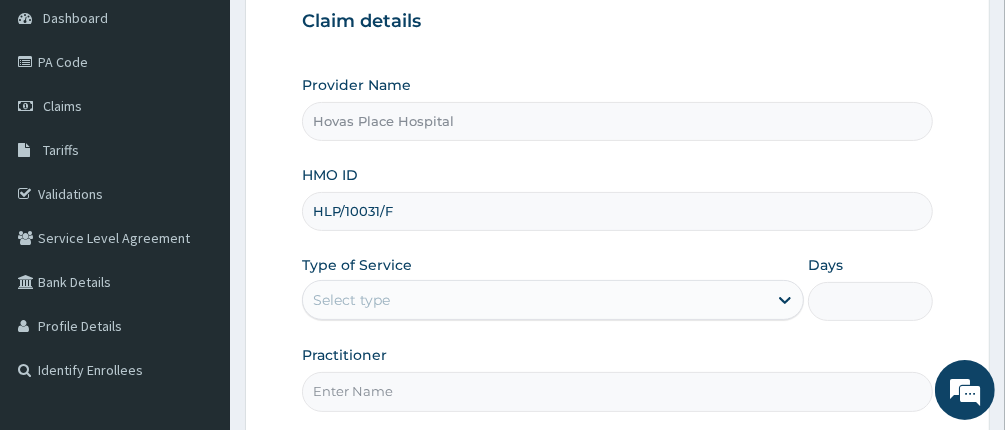 type on "HLP/10031/F" 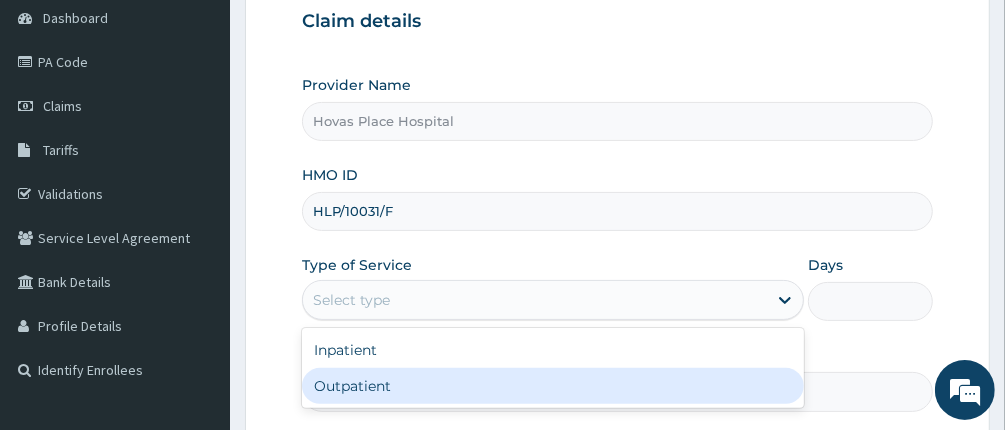click on "Outpatient" at bounding box center [553, 386] 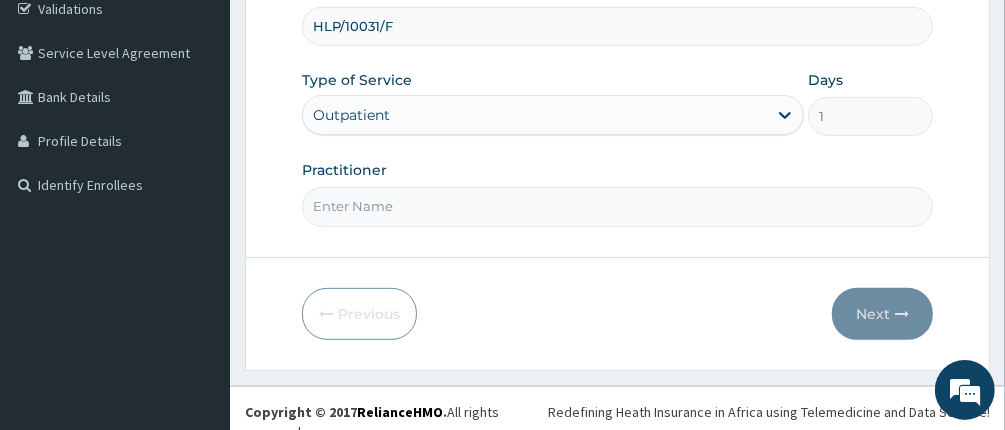 scroll, scrollTop: 388, scrollLeft: 0, axis: vertical 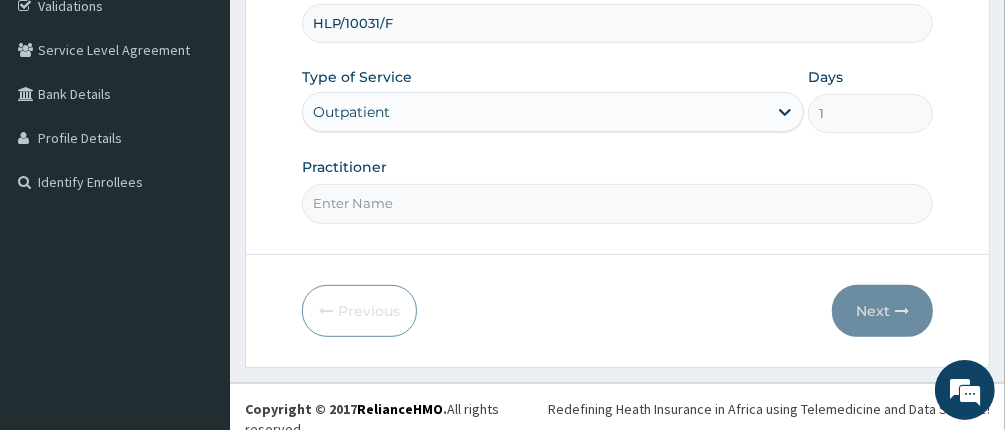 click on "Practitioner" at bounding box center (618, 203) 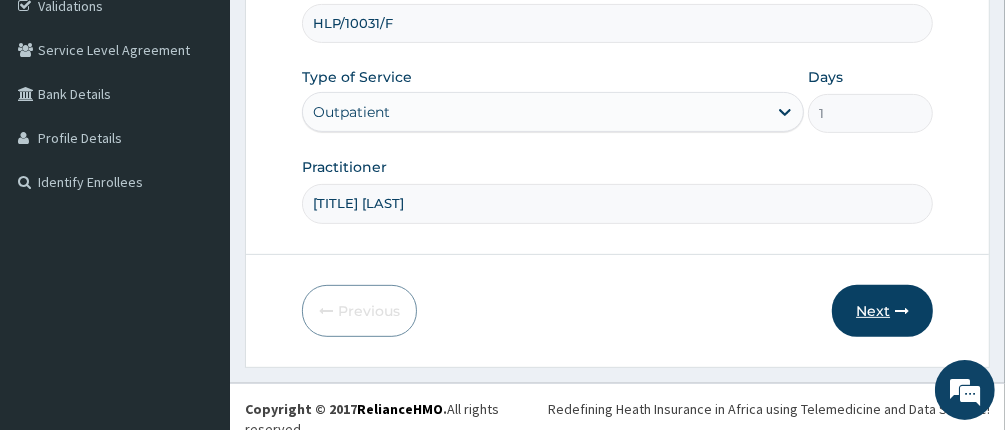 click on "Next" at bounding box center [882, 311] 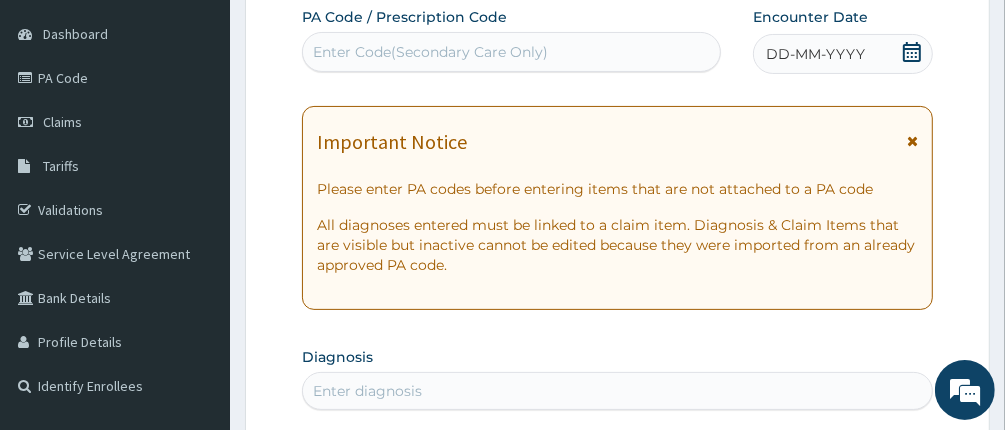 scroll, scrollTop: 88, scrollLeft: 0, axis: vertical 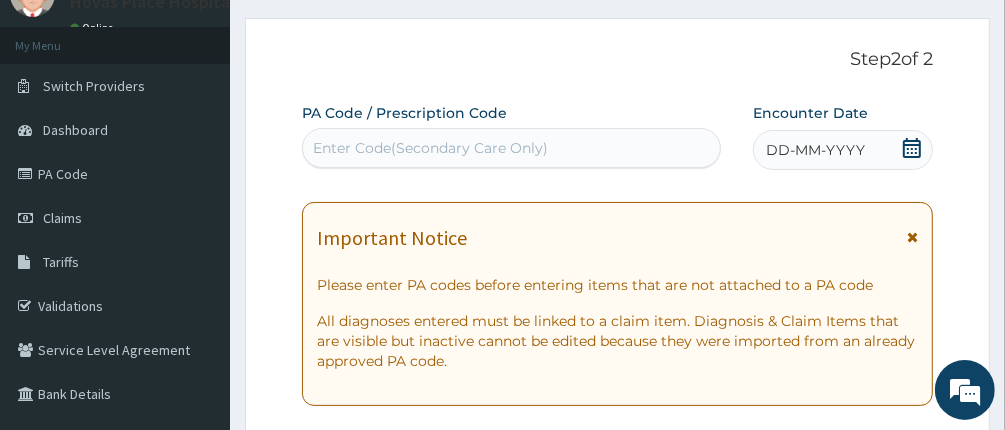click on "Enter Code(Secondary Care Only)" at bounding box center [430, 148] 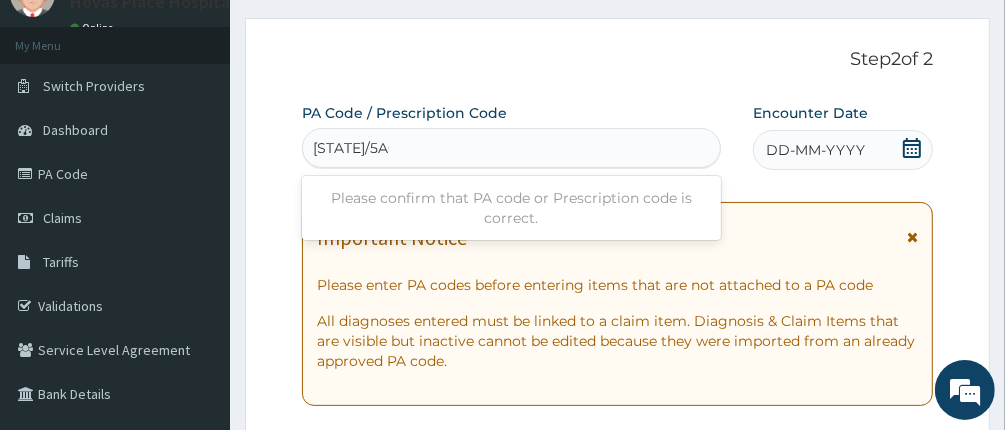 type on "PA/5ACDAA" 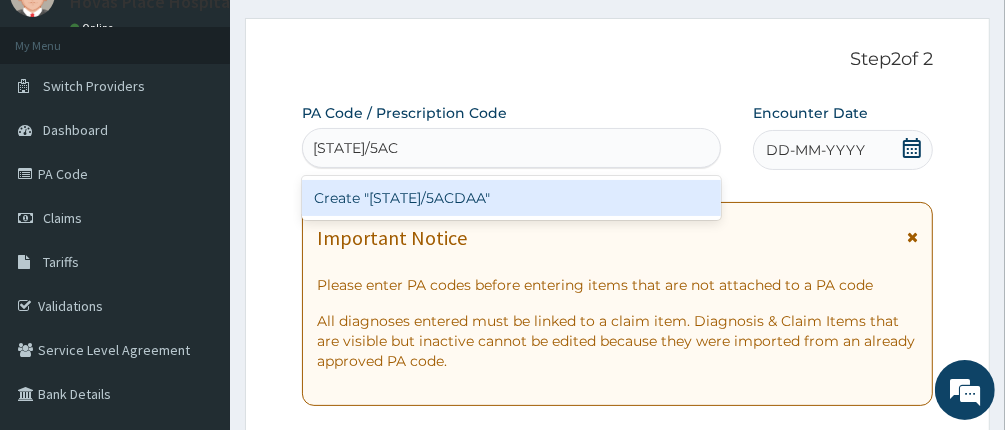 click on "Create "PA/5ACDAA"" at bounding box center (512, 198) 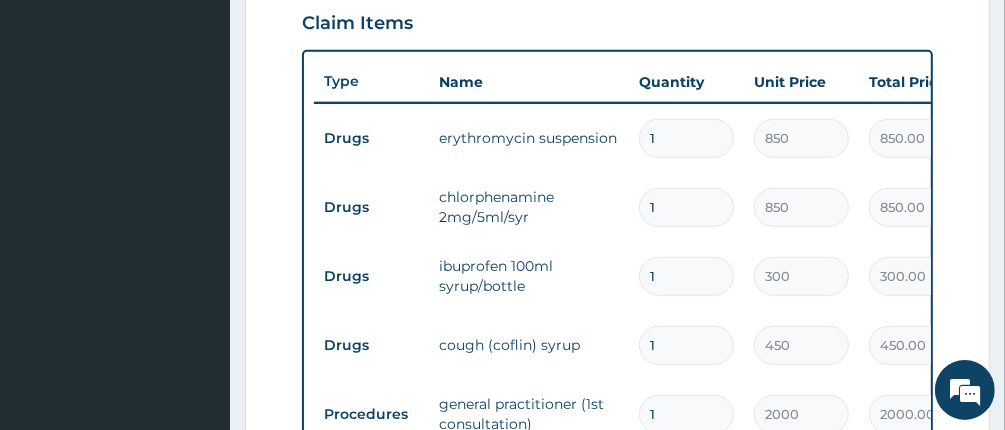scroll, scrollTop: 814, scrollLeft: 0, axis: vertical 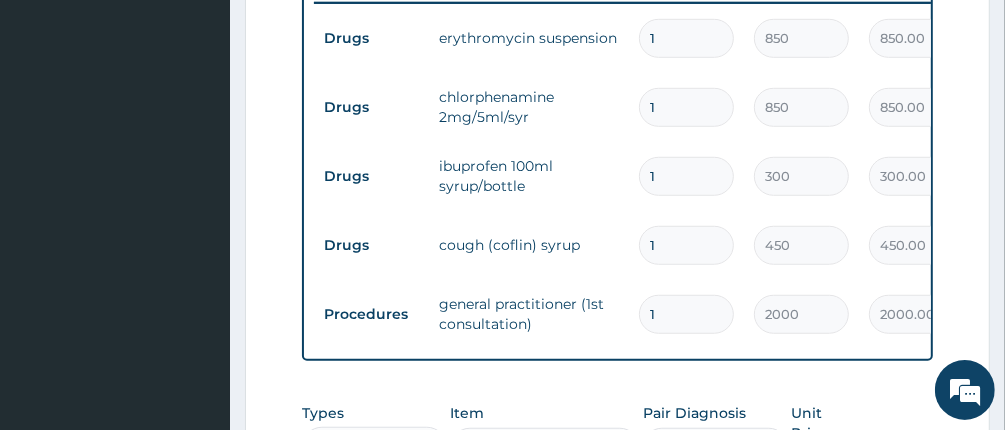 click on "general practitioner (1st consultation)" at bounding box center (529, 314) 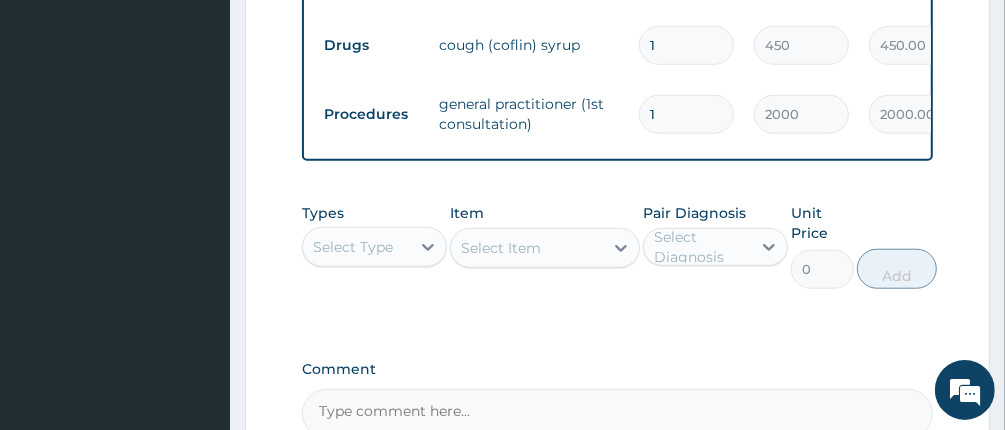 scroll, scrollTop: 1247, scrollLeft: 0, axis: vertical 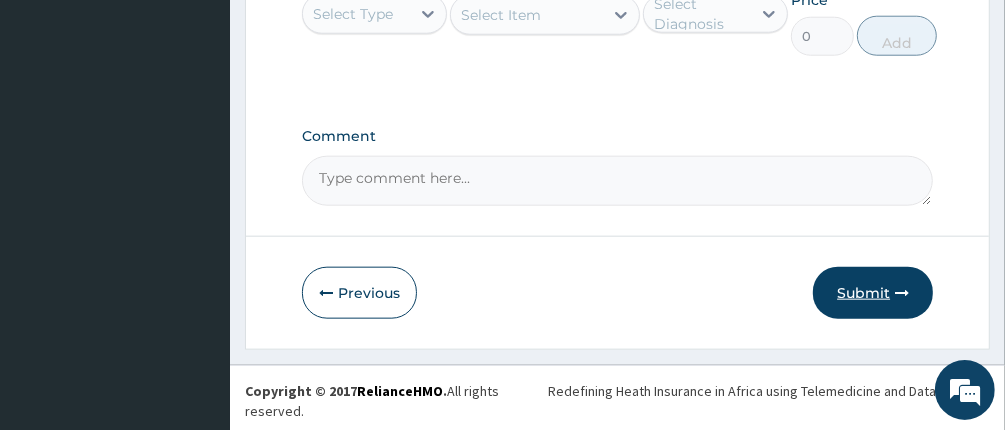 click on "Submit" at bounding box center (873, 293) 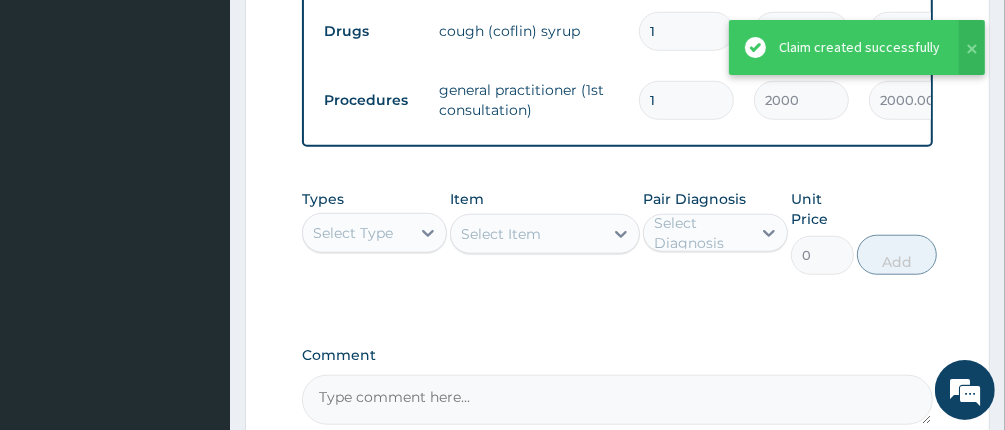 scroll, scrollTop: 947, scrollLeft: 0, axis: vertical 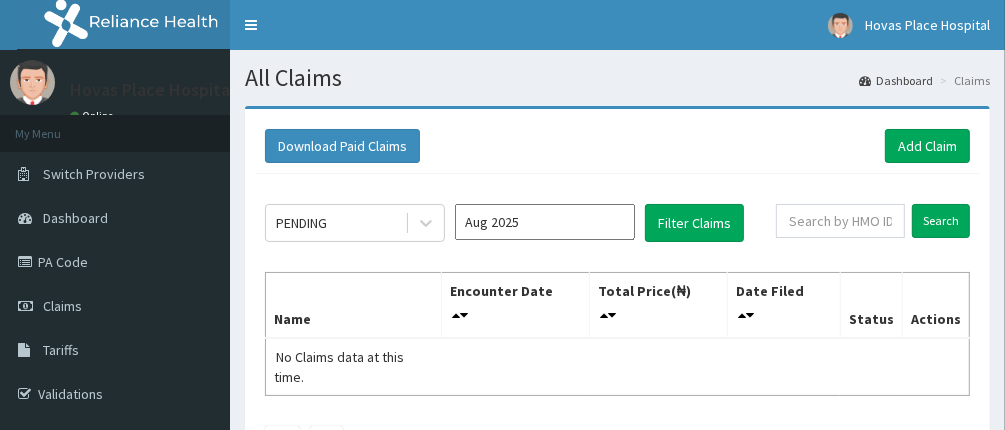 click on "Aug 2025" at bounding box center [545, 222] 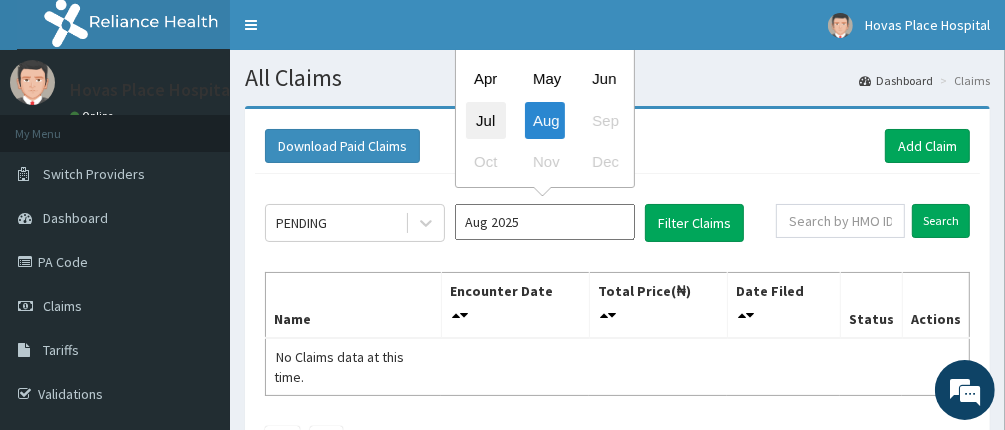 click on "Jul" at bounding box center [486, 120] 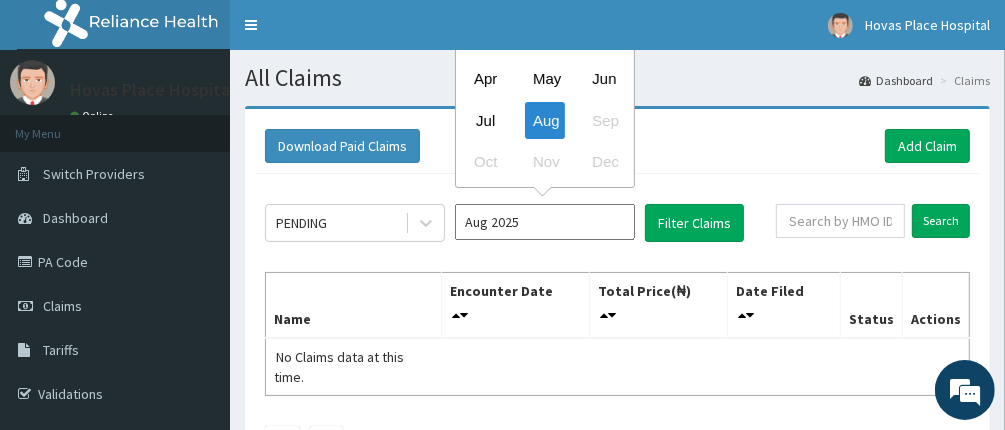 type on "Jul 2025" 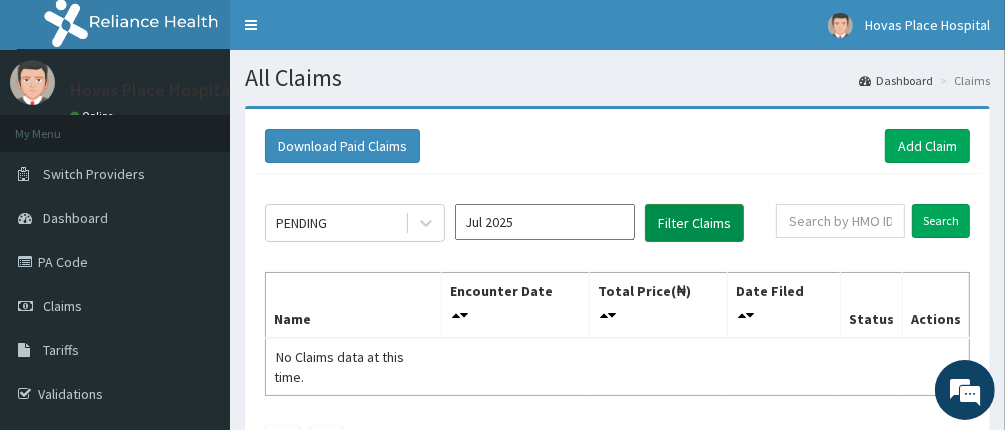 click on "Filter Claims" at bounding box center (694, 223) 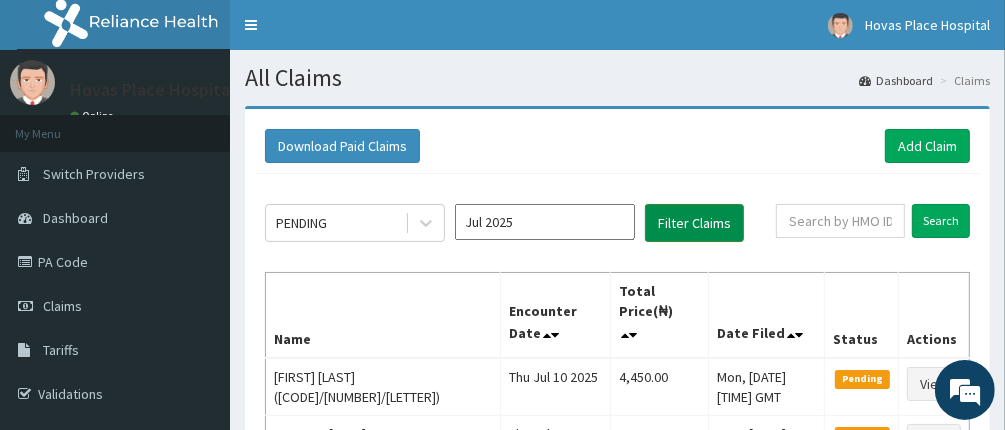 scroll, scrollTop: 0, scrollLeft: 0, axis: both 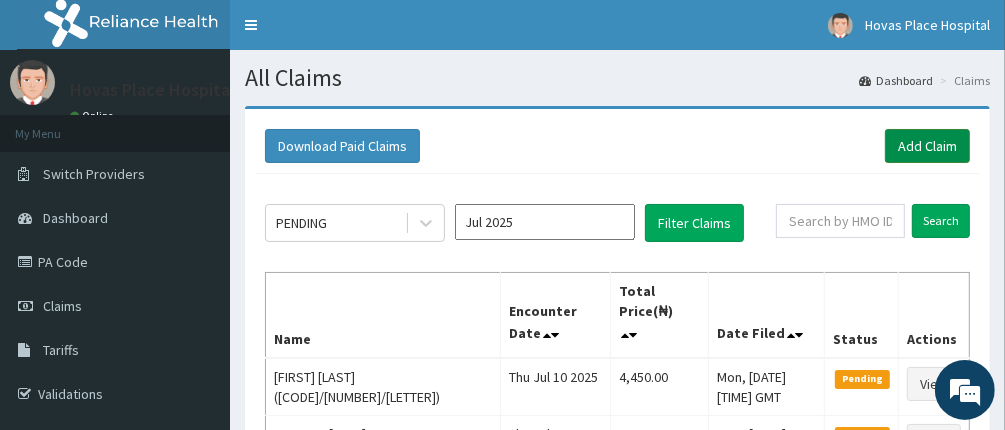 click on "Add Claim" at bounding box center [927, 146] 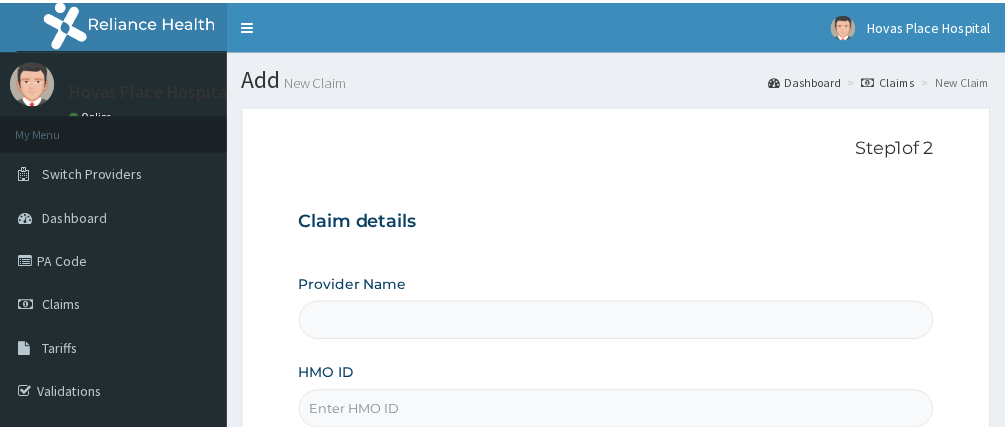 scroll, scrollTop: 0, scrollLeft: 0, axis: both 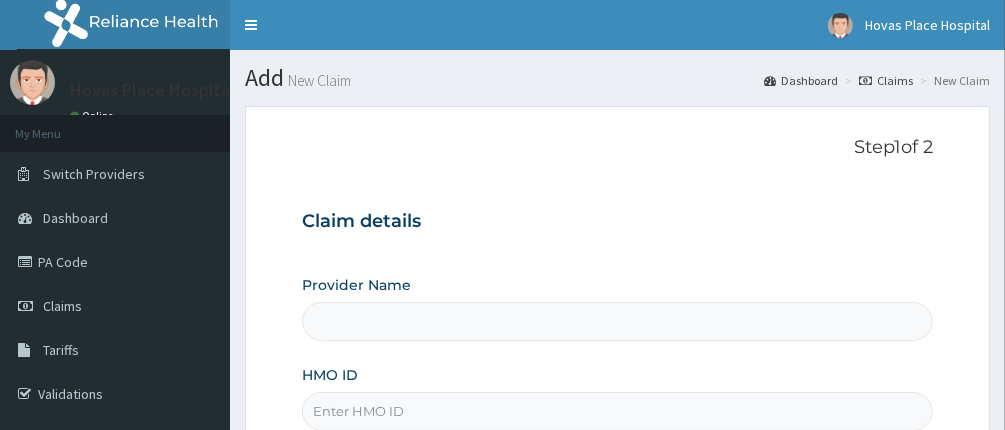 type on "Hovas Place Hospital" 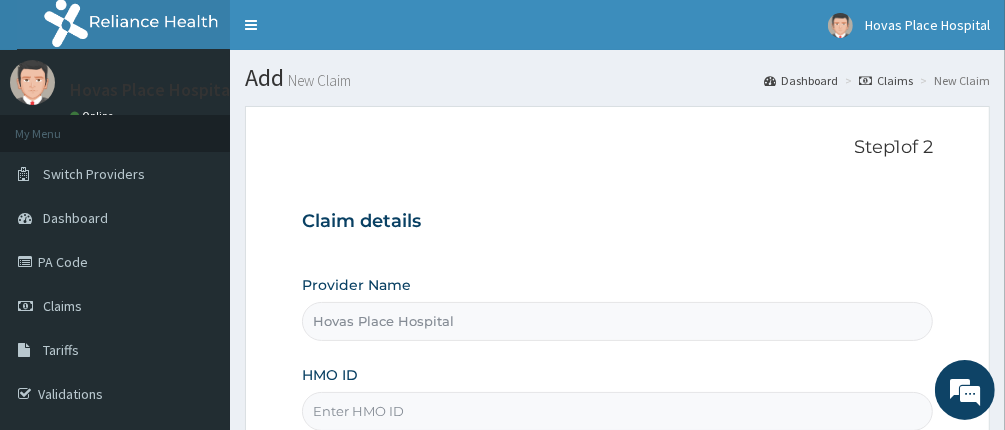 scroll, scrollTop: 0, scrollLeft: 0, axis: both 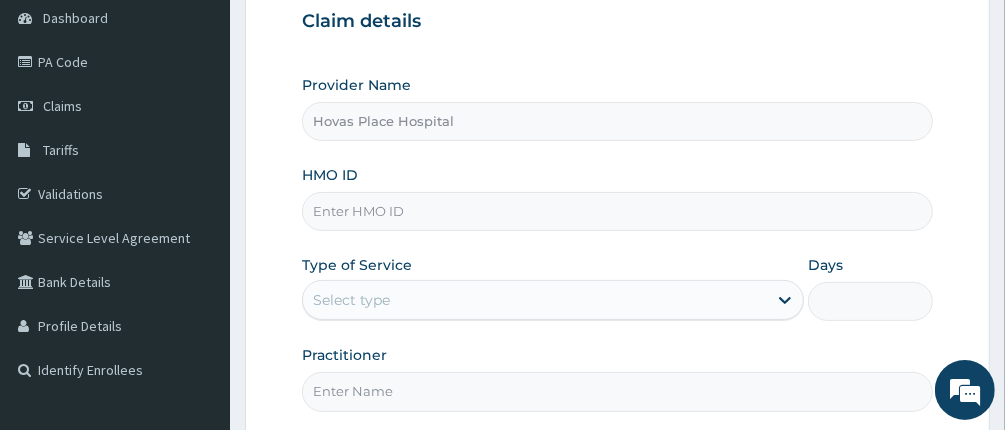 click on "HMO ID" at bounding box center [618, 211] 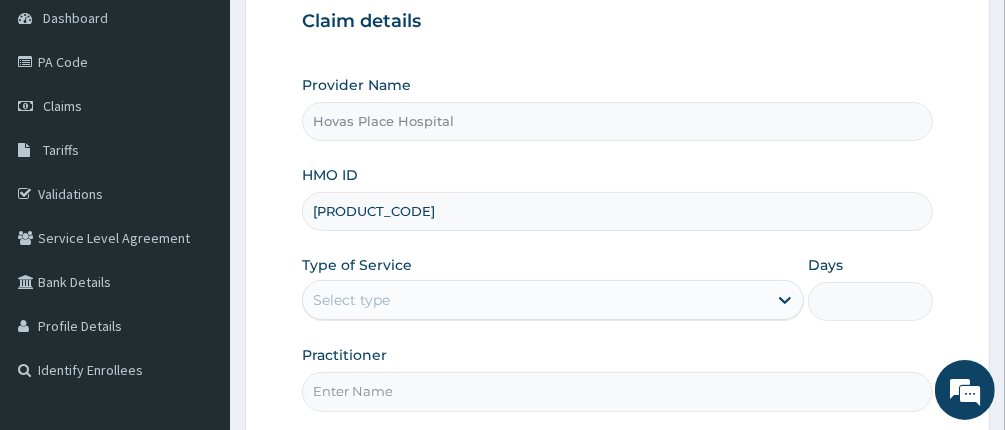 type on "[PRODUCT_CODE]" 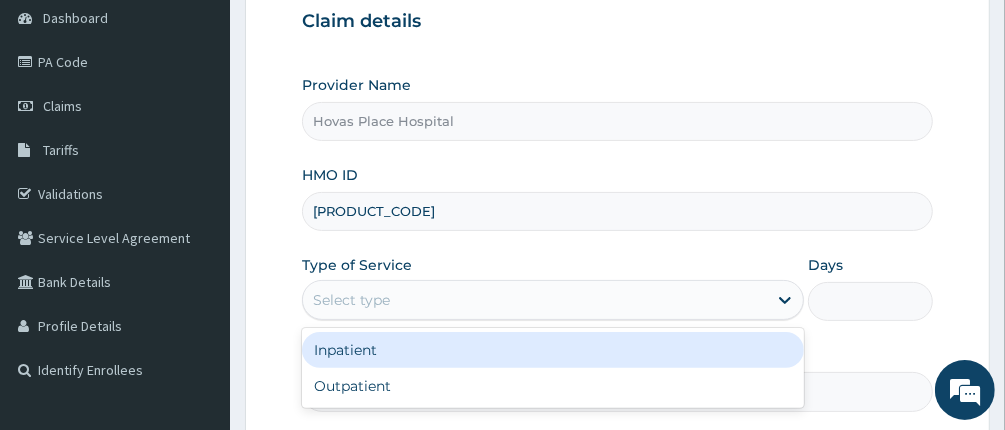 click on "Select type" at bounding box center [535, 300] 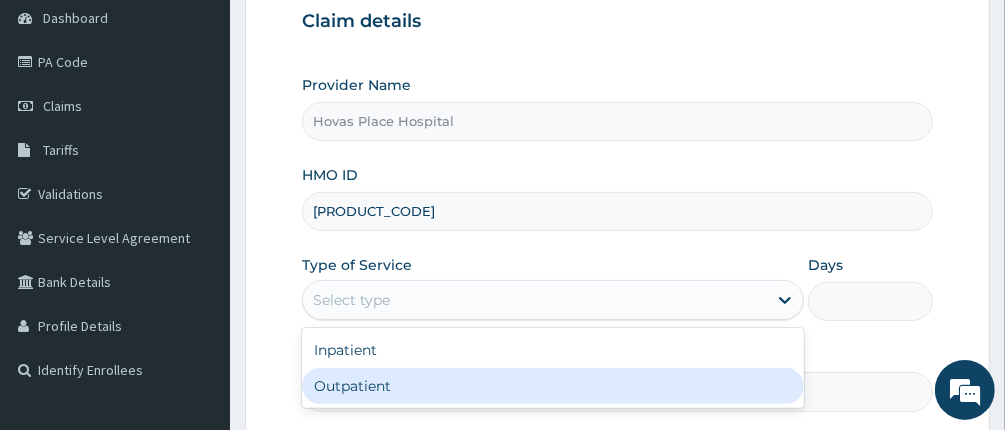 click on "Outpatient" at bounding box center (553, 386) 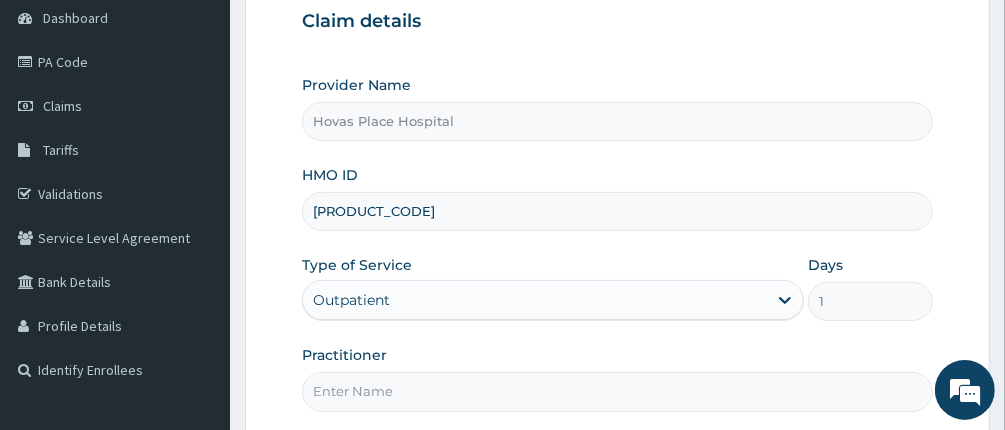 scroll, scrollTop: 300, scrollLeft: 0, axis: vertical 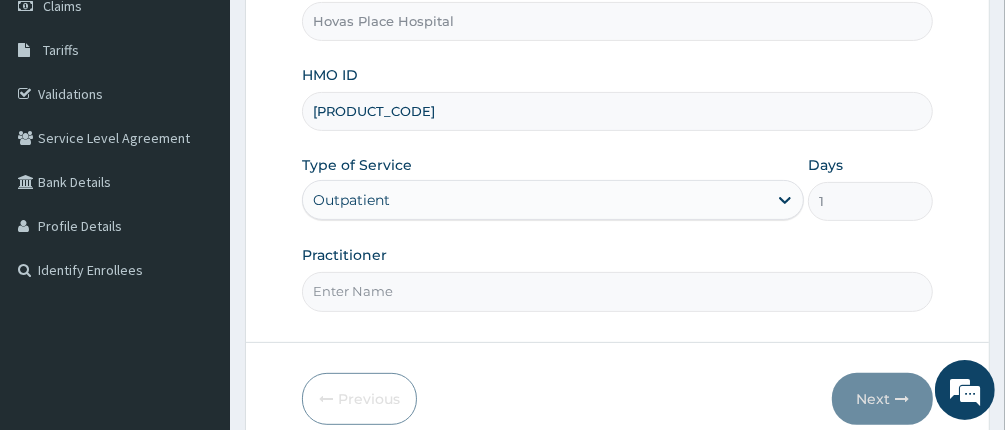 click on "Practitioner" at bounding box center (618, 291) 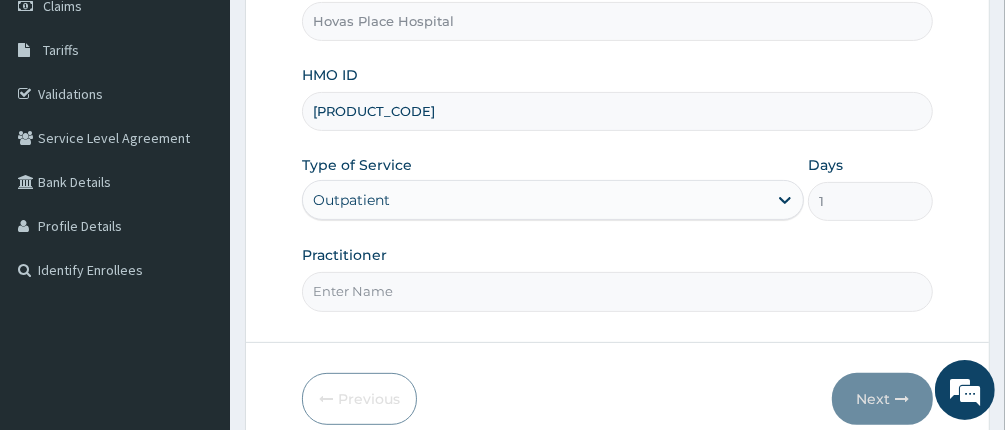 type on "[FIRST] [LAST]" 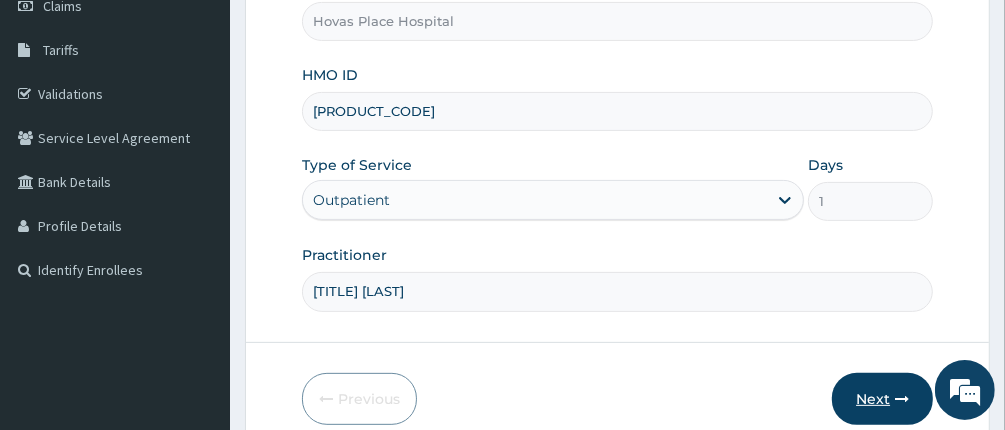 click on "Next" at bounding box center (882, 399) 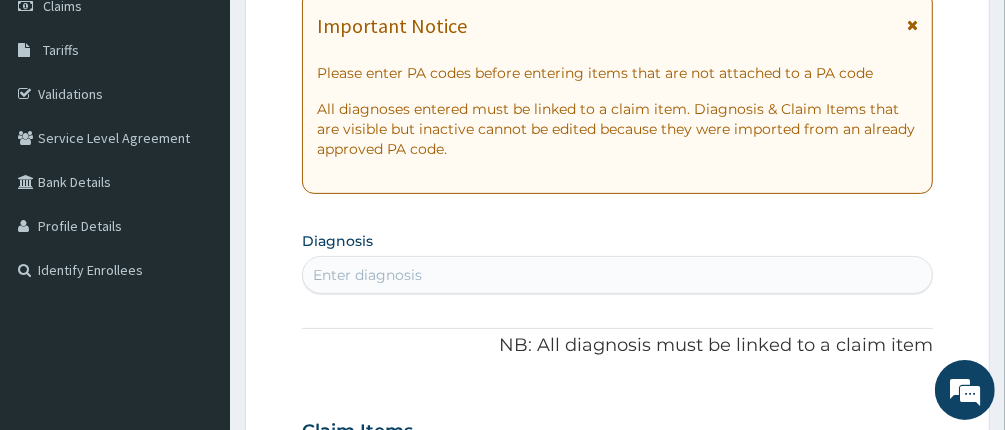 scroll, scrollTop: 100, scrollLeft: 0, axis: vertical 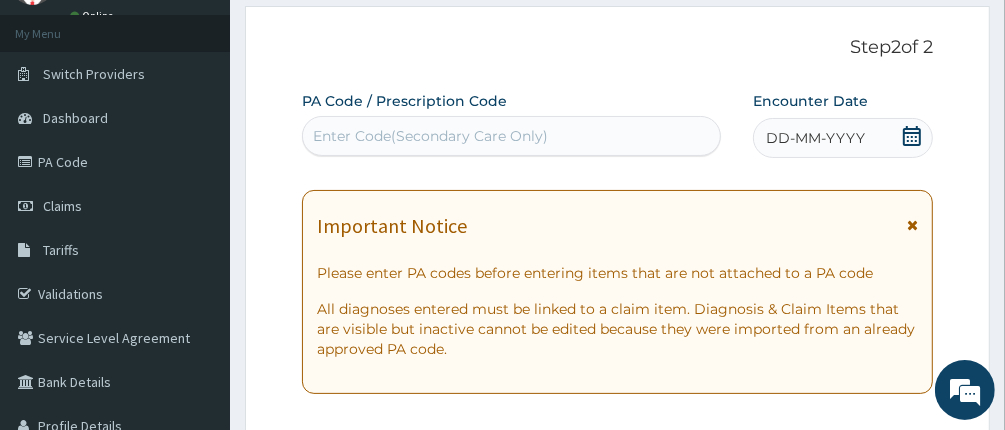 click on "Enter Code(Secondary Care Only)" at bounding box center (512, 136) 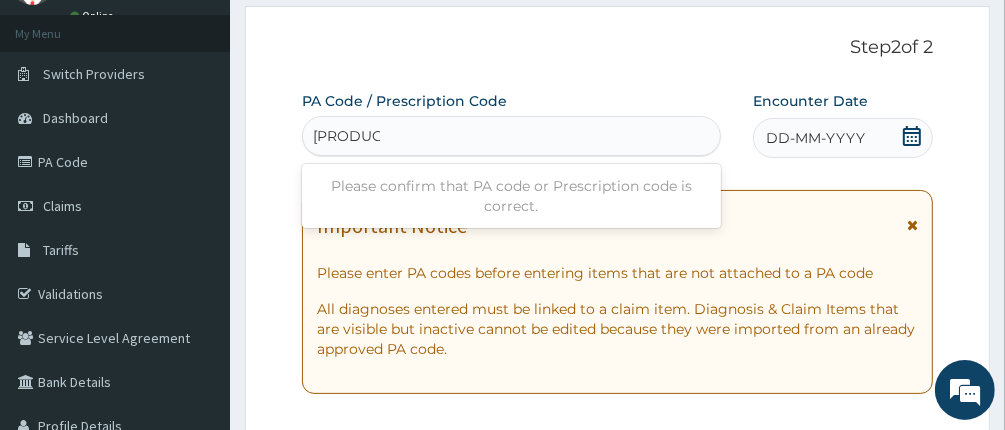 type on "PA/A471FF" 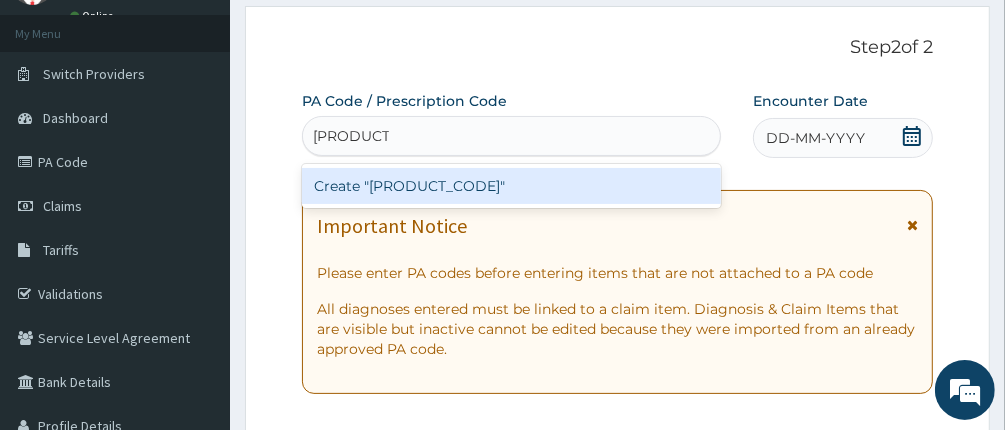 click on "Create "PA/A471FF"" at bounding box center (512, 186) 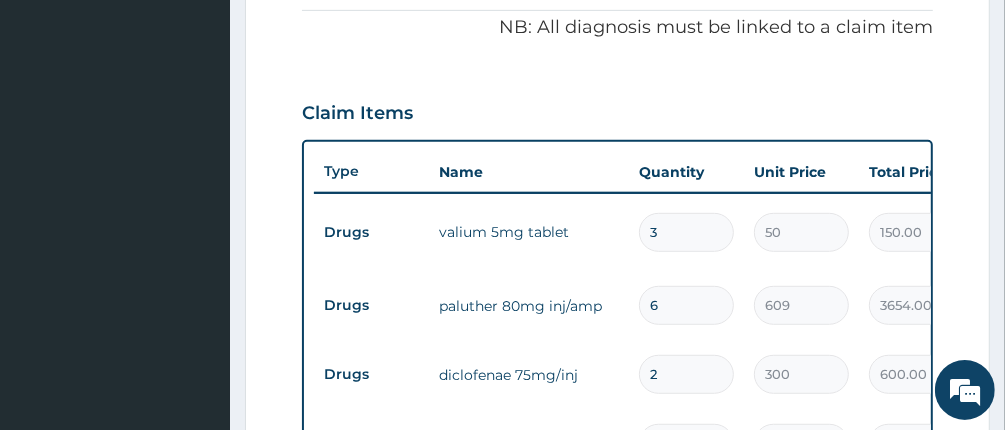 scroll, scrollTop: 1024, scrollLeft: 0, axis: vertical 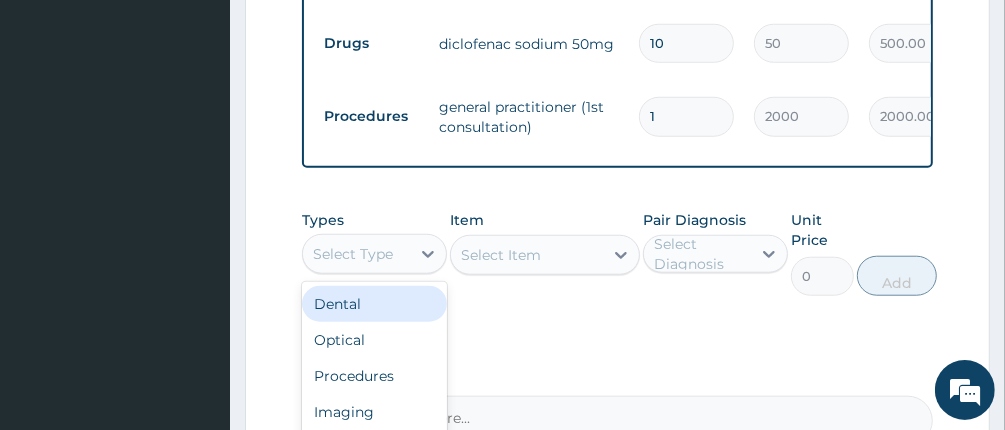 click on "Select Type" at bounding box center [356, 254] 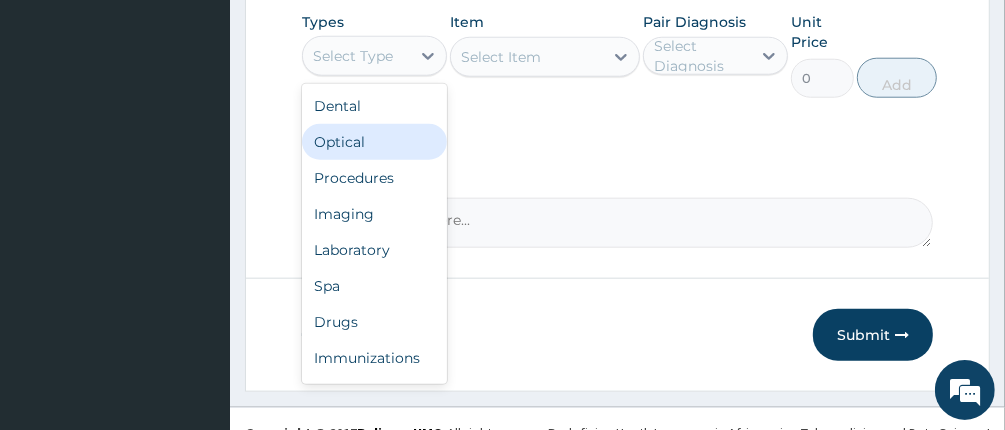 scroll, scrollTop: 1224, scrollLeft: 0, axis: vertical 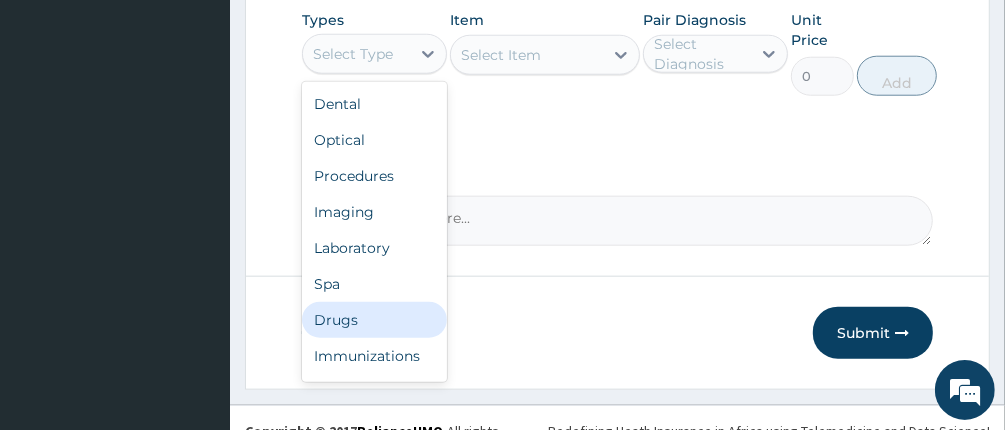 click on "Drugs" at bounding box center (374, 320) 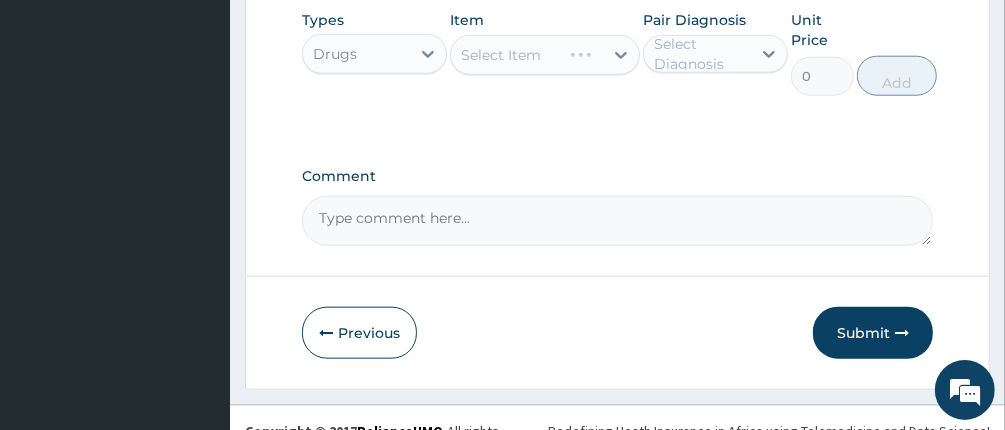 click on "Select Diagnosis" at bounding box center [701, 54] 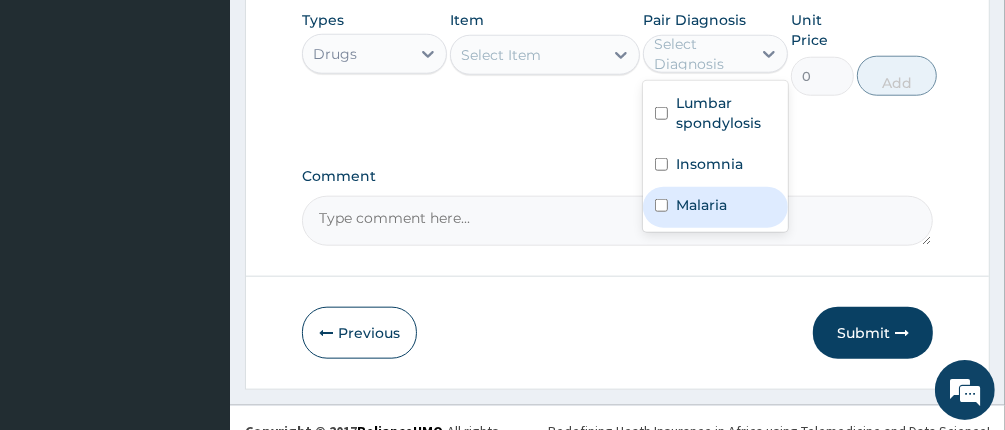click at bounding box center (661, 205) 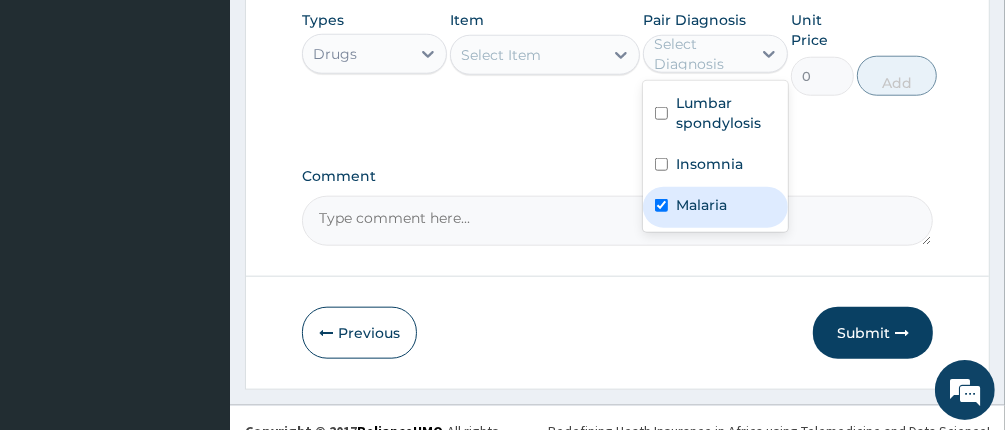 checkbox on "true" 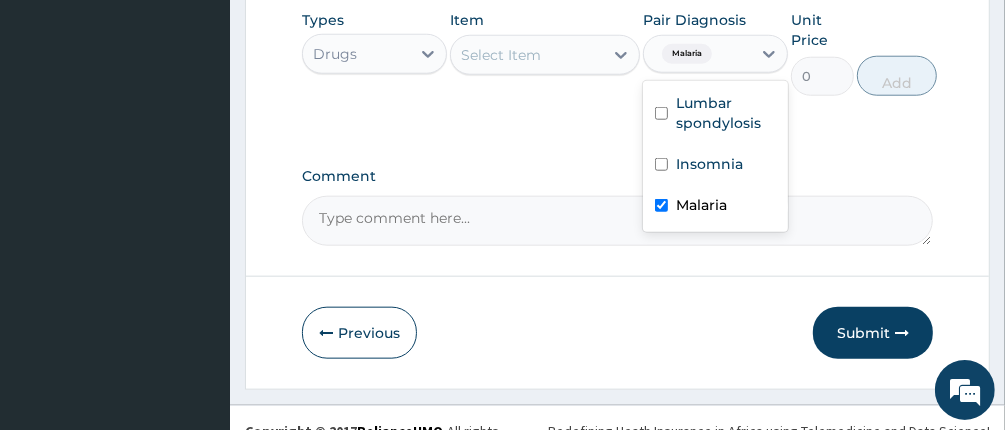 click on "Comment" at bounding box center (618, 207) 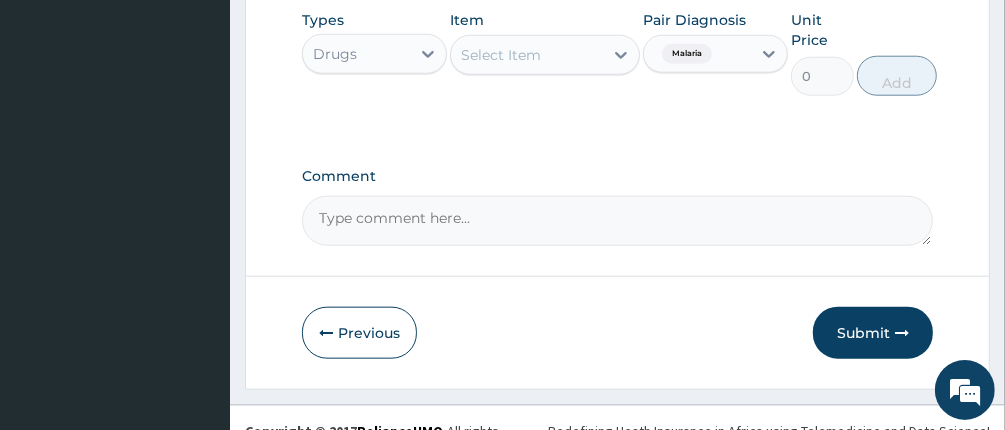 click on "Select Item" at bounding box center [526, 55] 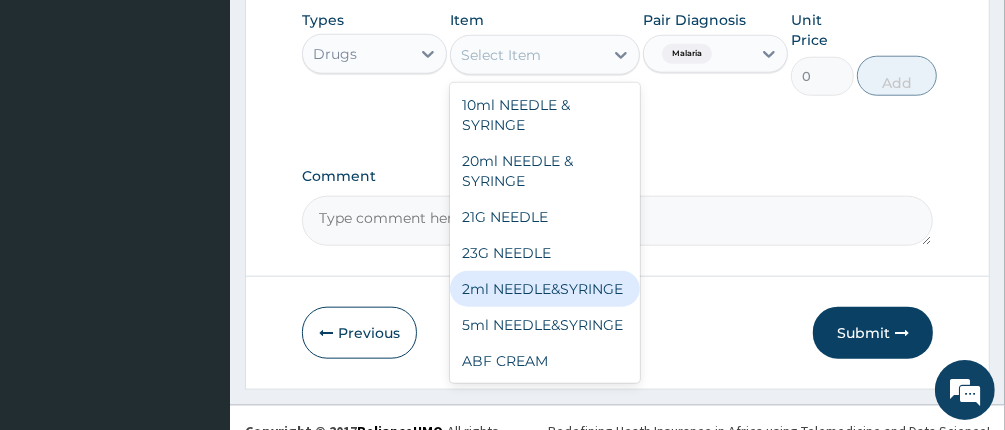 click on "2ml NEEDLE&SYRINGE" at bounding box center (544, 289) 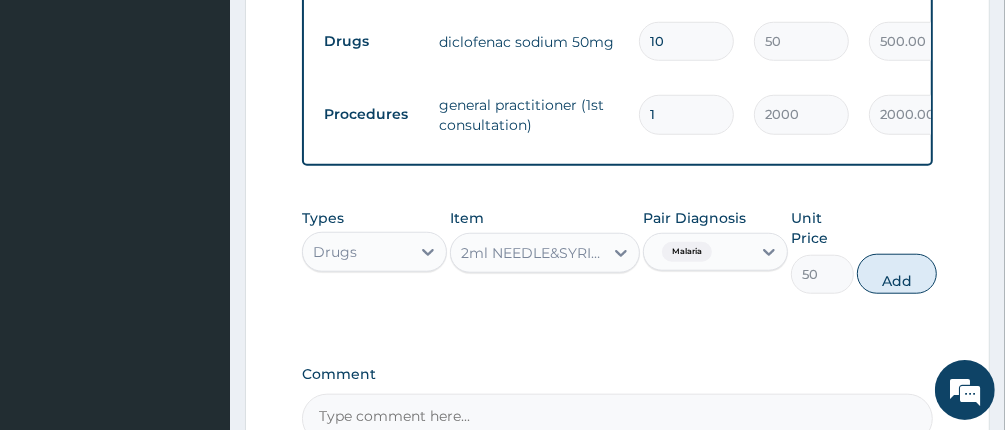 scroll, scrollTop: 1024, scrollLeft: 0, axis: vertical 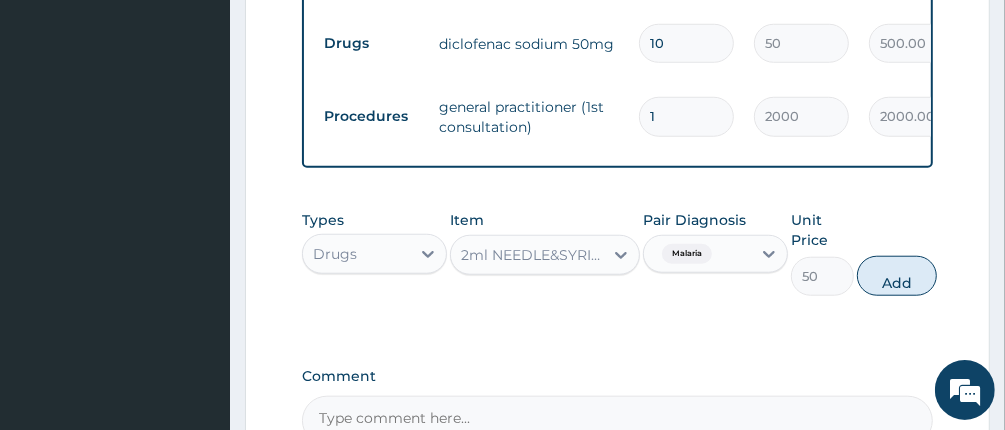 drag, startPoint x: 894, startPoint y: 293, endPoint x: 886, endPoint y: 306, distance: 15.264338 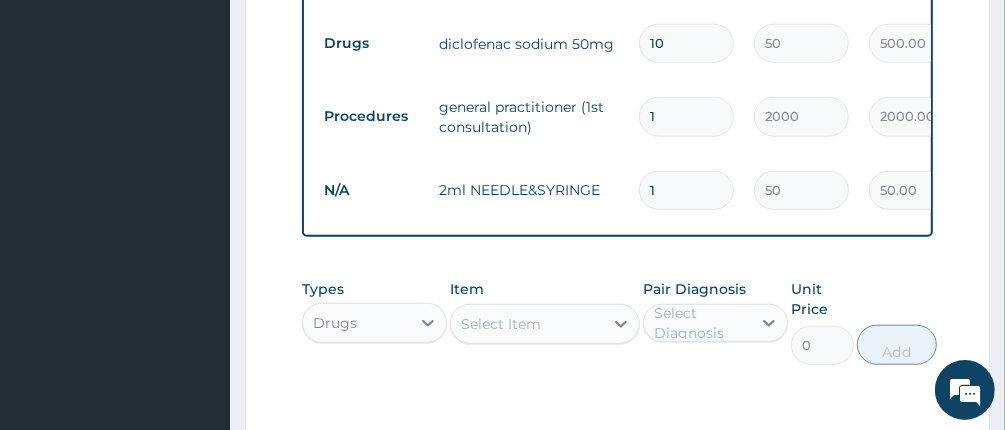 type 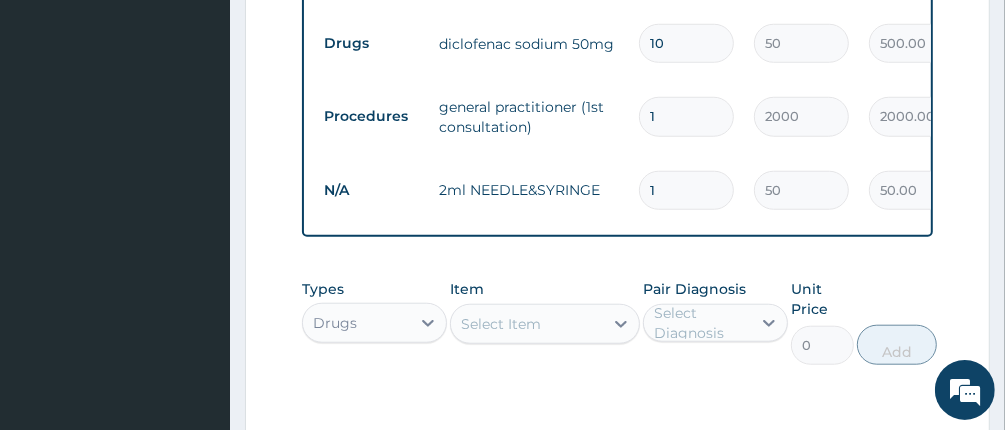 type on "0.00" 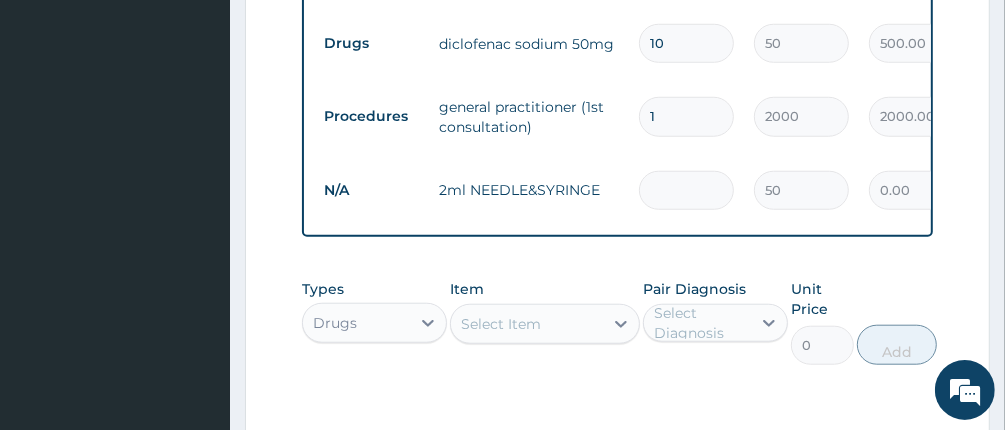 type on "6" 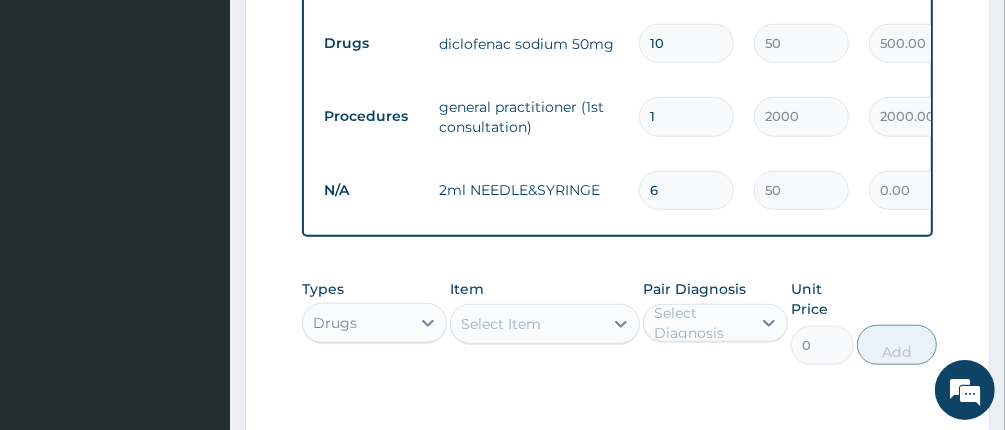 type on "300.00" 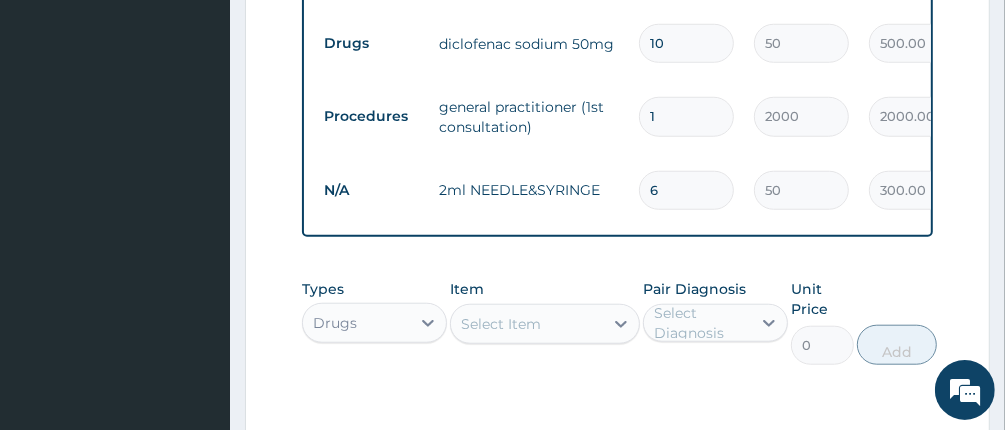 type on "6" 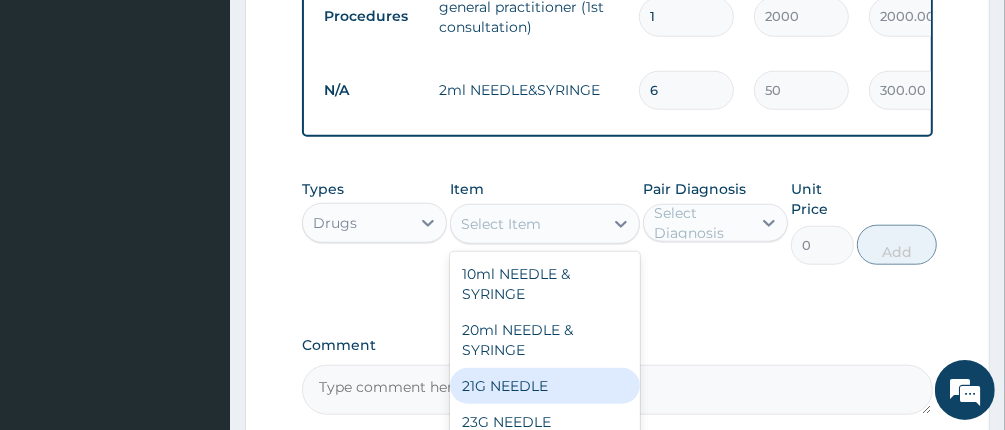 scroll, scrollTop: 1224, scrollLeft: 0, axis: vertical 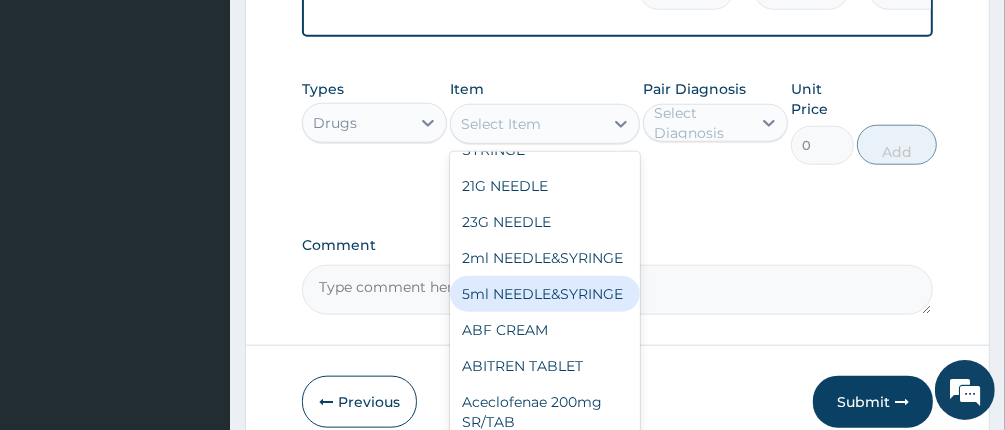 click on "5ml NEEDLE&SYRINGE" at bounding box center [544, 294] 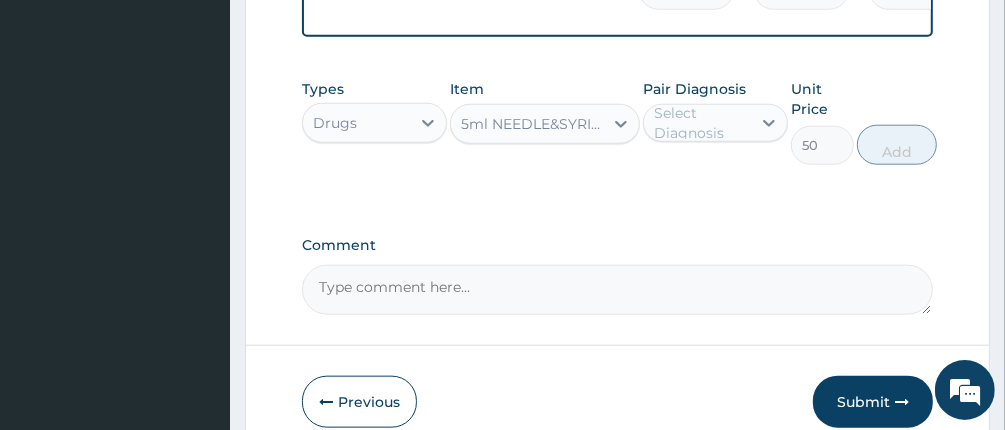 click on "Select Diagnosis" at bounding box center [701, 123] 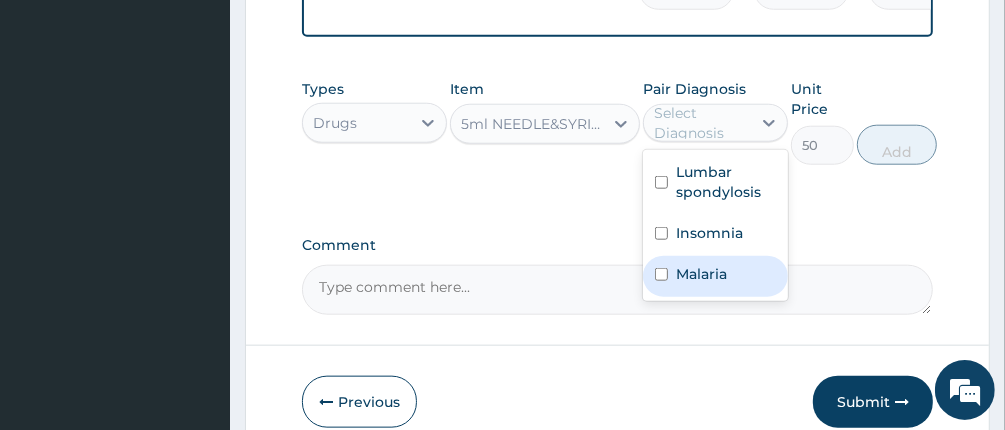 click on "Malaria" at bounding box center [701, 274] 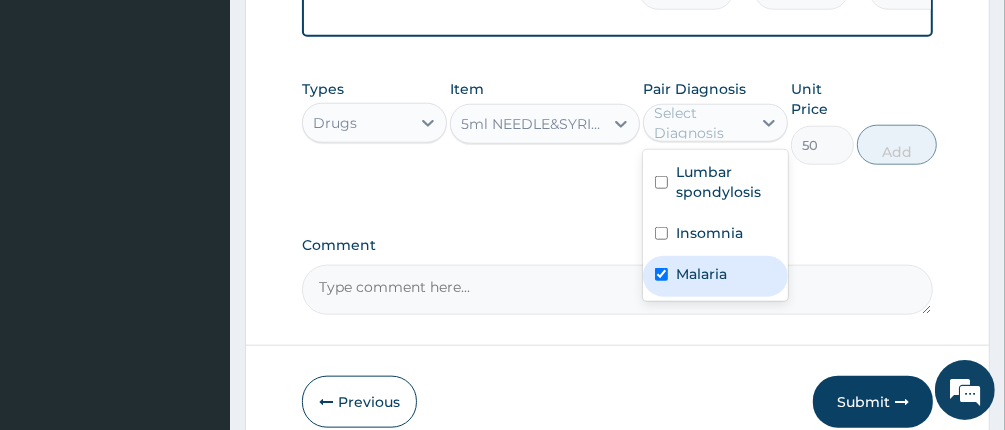 checkbox on "true" 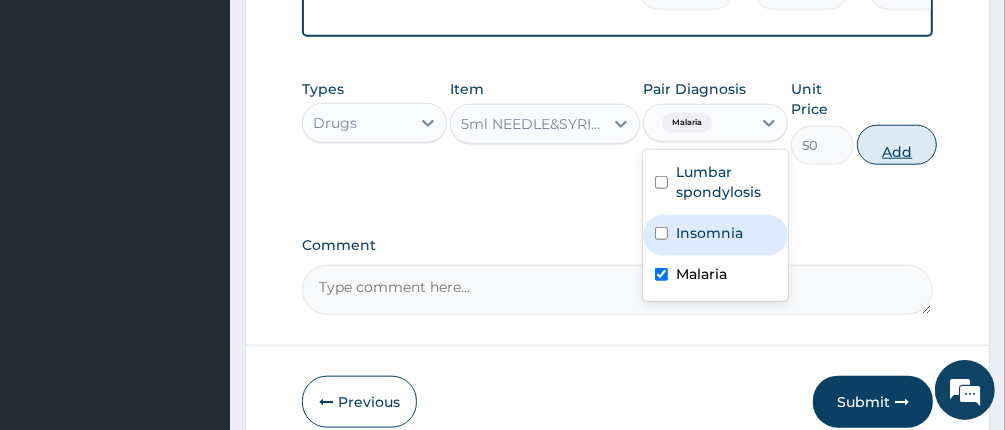 click on "Add" at bounding box center (897, 145) 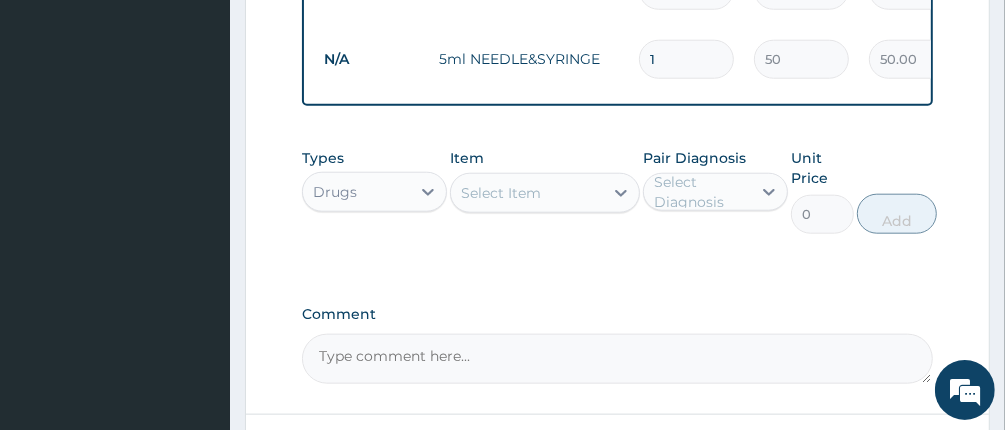 type 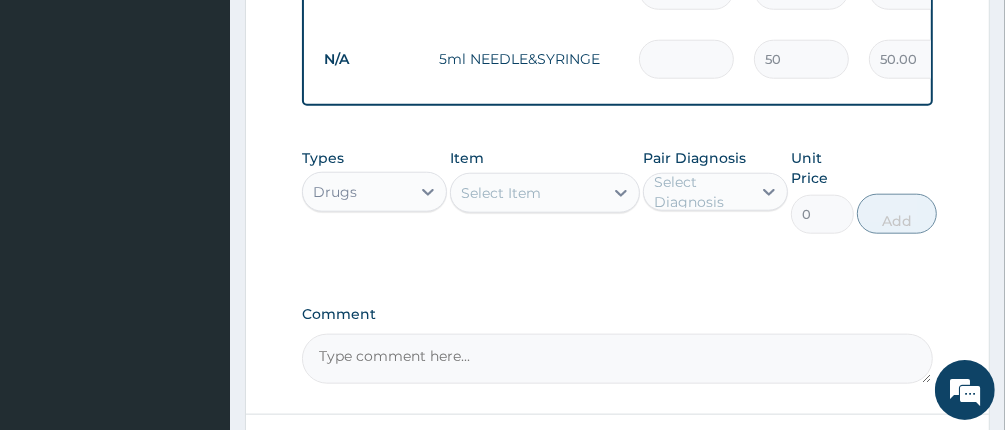 type on "0.00" 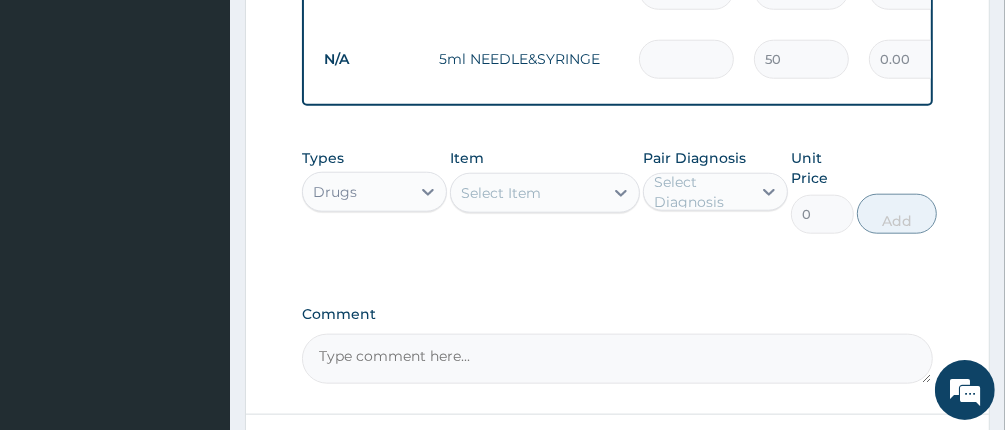 type on "2" 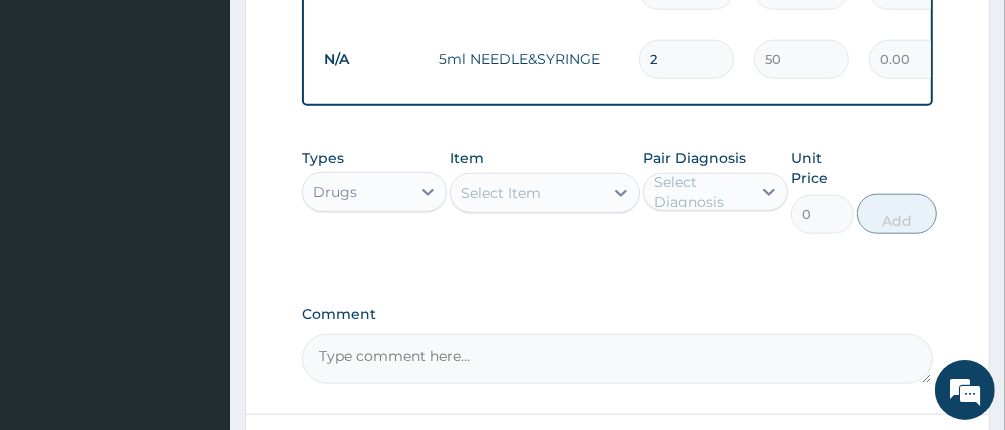 type on "100.00" 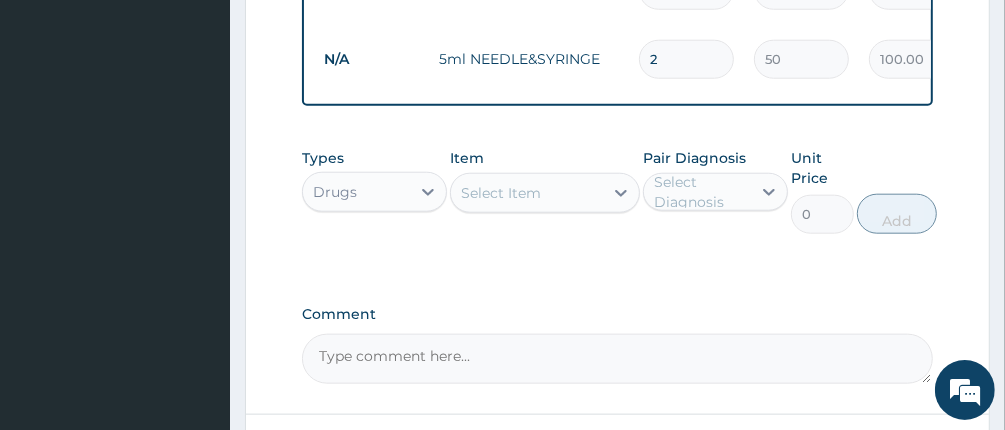 type on "2" 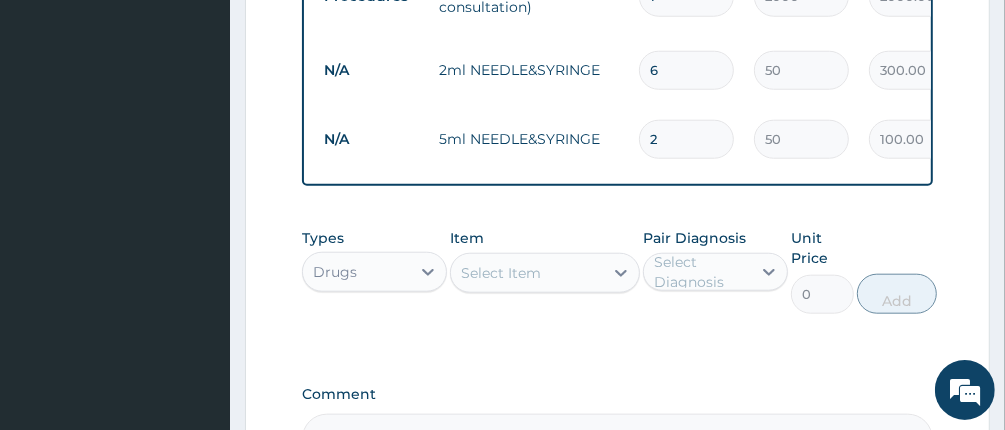 scroll, scrollTop: 1124, scrollLeft: 0, axis: vertical 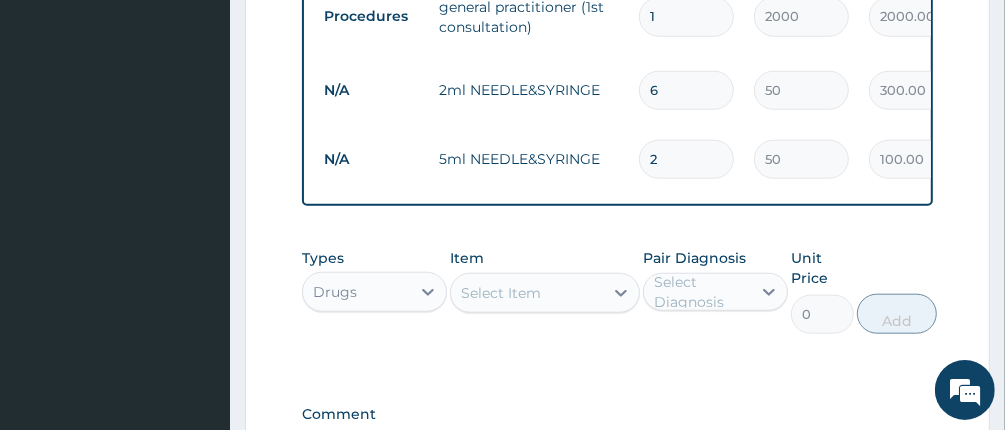 click on "N/A 5ml NEEDLE&SYRINGE 2 50 100.00 Malaria Delete" at bounding box center (804, 159) 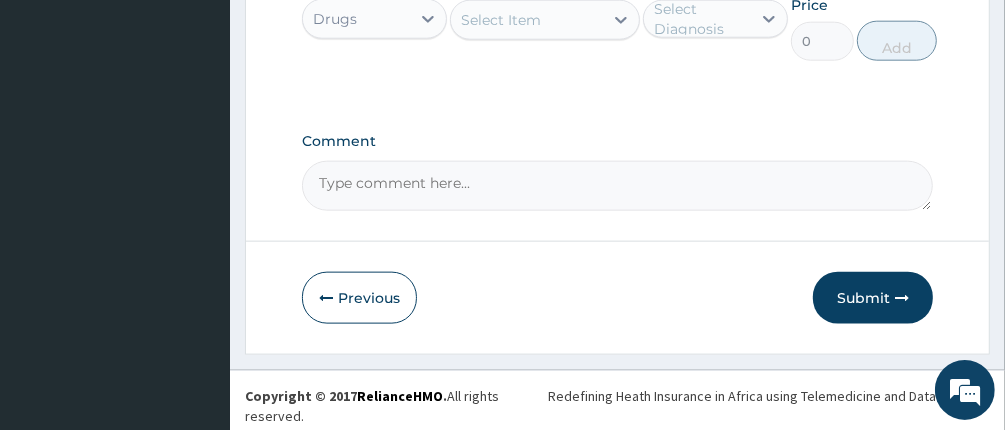 scroll, scrollTop: 1400, scrollLeft: 0, axis: vertical 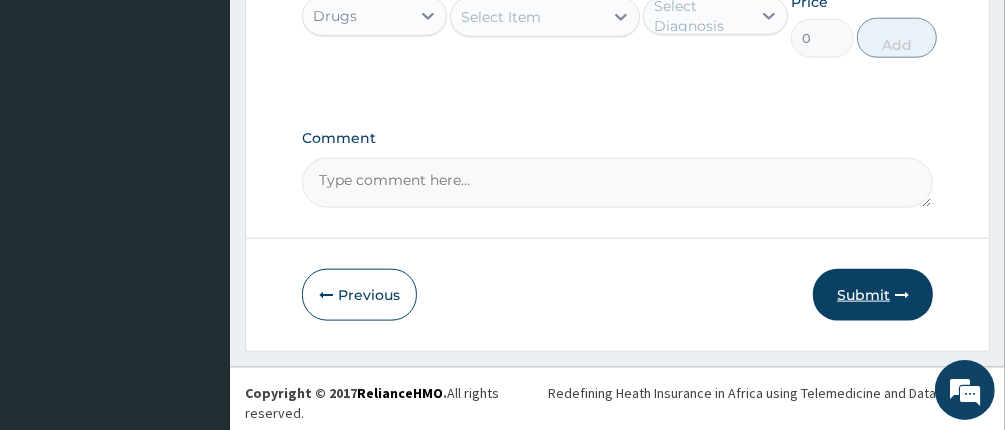 click on "Submit" at bounding box center [873, 295] 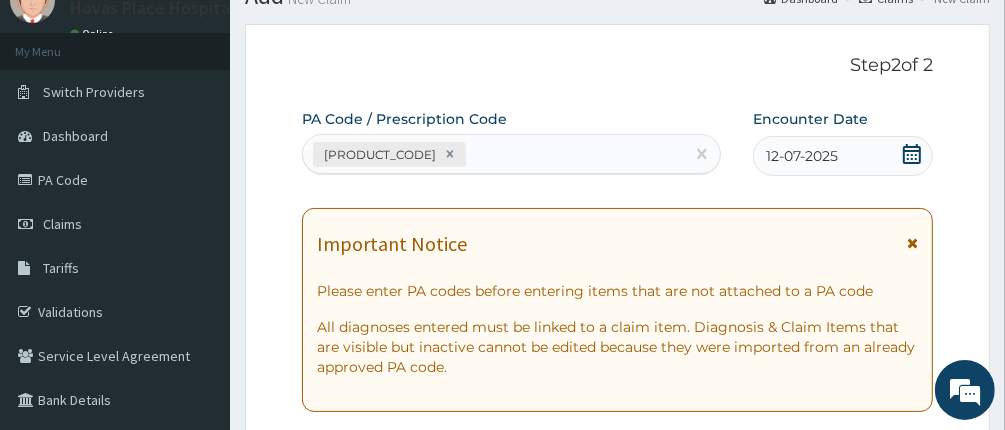 scroll, scrollTop: 200, scrollLeft: 0, axis: vertical 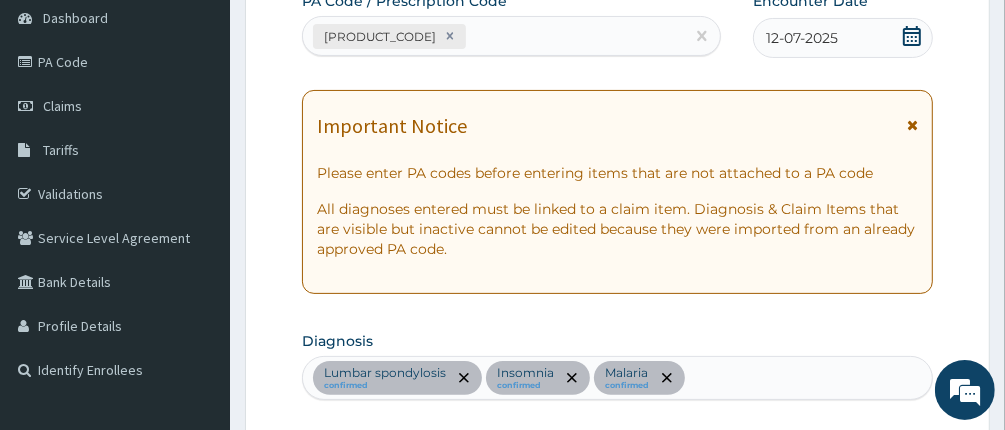 click on "Diagnosis Lumbar spondylosis confirmed Insomnia confirmed Malaria confirmed" at bounding box center (618, 363) 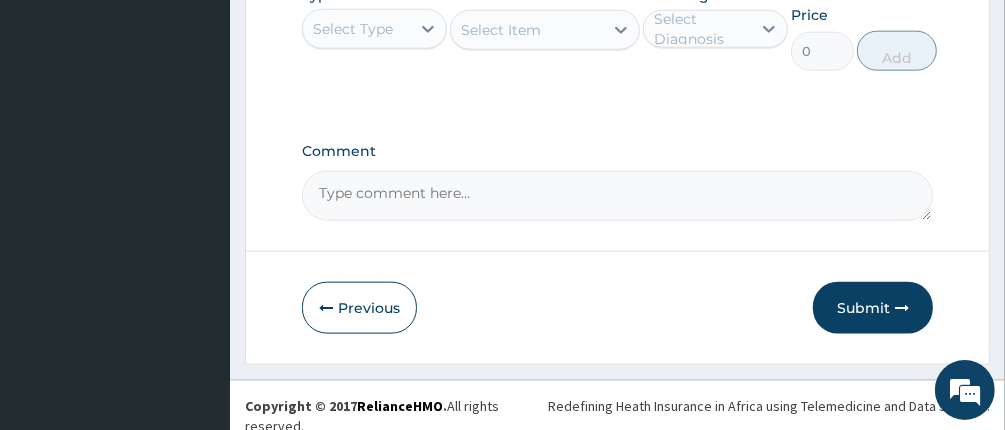 scroll, scrollTop: 1400, scrollLeft: 0, axis: vertical 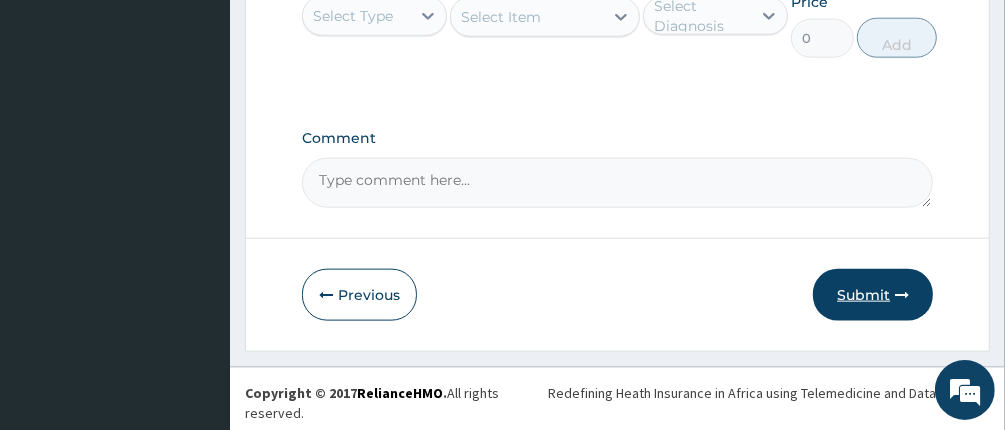 click on "Submit" at bounding box center (873, 295) 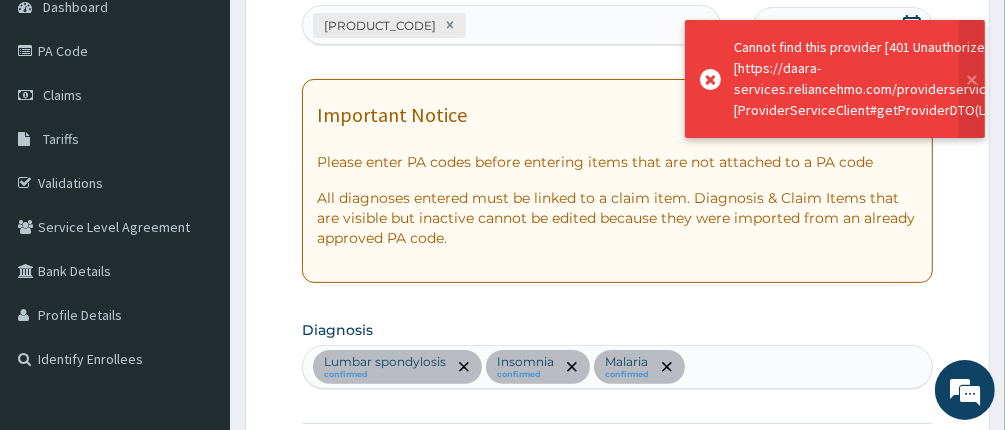 scroll, scrollTop: 1400, scrollLeft: 0, axis: vertical 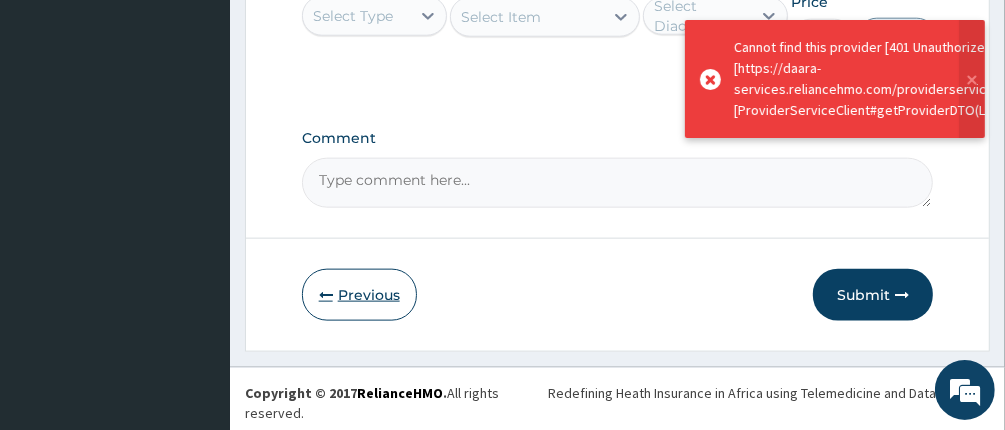 click on "Previous" at bounding box center (359, 295) 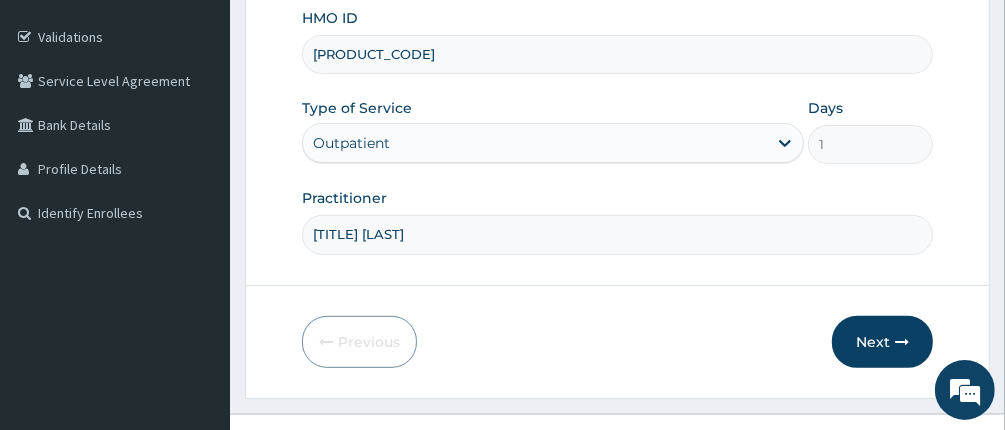 scroll, scrollTop: 388, scrollLeft: 0, axis: vertical 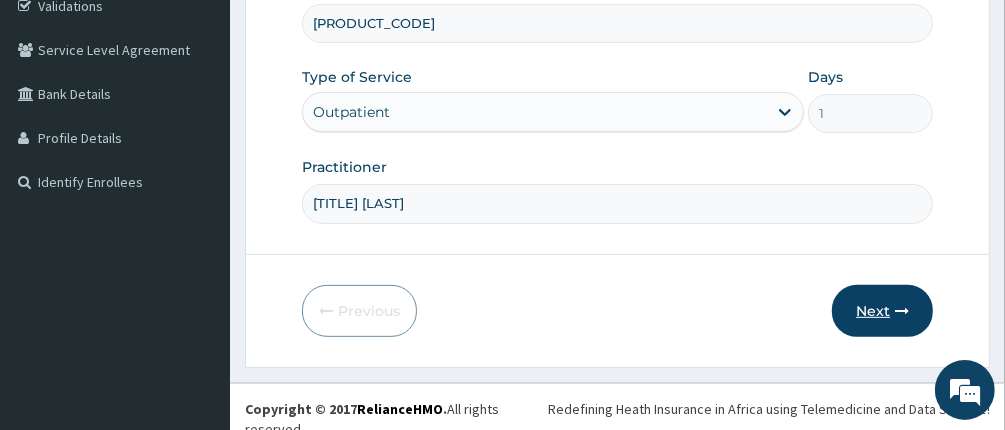 click on "Next" at bounding box center (882, 311) 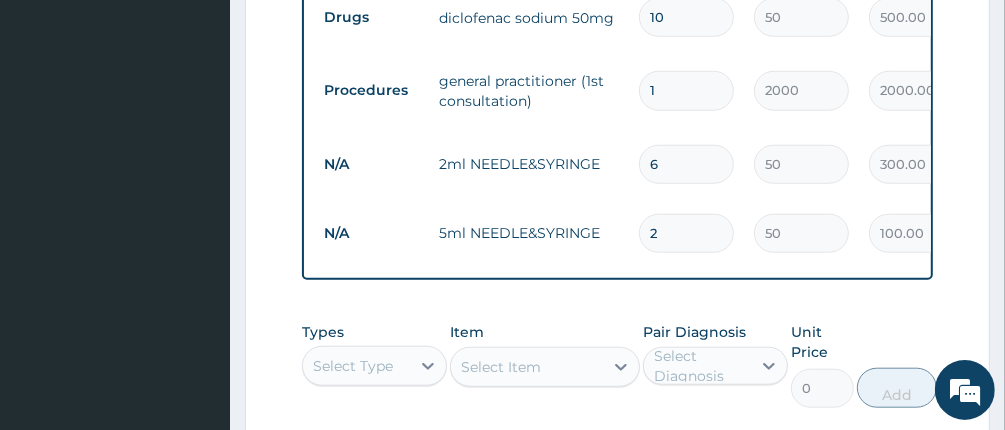 scroll, scrollTop: 1388, scrollLeft: 0, axis: vertical 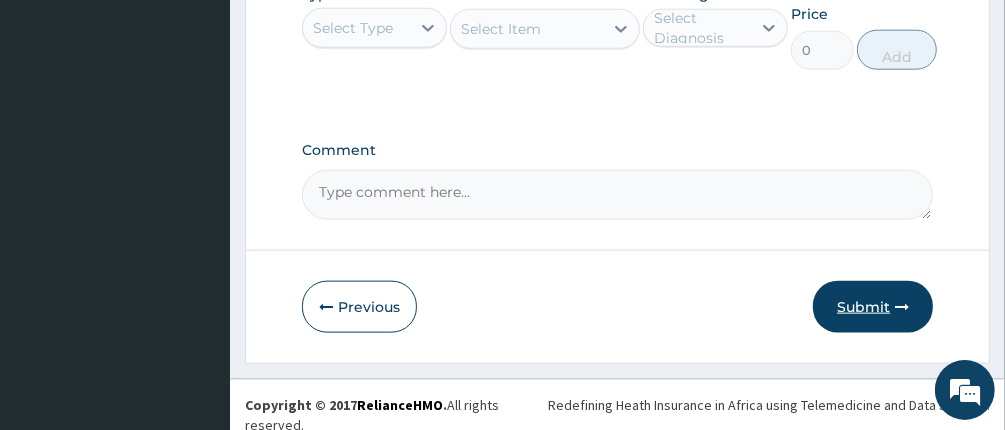 click on "Submit" at bounding box center [873, 307] 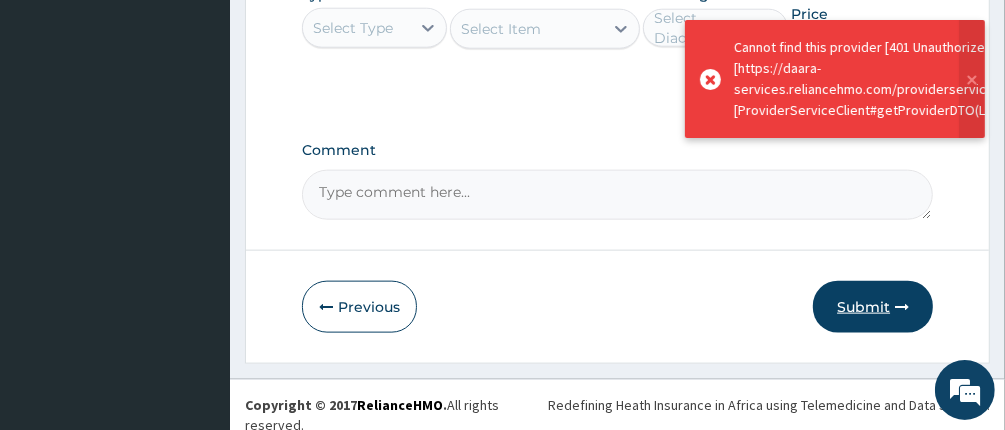 scroll, scrollTop: 1288, scrollLeft: 0, axis: vertical 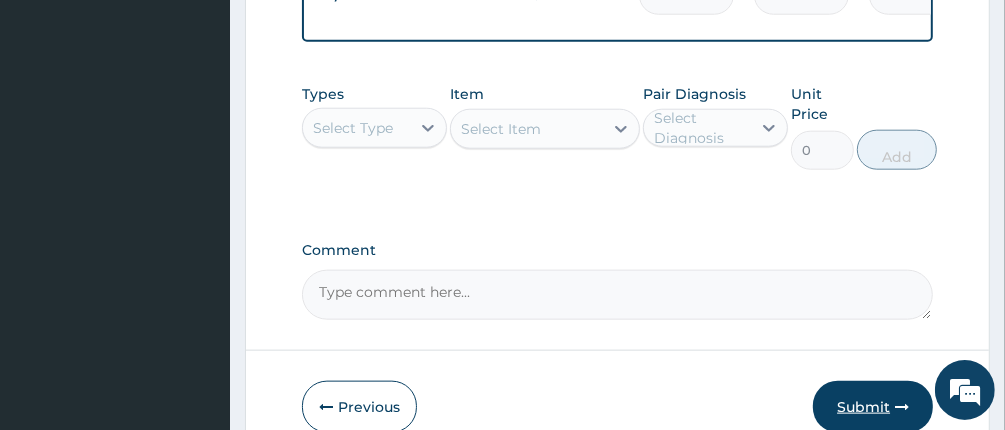 click on "Submit" at bounding box center (873, 407) 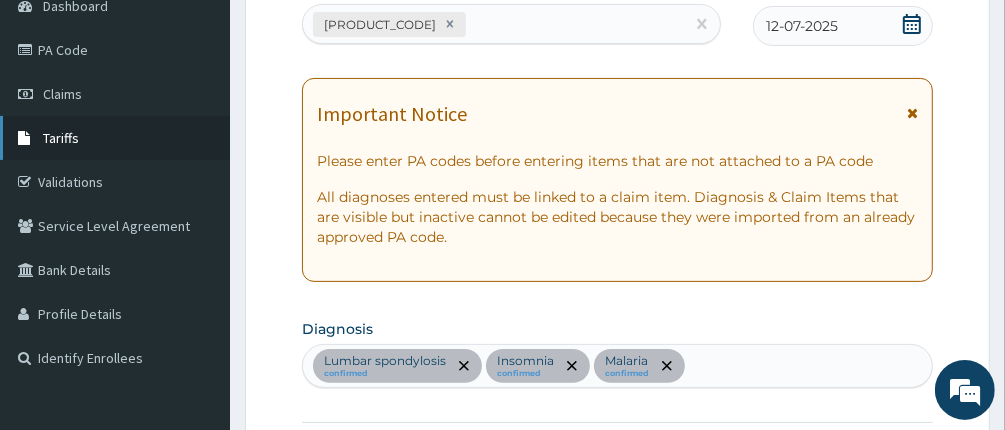 scroll, scrollTop: 88, scrollLeft: 0, axis: vertical 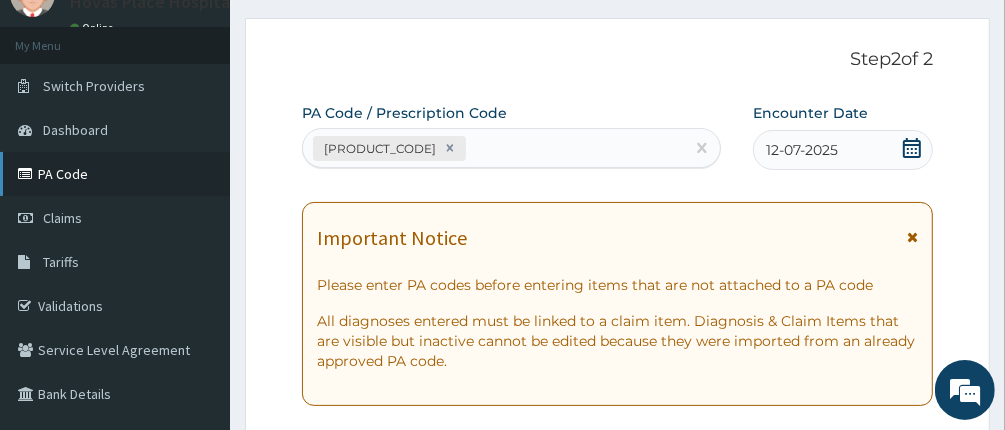 click on "PA Code" at bounding box center [115, 174] 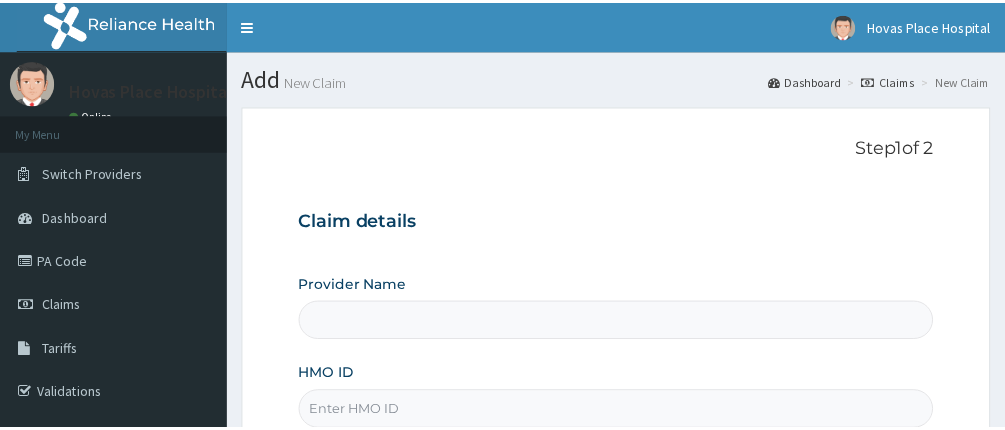 scroll, scrollTop: 0, scrollLeft: 0, axis: both 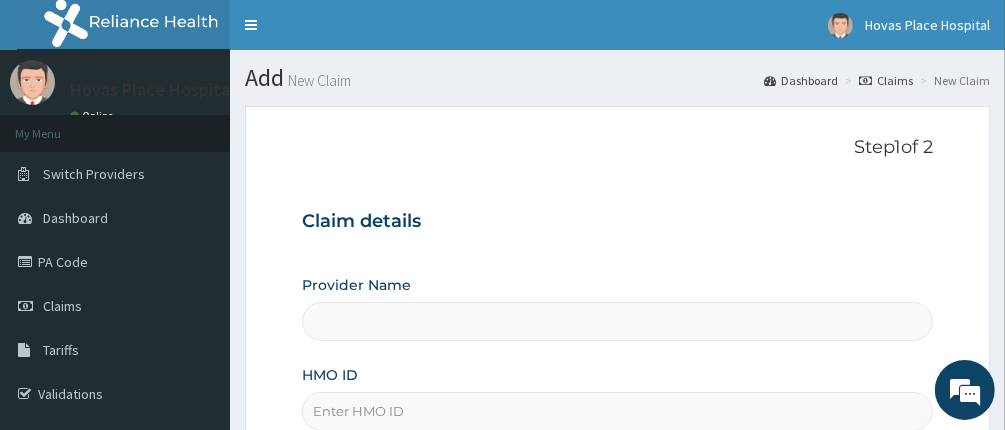 type on "Hovas Place Hospital" 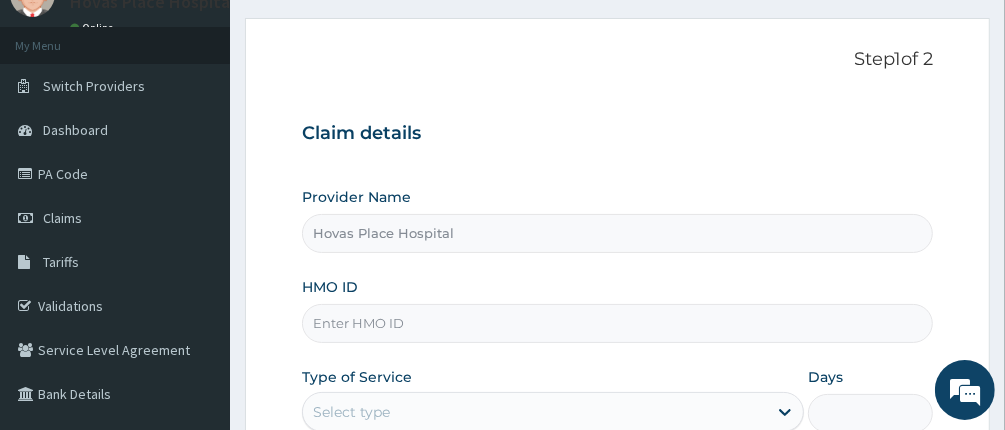 scroll, scrollTop: 200, scrollLeft: 0, axis: vertical 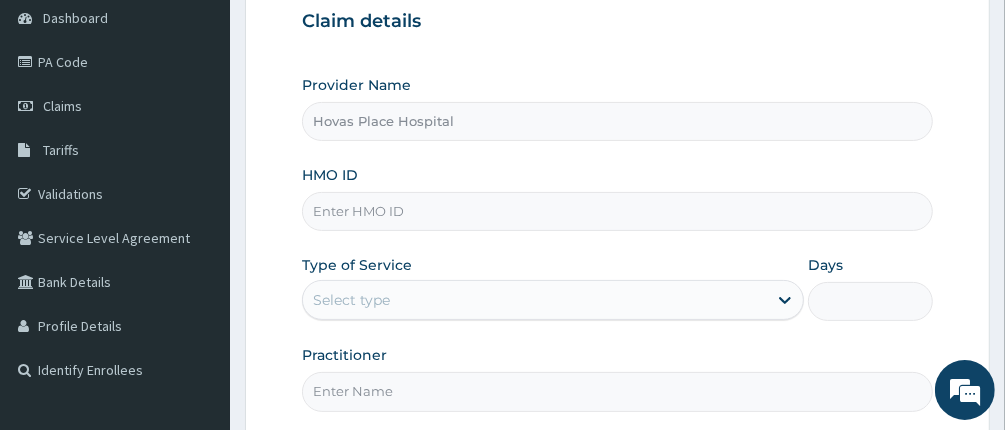 click on "HMO ID" at bounding box center (618, 211) 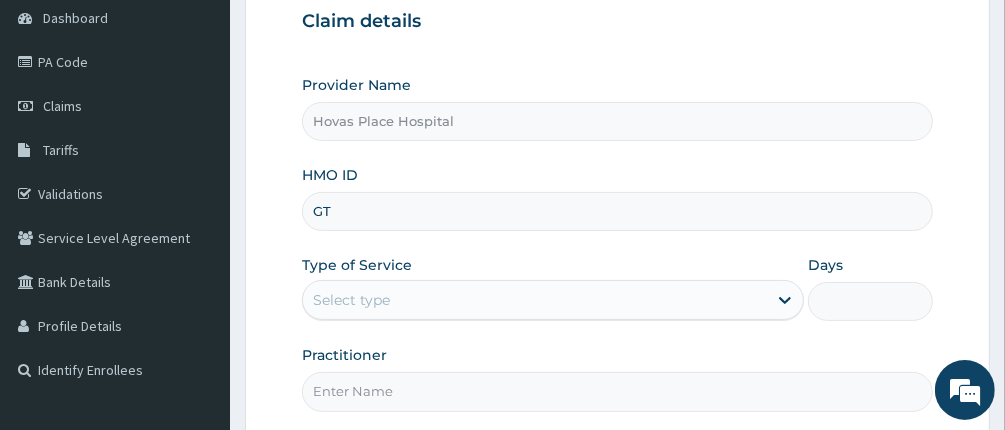 scroll, scrollTop: 0, scrollLeft: 0, axis: both 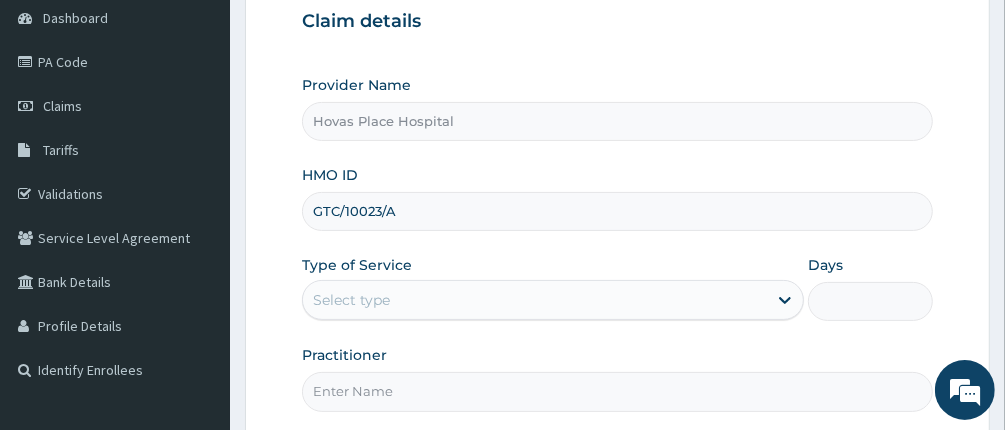 type on "GTC/10023/A" 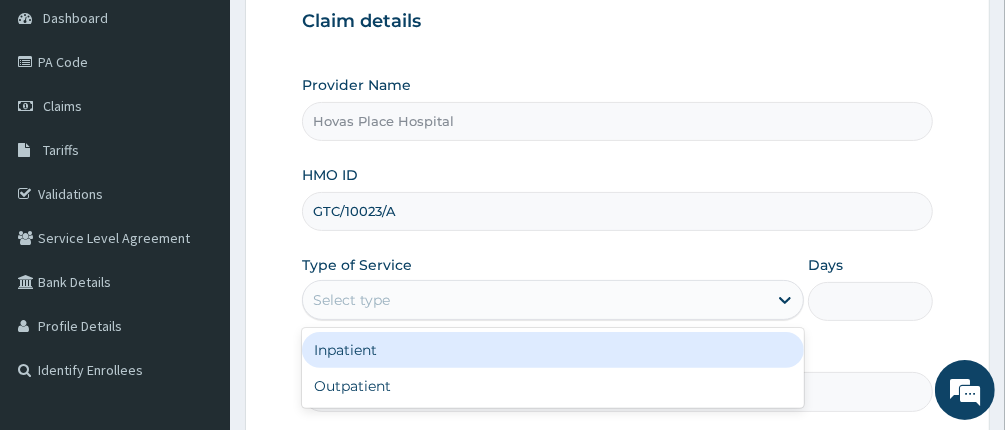 click on "Select type" at bounding box center (535, 300) 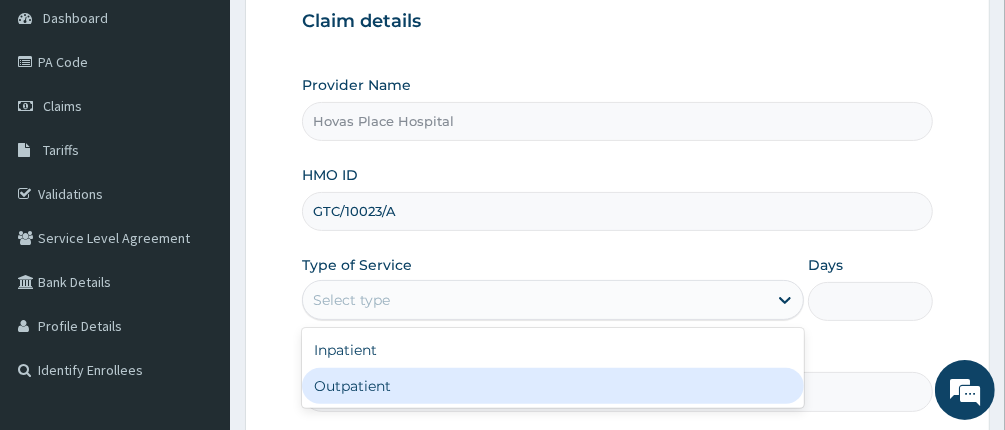 click on "Outpatient" at bounding box center [553, 386] 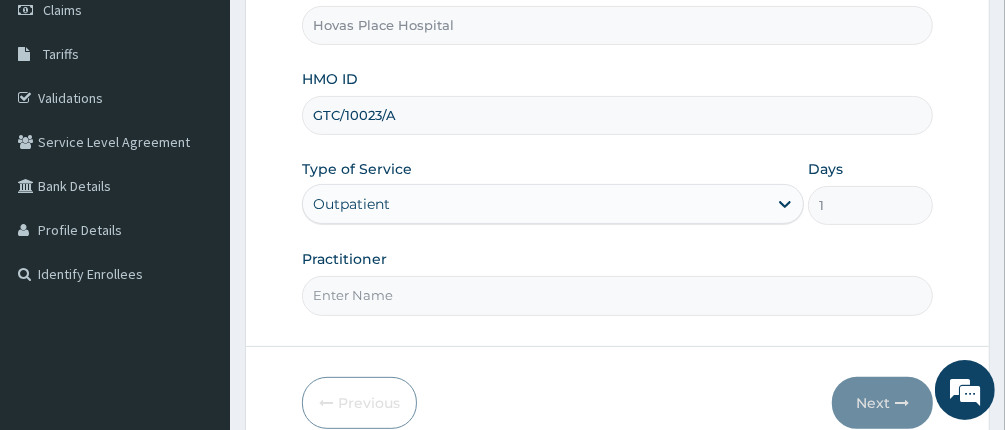 scroll, scrollTop: 388, scrollLeft: 0, axis: vertical 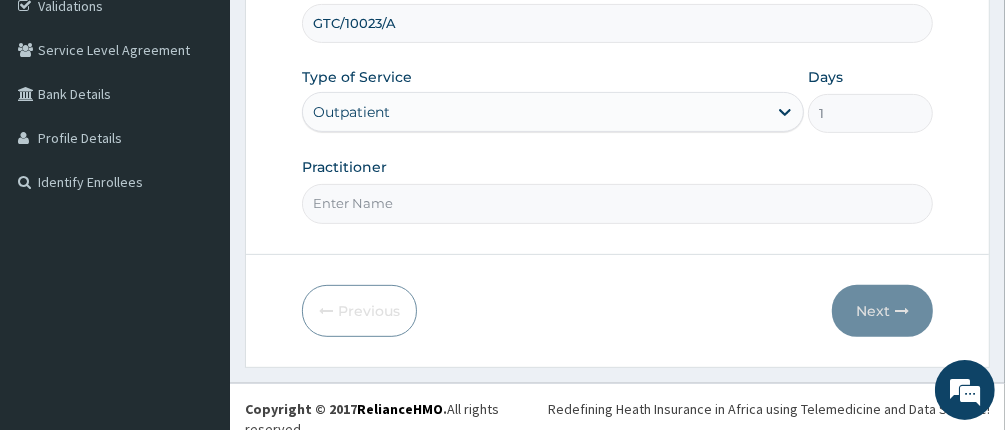 drag, startPoint x: 594, startPoint y: 208, endPoint x: 579, endPoint y: 231, distance: 27.45906 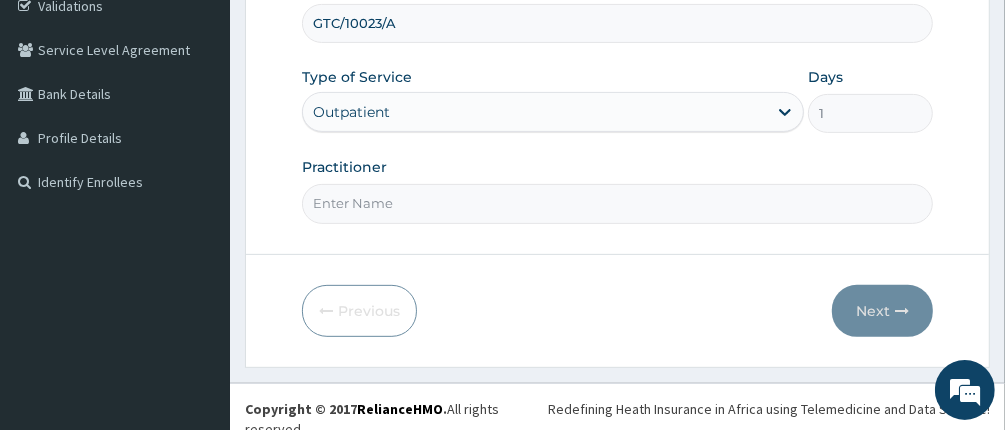 type on "[FIRST] [LAST]" 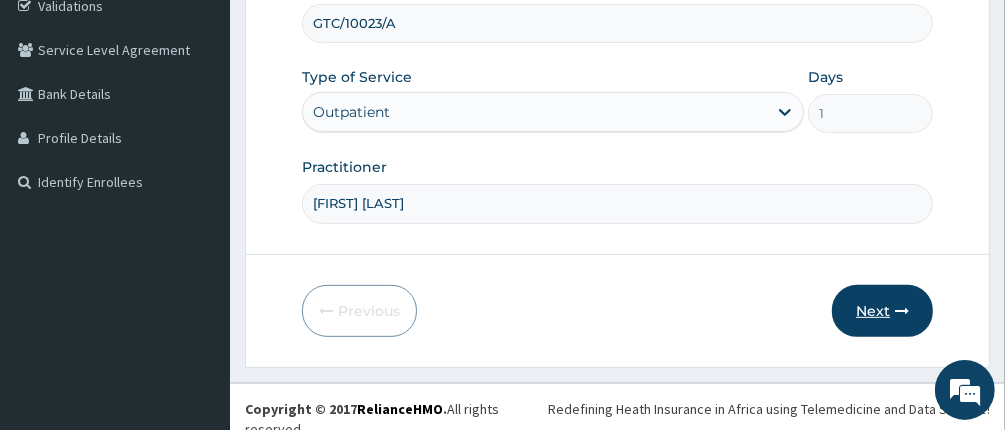 click on "Next" at bounding box center [882, 311] 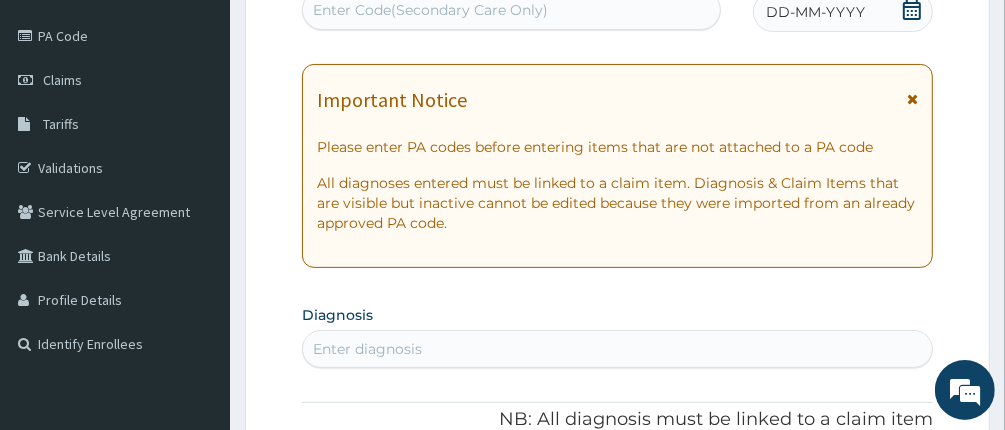 scroll, scrollTop: 88, scrollLeft: 0, axis: vertical 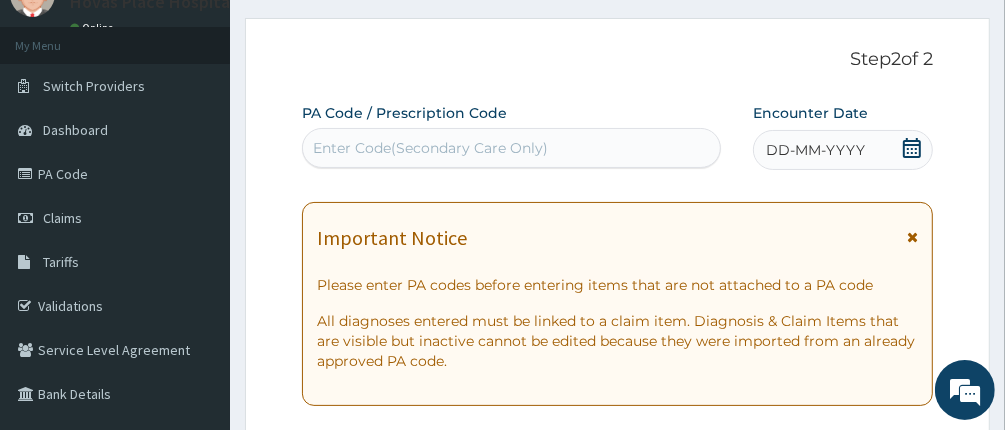 click on "Enter Code(Secondary Care Only)" at bounding box center (512, 148) 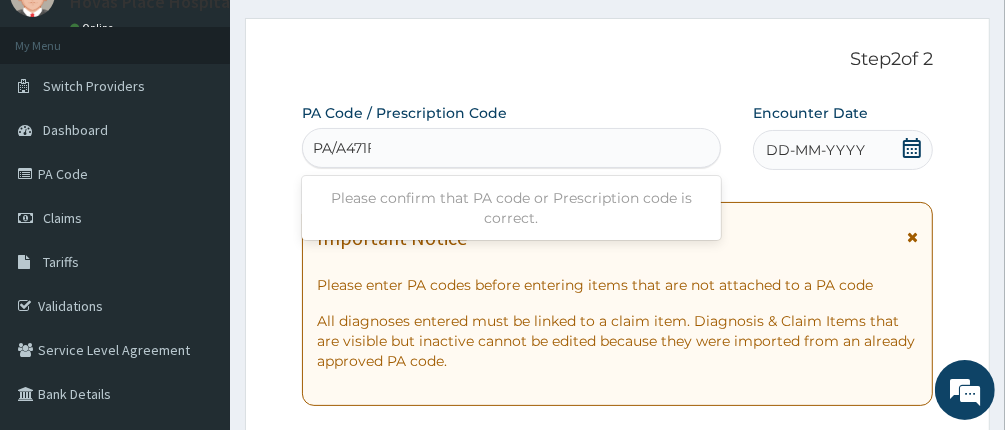 type on "PA/A471FF" 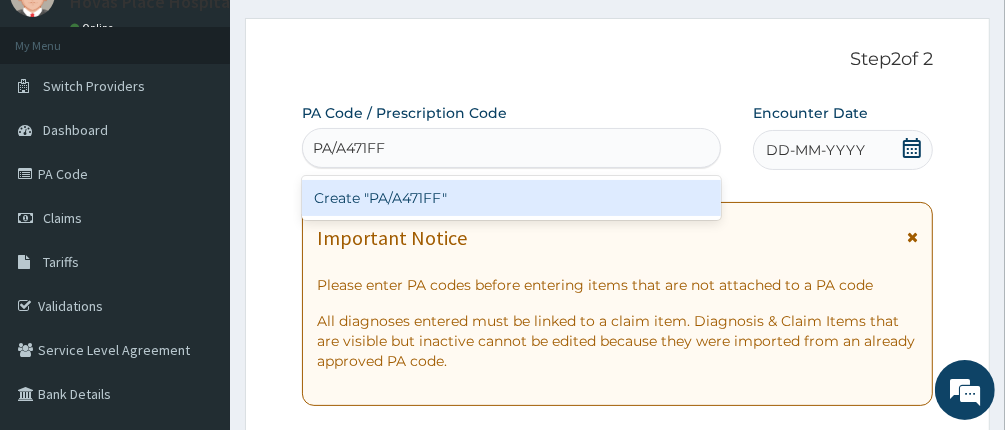 click on "Create "PA/A471FF"" at bounding box center (512, 198) 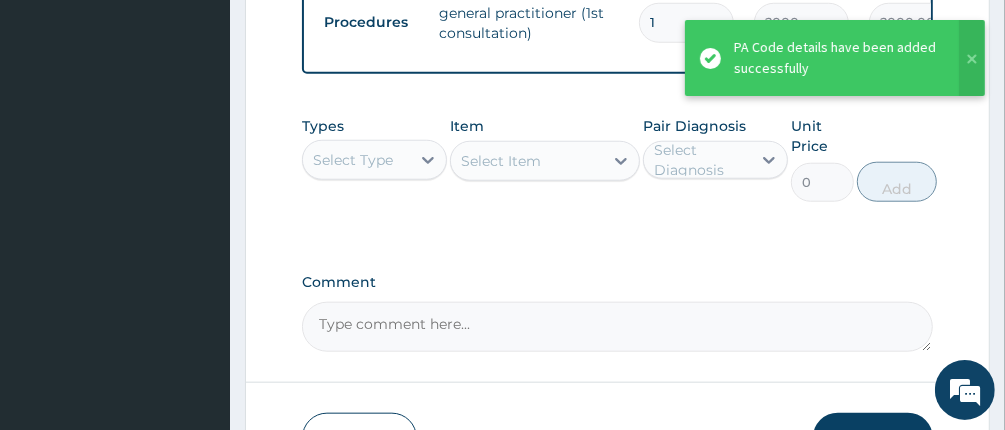 scroll, scrollTop: 1261, scrollLeft: 0, axis: vertical 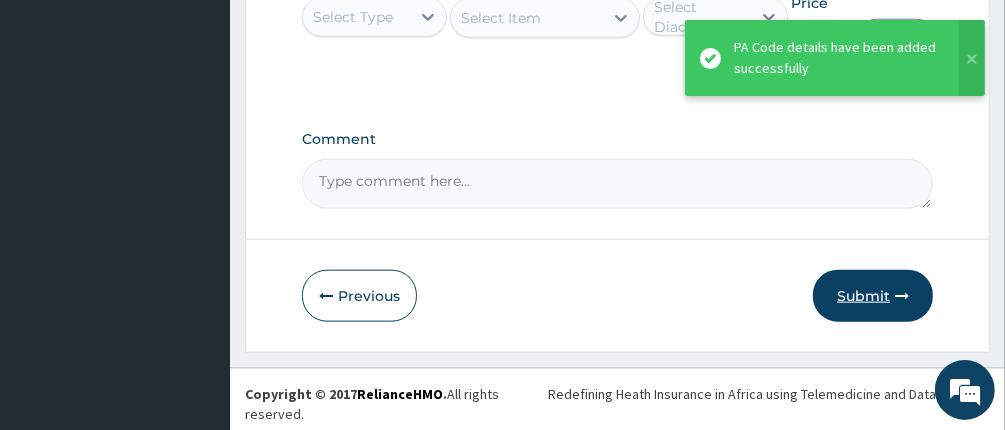 click on "Submit" at bounding box center [873, 296] 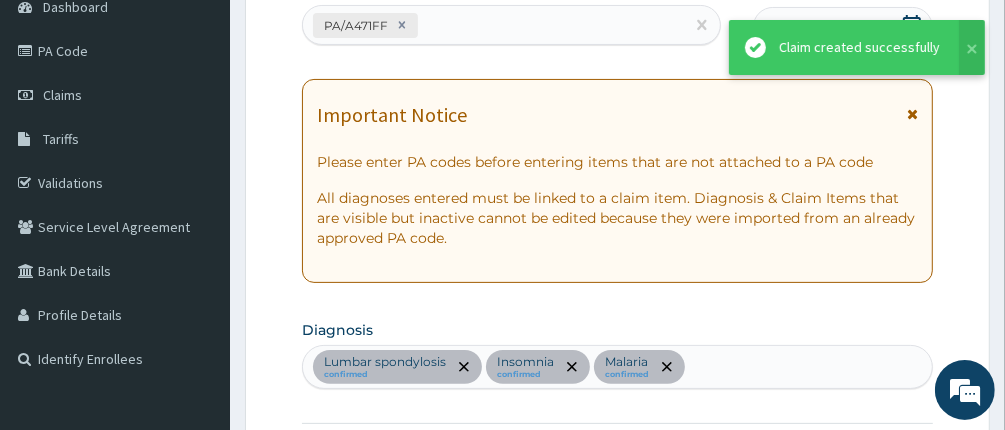 scroll, scrollTop: 1261, scrollLeft: 0, axis: vertical 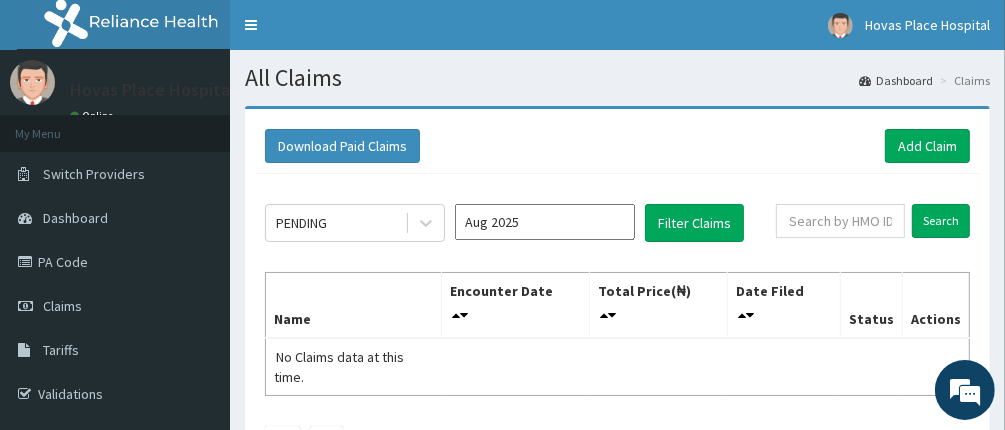 click on "Aug 2025" at bounding box center (545, 222) 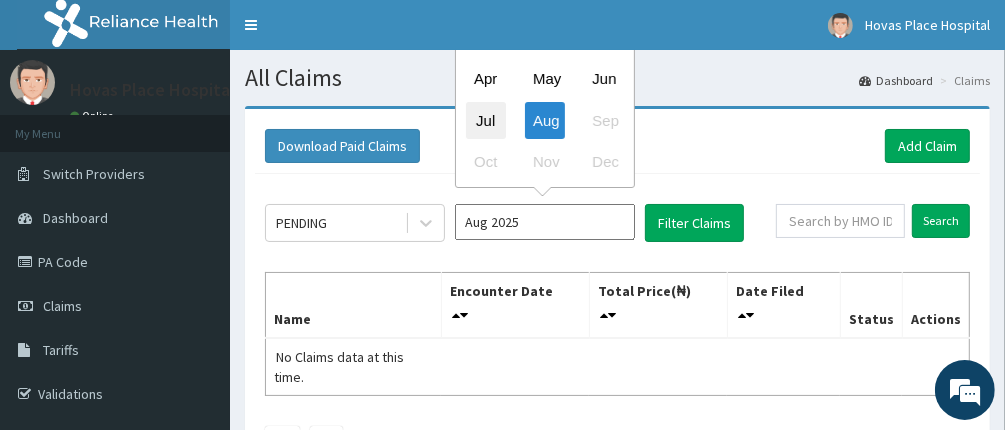 click on "Jul" at bounding box center [486, 120] 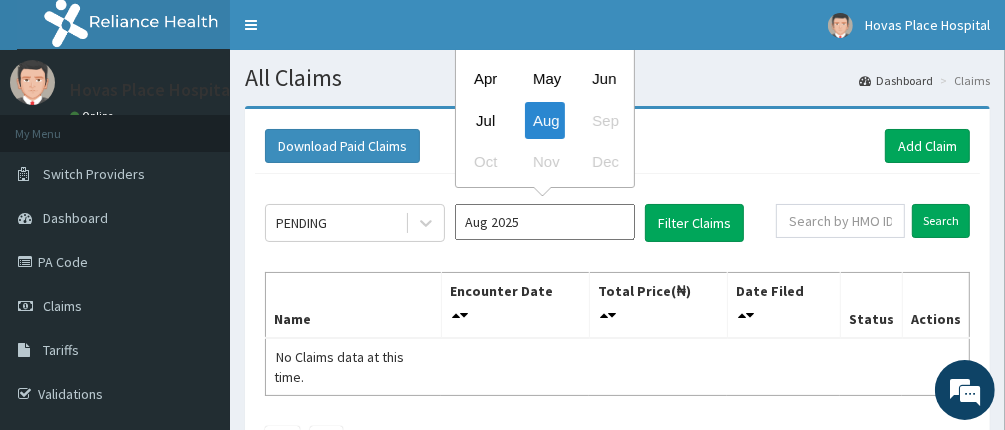 type on "Jul 2025" 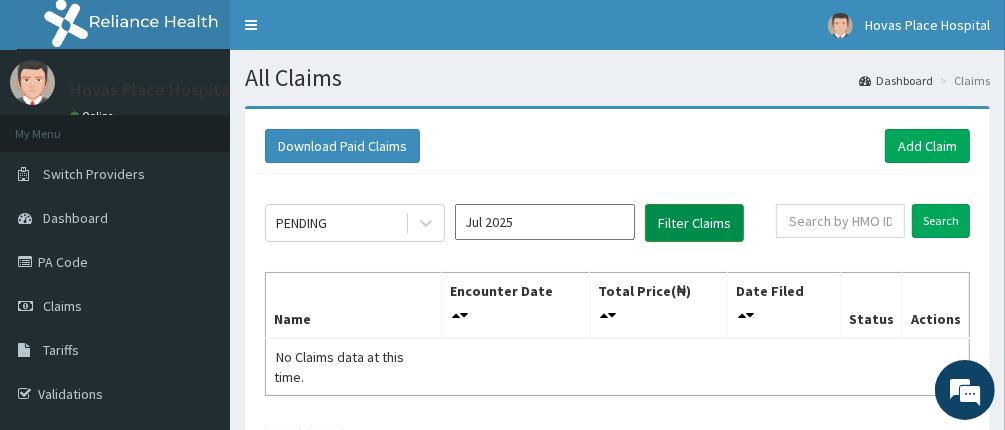 click on "Filter Claims" at bounding box center (694, 223) 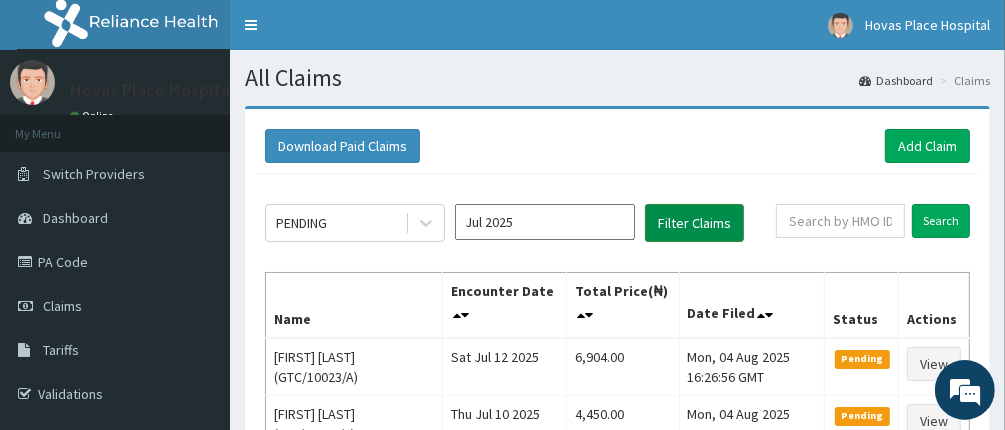 scroll, scrollTop: 0, scrollLeft: 0, axis: both 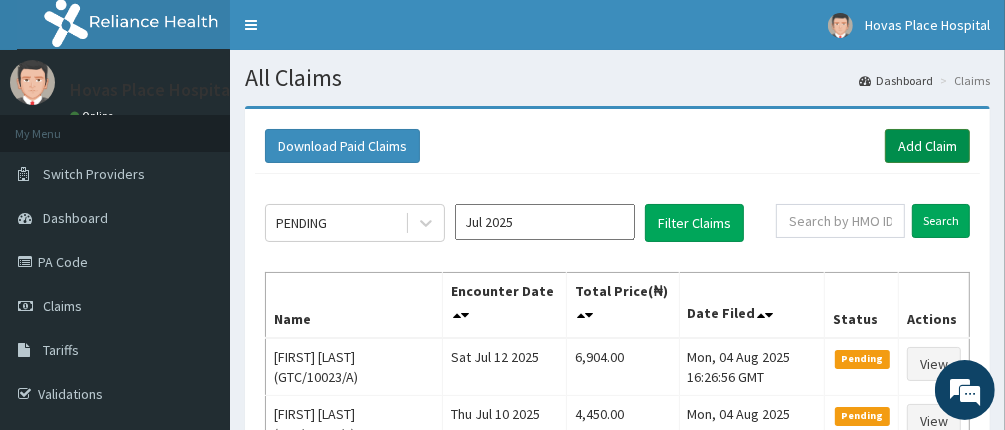 click on "Add Claim" at bounding box center (927, 146) 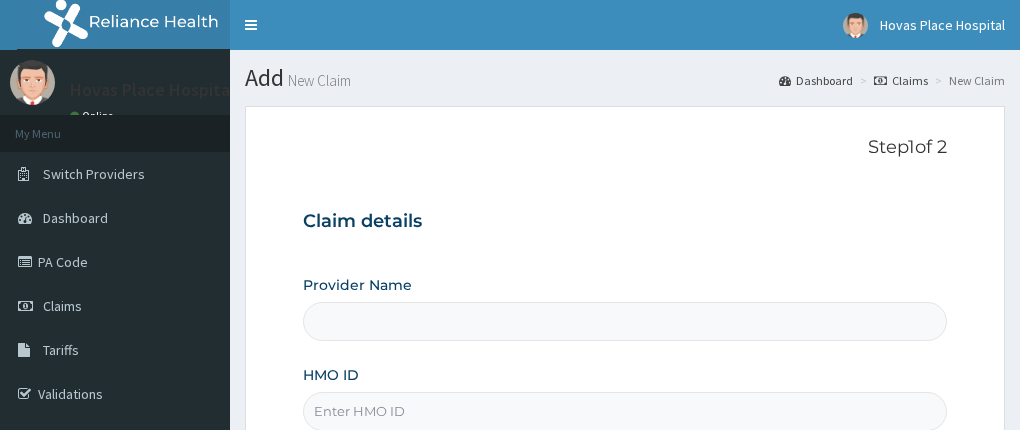 type on "Hovas Place Hospital" 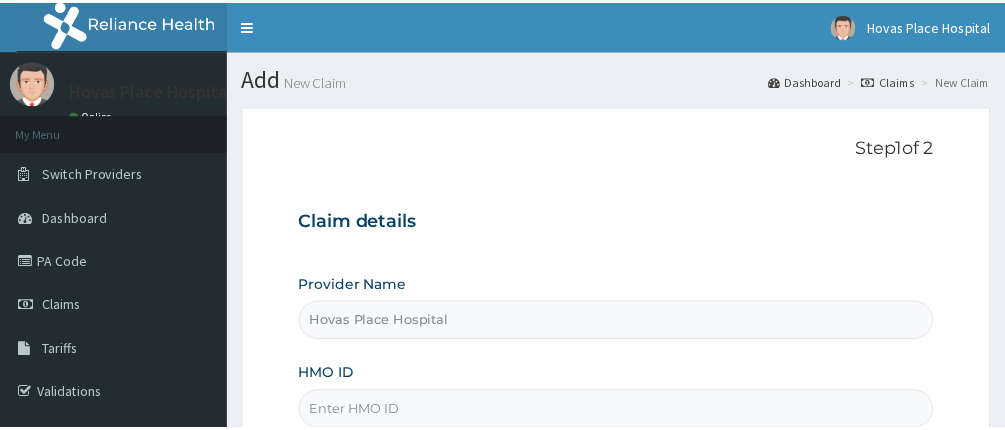 scroll, scrollTop: 0, scrollLeft: 0, axis: both 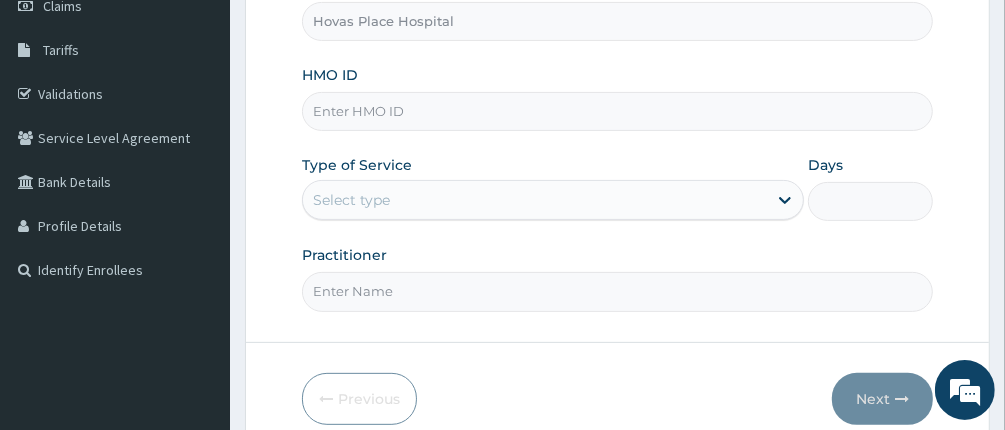 click on "HMO ID" at bounding box center (618, 111) 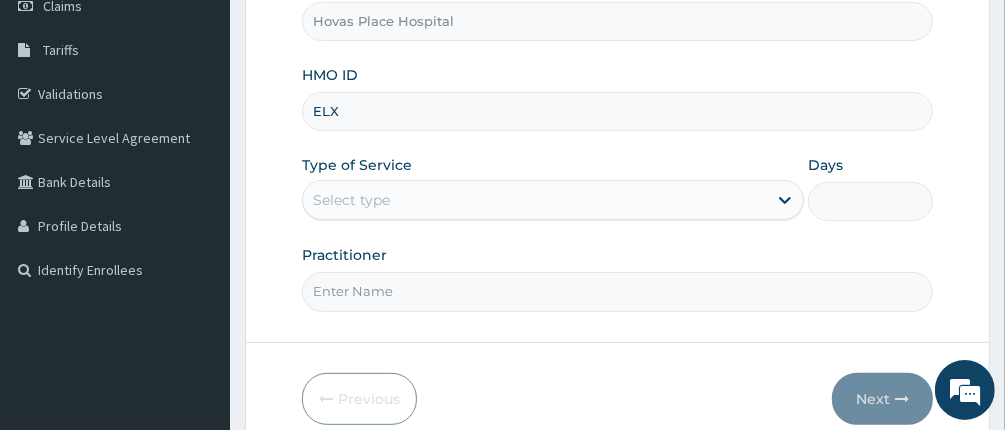 type on "ELX/10043/A" 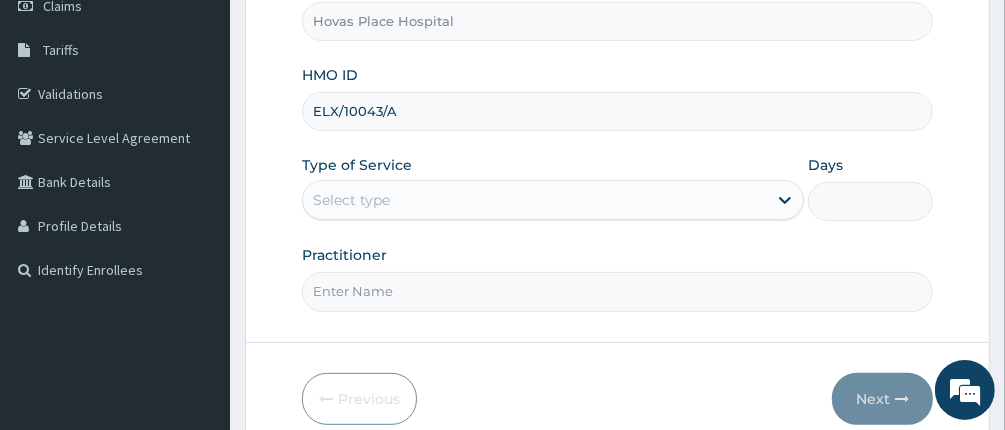 click on "Select type" at bounding box center (535, 200) 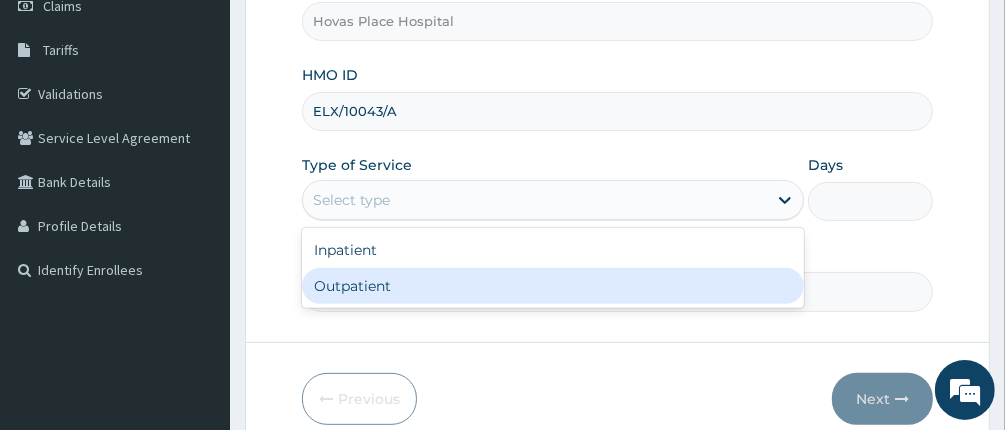 click on "Outpatient" at bounding box center (553, 286) 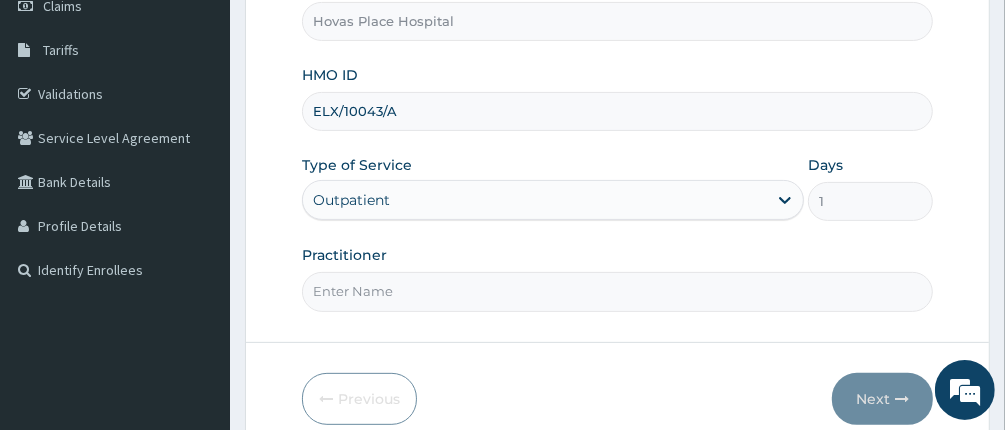 click on "Practitioner" at bounding box center (618, 291) 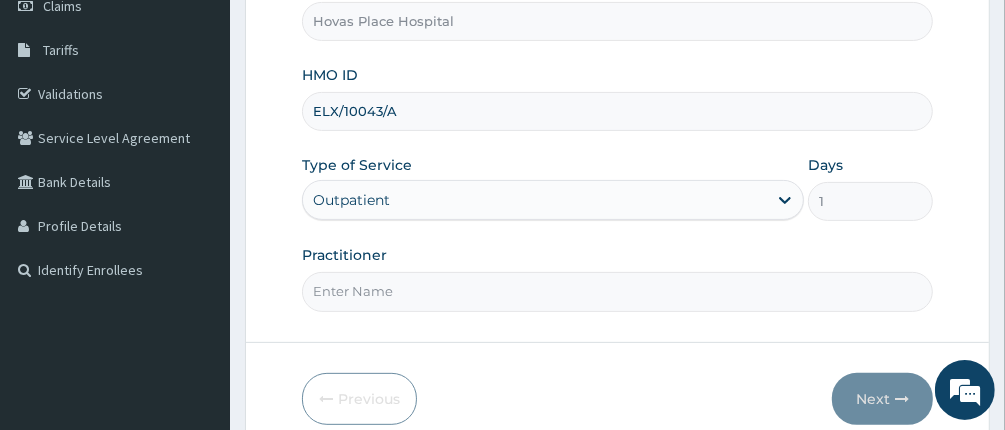 type on "DR UCHE OKENYI" 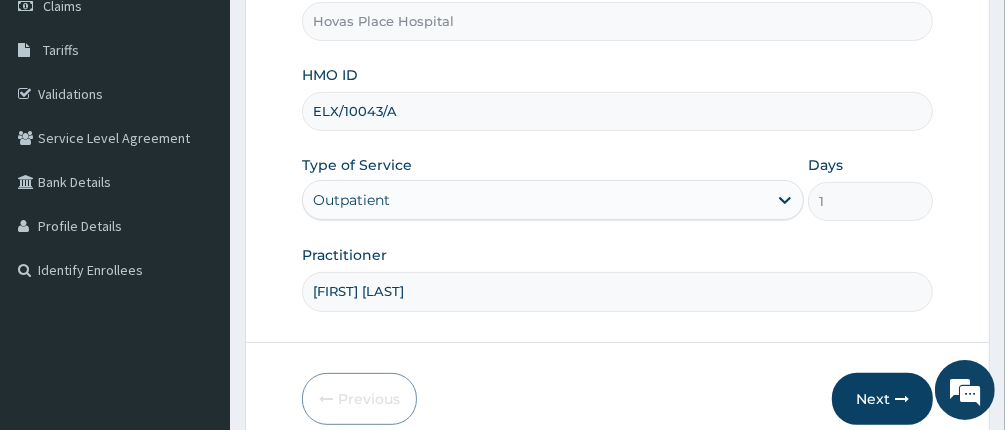 scroll, scrollTop: 388, scrollLeft: 0, axis: vertical 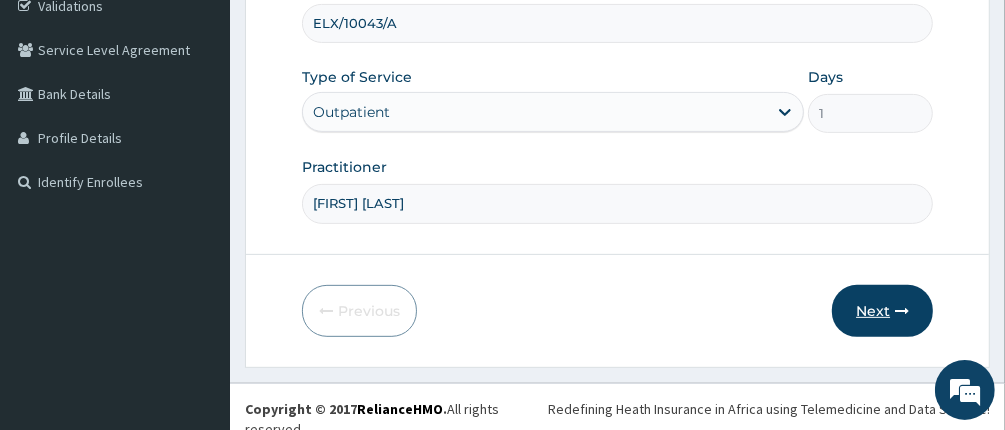 click on "Next" at bounding box center [882, 311] 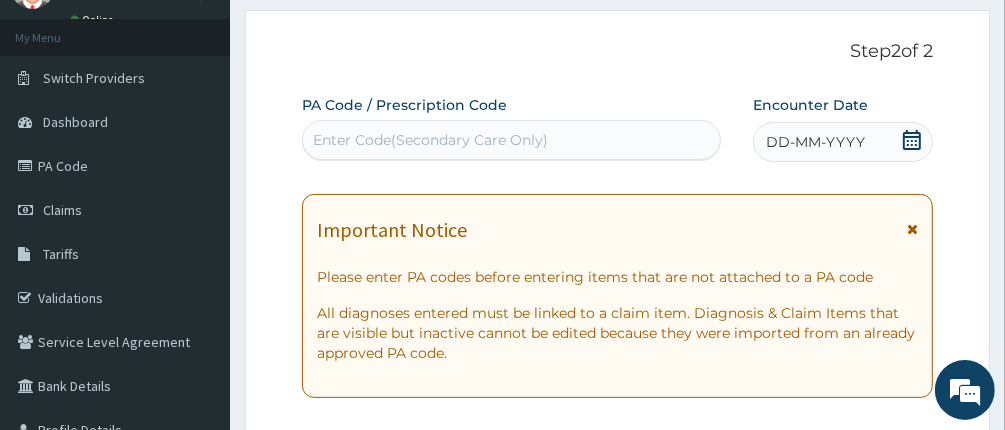 scroll, scrollTop: 0, scrollLeft: 0, axis: both 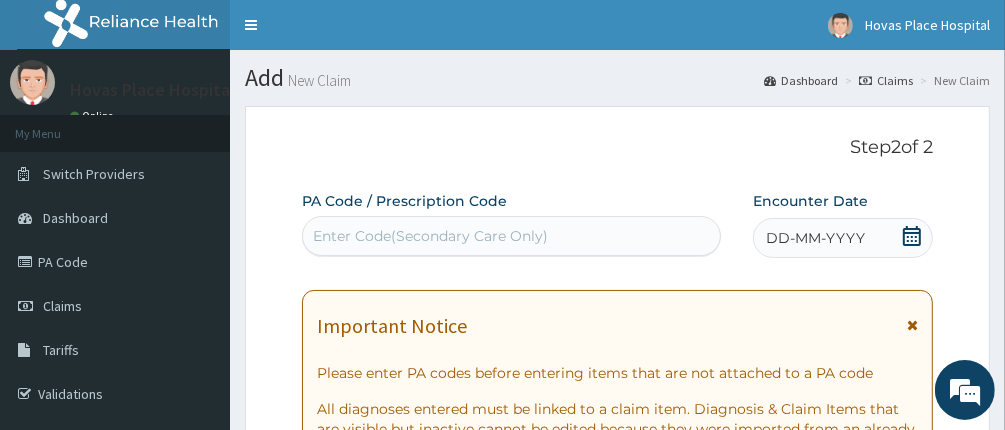 click on "Enter Code(Secondary Care Only)" at bounding box center [512, 236] 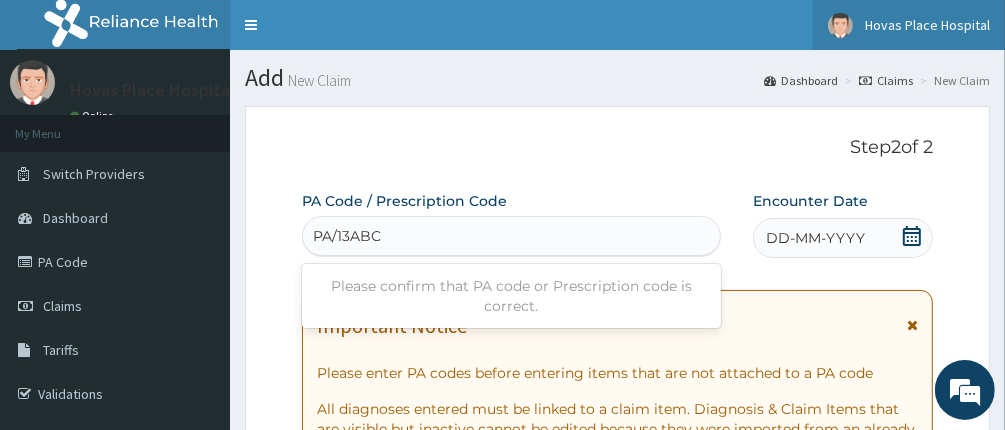 type on "PA/13ABC2" 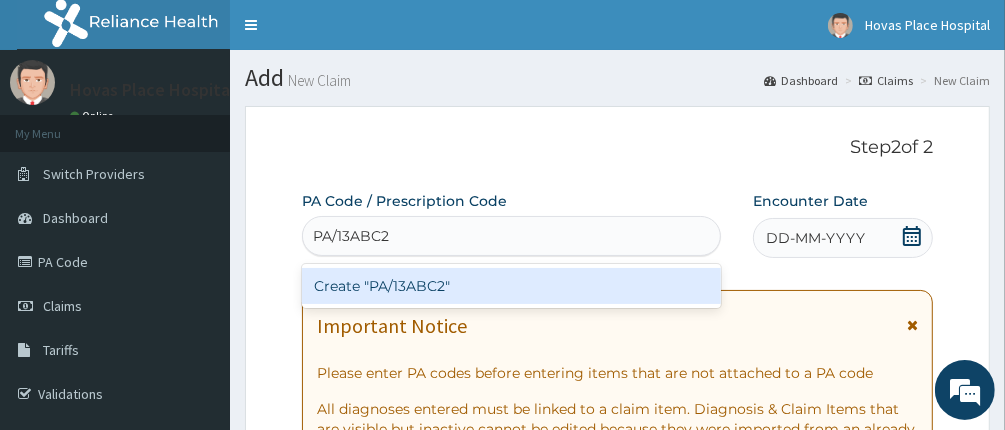 click on "Create "PA/13ABC2"" at bounding box center [512, 286] 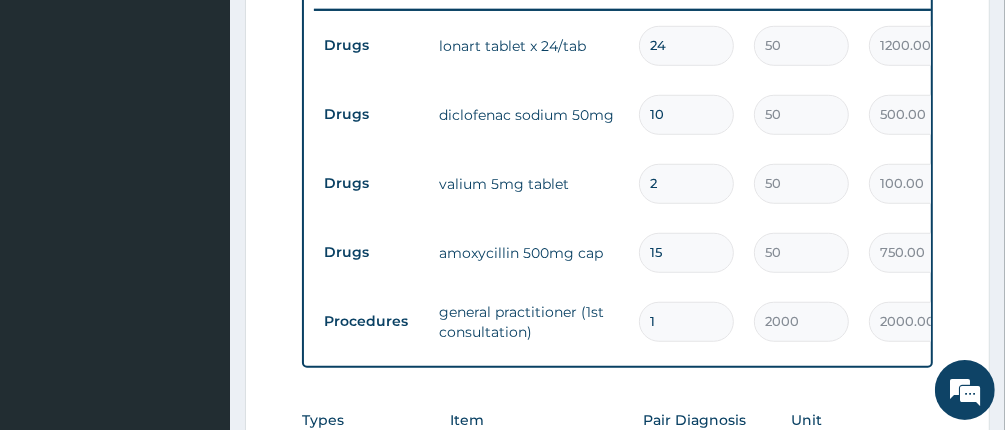 scroll, scrollTop: 751, scrollLeft: 0, axis: vertical 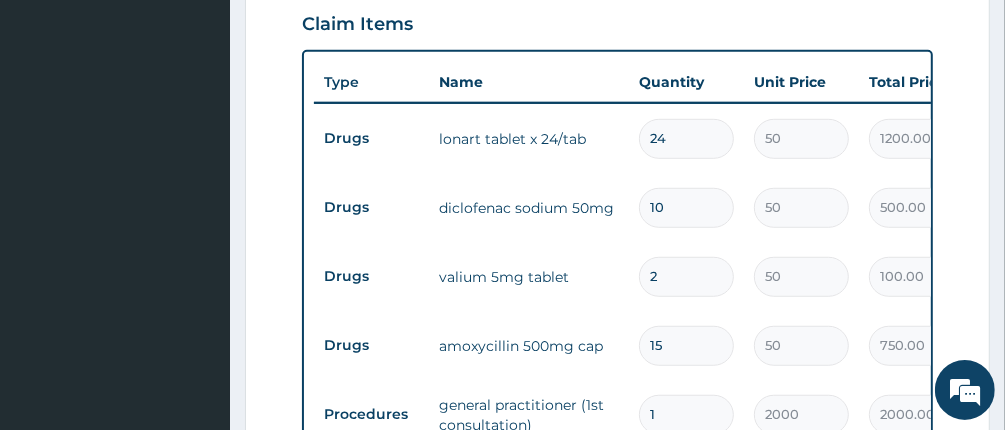 click on "Drugs" at bounding box center (371, 276) 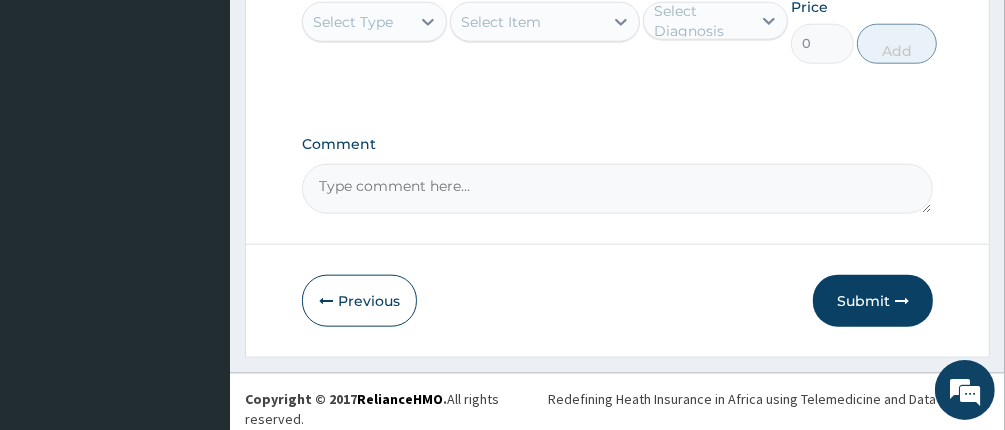 scroll, scrollTop: 1284, scrollLeft: 0, axis: vertical 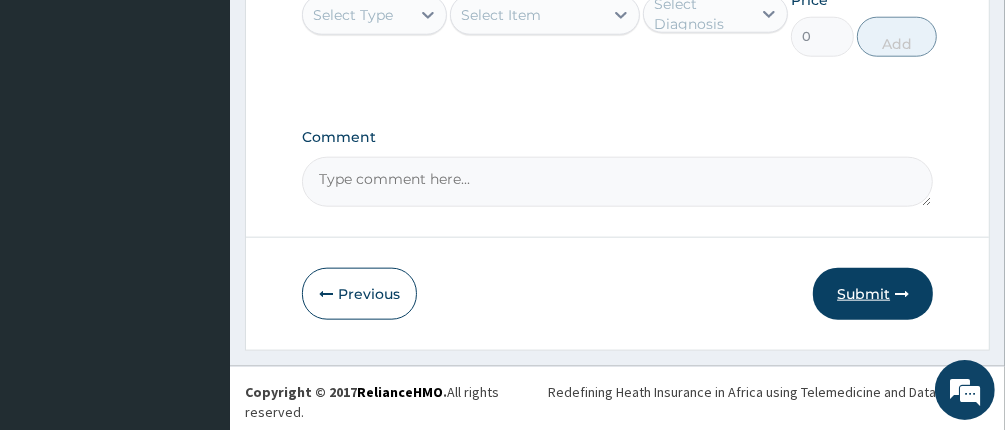 click on "Submit" at bounding box center [873, 294] 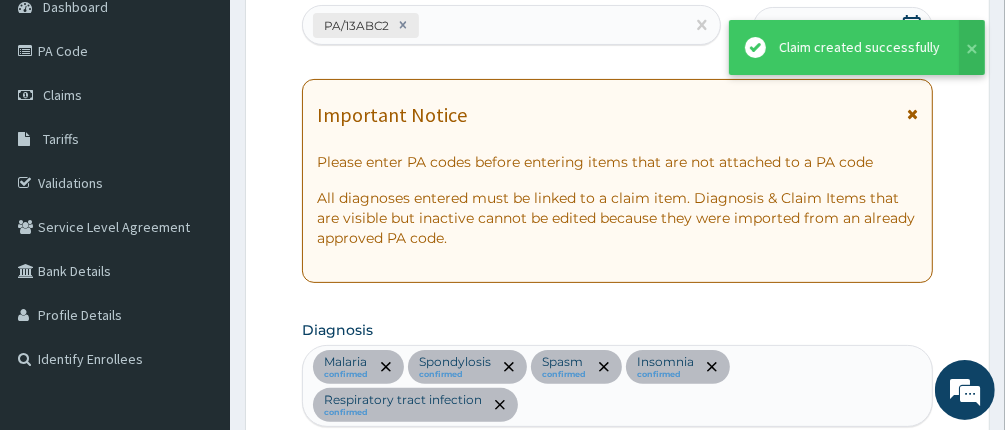 scroll, scrollTop: 1284, scrollLeft: 0, axis: vertical 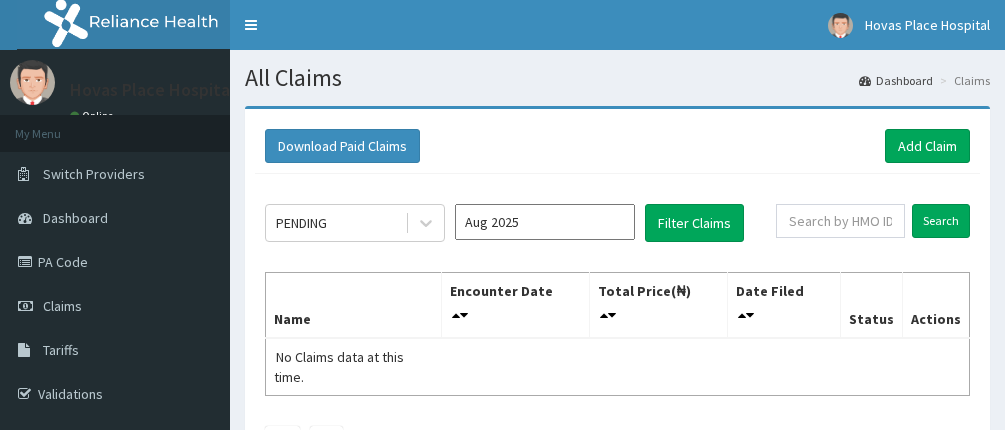 click on "Aug 2025" at bounding box center [545, 222] 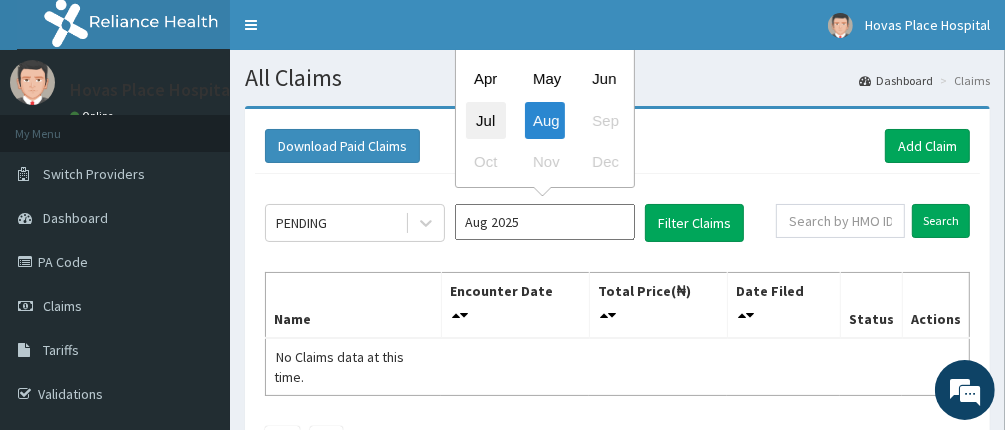 scroll, scrollTop: 0, scrollLeft: 0, axis: both 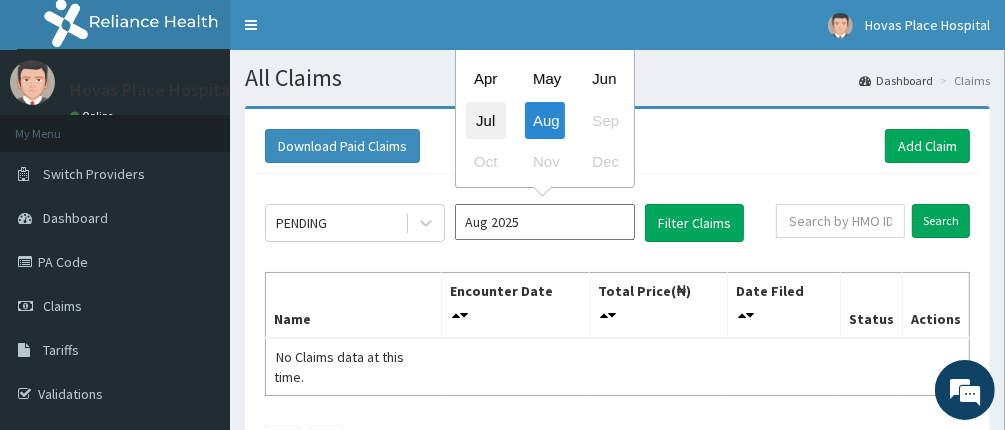 click on "Jul" at bounding box center [486, 120] 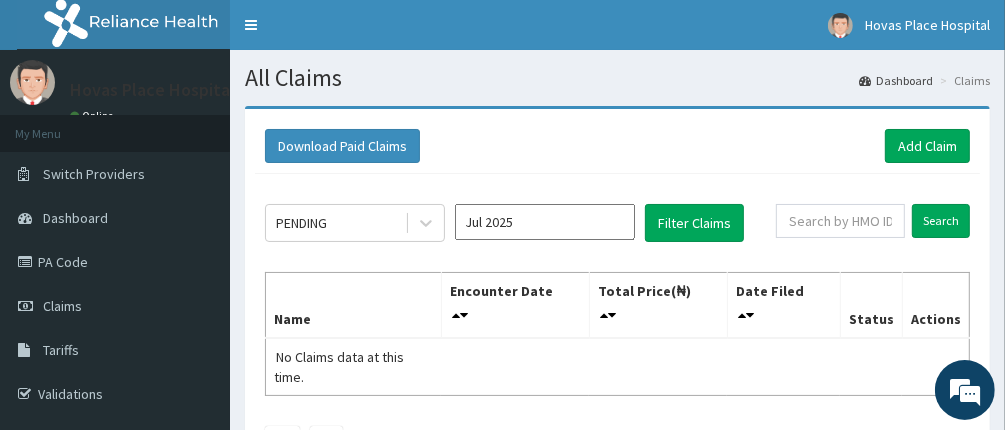 scroll, scrollTop: 0, scrollLeft: 0, axis: both 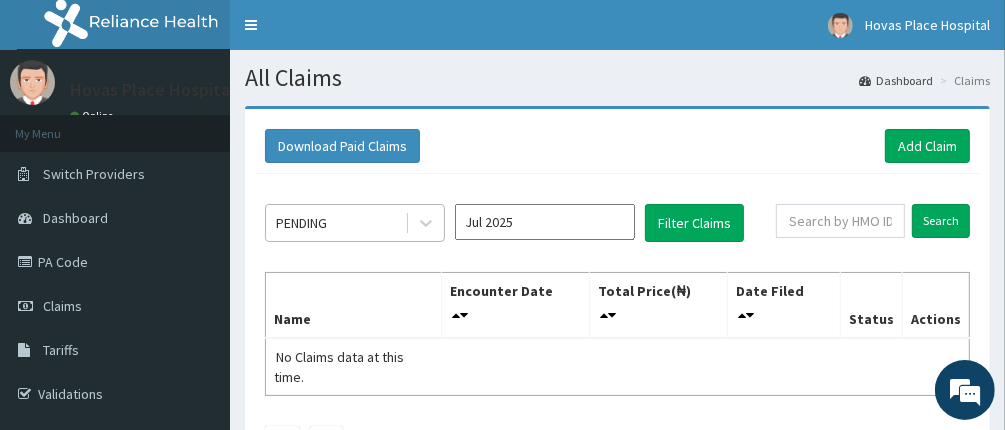 click on "PENDING" at bounding box center [335, 223] 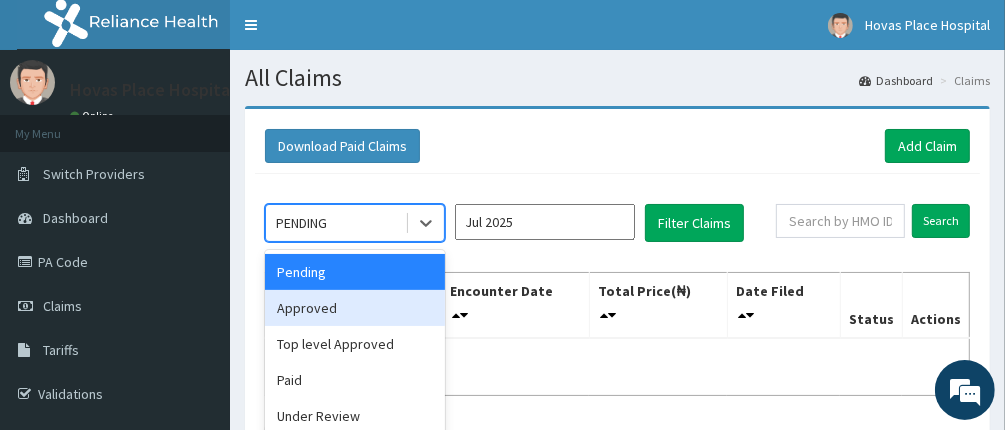 click on "Approved" at bounding box center (355, 308) 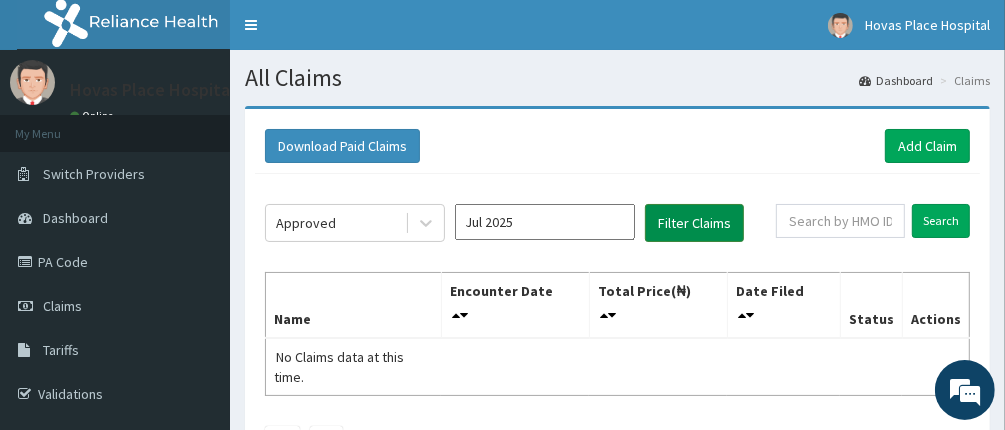 click on "Filter Claims" at bounding box center (694, 223) 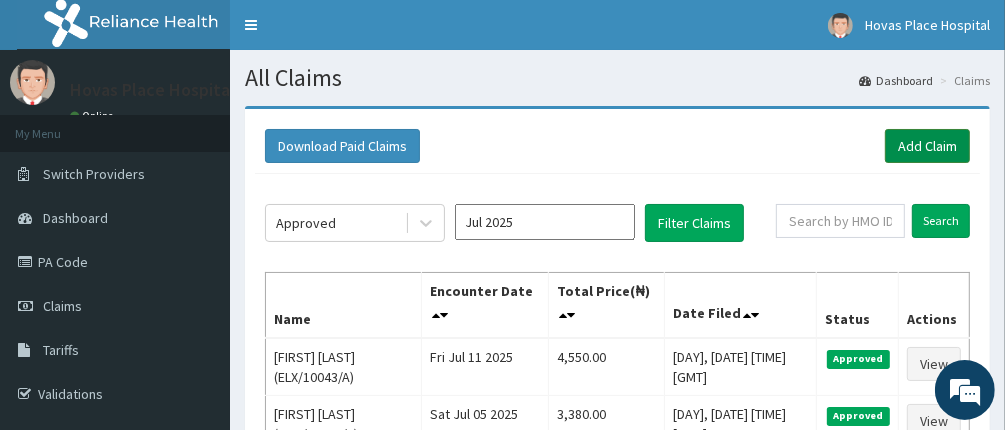 click on "Add Claim" at bounding box center [927, 146] 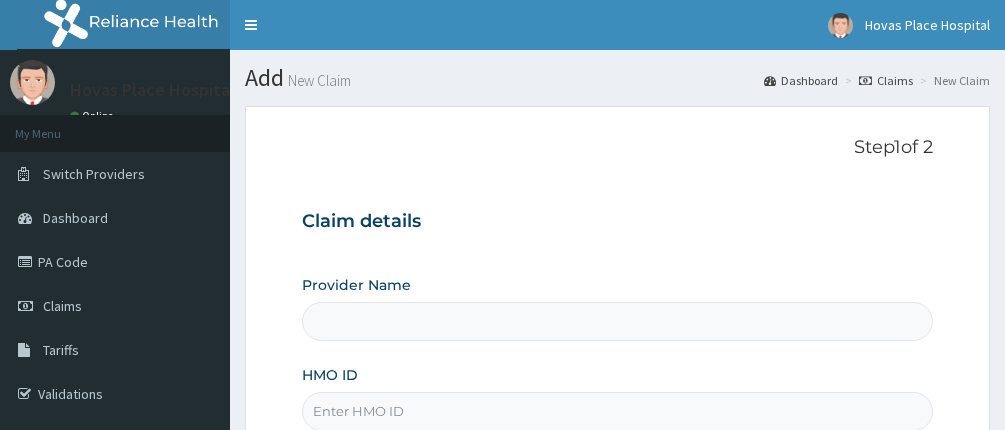 scroll, scrollTop: 0, scrollLeft: 0, axis: both 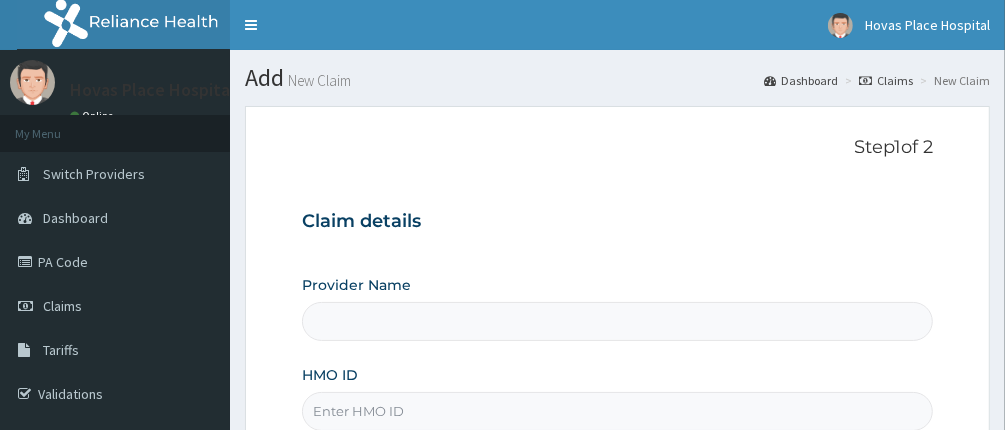 type on "Hovas Place Hospital" 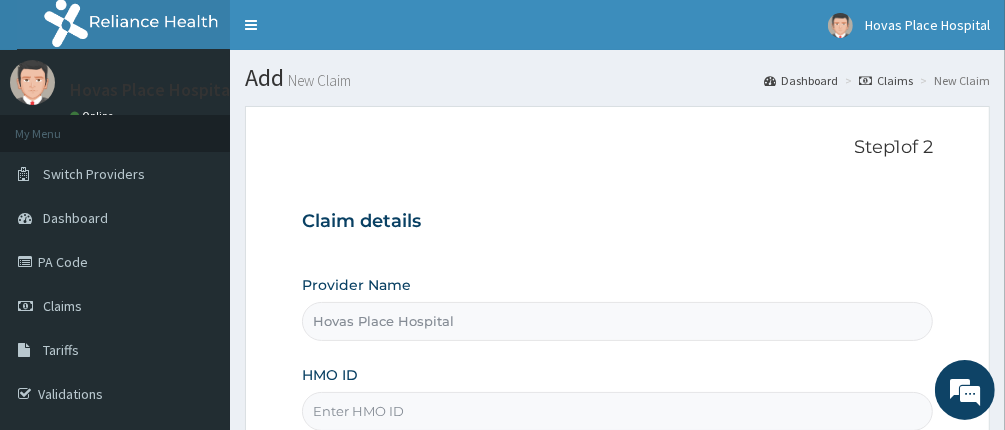 scroll, scrollTop: 0, scrollLeft: 0, axis: both 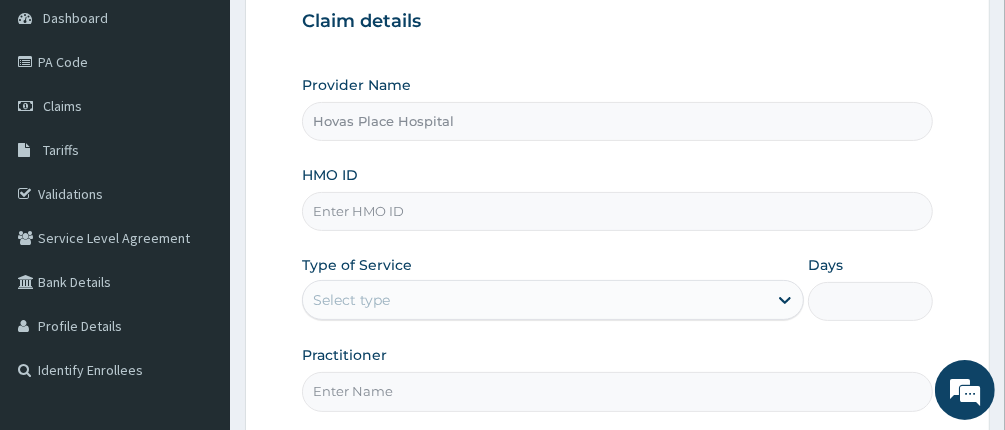 drag, startPoint x: 534, startPoint y: 195, endPoint x: 520, endPoint y: 196, distance: 14.035668 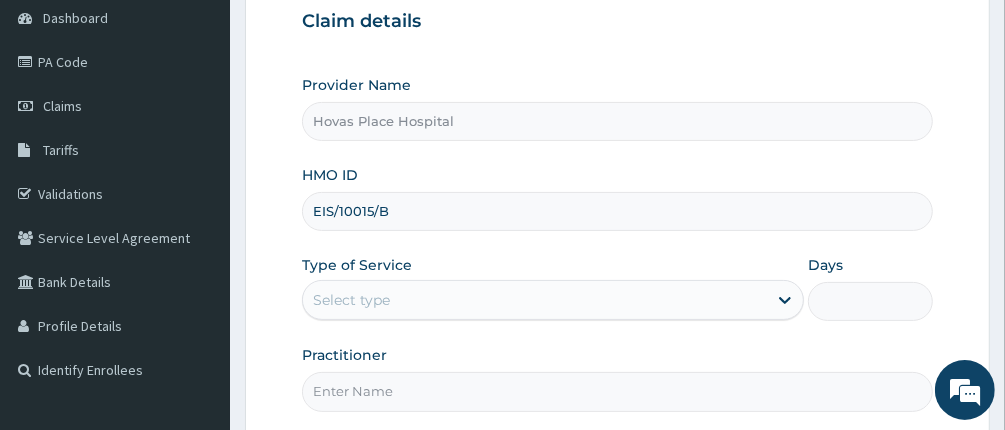 type on "EIS/10015/B" 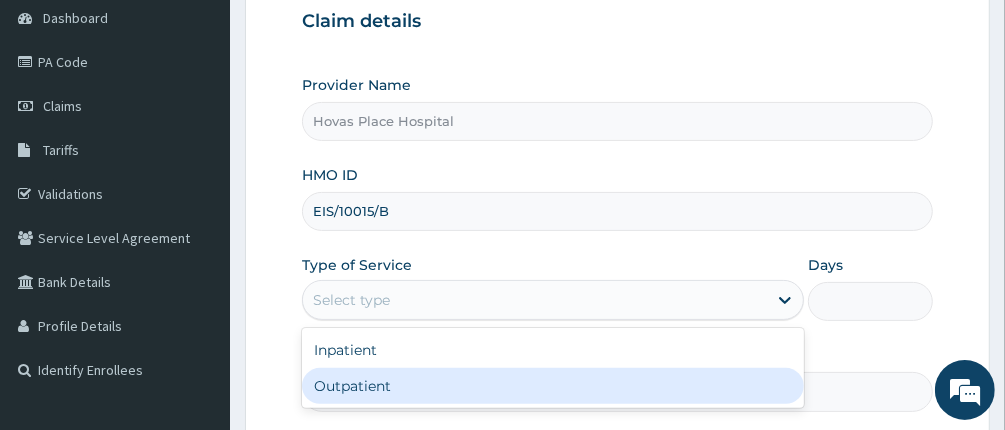 click on "Outpatient" at bounding box center (553, 386) 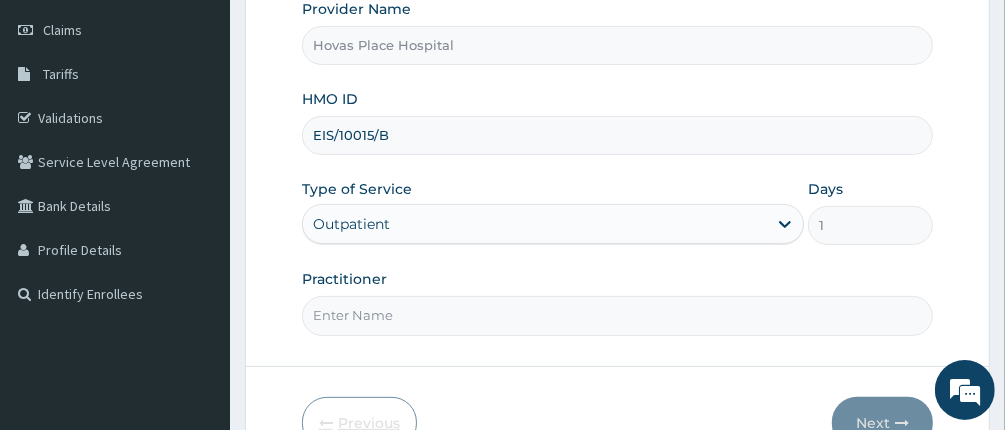 scroll, scrollTop: 388, scrollLeft: 0, axis: vertical 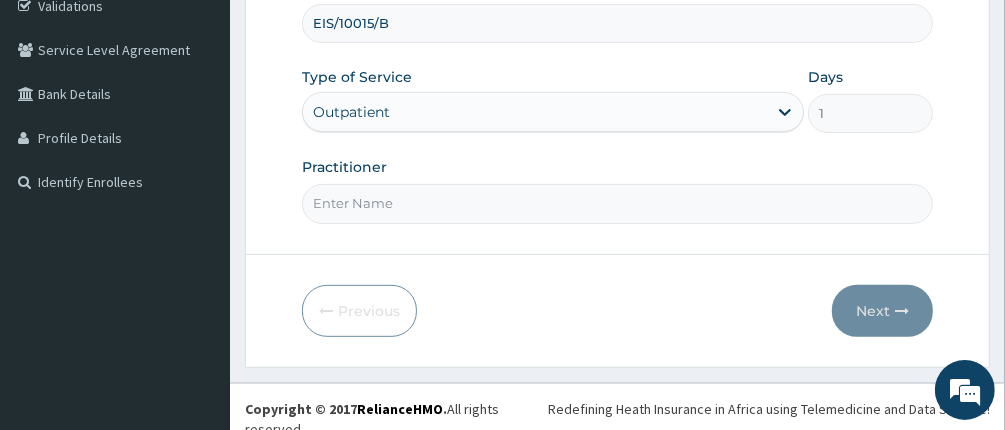 click on "Practitioner" at bounding box center (618, 203) 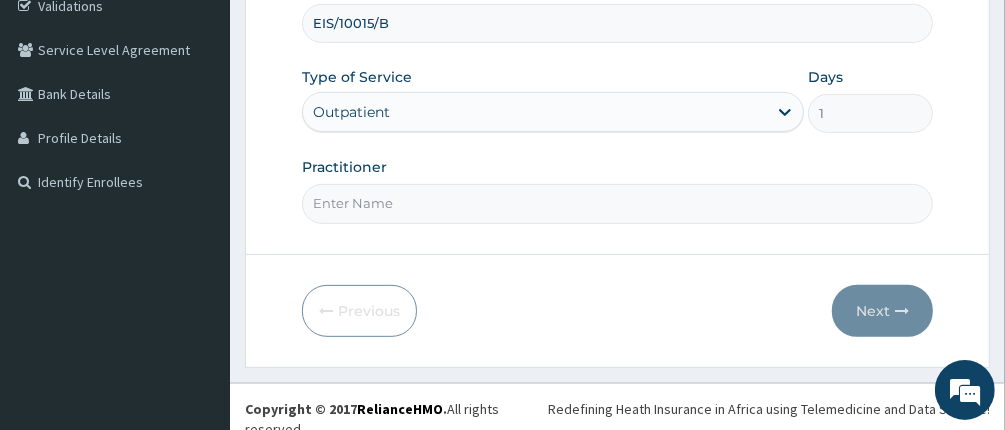 type on "DR UCHE OKENYI" 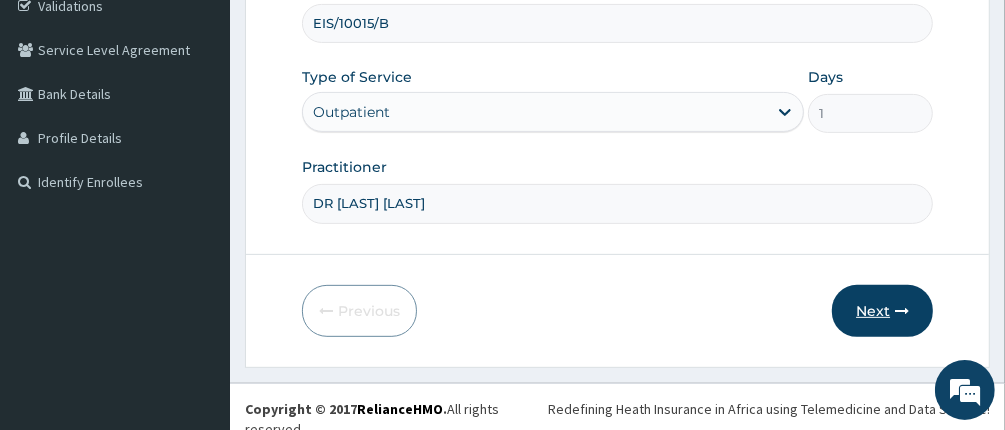 click on "Next" at bounding box center (882, 311) 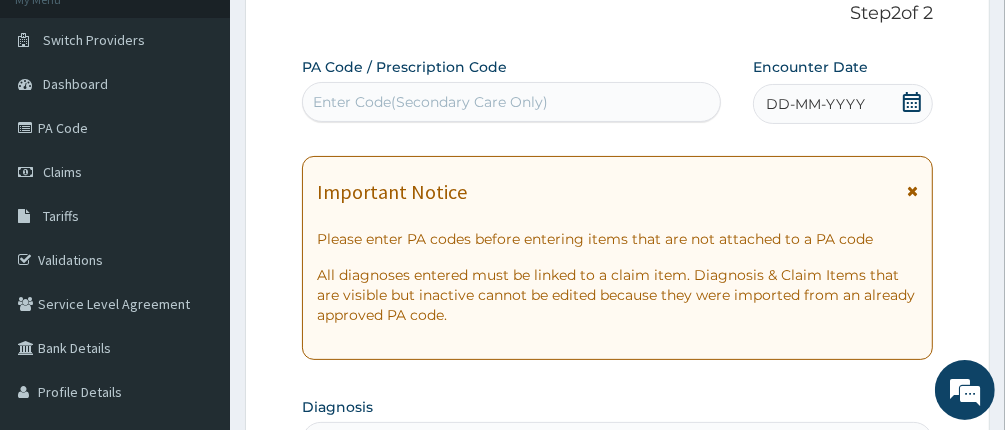 scroll, scrollTop: 88, scrollLeft: 0, axis: vertical 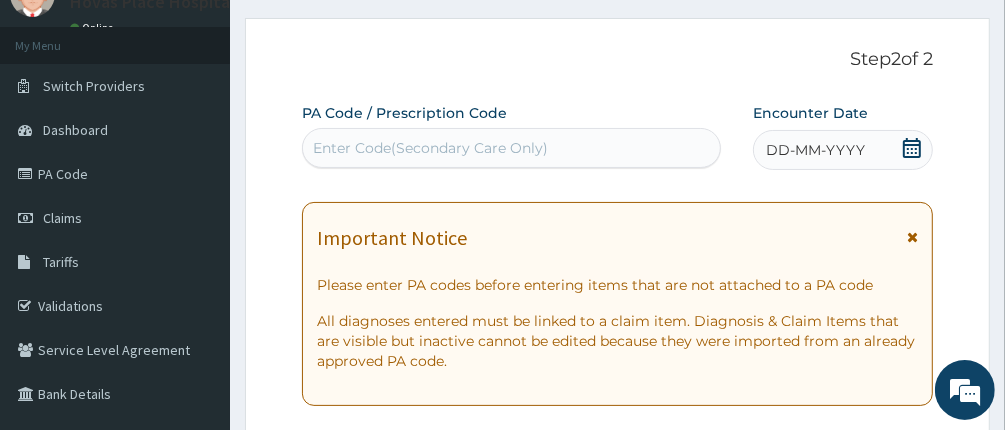click on "Enter Code(Secondary Care Only)" at bounding box center [430, 148] 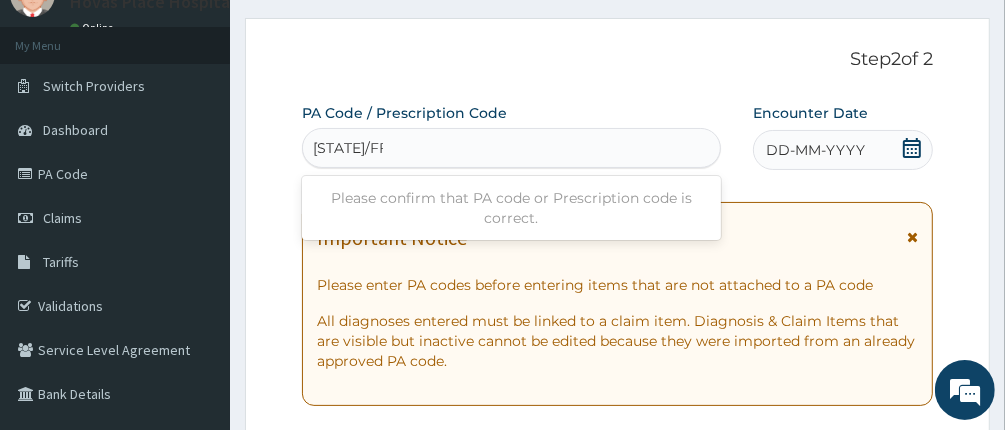 type on "PA/FF18D" 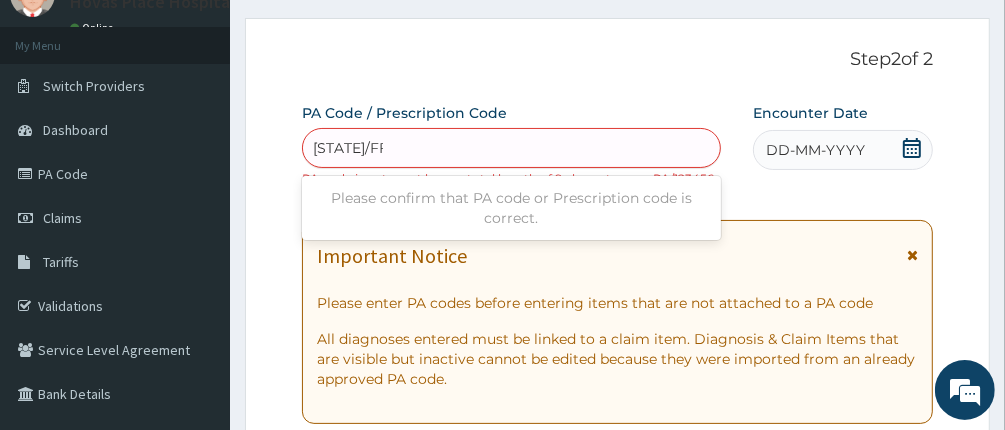 type on "PA/FF18DD" 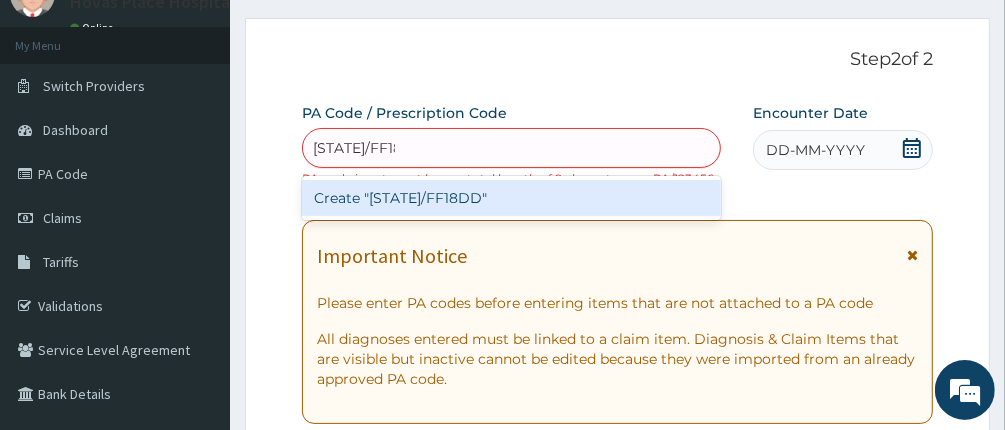 click on "Create "PA/FF18DD"" at bounding box center [512, 198] 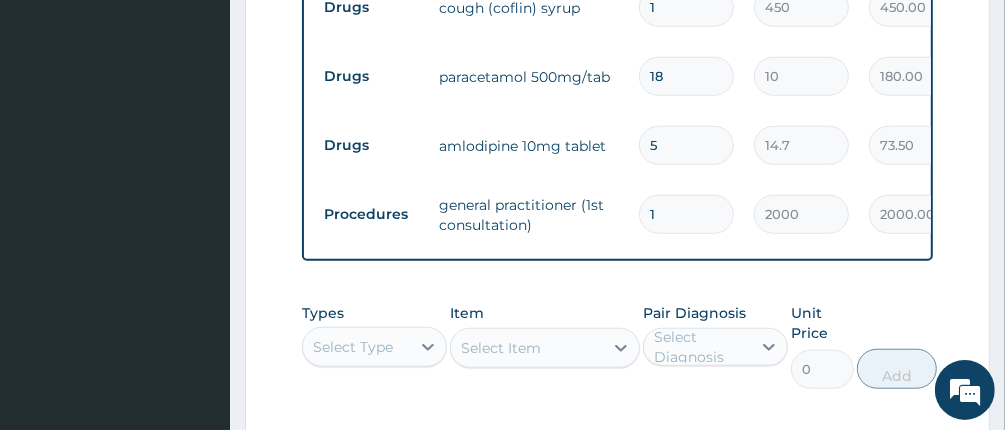 scroll, scrollTop: 1323, scrollLeft: 0, axis: vertical 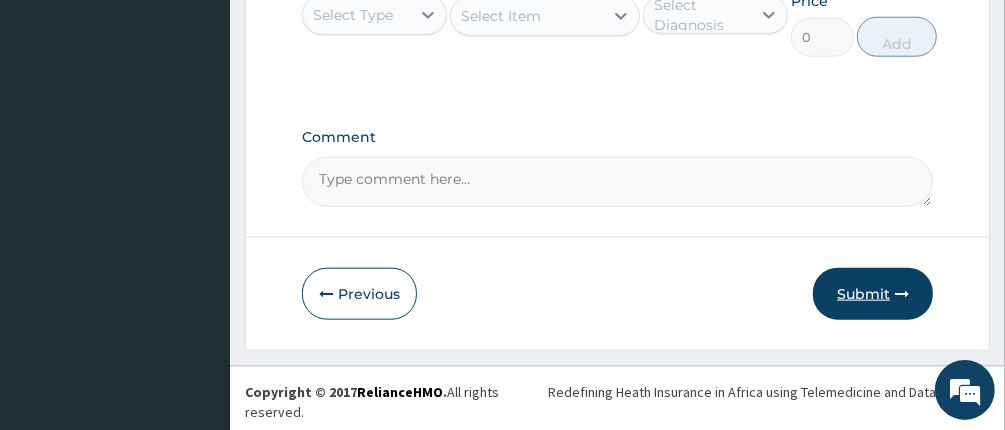 click on "Submit" at bounding box center [873, 294] 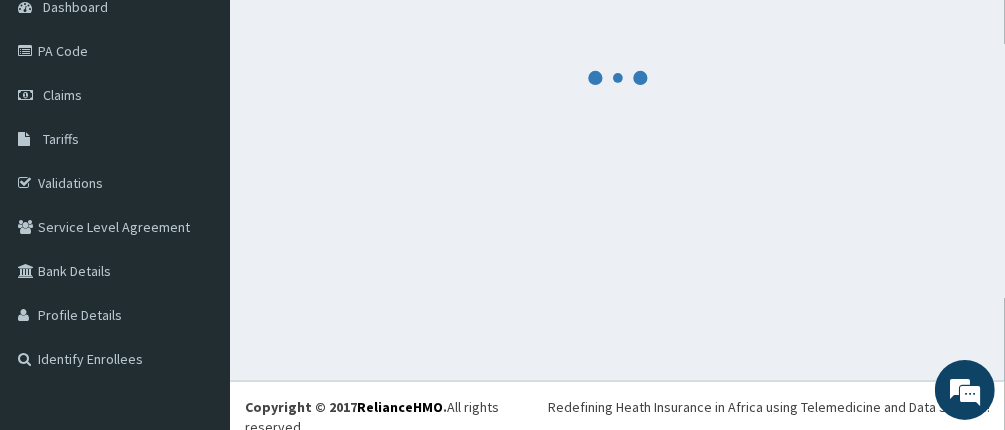 scroll, scrollTop: 1323, scrollLeft: 0, axis: vertical 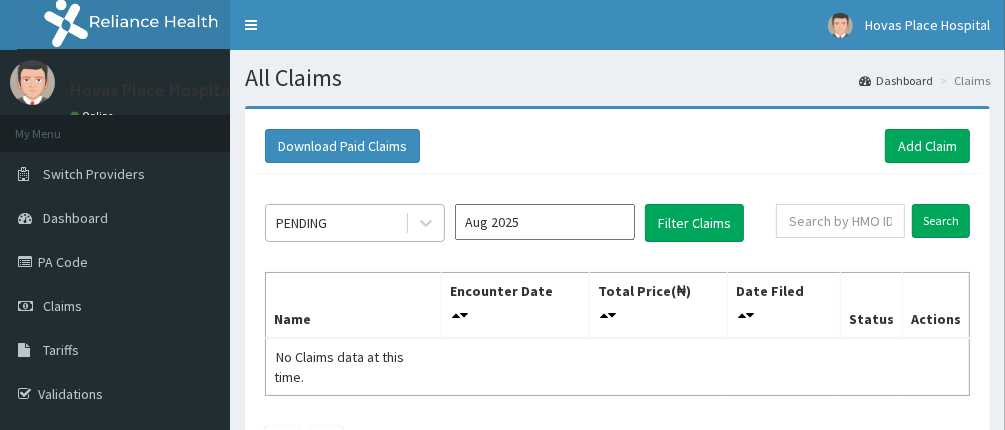click on "PENDING" at bounding box center (301, 223) 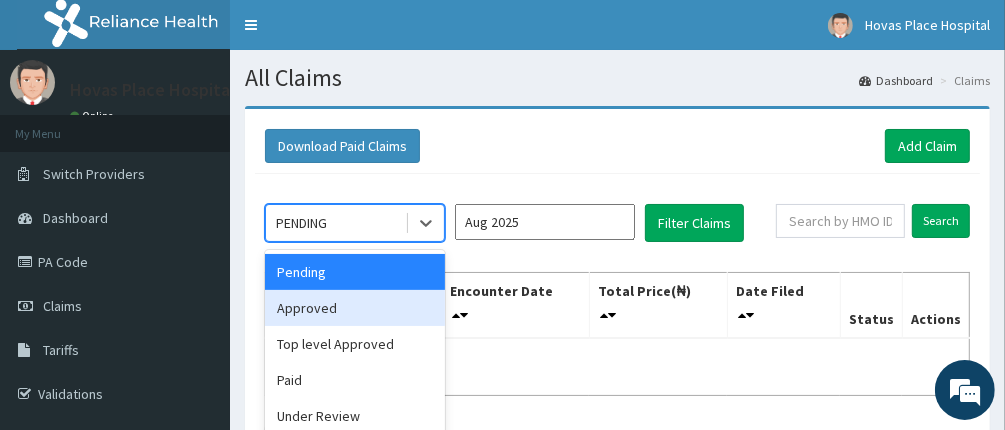 click on "Approved" at bounding box center (355, 308) 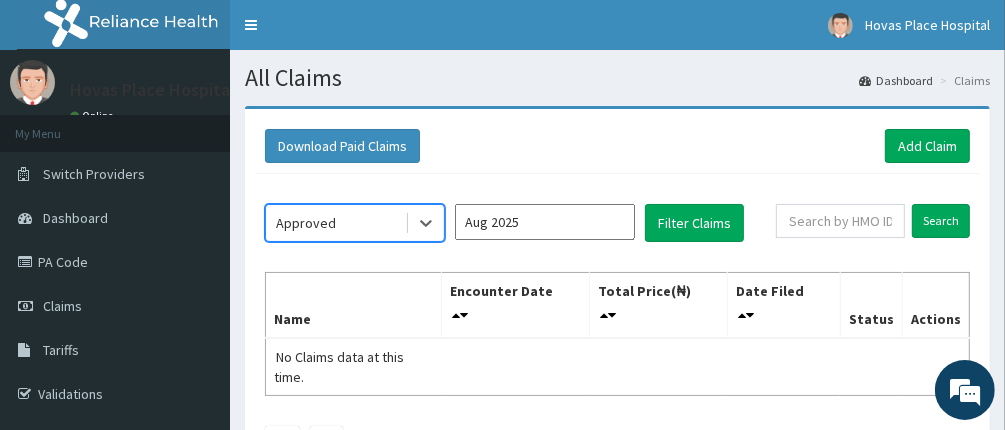 click on "Aug 2025" at bounding box center [545, 222] 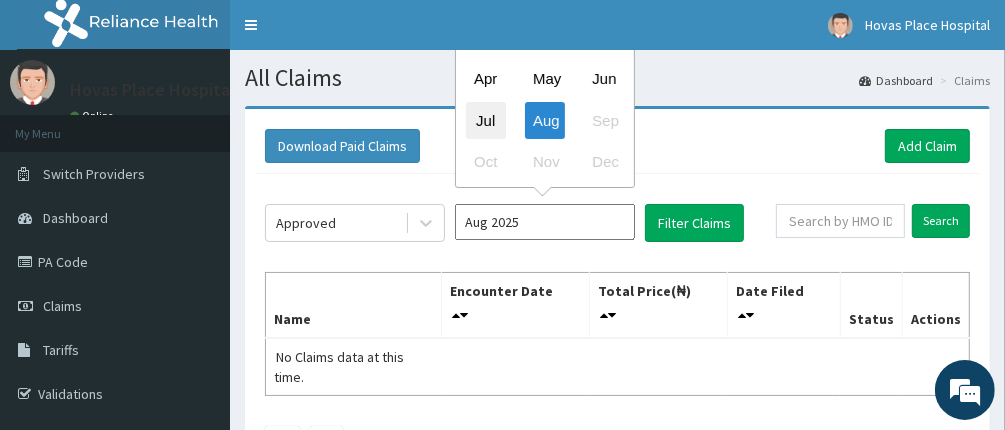 click on "Jul" at bounding box center [486, 120] 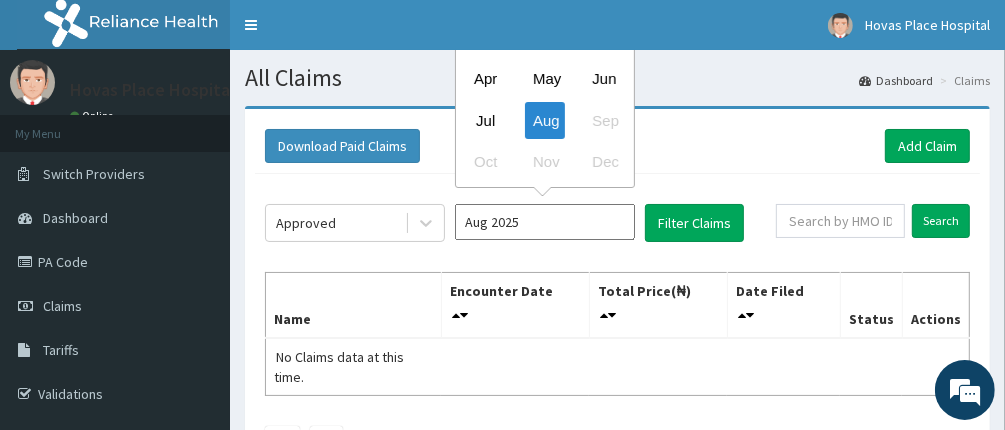 type on "Jul 2025" 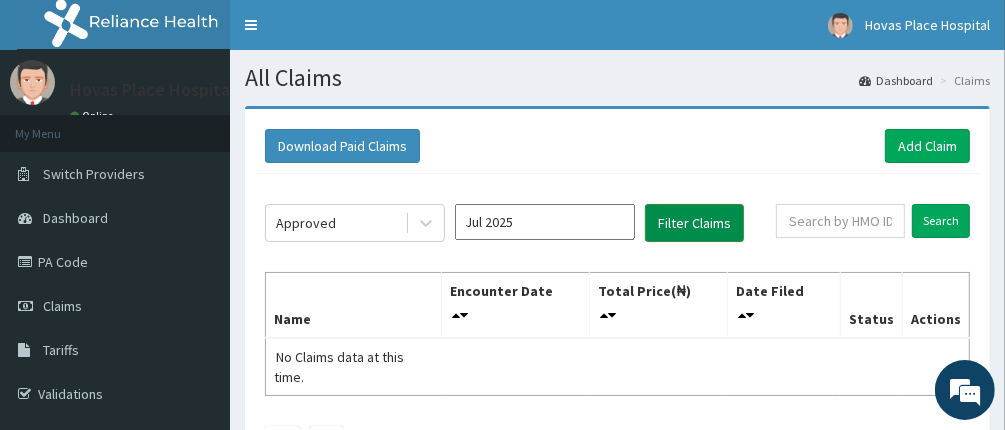 click on "Filter Claims" at bounding box center (694, 223) 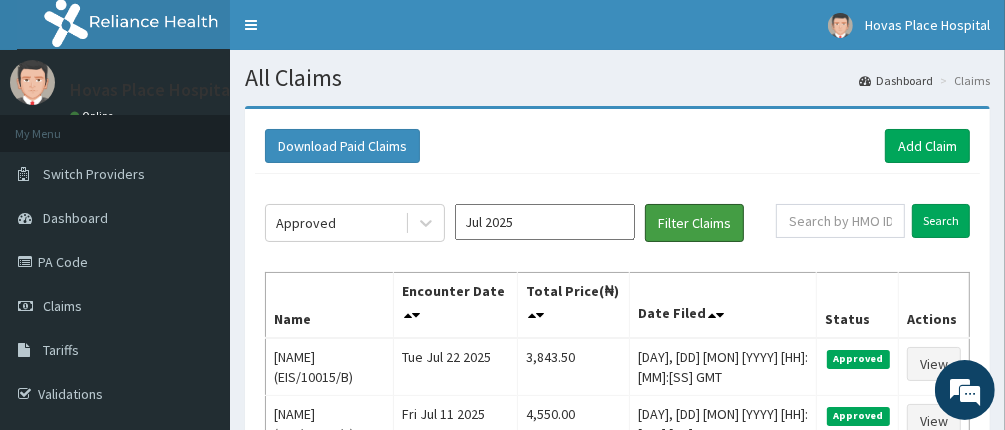 scroll, scrollTop: 0, scrollLeft: 0, axis: both 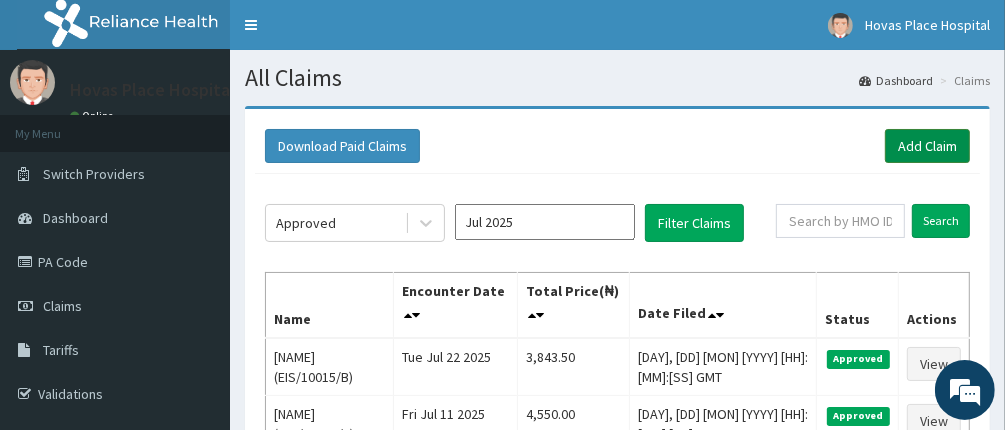 click on "Add Claim" at bounding box center (927, 146) 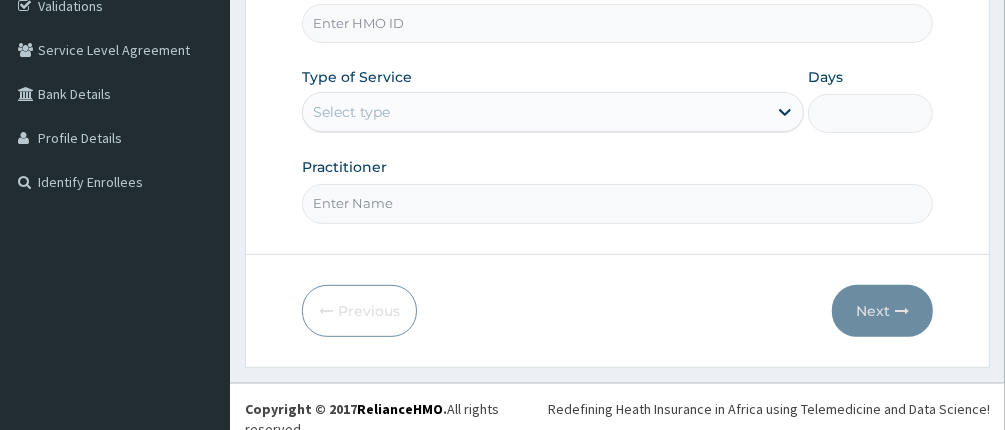 scroll, scrollTop: 388, scrollLeft: 0, axis: vertical 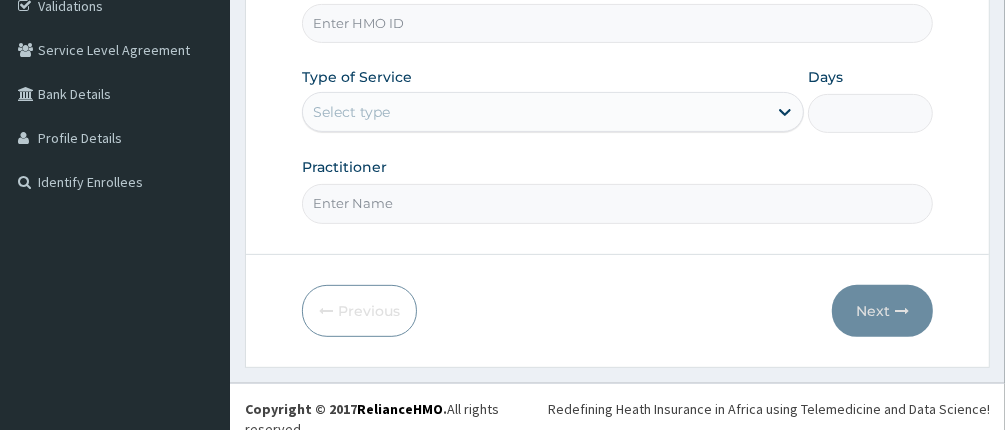 type on "Hovas Place Hospital" 